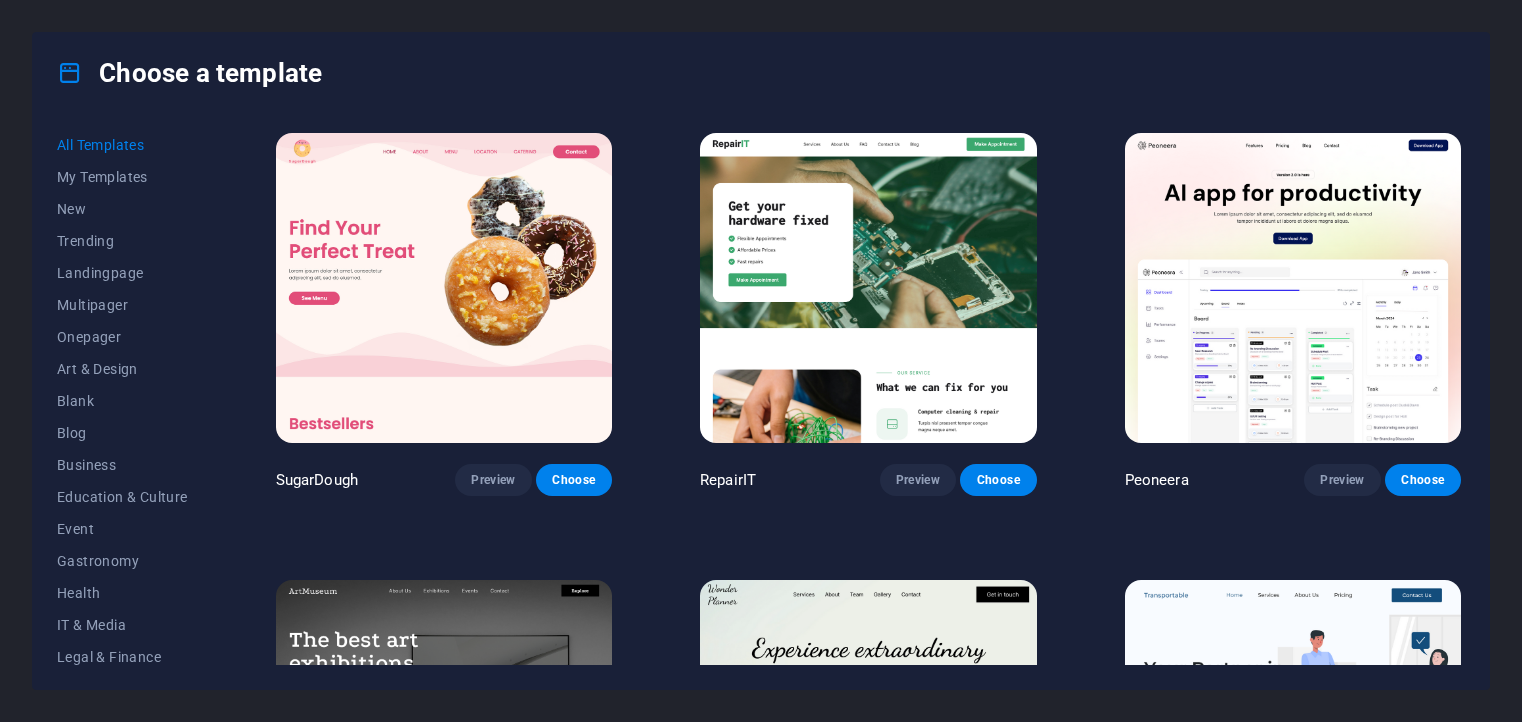 scroll, scrollTop: 0, scrollLeft: 0, axis: both 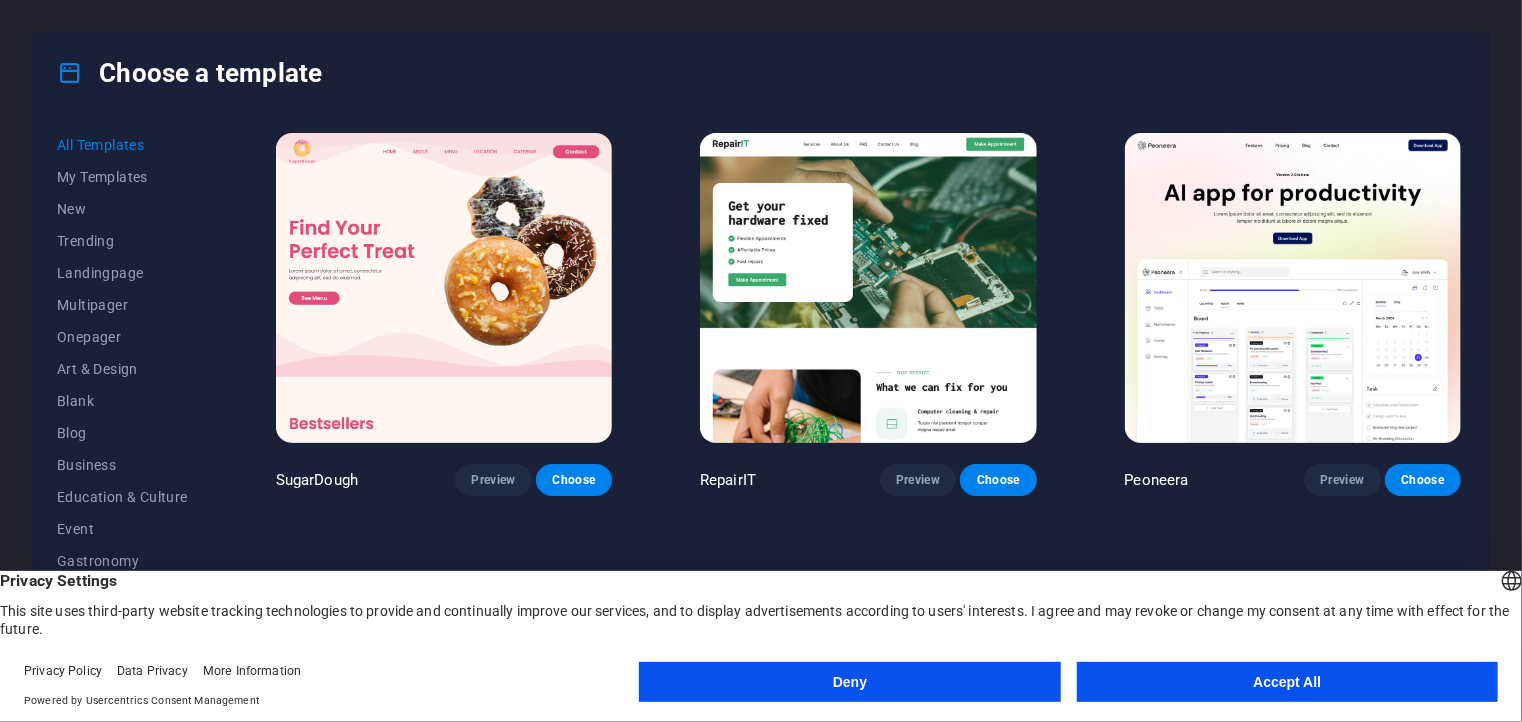 click on "Accept All" at bounding box center (1287, 682) 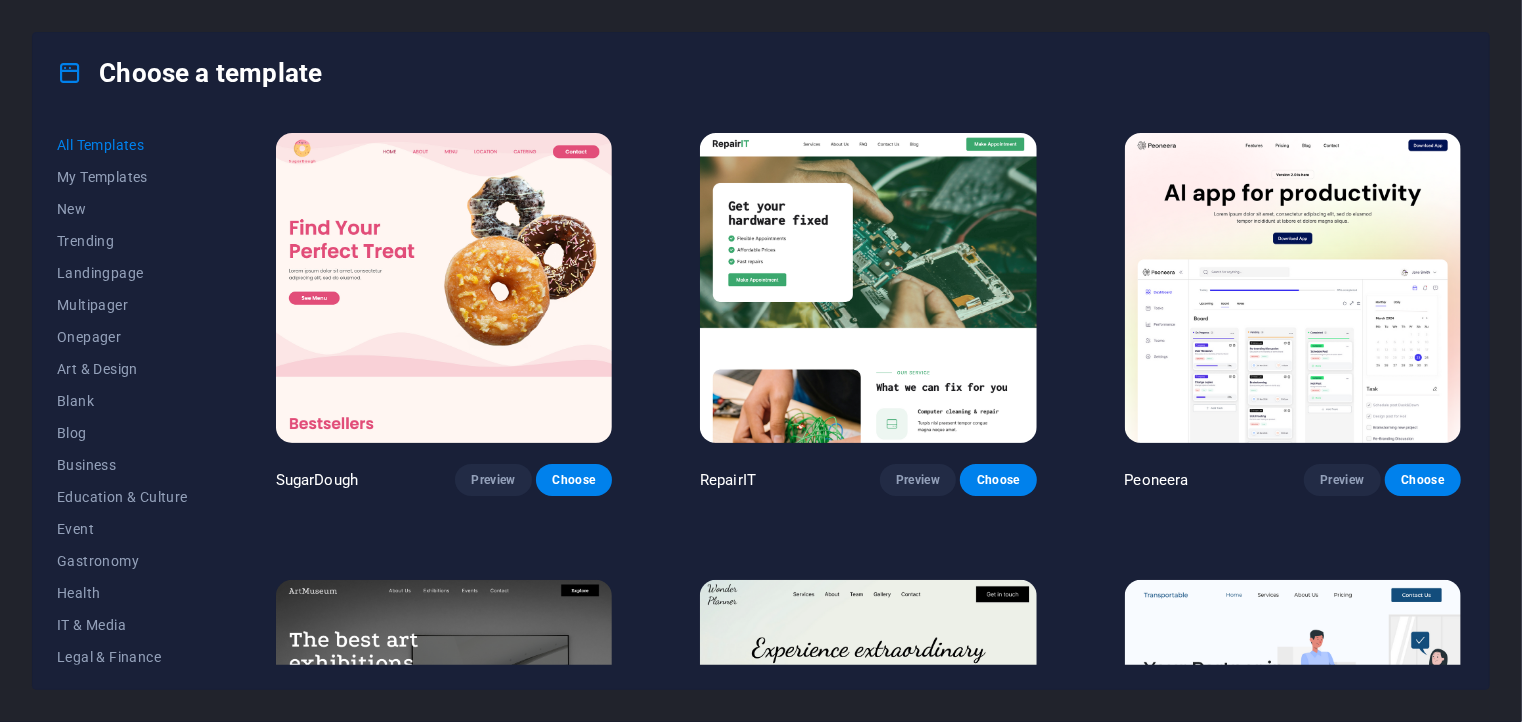 click on "Choose a template All Templates My Templates New Trending Landingpage Multipager Onepager Art & Design Blank Blog Business Education & Culture Event Gastronomy Health IT & Media Legal & Finance Non-Profit Performance Portfolio Services Sports & Beauty Trades Travel Wireframe SugarDough Preview Choose RepairIT Preview Choose Peoneera Preview Choose Art Museum Preview Choose Wonder Planner Preview Choose Transportable Preview Choose S&L Preview Choose WePaint Preview Choose Eco-Con Preview Choose MeetUp Preview Choose Help & Care Preview Choose Podcaster Preview Choose Academix Preview Choose BIG Barber Shop Preview Choose Health & Food Preview Choose UrbanNest Interiors Preview Choose Green Change Preview Choose The Beauty Temple Preview Choose WeTrain Preview Choose Cleaner Preview Choose Johanna James Preview Choose Delicioso Preview Choose Dream Garden Preview Choose LumeDeAqua Preview Choose Pets Care Preview Choose SafeSpace Preview Choose Midnight Rain Bar Preview Choose Drive Preview Choose Estator Yoga" at bounding box center (761, 361) 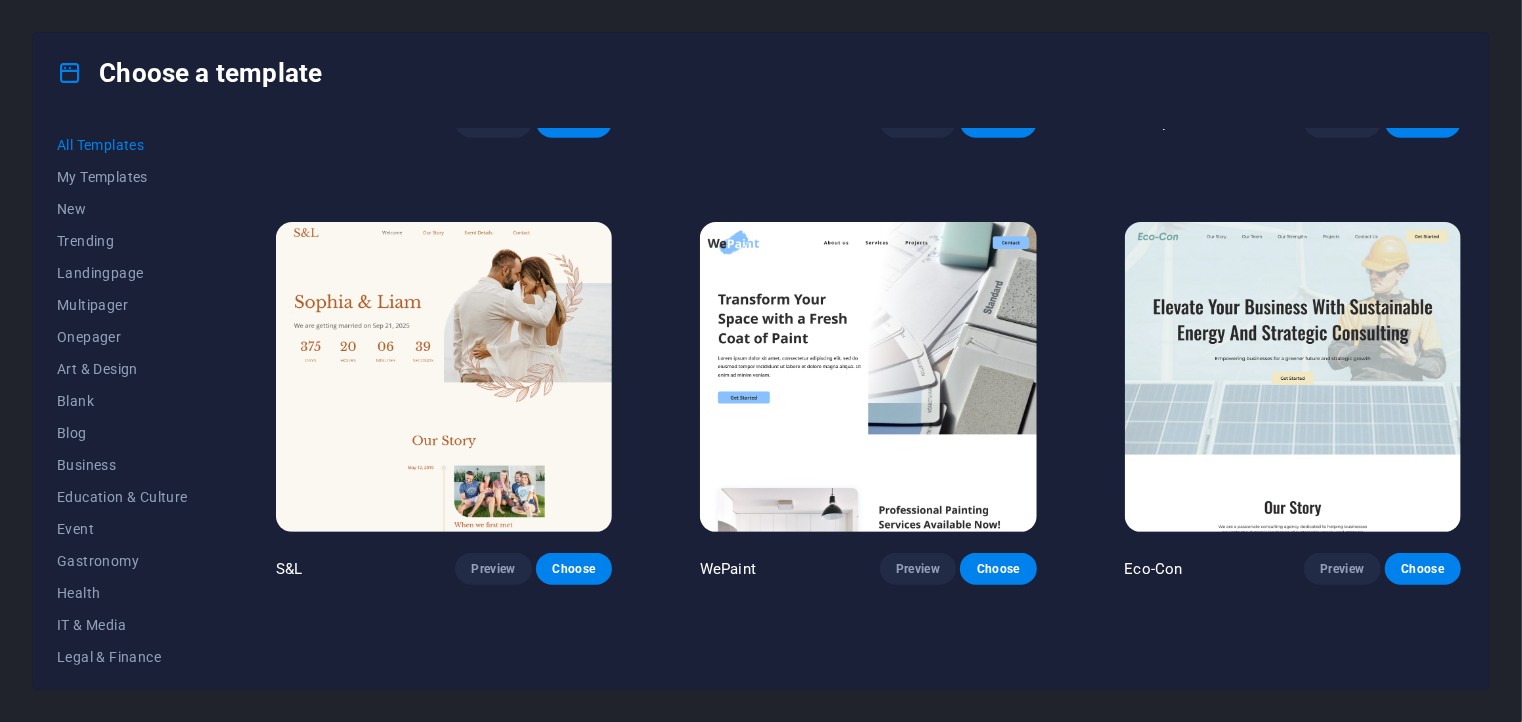 scroll, scrollTop: 988, scrollLeft: 0, axis: vertical 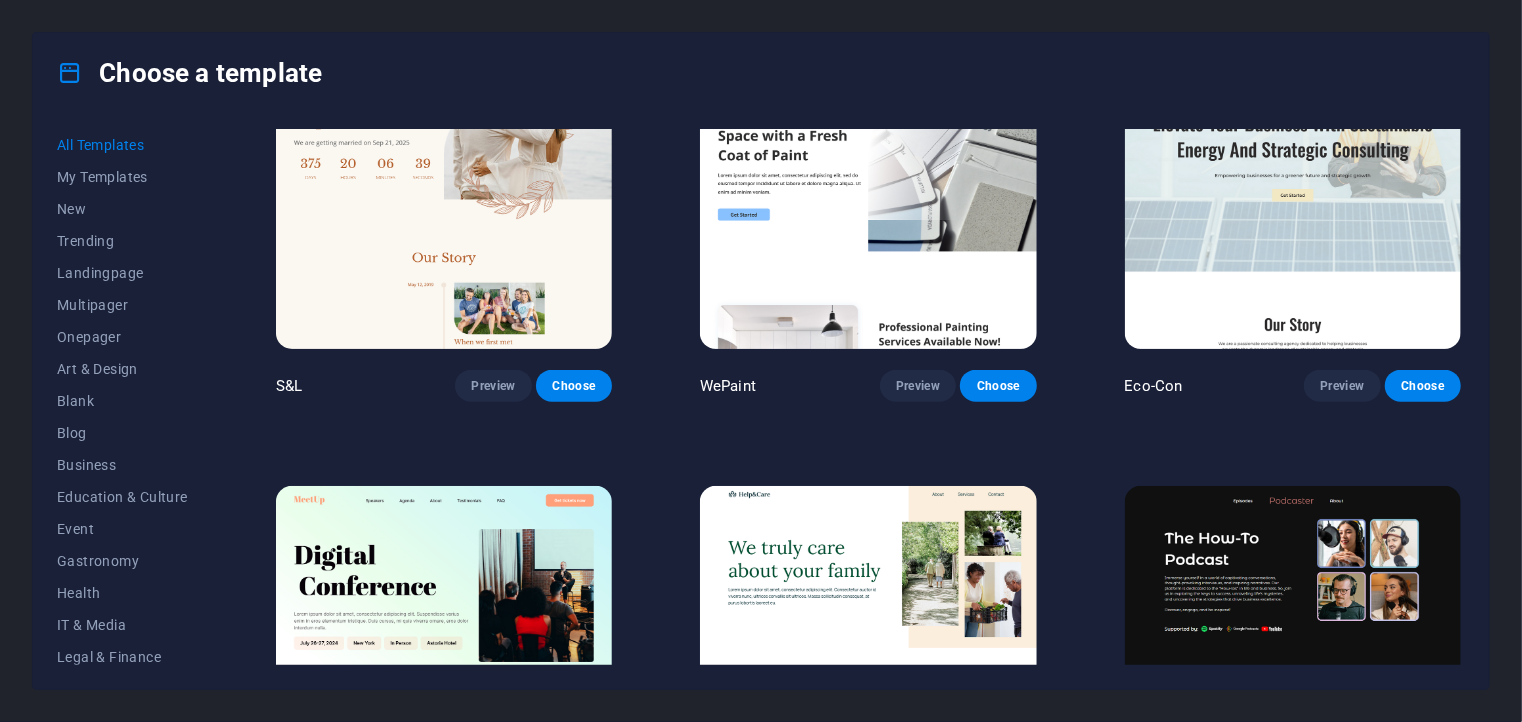 click on "All Templates My Templates New Trending Landingpage Multipager Onepager Art & Design Blank Blog Business Education & Culture Event Gastronomy Health IT & Media Legal & Finance Non-Profit Performance Portfolio Services Sports & Beauty Trades Travel Wireframe SugarDough Preview Choose RepairIT Preview Choose Peoneera Preview Choose Art Museum Preview Choose Wonder Planner Preview Choose Transportable Preview Choose S&L Preview Choose WePaint Preview Choose Eco-Con Preview Choose MeetUp Preview Choose Help & Care Preview Choose Podcaster Preview Choose Academix Preview Choose BIG Barber Shop Preview Choose Health & Food Preview Choose UrbanNest Interiors Preview Choose Green Change Preview Choose The Beauty Temple Preview Choose WeTrain Preview Choose Cleaner Preview Choose Johanna James Preview Choose Delicioso Preview Choose Dream Garden Preview Choose LumeDeAqua Preview Choose Pets Care Preview Choose SafeSpace Preview Choose Midnight Rain Bar Preview Choose Drive Preview Choose Estator Preview Choose Preview" at bounding box center [761, 401] 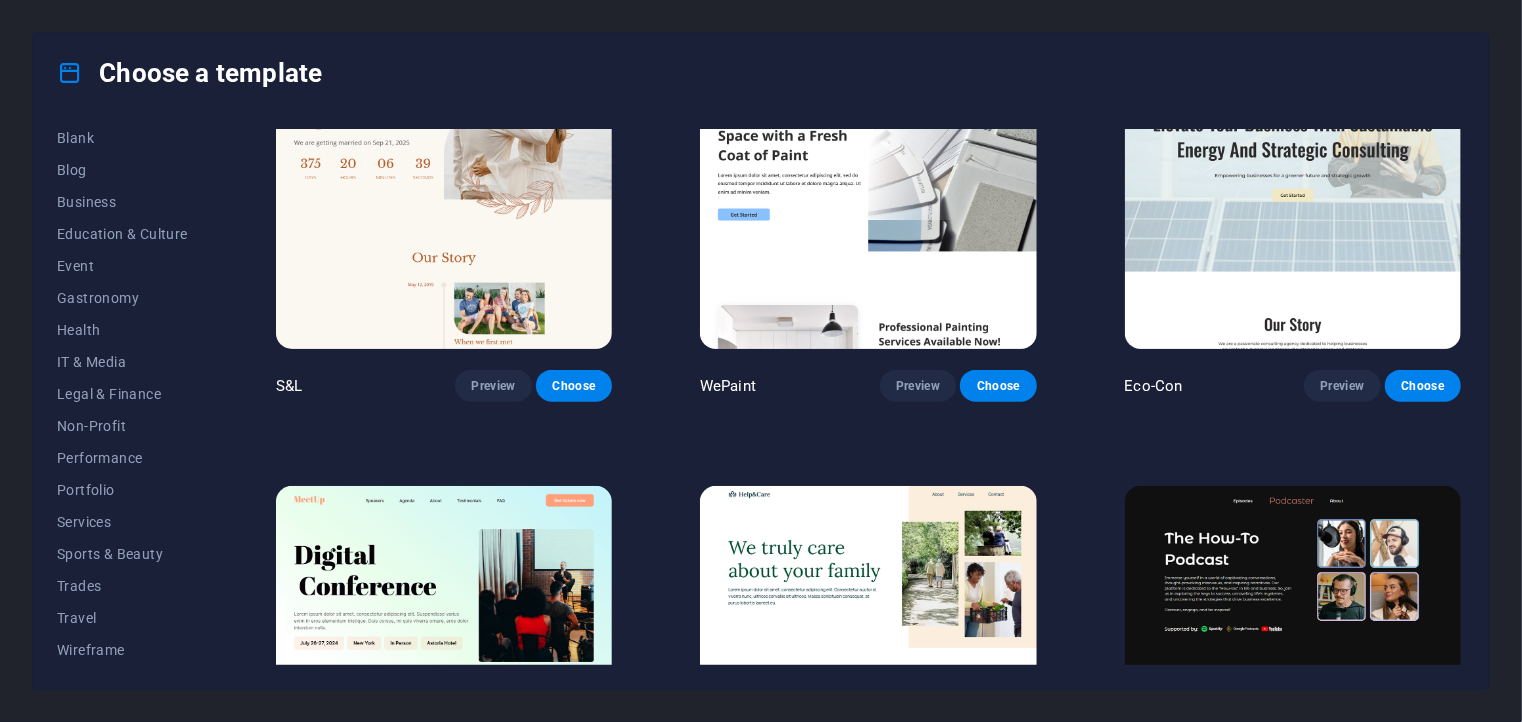 scroll, scrollTop: 0, scrollLeft: 0, axis: both 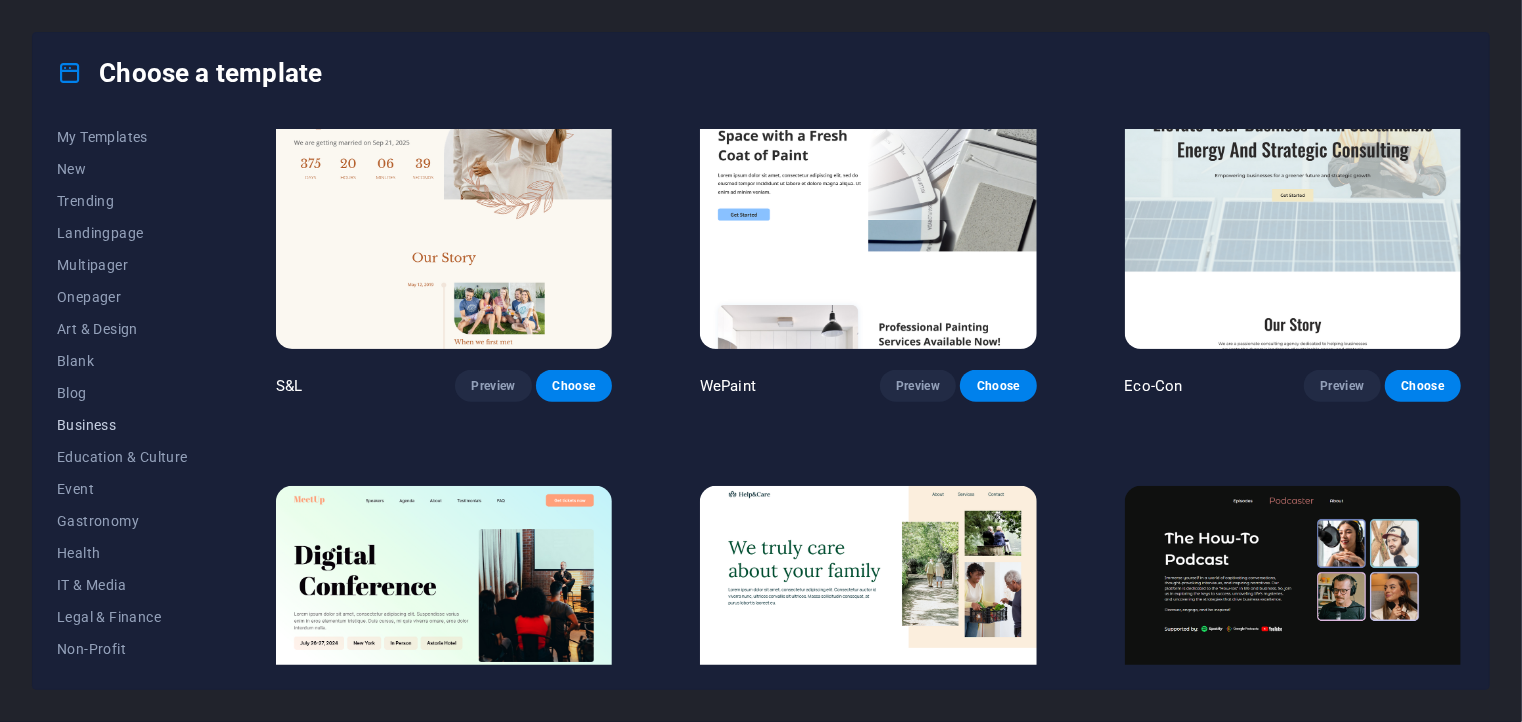 click on "Business" at bounding box center (122, 425) 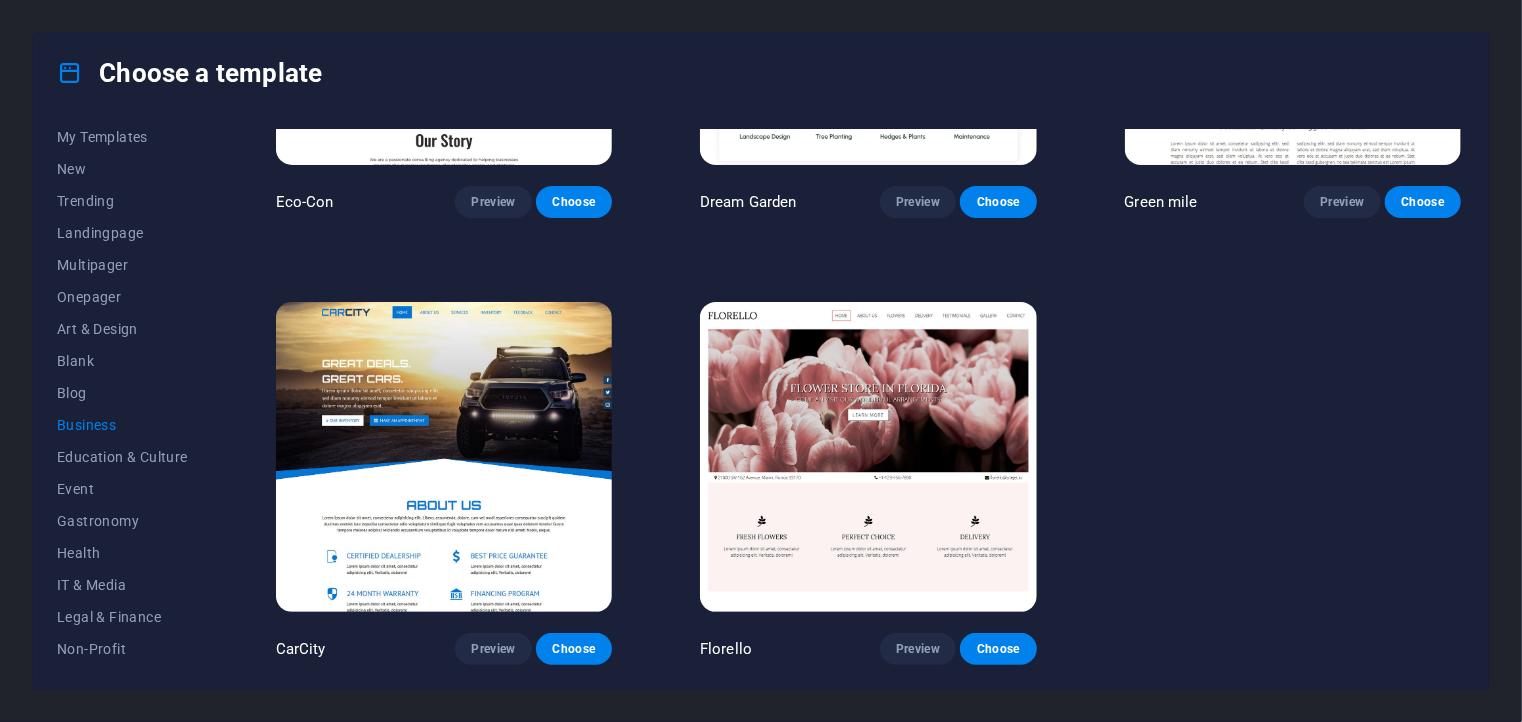 scroll, scrollTop: 98, scrollLeft: 0, axis: vertical 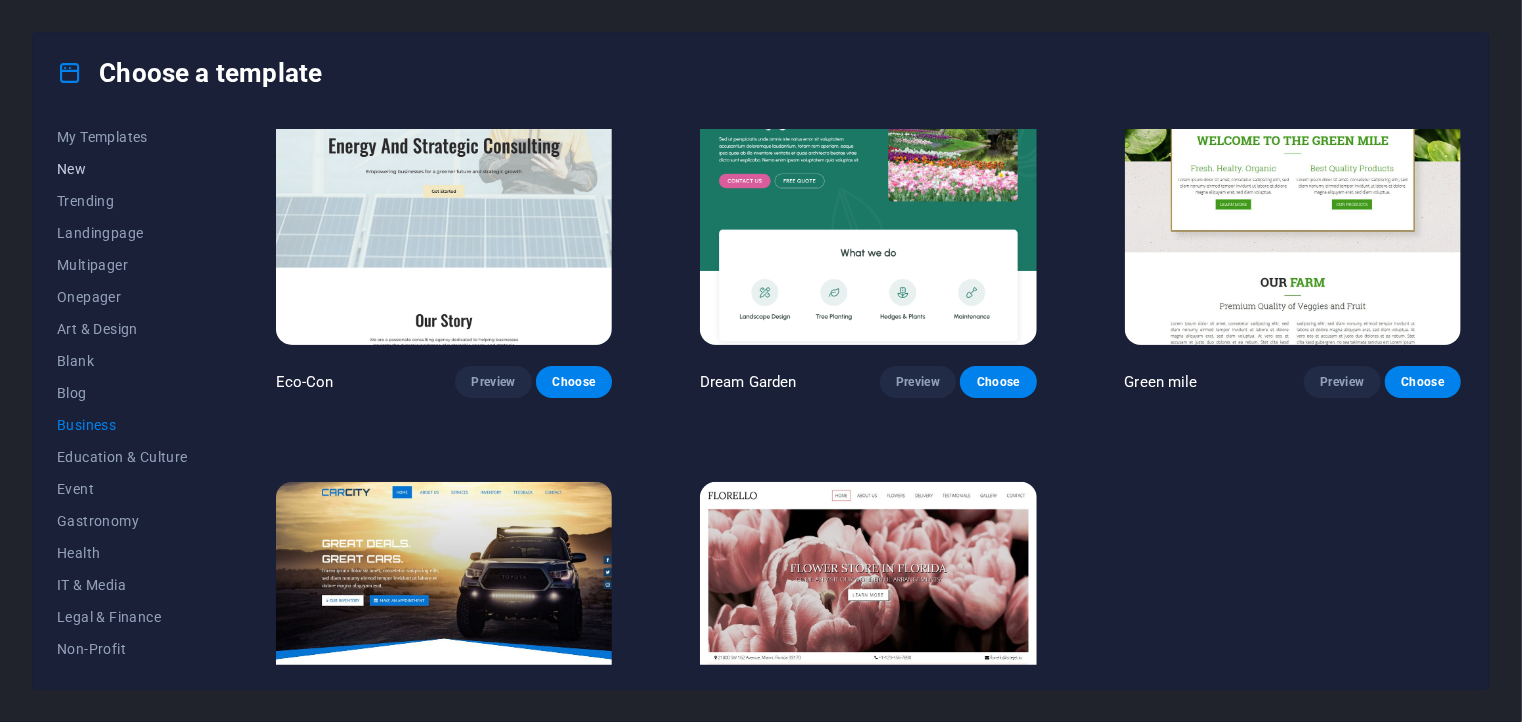 click on "New" at bounding box center (122, 169) 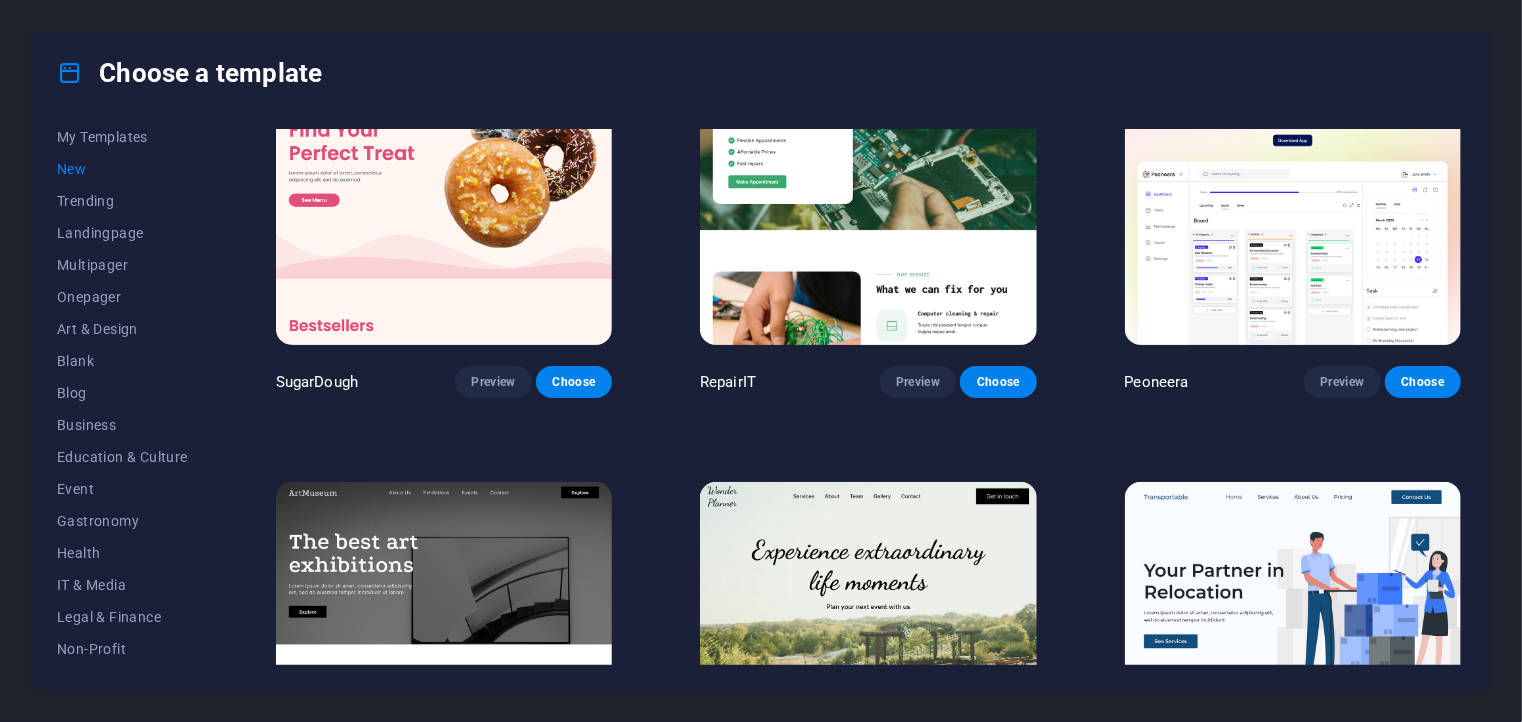 scroll, scrollTop: 988, scrollLeft: 0, axis: vertical 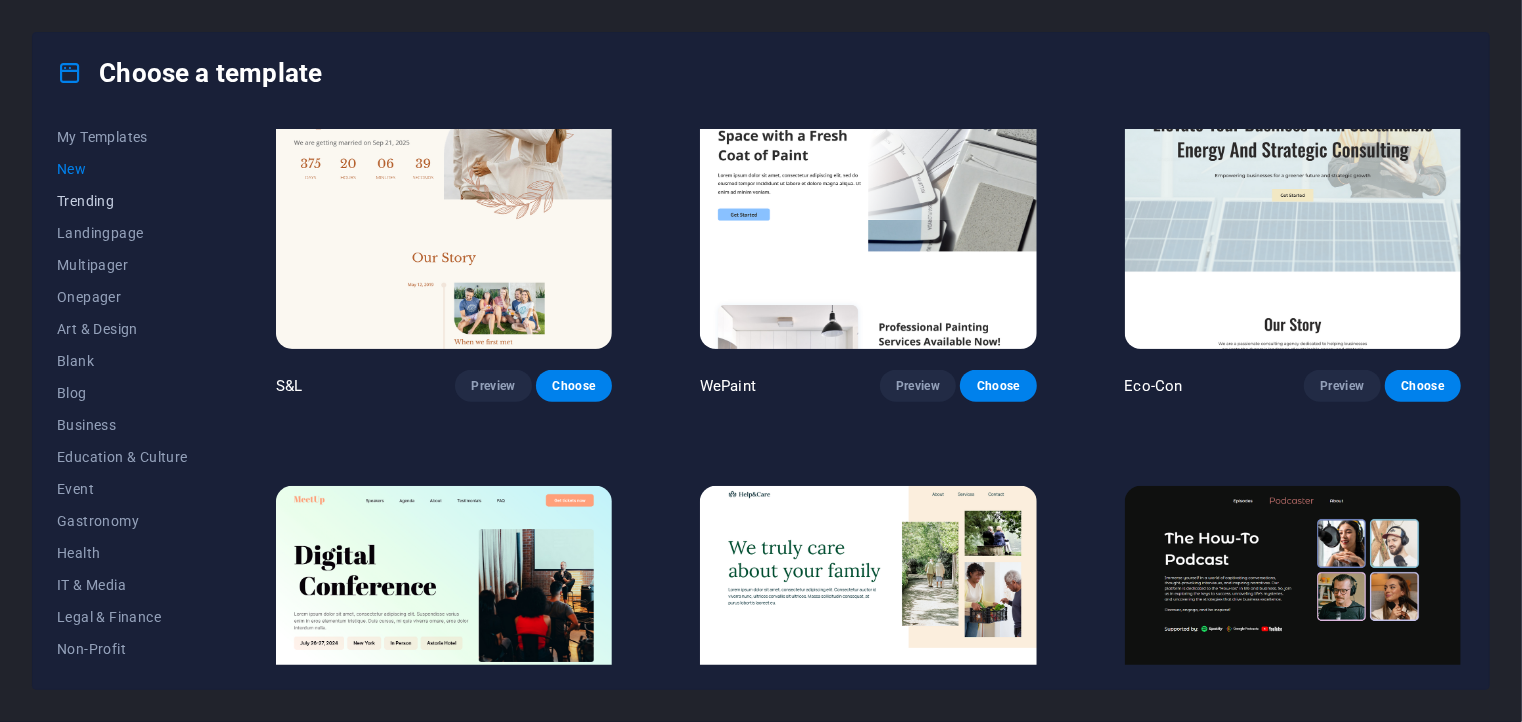 click on "Trending" at bounding box center [122, 201] 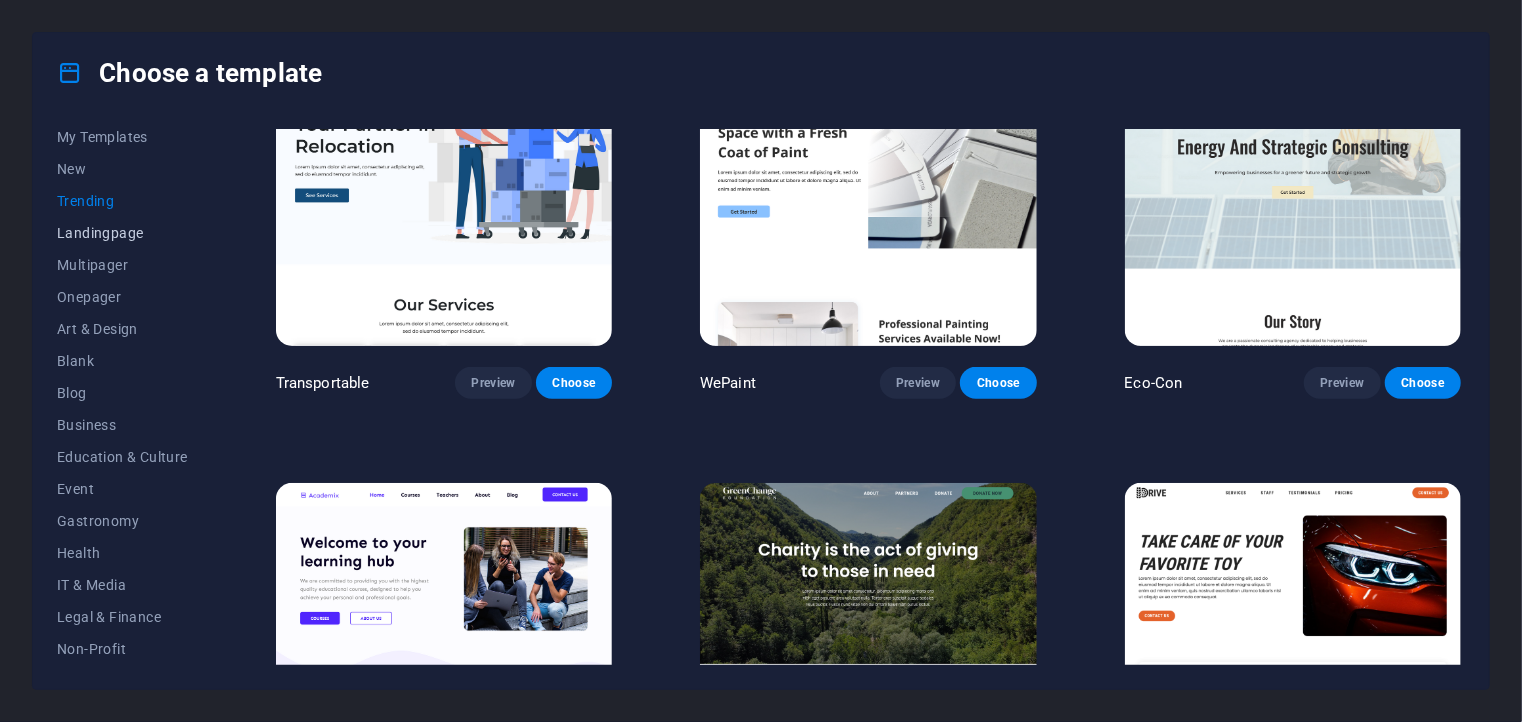 click on "Landingpage" at bounding box center [122, 233] 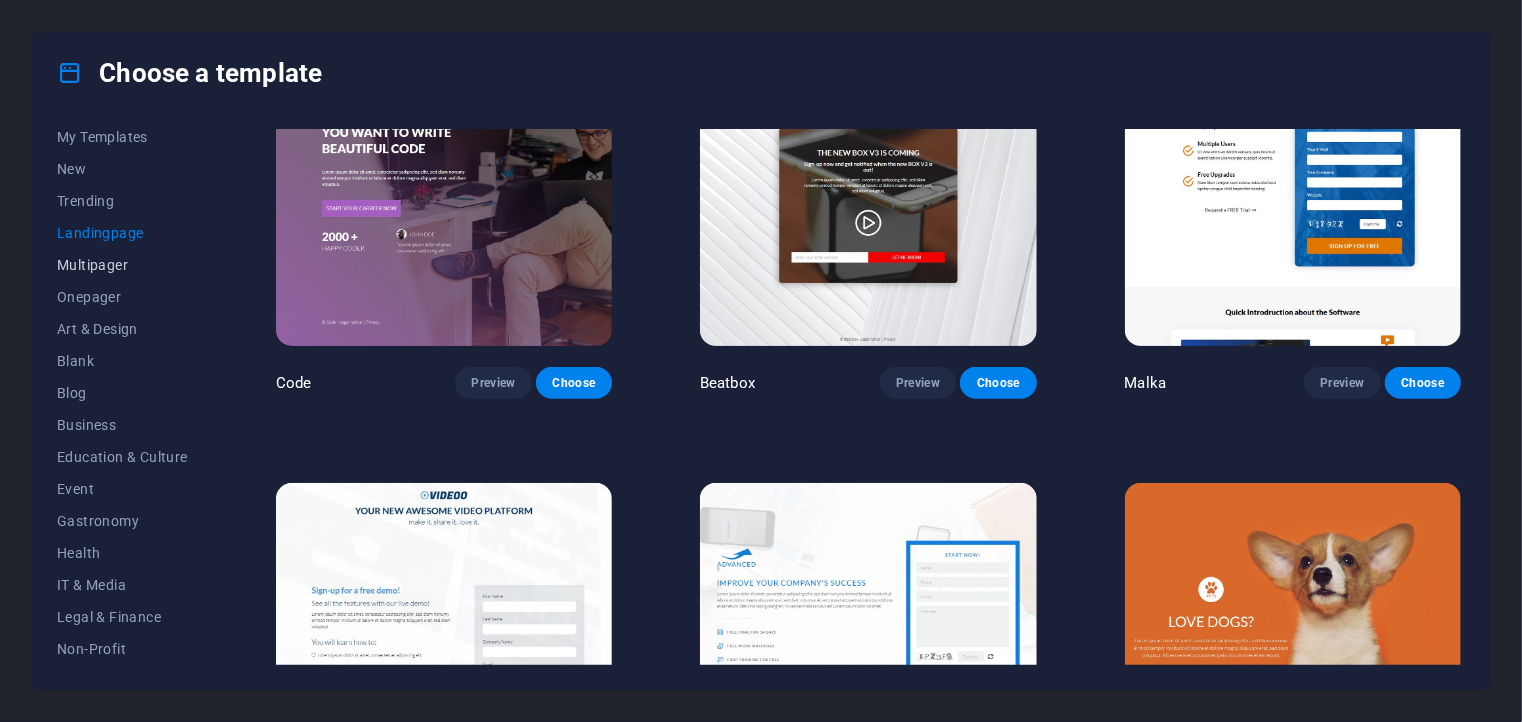 click on "Multipager" at bounding box center (122, 265) 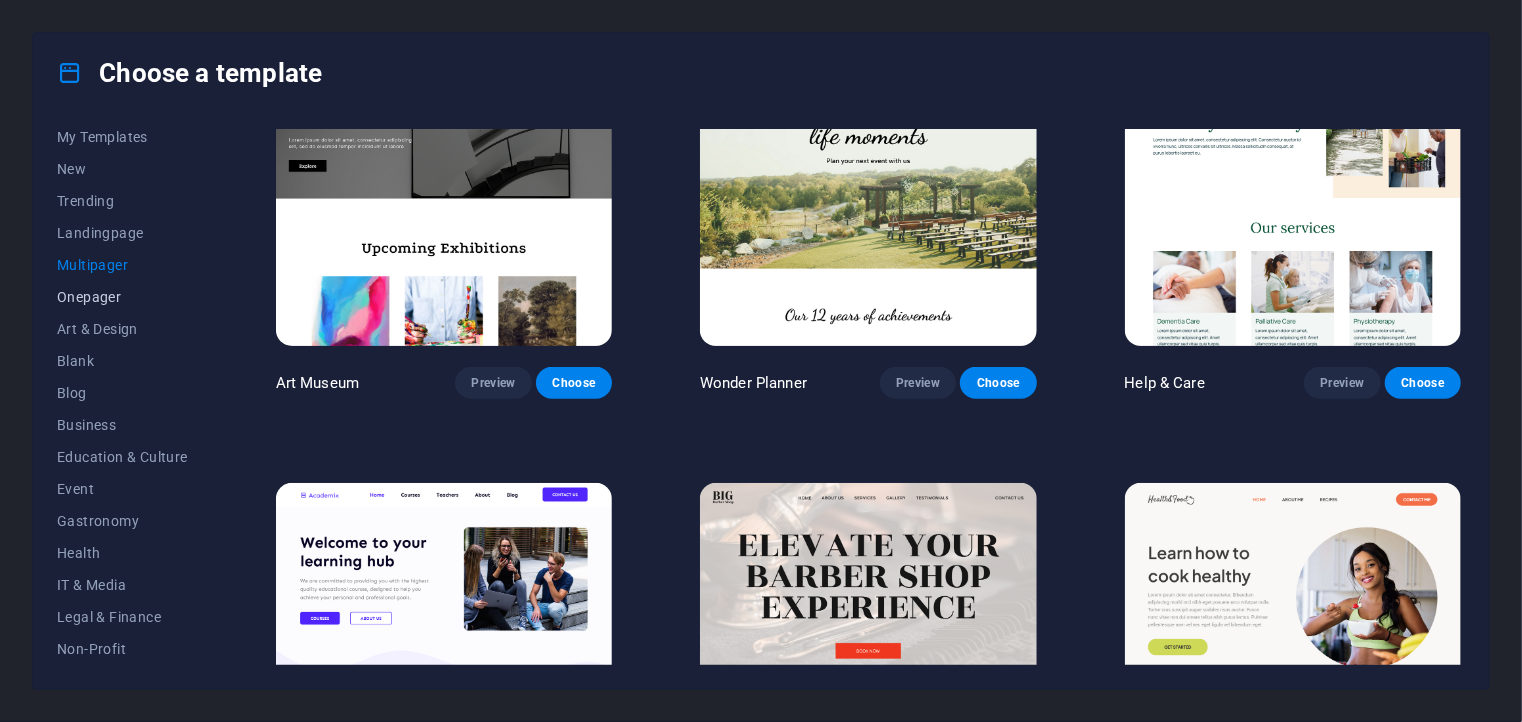 click on "Onepager" at bounding box center (122, 297) 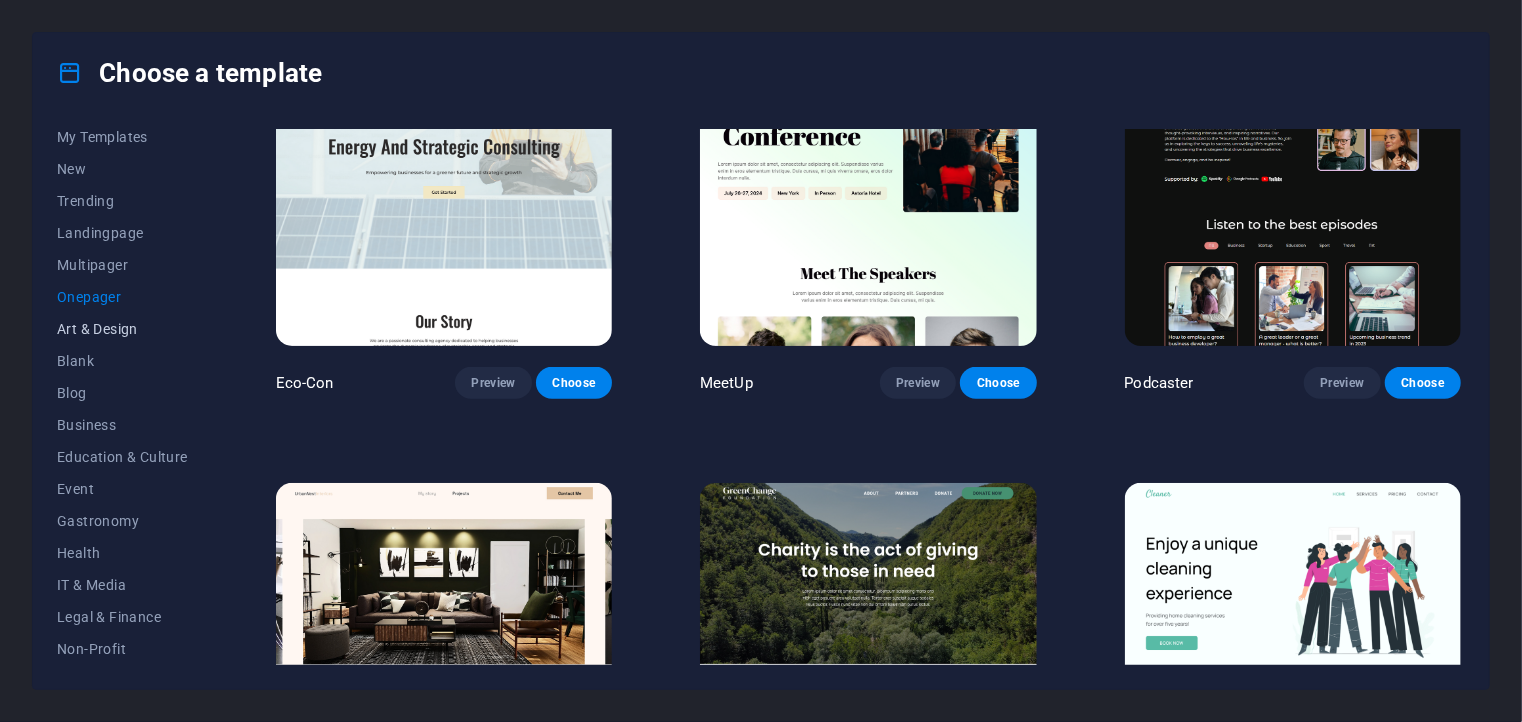 click on "Art & Design" at bounding box center [122, 329] 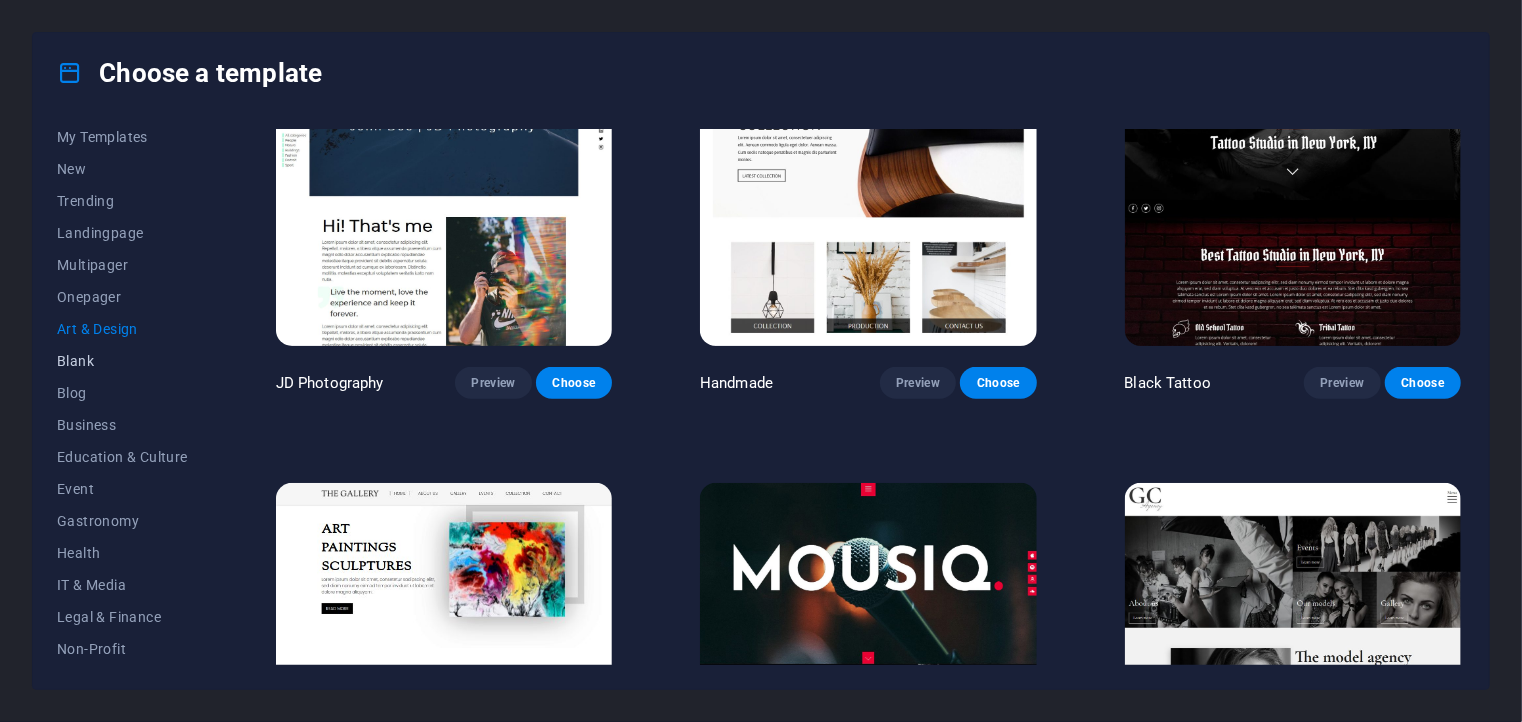 click on "Blank" at bounding box center (122, 361) 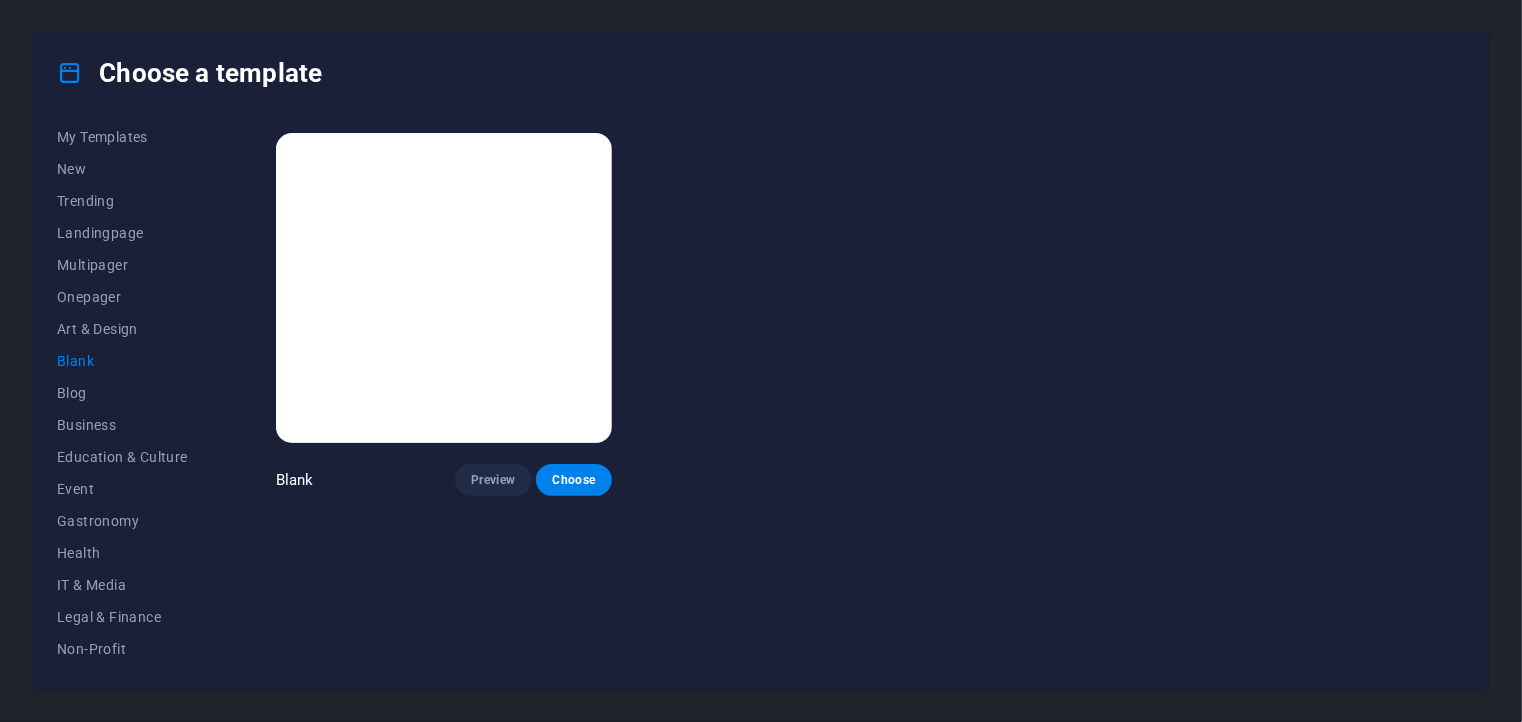 scroll, scrollTop: 0, scrollLeft: 0, axis: both 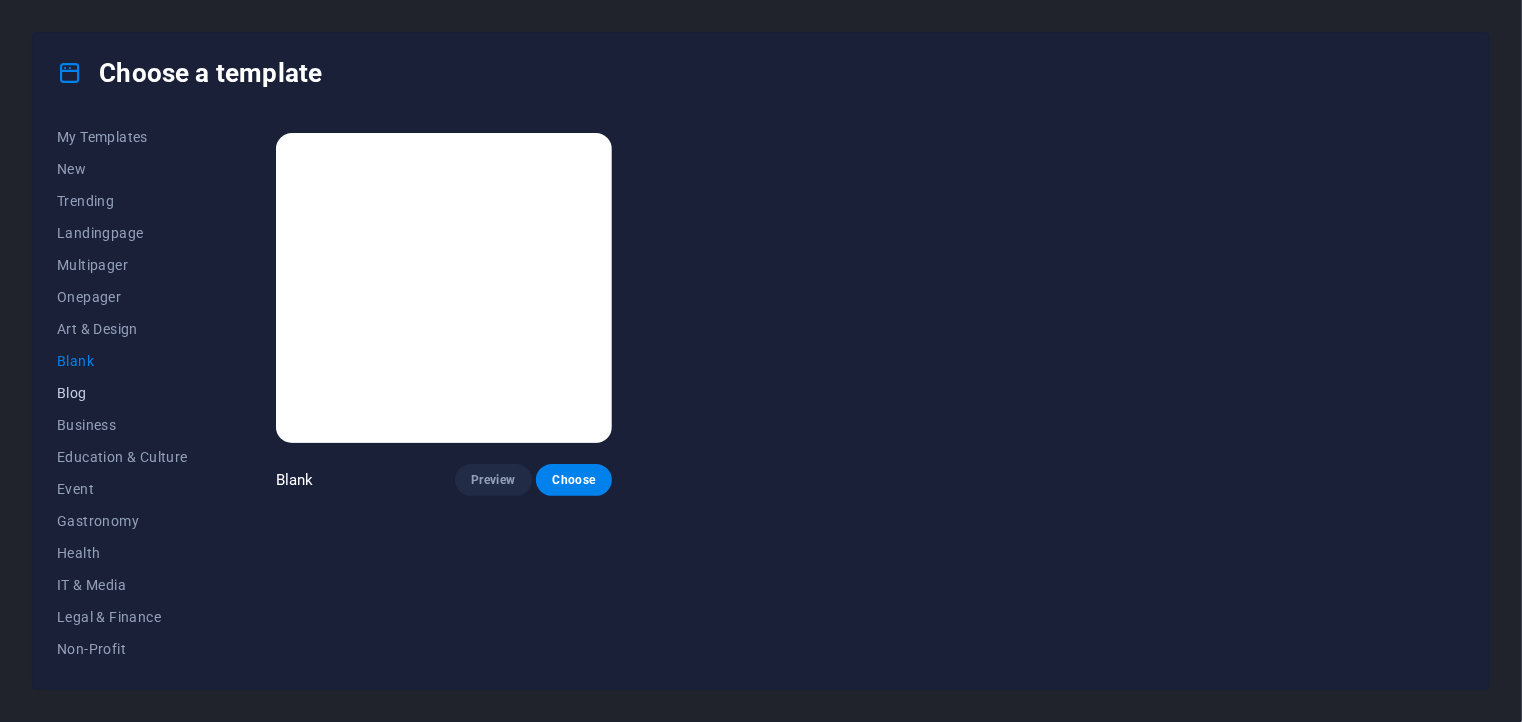 click on "Blog" at bounding box center (122, 393) 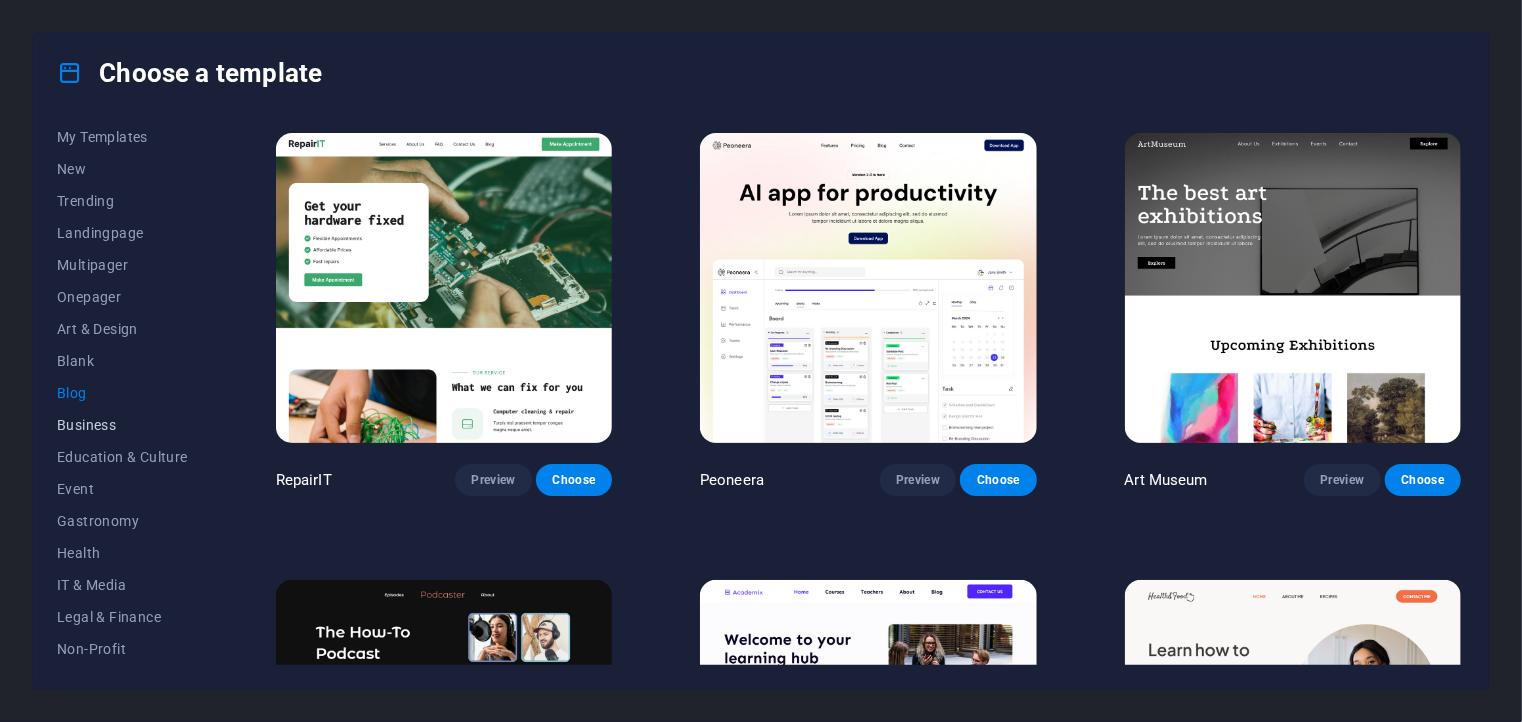 click on "Business" at bounding box center (122, 425) 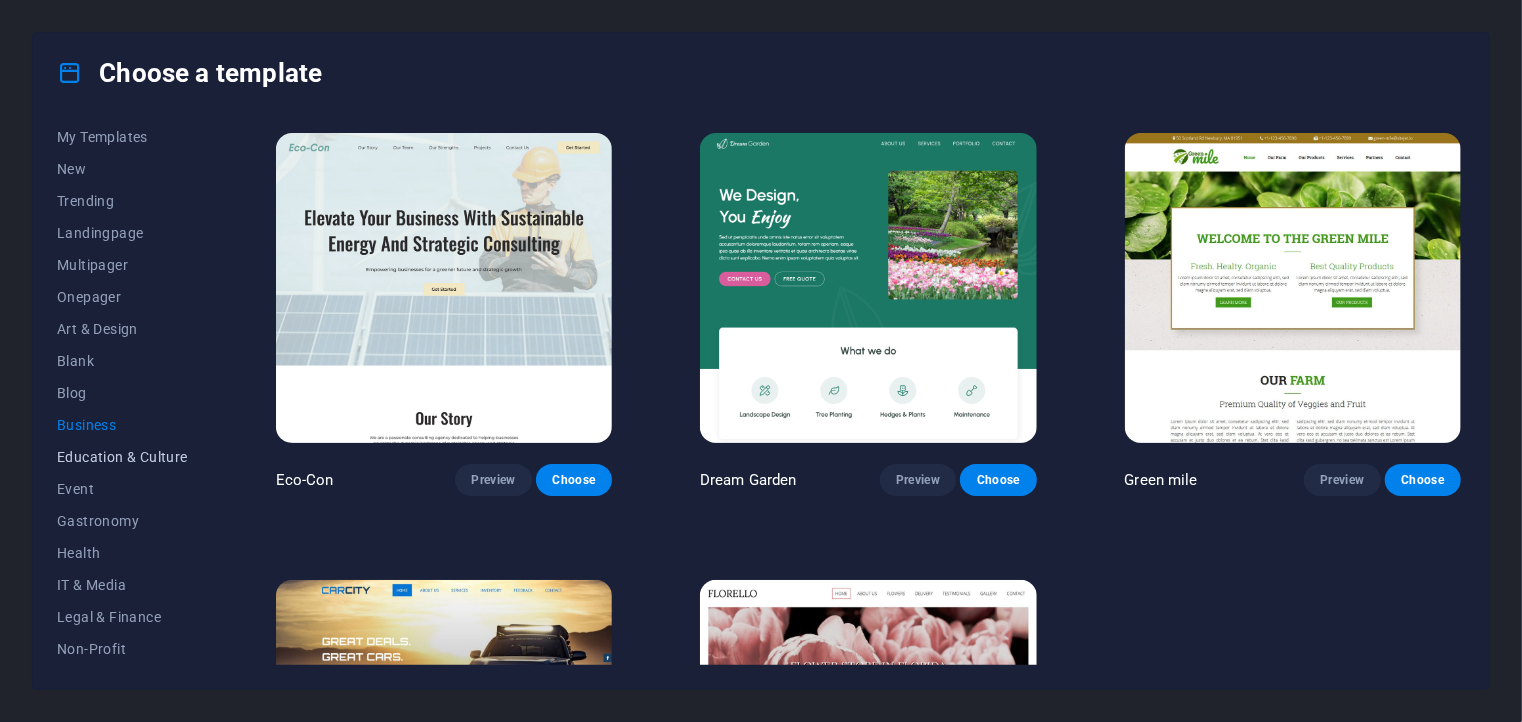 click on "Education & Culture" at bounding box center (122, 457) 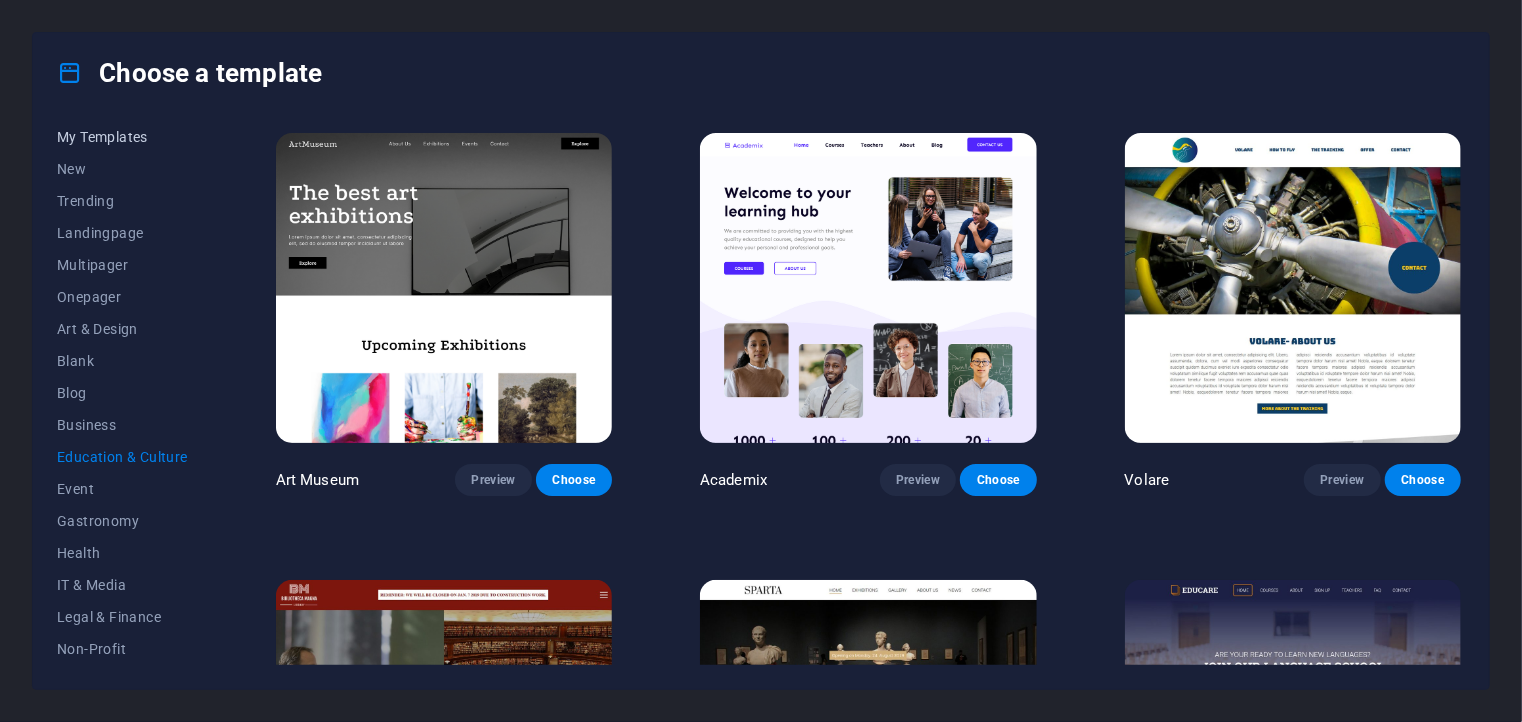 click on "My Templates" at bounding box center [122, 137] 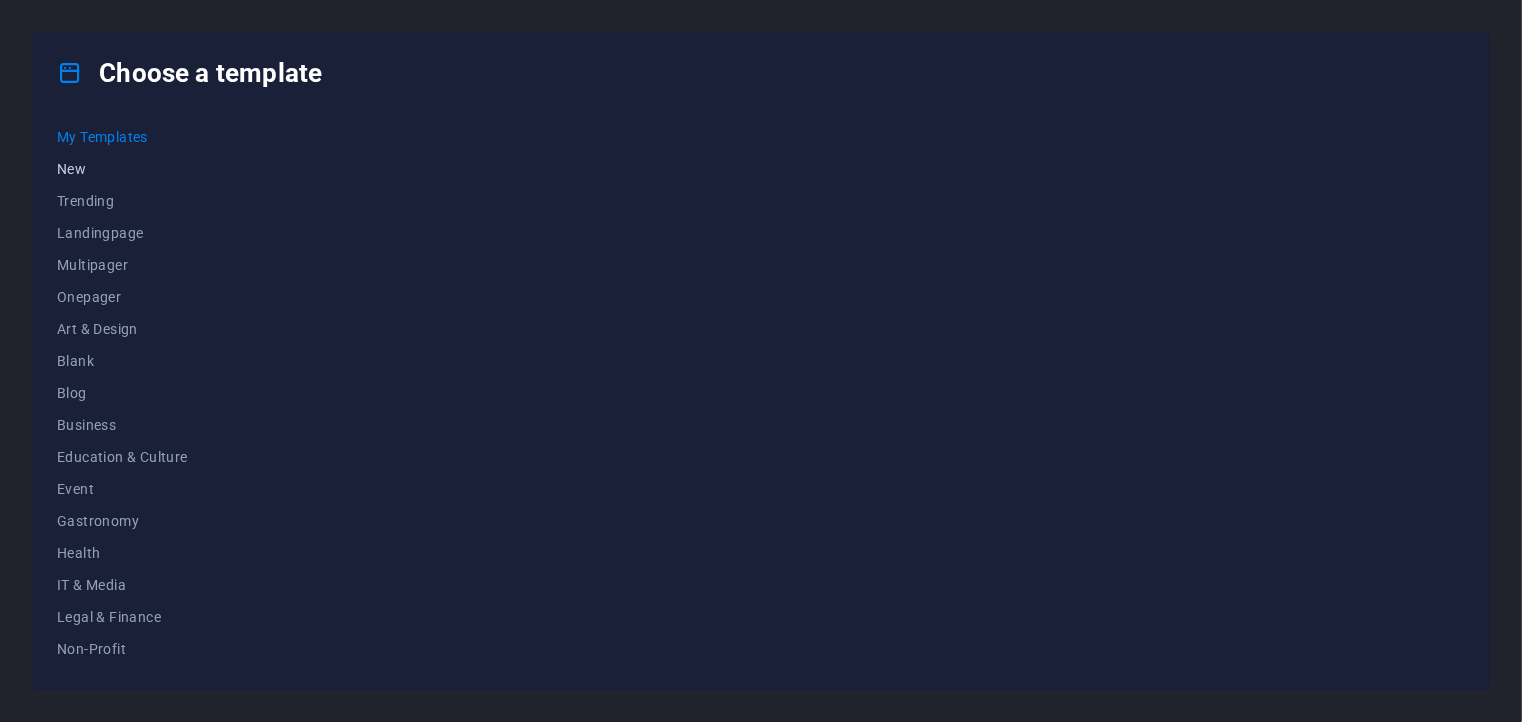 click on "New" at bounding box center (122, 169) 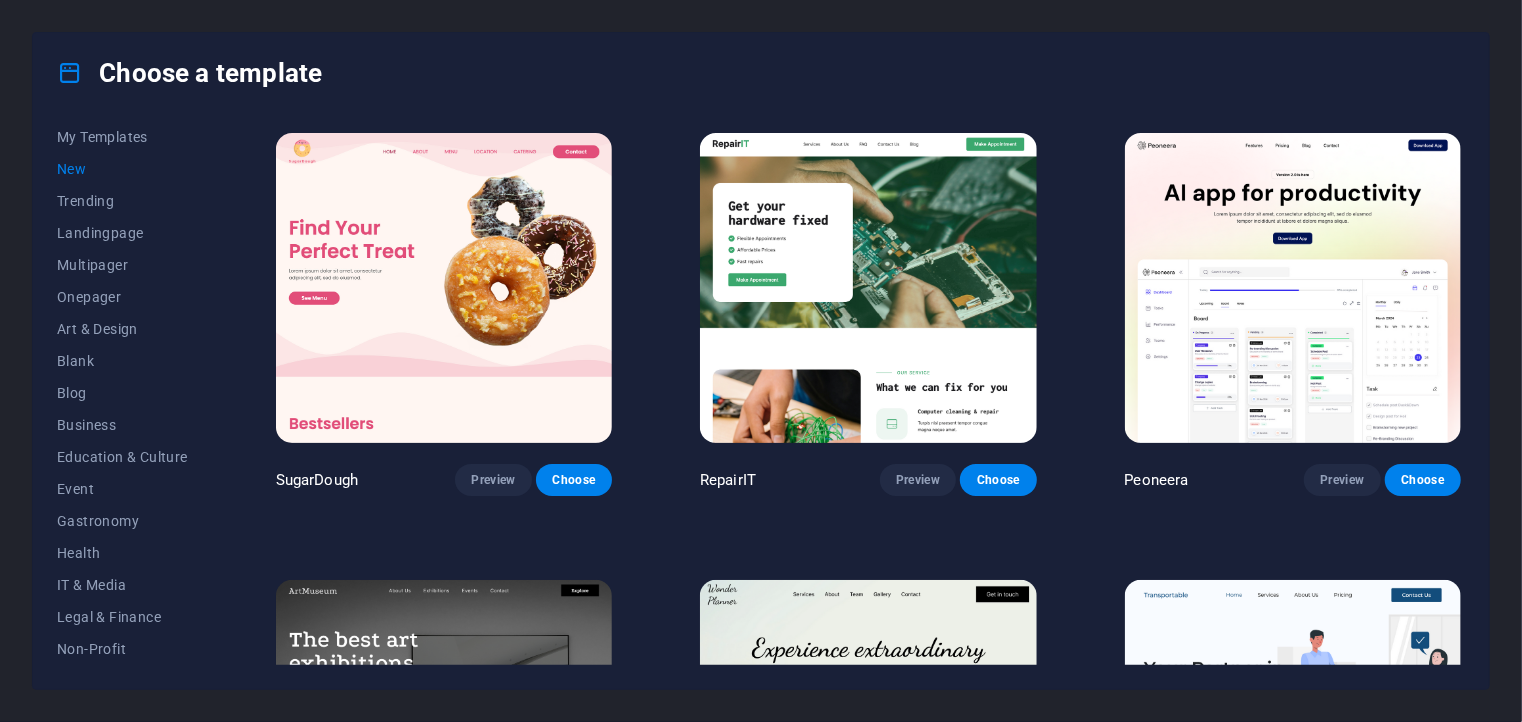click on "All Templates My Templates New Trending Landingpage Multipager Onepager Art & Design Blank Blog Business Education & Culture Event Gastronomy Health IT & Media Legal & Finance Non-Profit Performance Portfolio Services Sports & Beauty Trades Travel Wireframe SugarDough Preview Choose RepairIT Preview Choose Peoneera Preview Choose Art Museum Preview Choose Wonder Planner Preview Choose Transportable Preview Choose S&L Preview Choose WePaint Preview Choose Eco-Con Preview Choose MeetUp Preview Choose Help & Care Preview Choose Podcaster Preview Choose Academix Preview Choose" at bounding box center [761, 401] 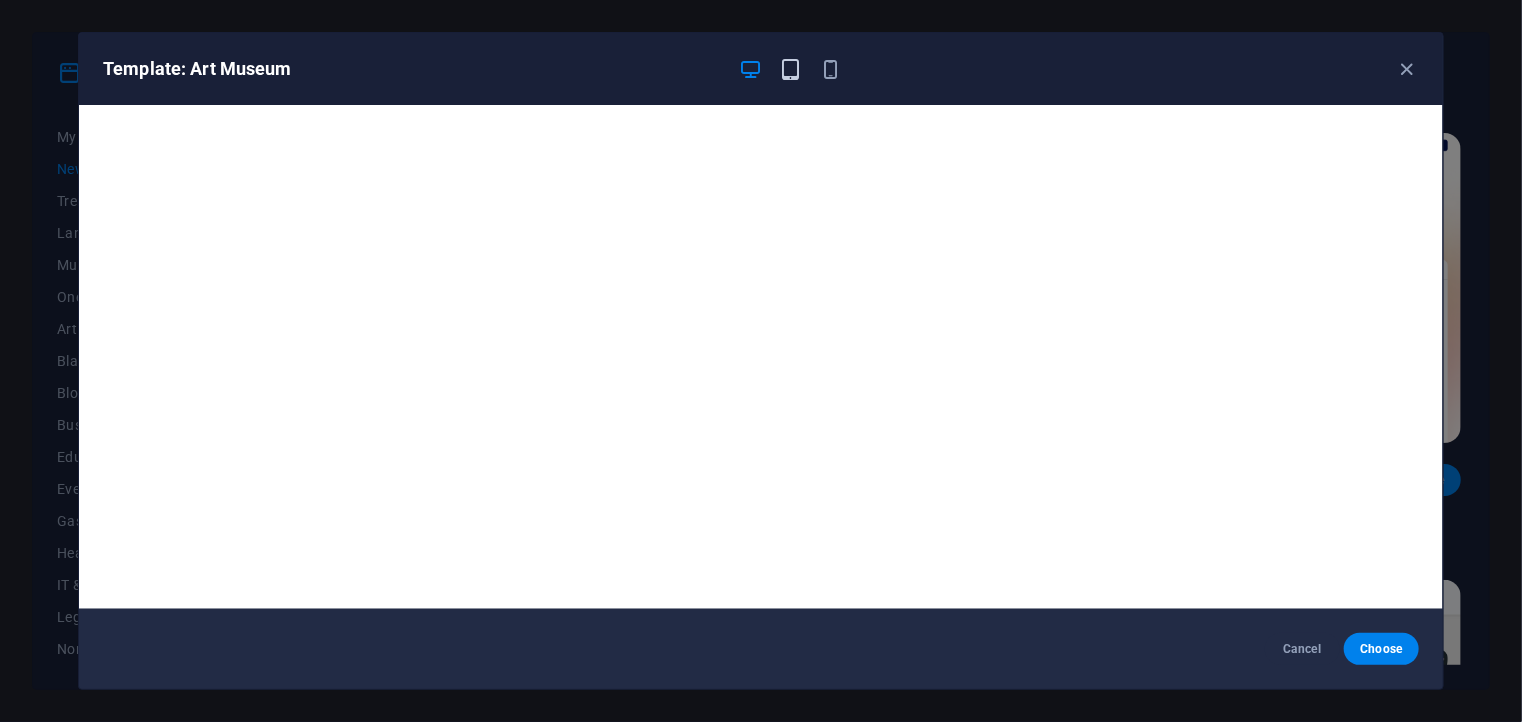 click at bounding box center [791, 69] 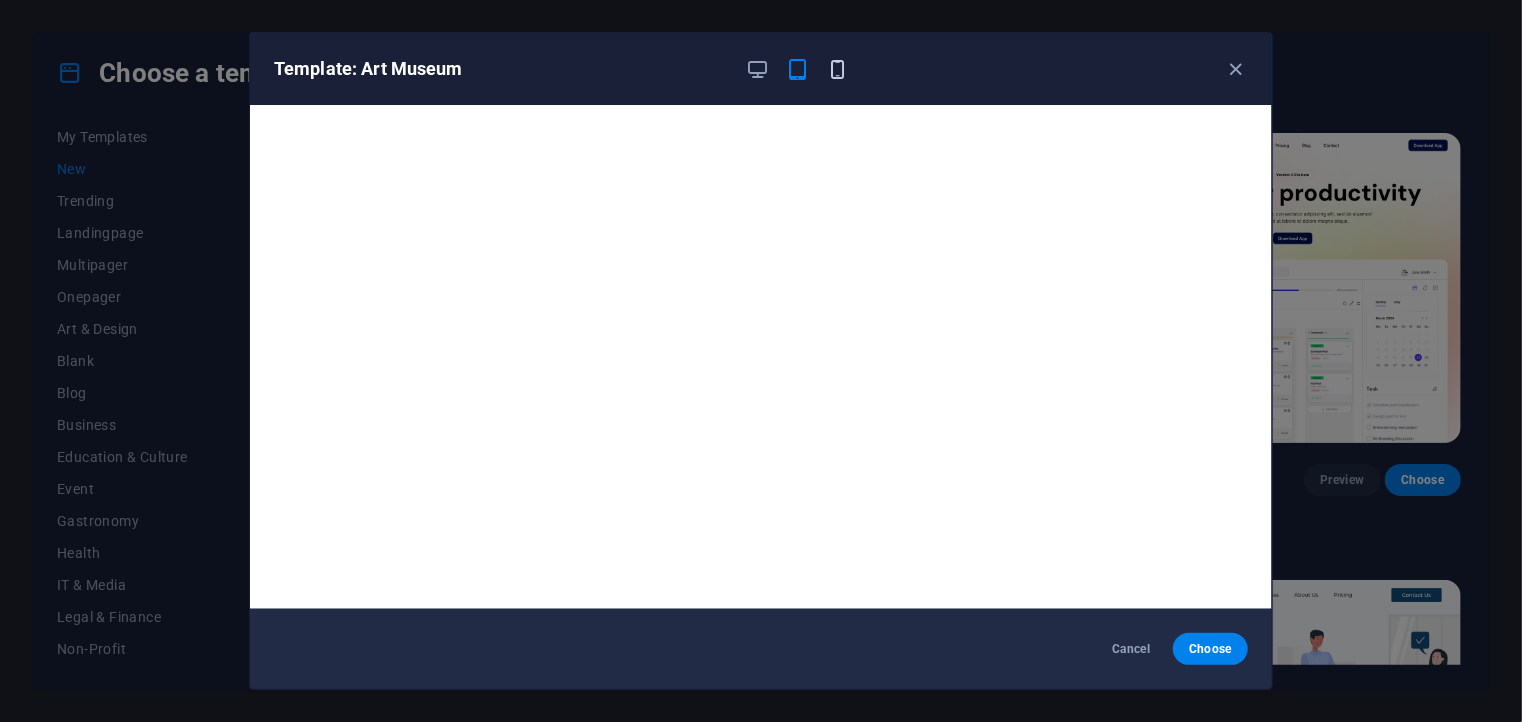 click at bounding box center [838, 69] 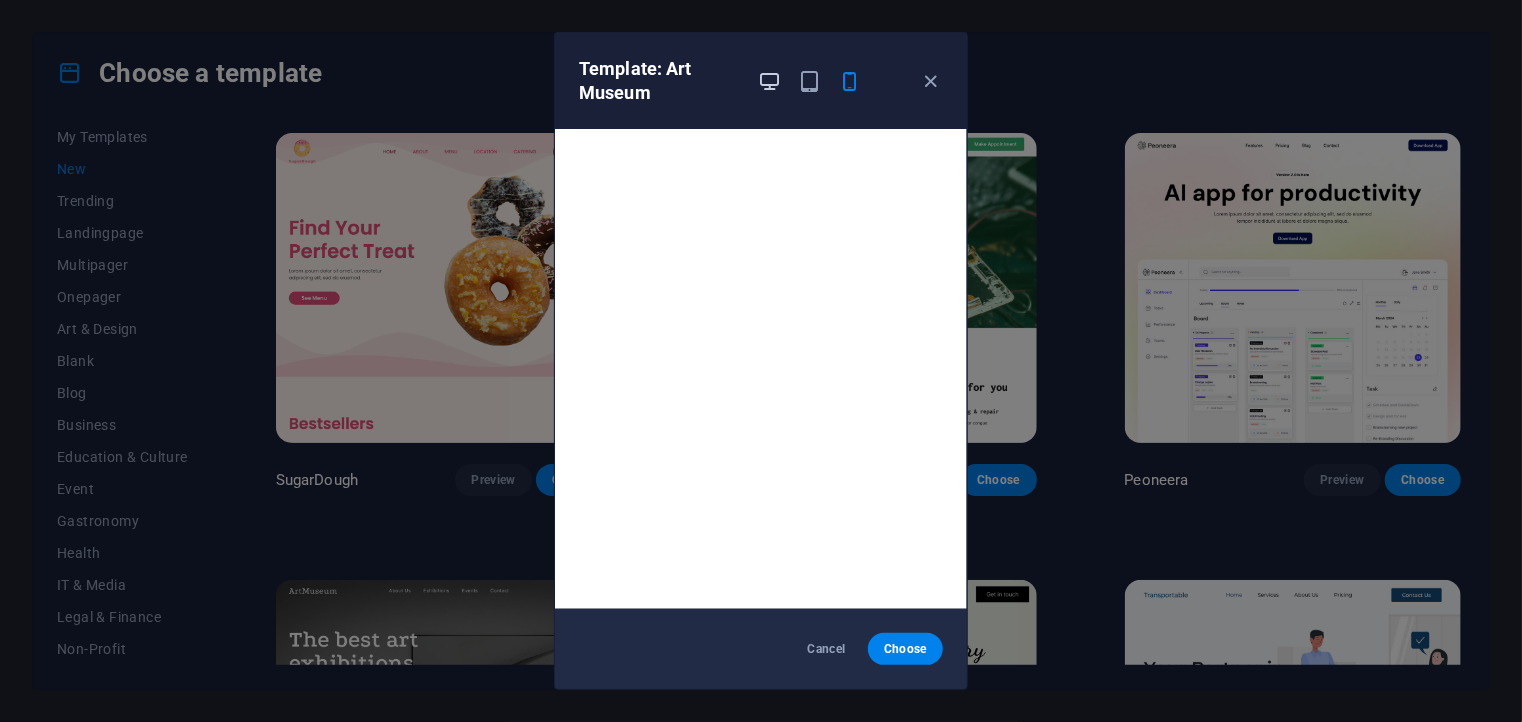 click at bounding box center (770, 81) 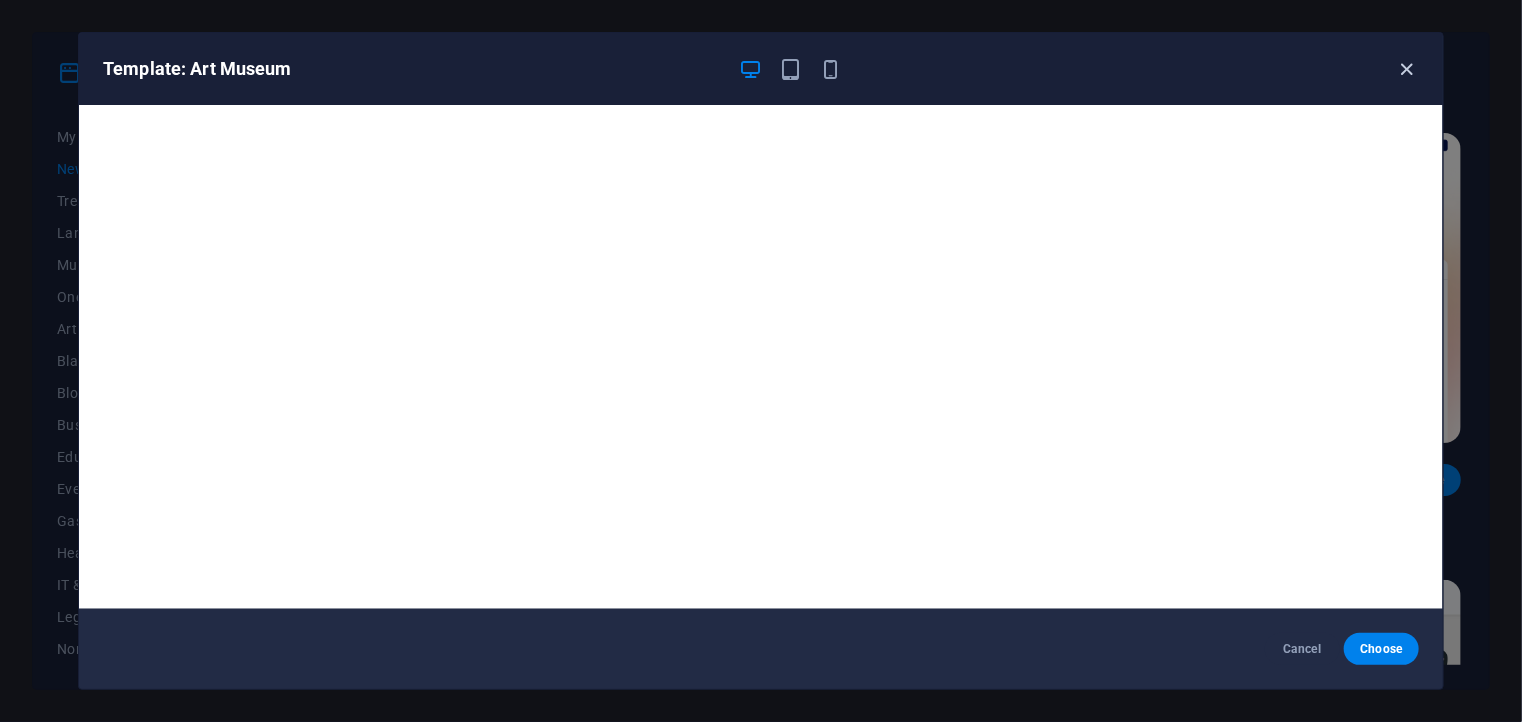 click at bounding box center (1407, 69) 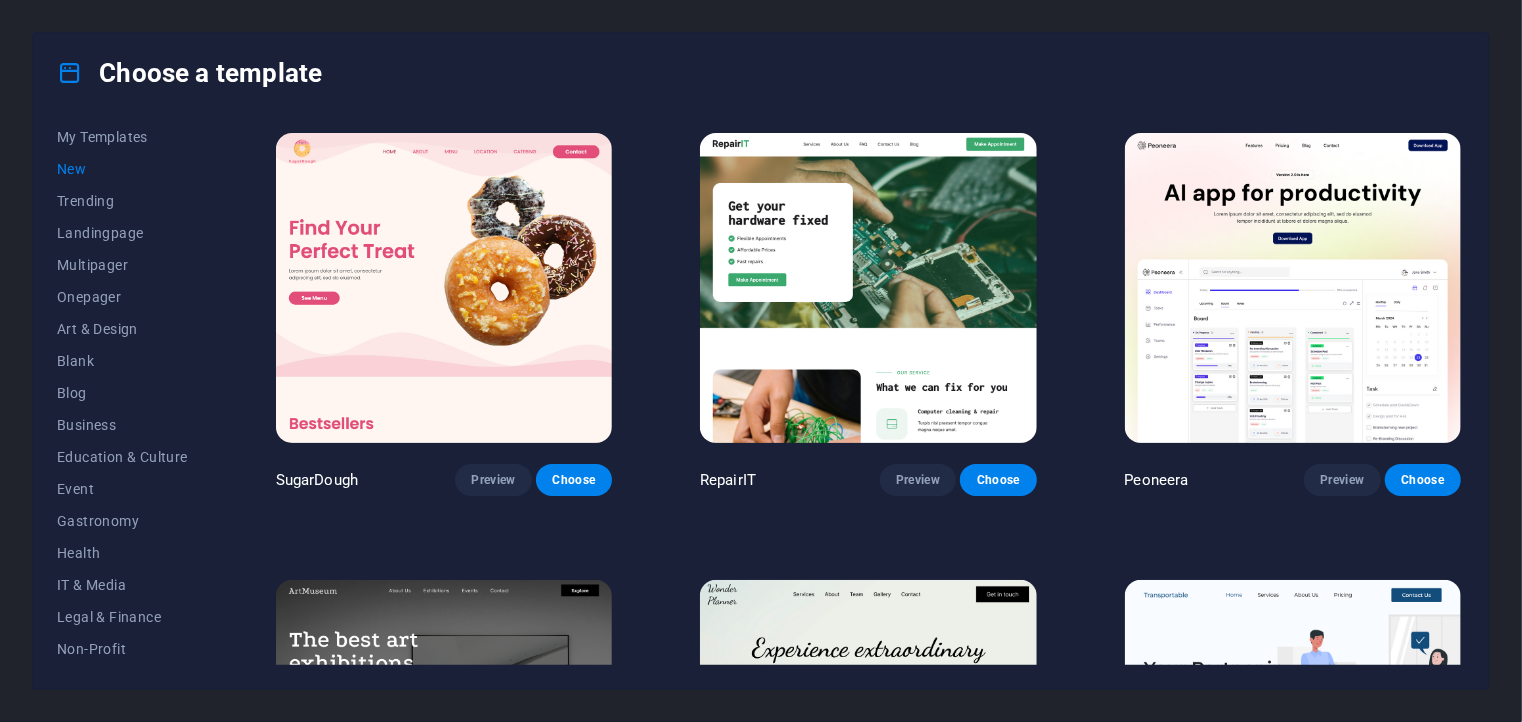 click on "All Templates My Templates New Trending Landingpage Multipager Onepager Art & Design Blank Blog Business Education & Culture Event Gastronomy Health IT & Media Legal & Finance Non-Profit Performance Portfolio Services Sports & Beauty Trades Travel Wireframe SugarDough Preview Choose RepairIT Preview Choose Peoneera Preview Choose Art Museum Preview Choose Wonder Planner Preview Choose Transportable Preview Choose S&L Preview Choose WePaint Preview Choose Eco-Con Preview Choose MeetUp Preview Choose Help & Care Preview Choose Podcaster Preview Choose Academix Preview Choose" at bounding box center [761, 401] 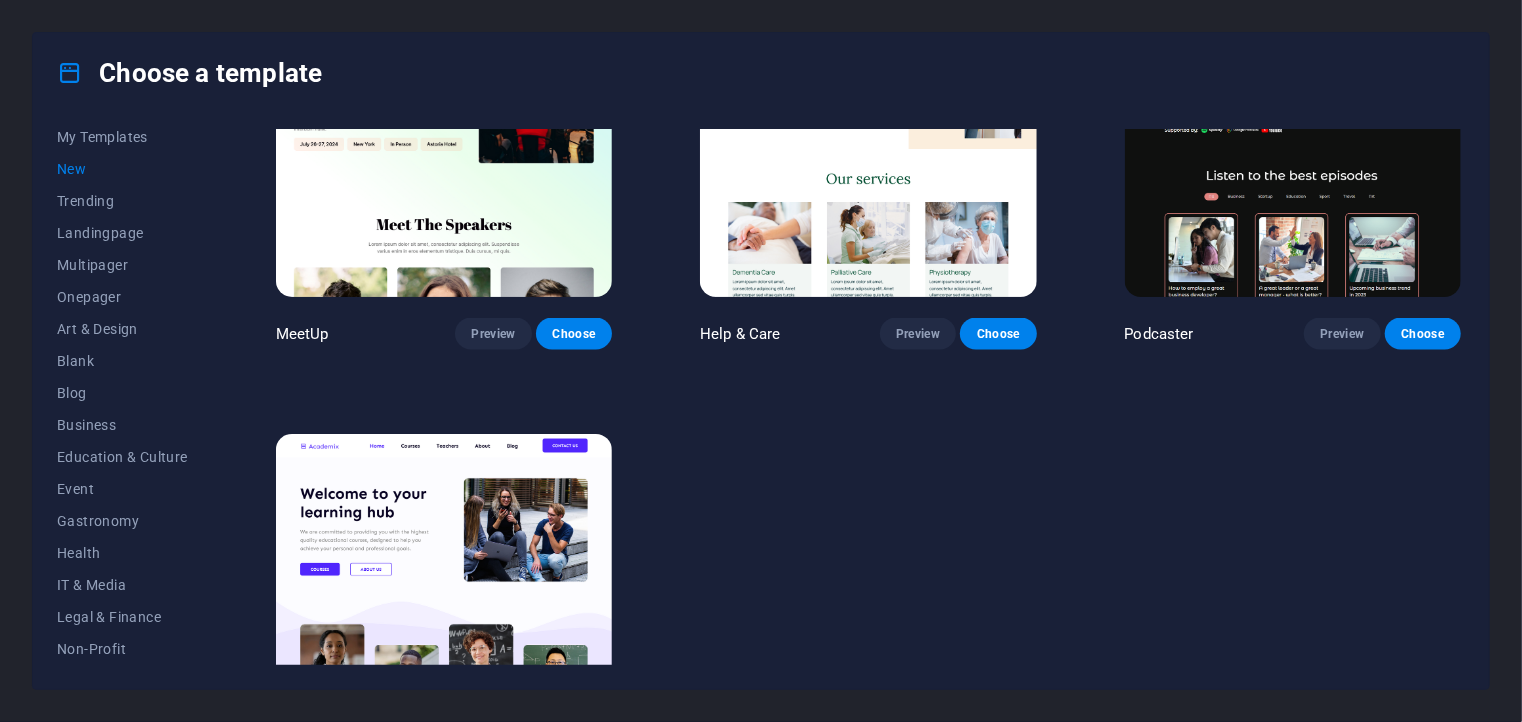 scroll, scrollTop: 1608, scrollLeft: 0, axis: vertical 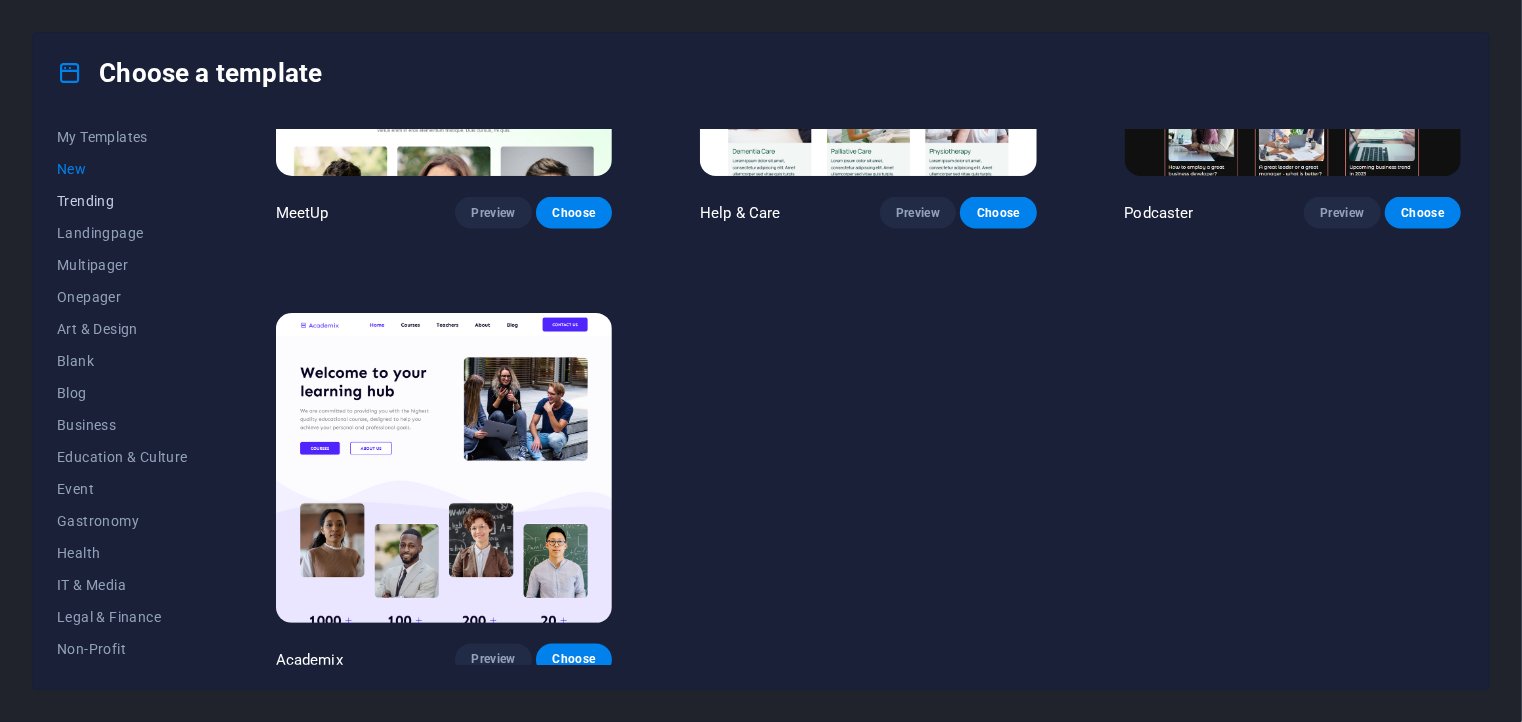click on "Trending" at bounding box center (122, 201) 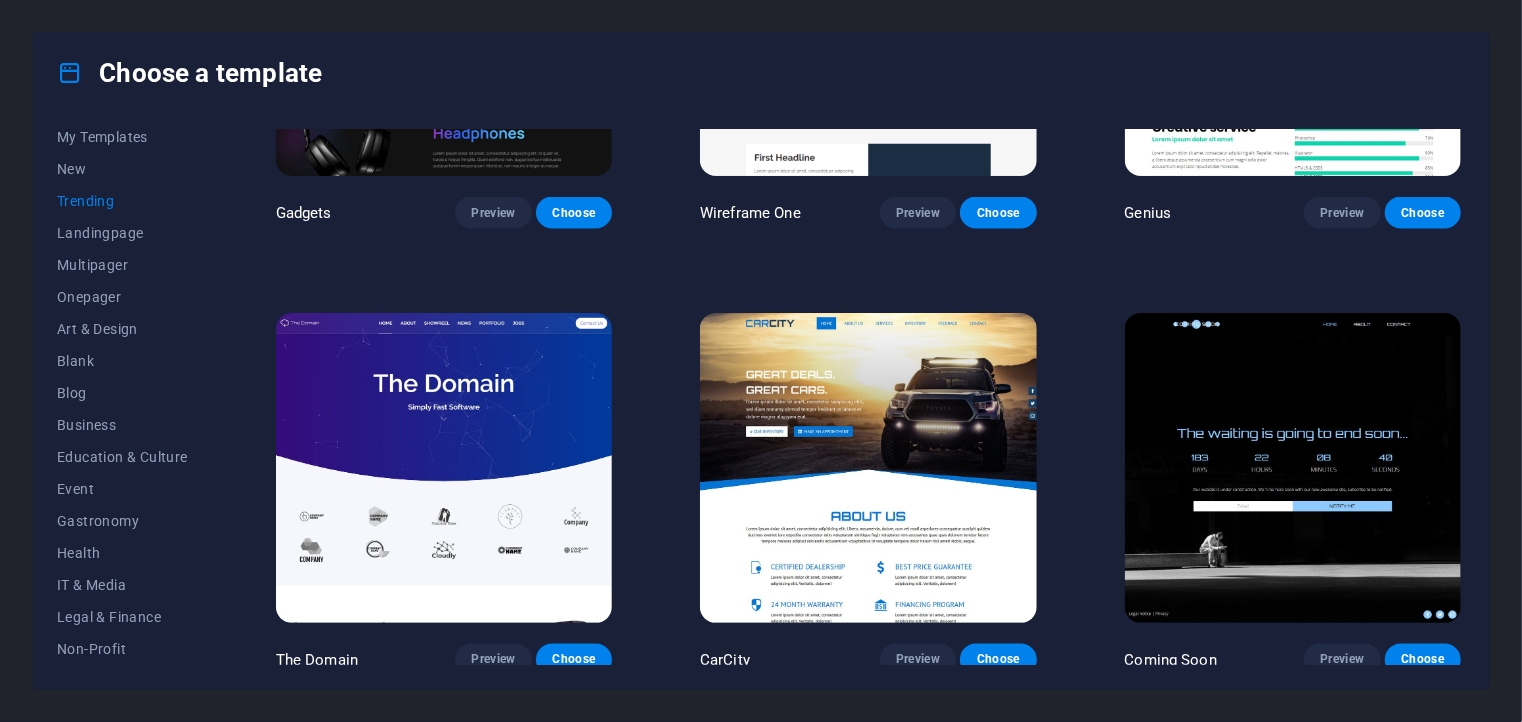 scroll, scrollTop: 718, scrollLeft: 0, axis: vertical 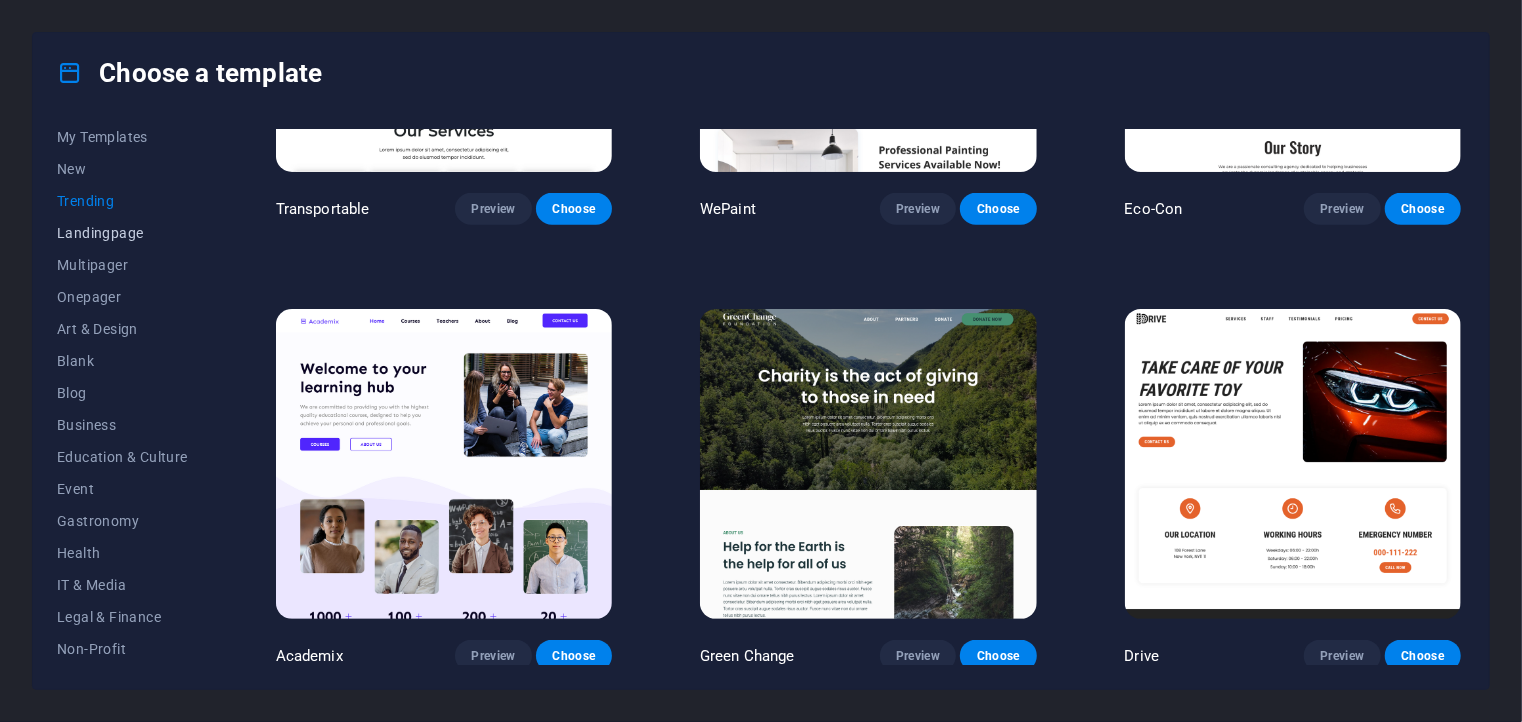 click on "Landingpage" at bounding box center [122, 233] 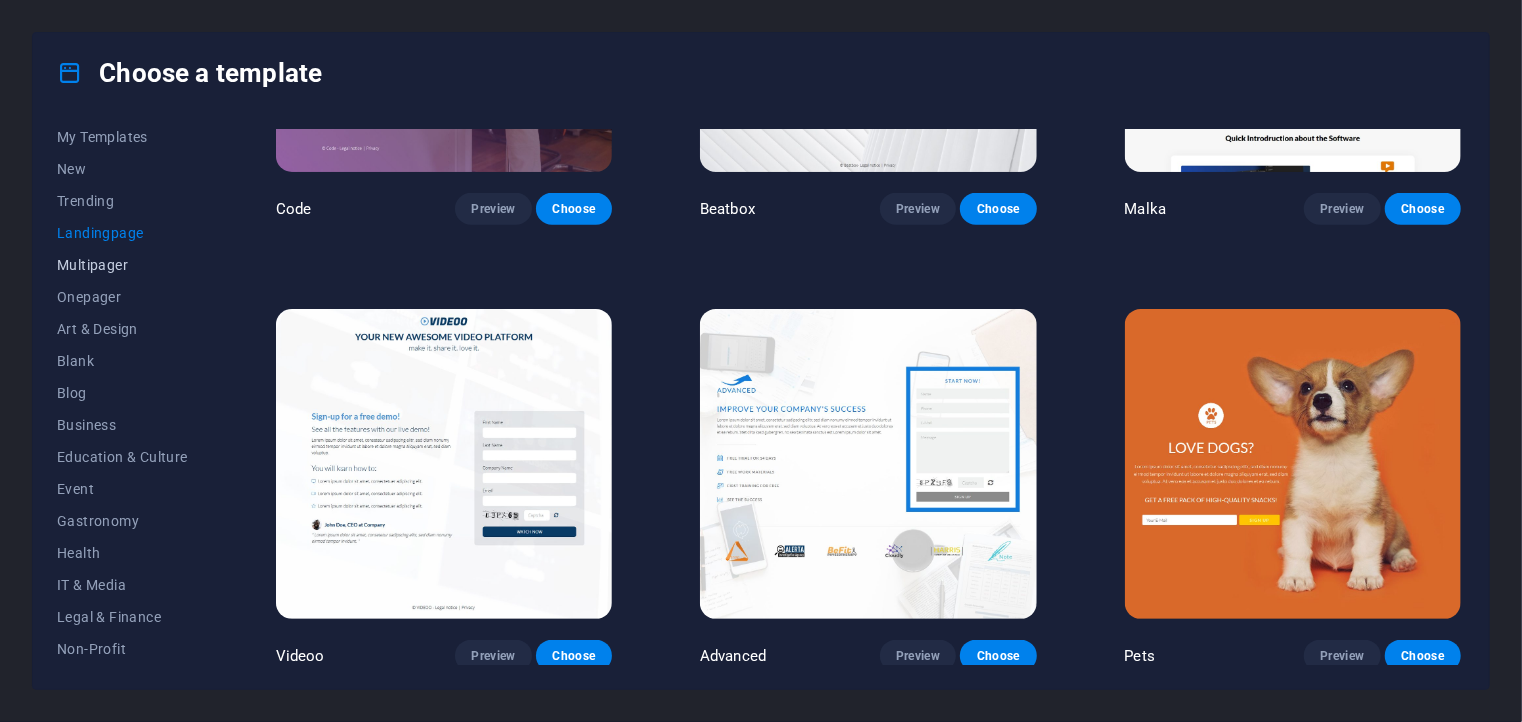 click on "Multipager" at bounding box center (122, 265) 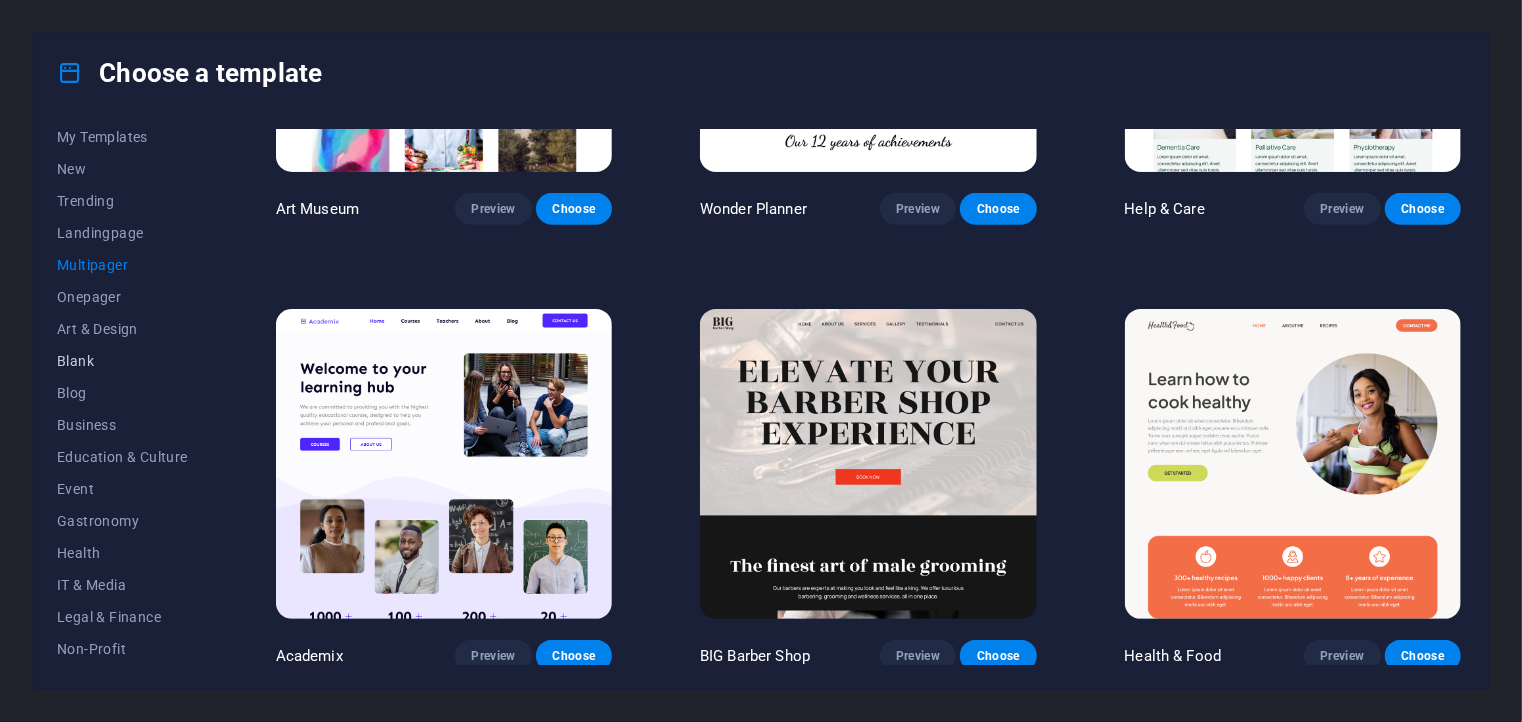 click on "Blank" at bounding box center [122, 361] 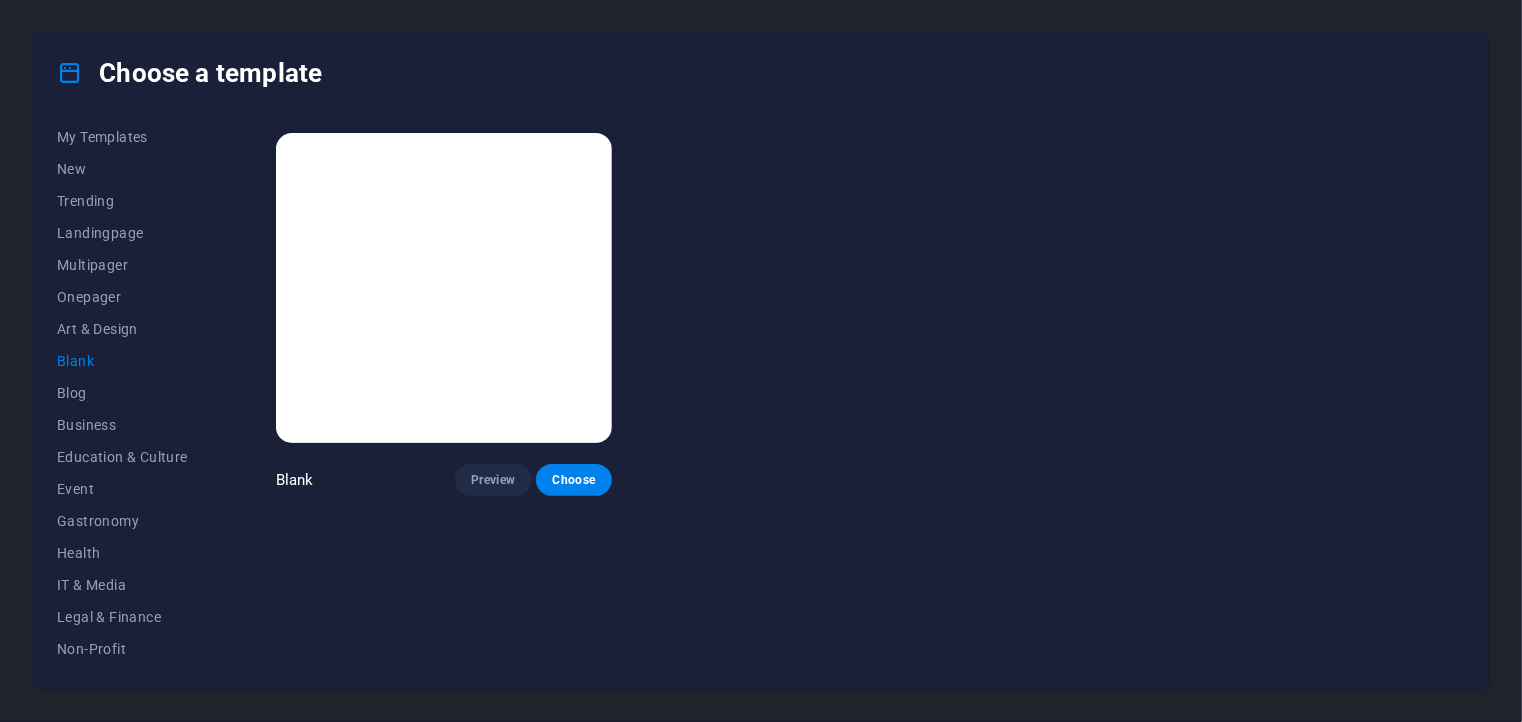 scroll, scrollTop: 0, scrollLeft: 0, axis: both 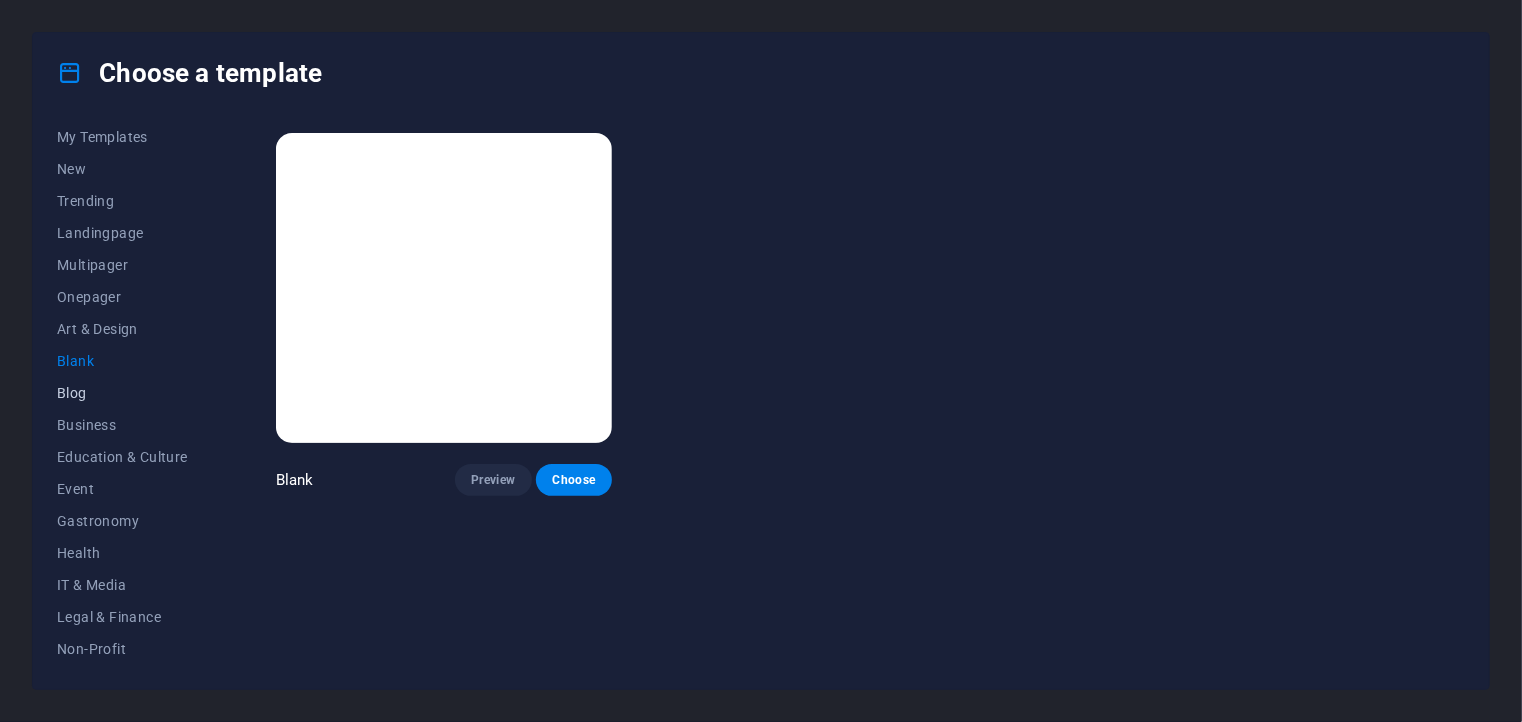 click on "Blog" at bounding box center (122, 393) 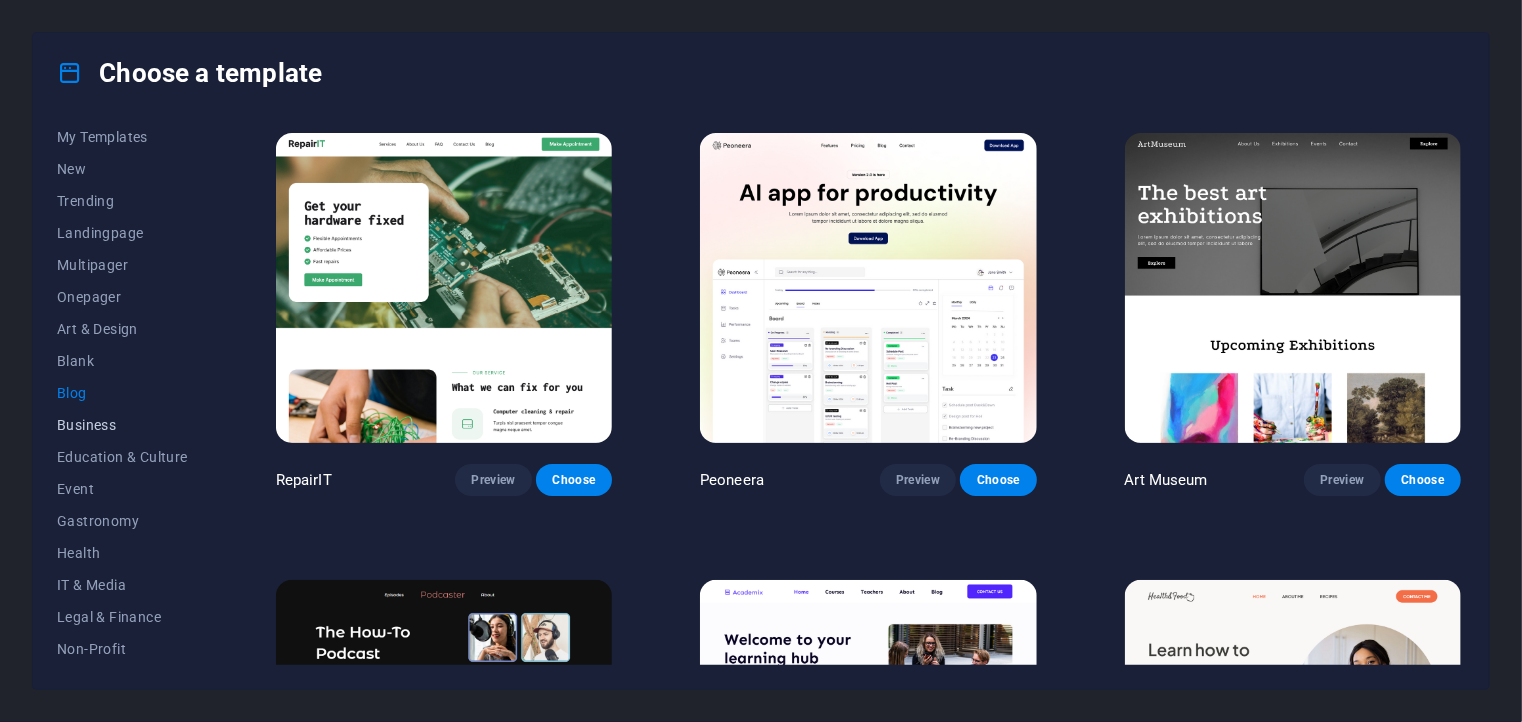 click on "Business" at bounding box center (122, 425) 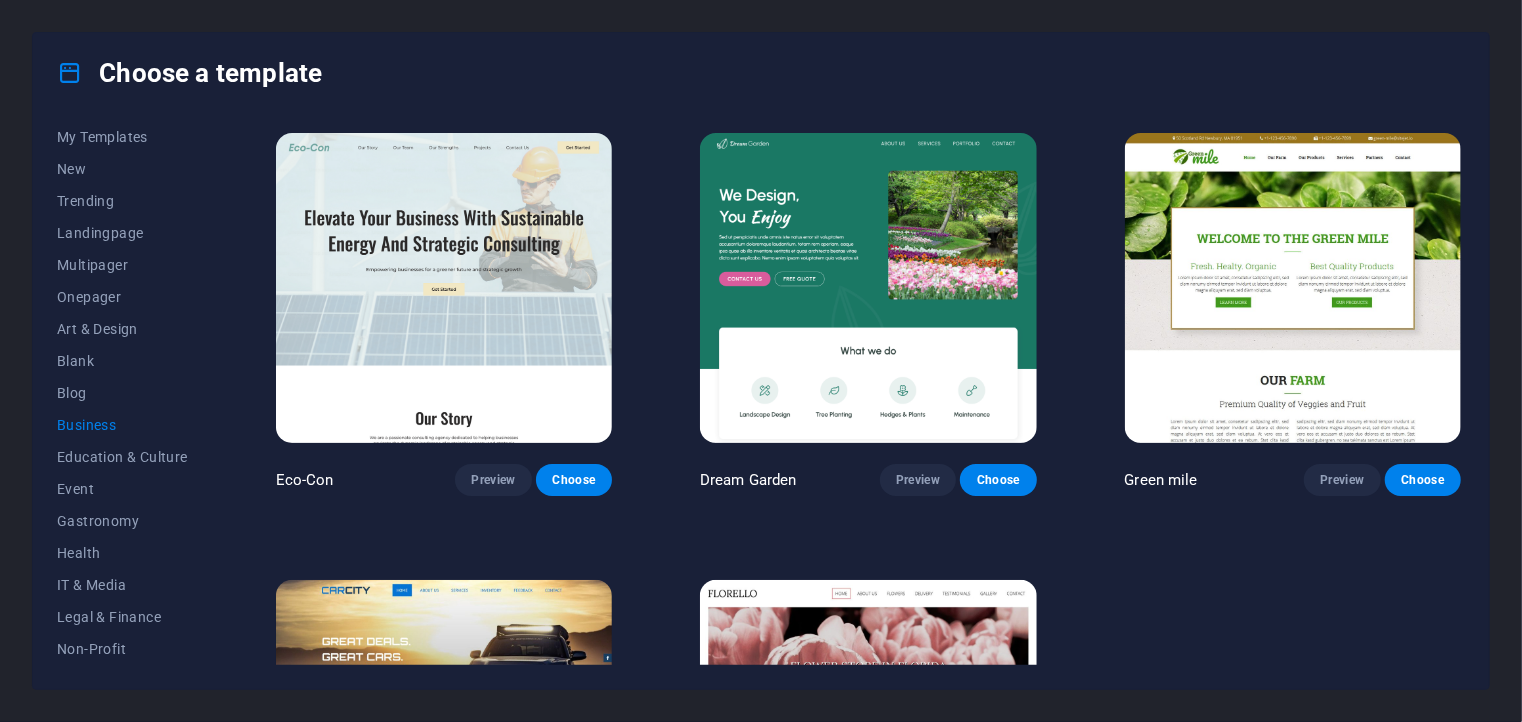 click on "Eco-Con Preview Choose Dream Garden Preview Choose Green mile Preview Choose CarCity Preview Choose Florello Preview Choose" at bounding box center [868, 536] 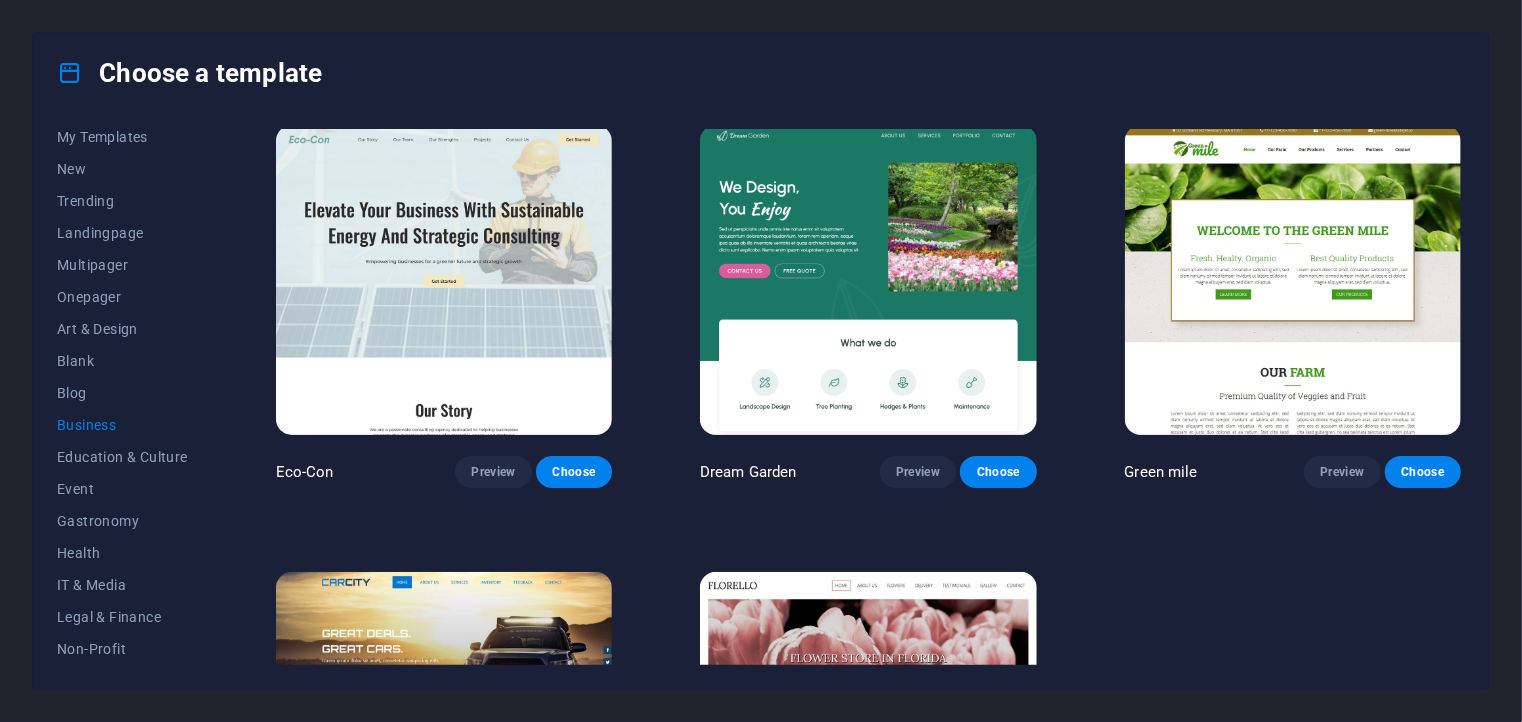 scroll, scrollTop: 0, scrollLeft: 0, axis: both 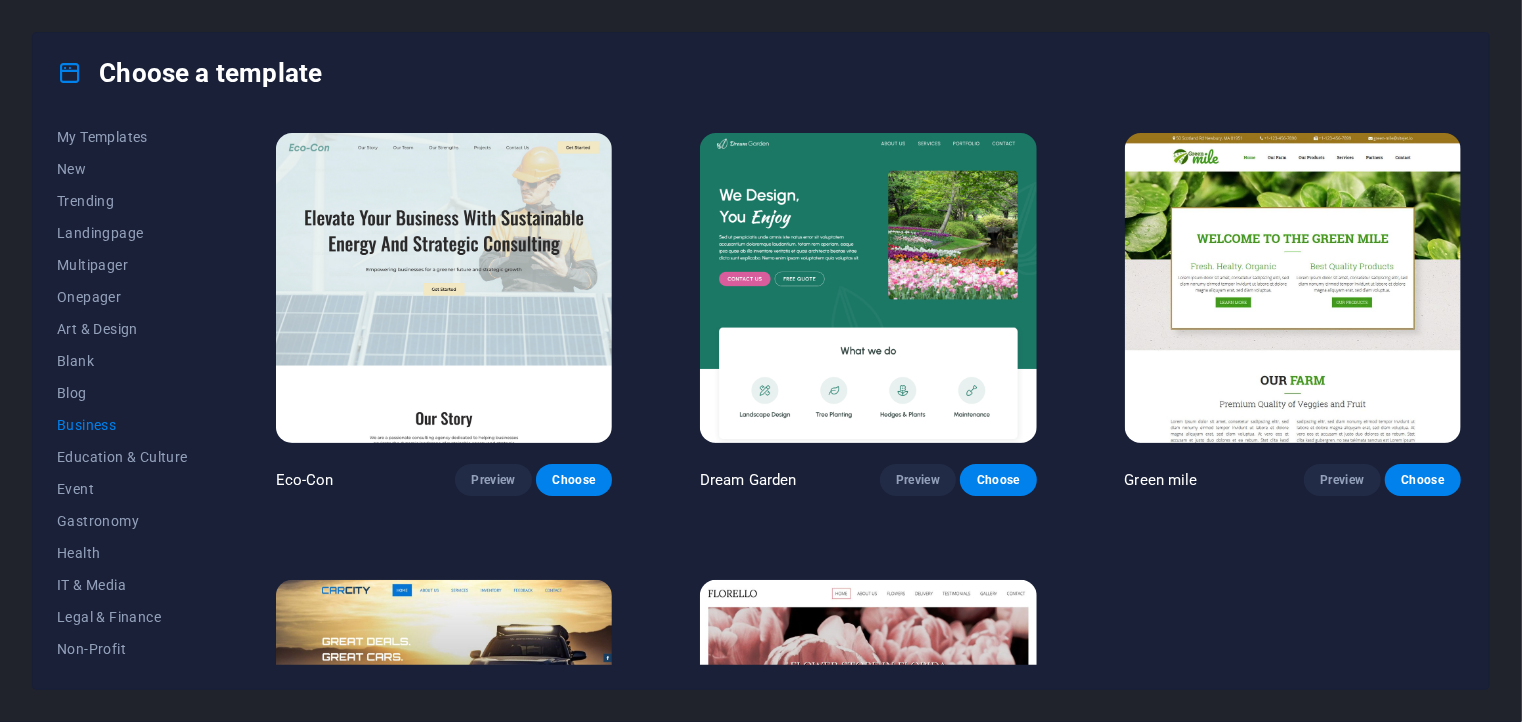 click on "Eco-Con Preview Choose Dream Garden Preview Choose Green mile Preview Choose CarCity Preview Choose Florello Preview Choose" at bounding box center [868, 536] 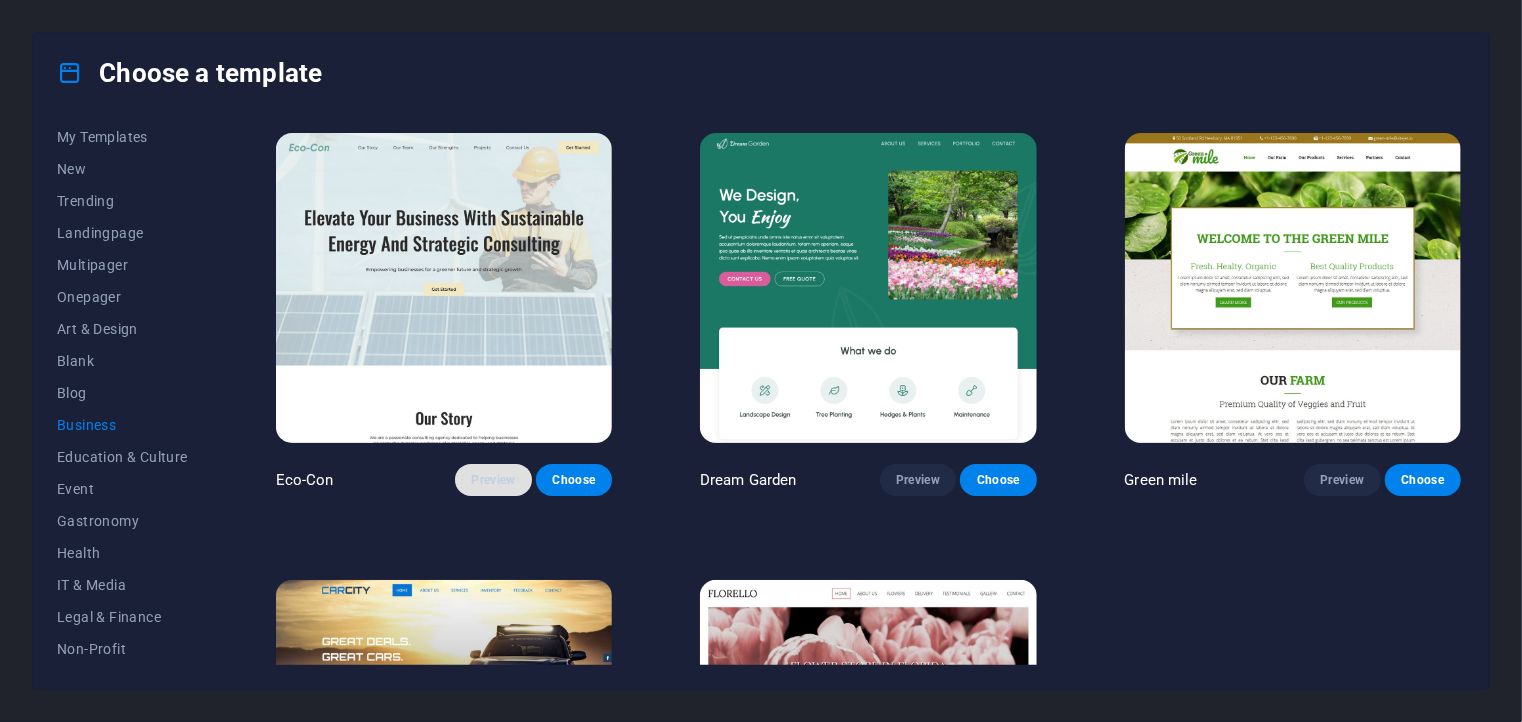 click on "Preview" at bounding box center (493, 480) 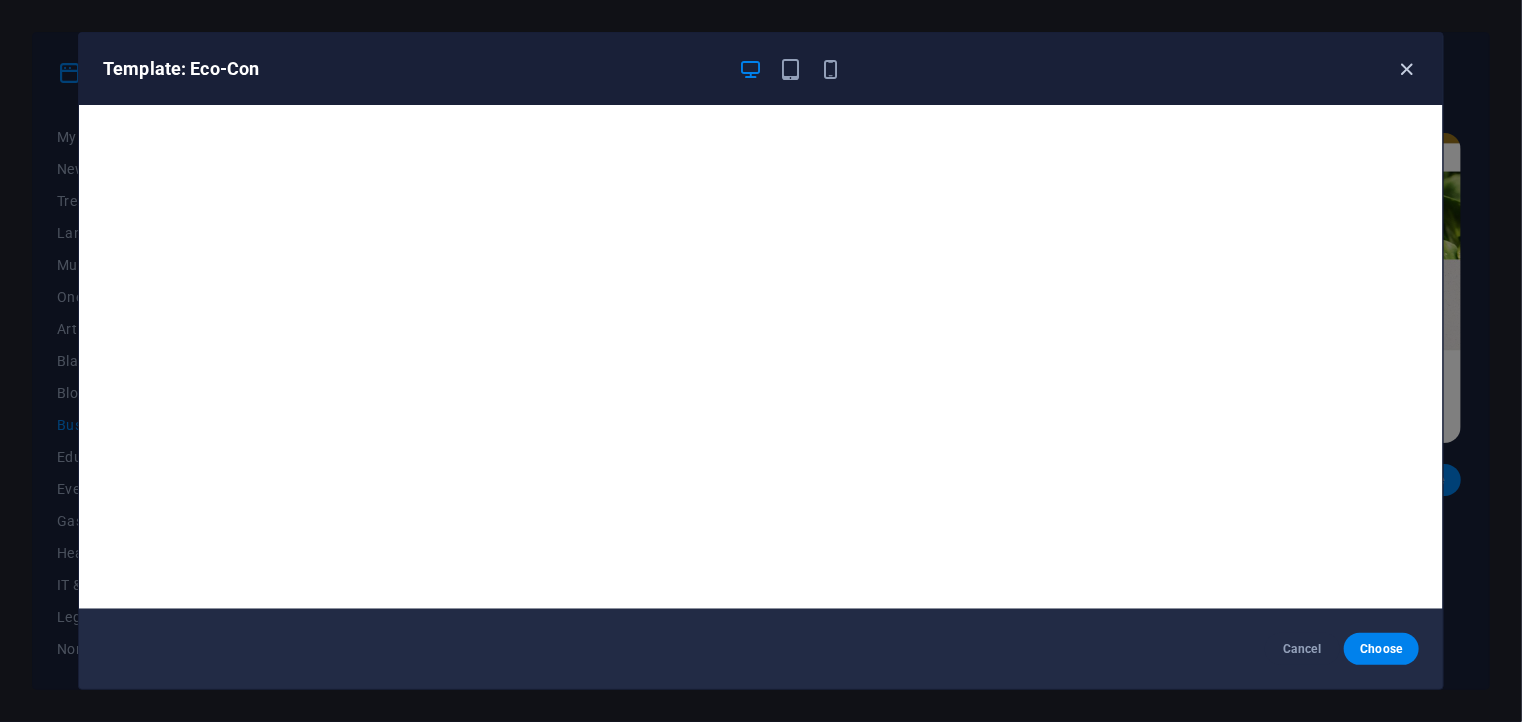 click at bounding box center (1407, 69) 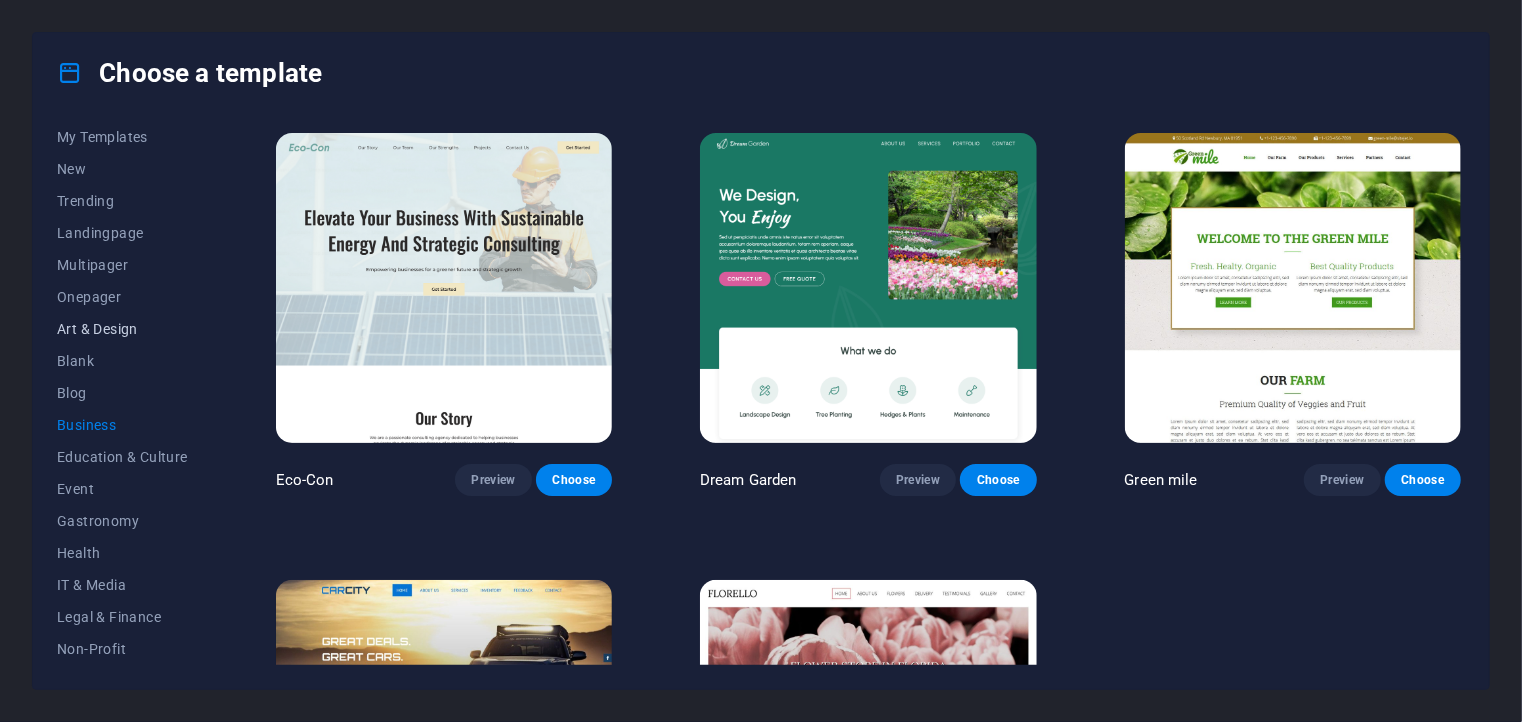 click on "Art & Design" at bounding box center [122, 329] 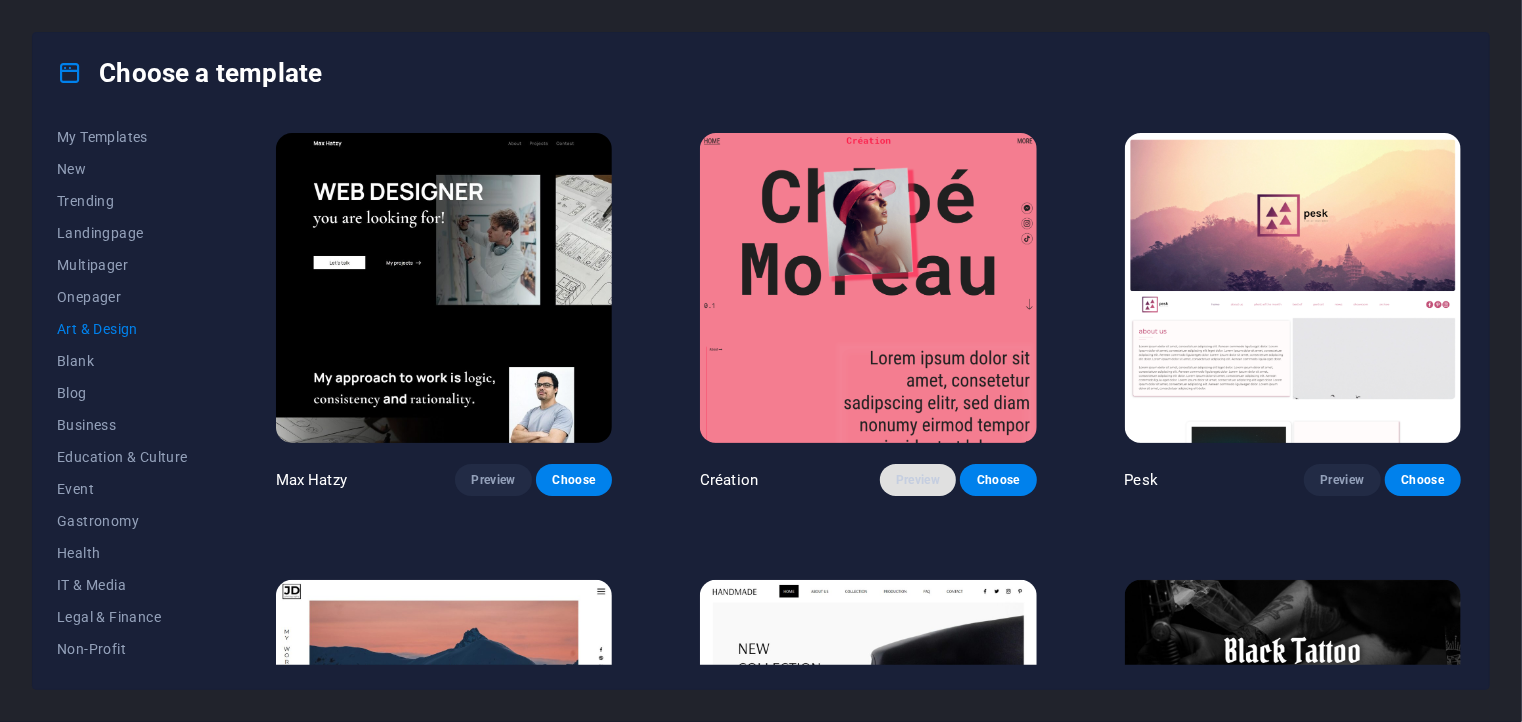 click on "Preview" at bounding box center (918, 480) 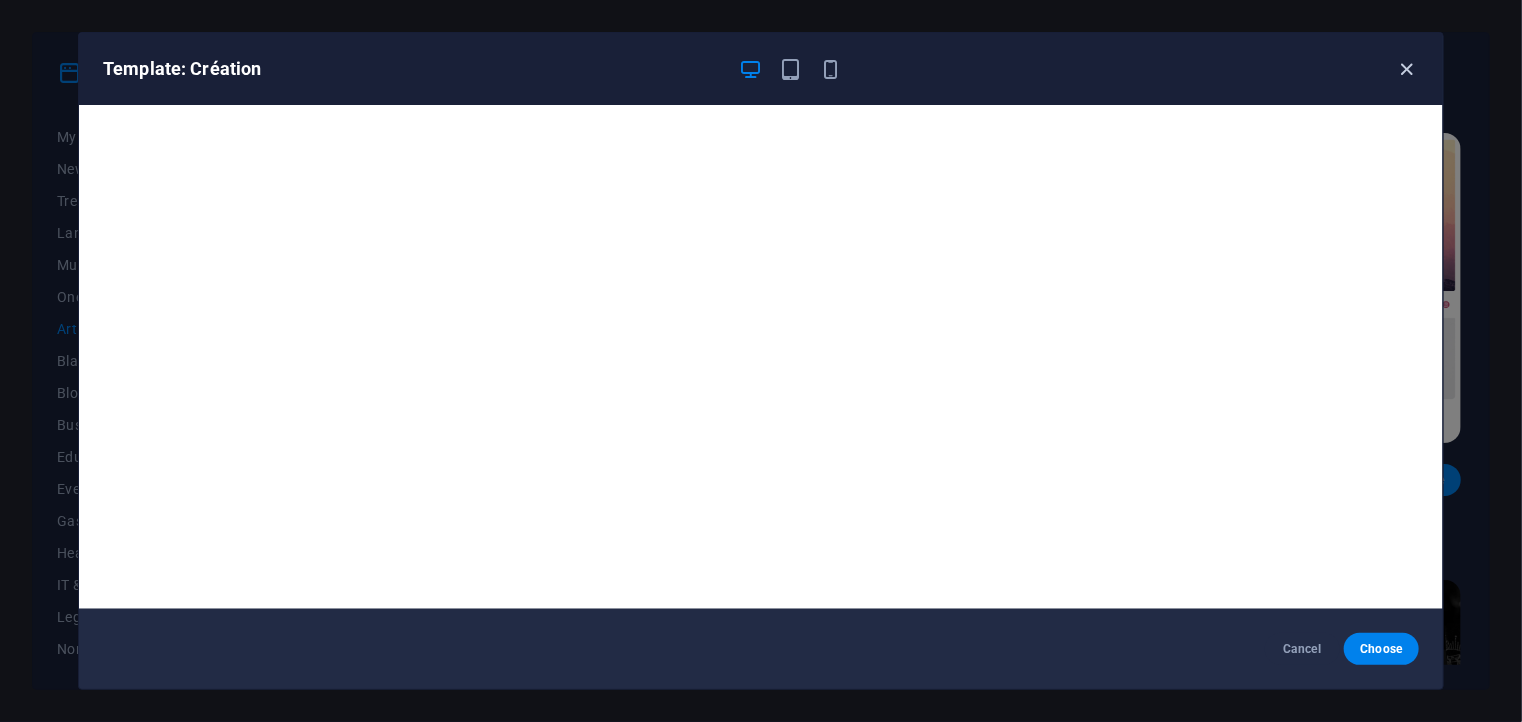 click at bounding box center [1407, 69] 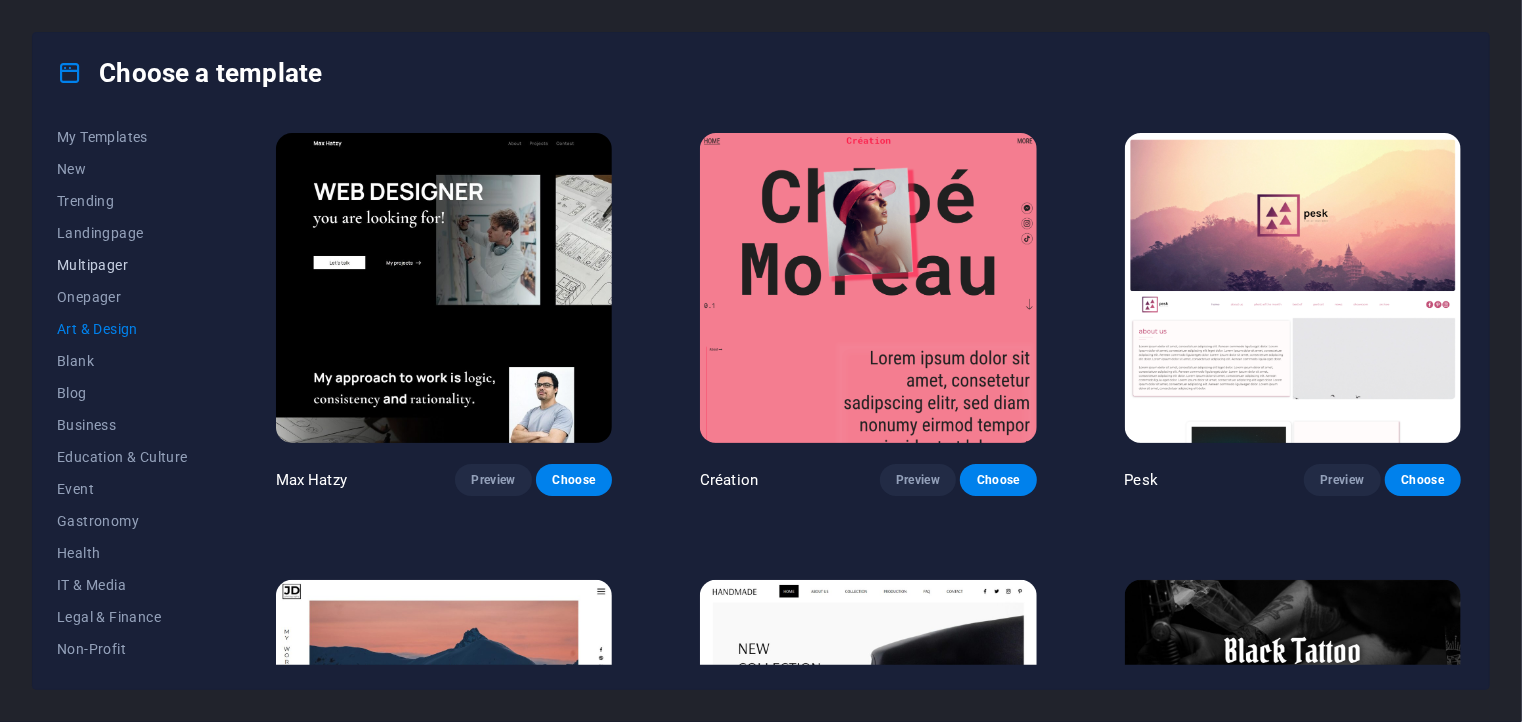 click on "Multipager" at bounding box center (122, 265) 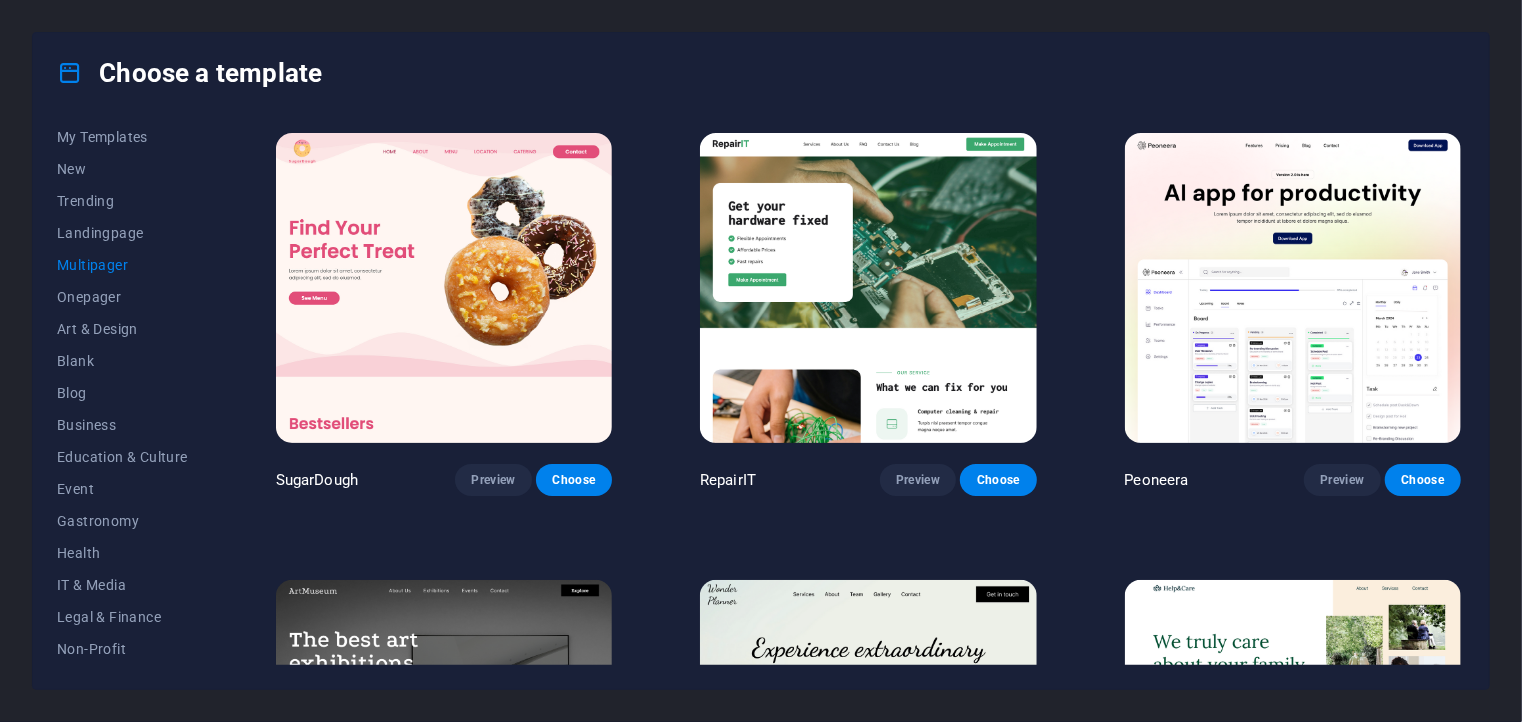 click at bounding box center [444, 735] 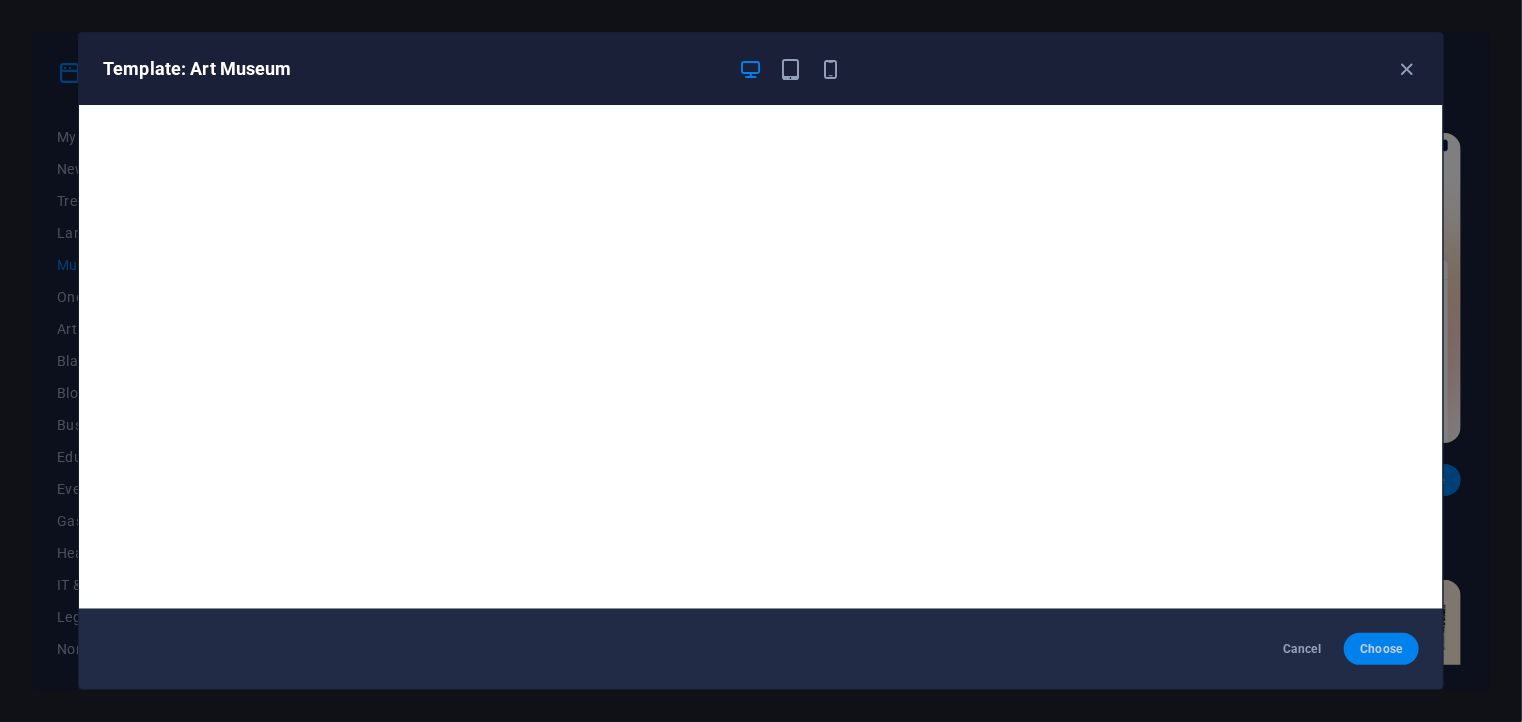 click on "Choose" at bounding box center [1381, 649] 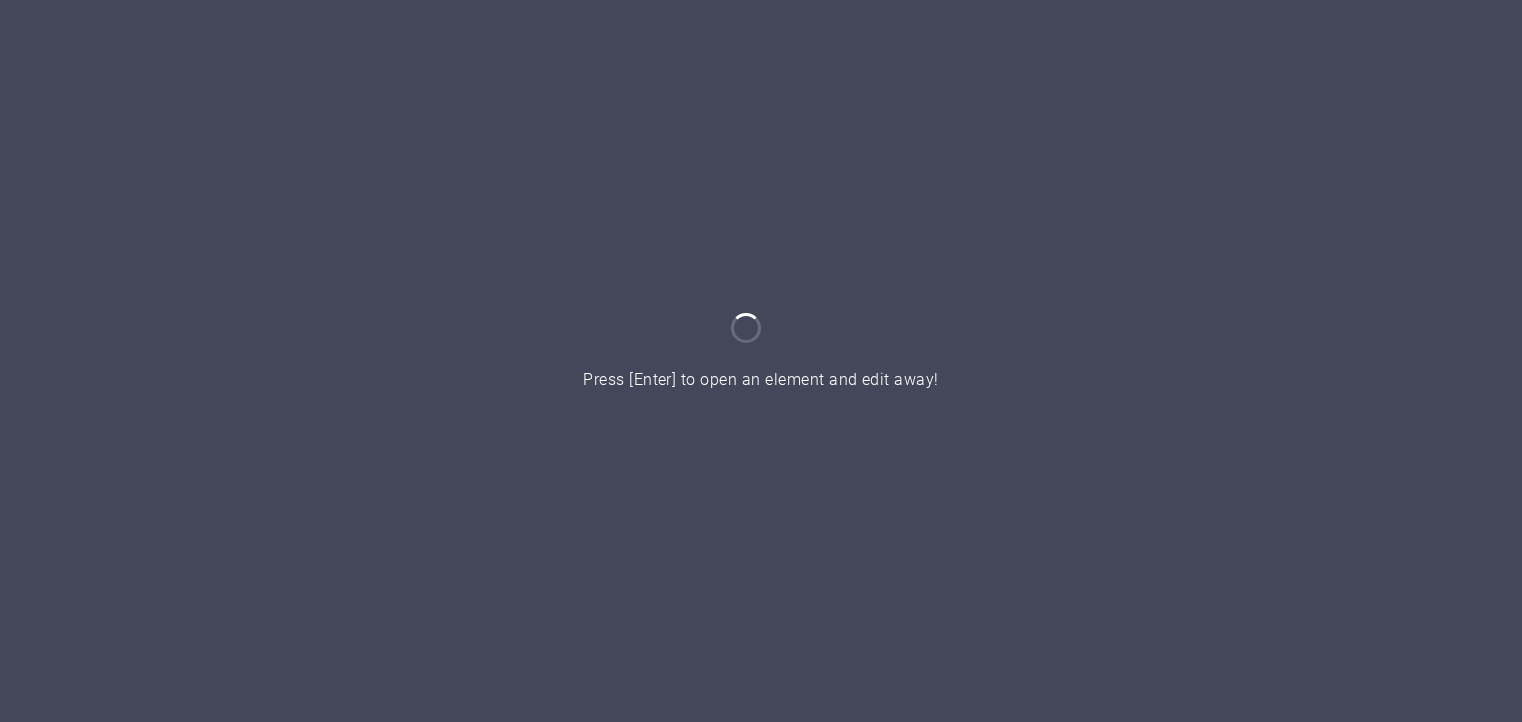 scroll, scrollTop: 0, scrollLeft: 0, axis: both 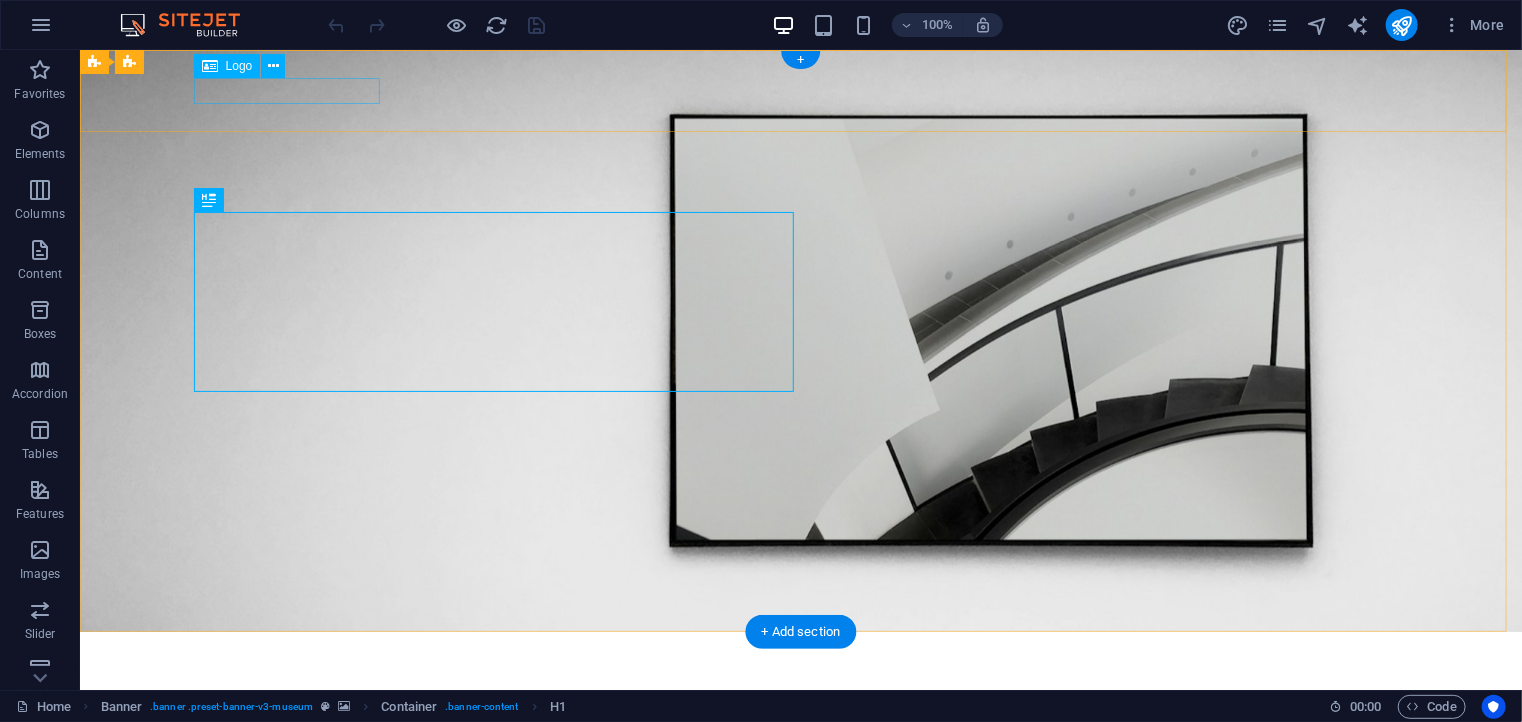 click at bounding box center [800, 659] 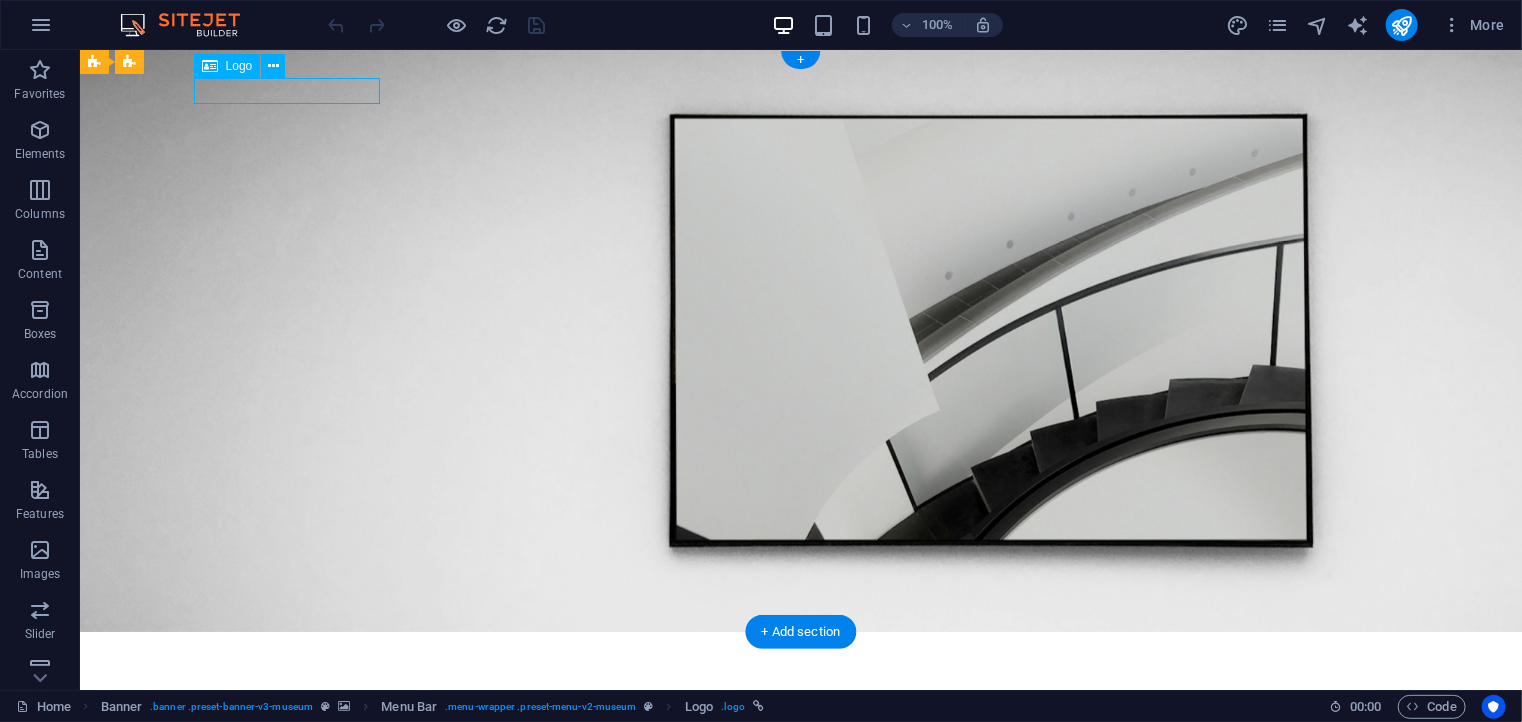 click at bounding box center (800, 659) 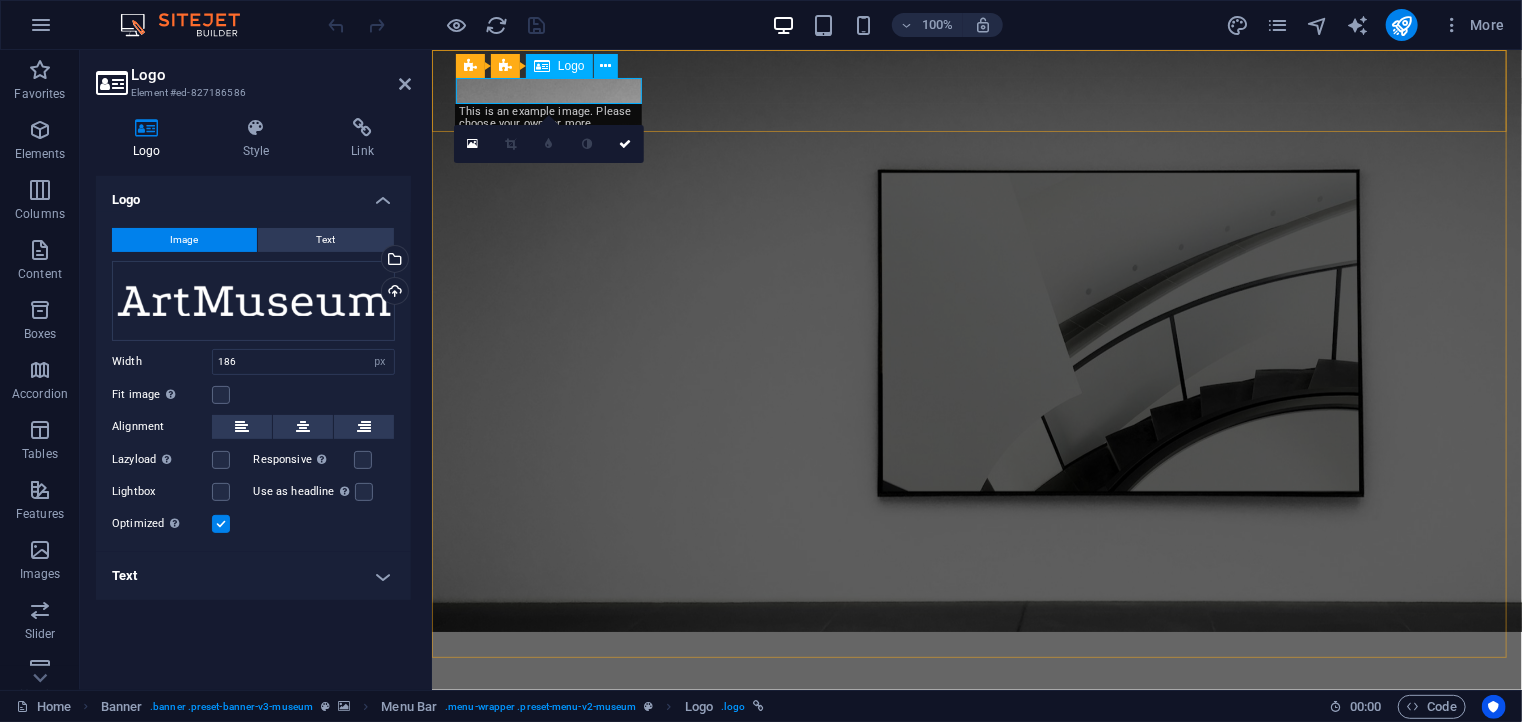 click at bounding box center [976, 659] 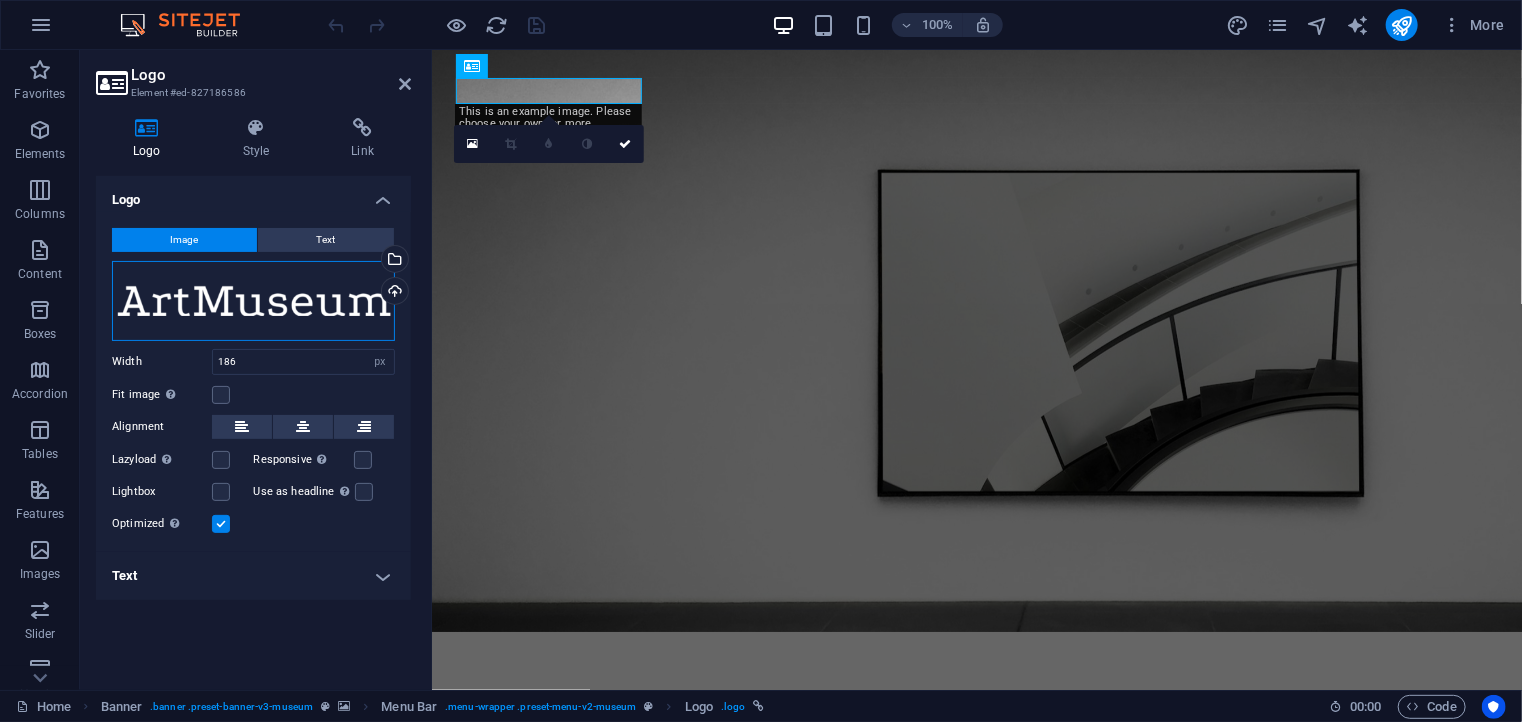 click on "Drag files here, click to choose files or select files from Files or our free stock photos & videos" at bounding box center (253, 301) 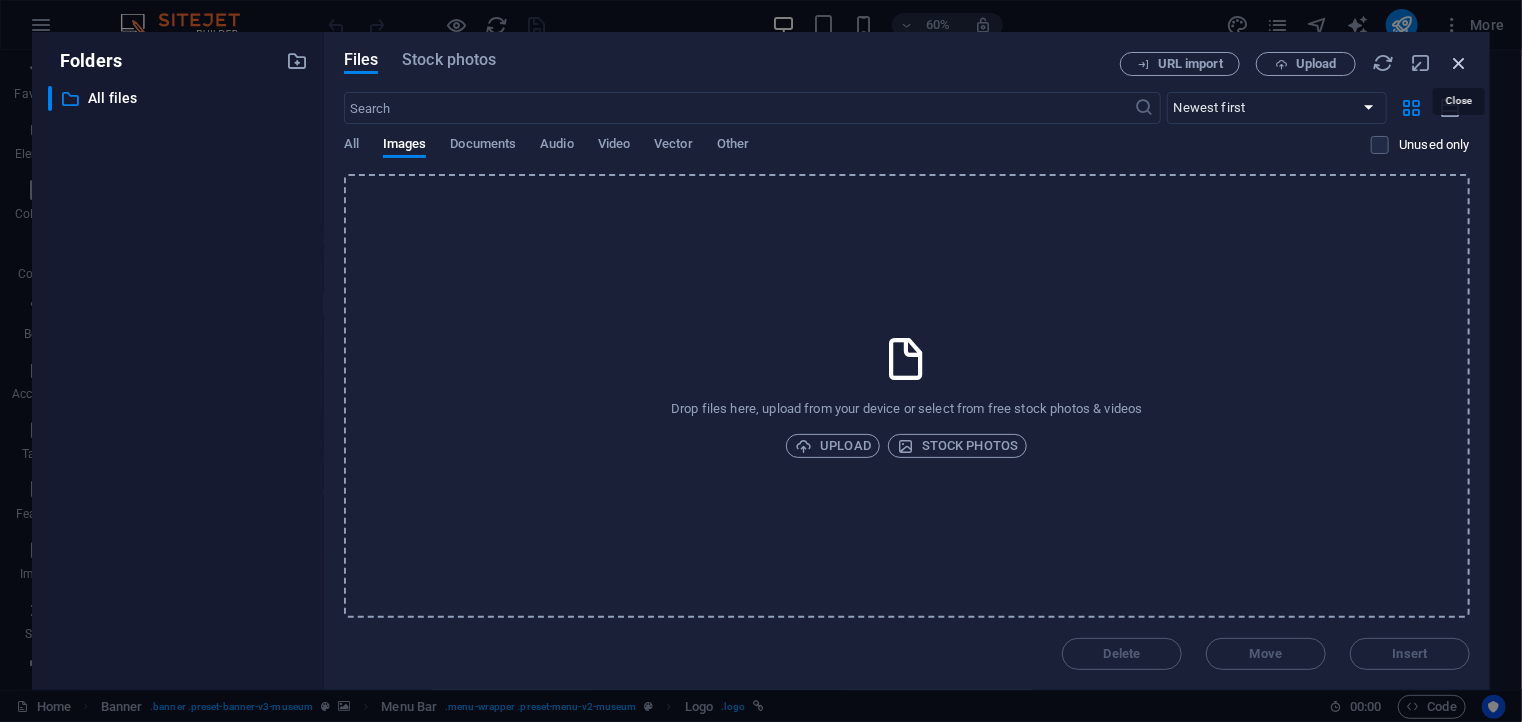 click at bounding box center [1459, 63] 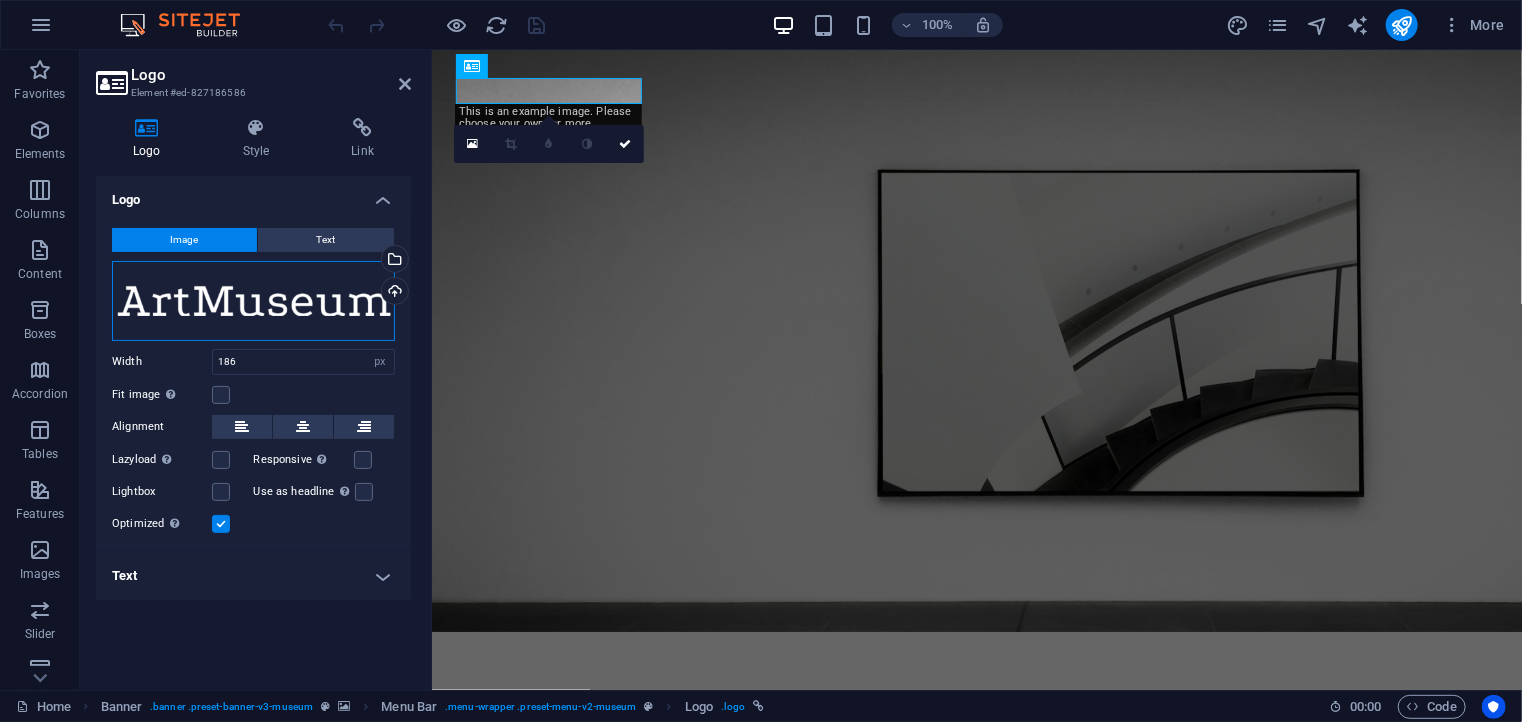 click on "Drag files here, click to choose files or select files from Files or our free stock photos & videos" at bounding box center [253, 301] 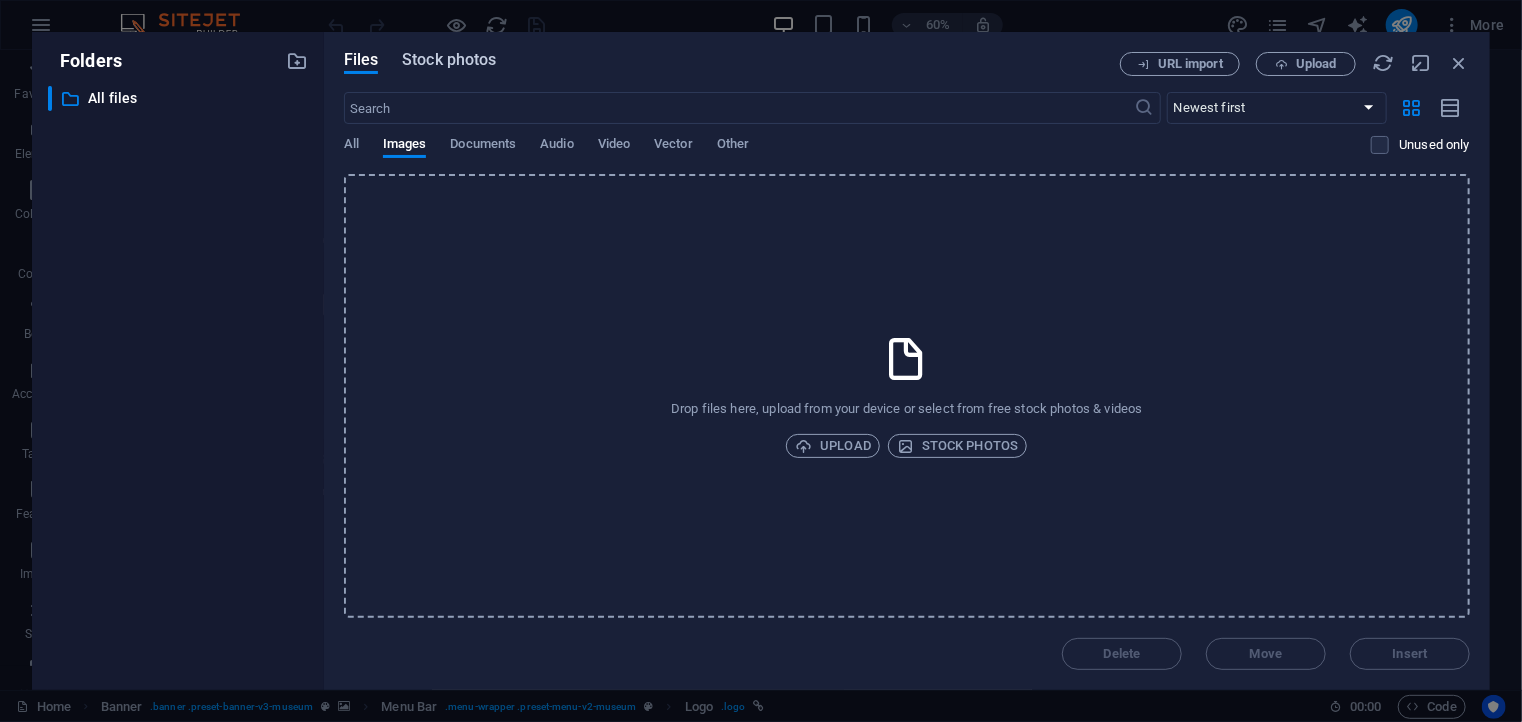 click on "Stock photos" at bounding box center (449, 60) 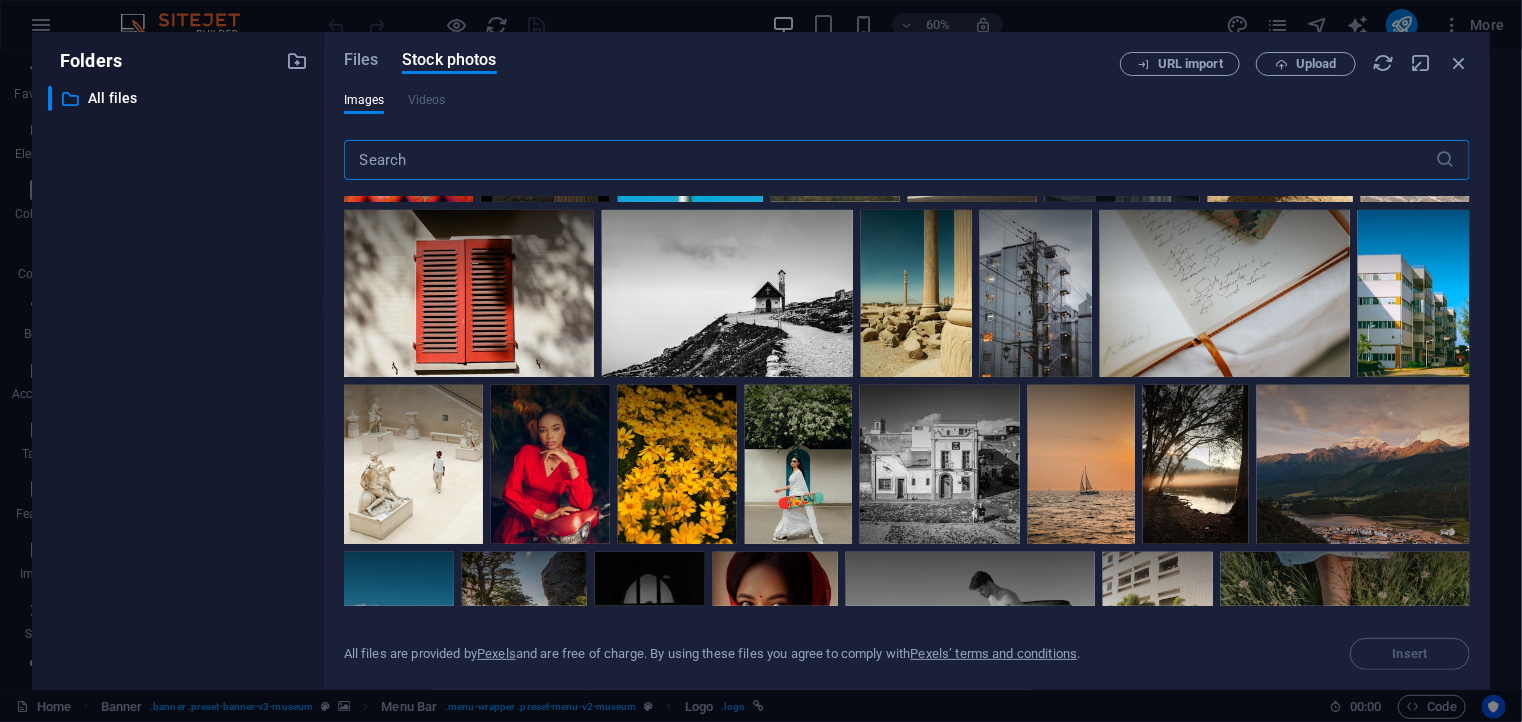scroll, scrollTop: 418, scrollLeft: 0, axis: vertical 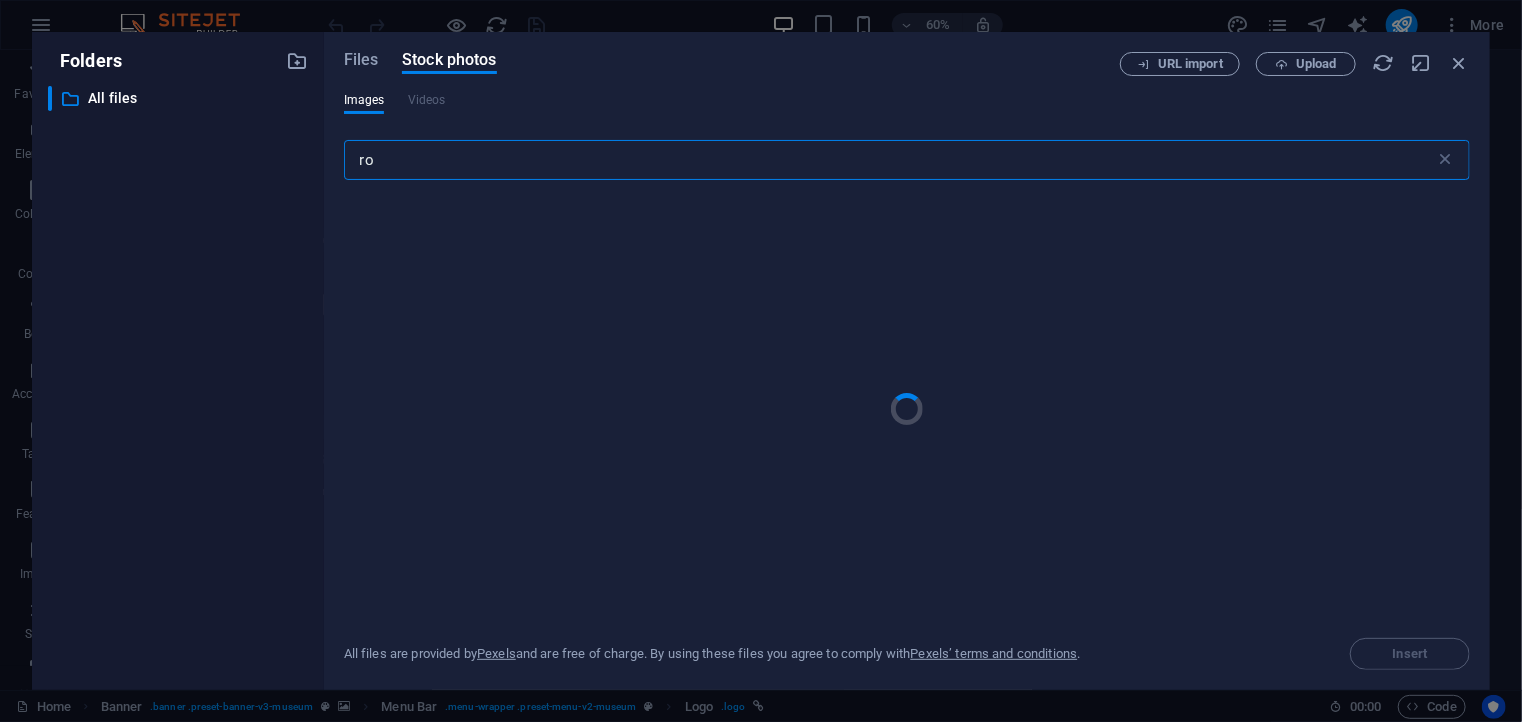type on "r" 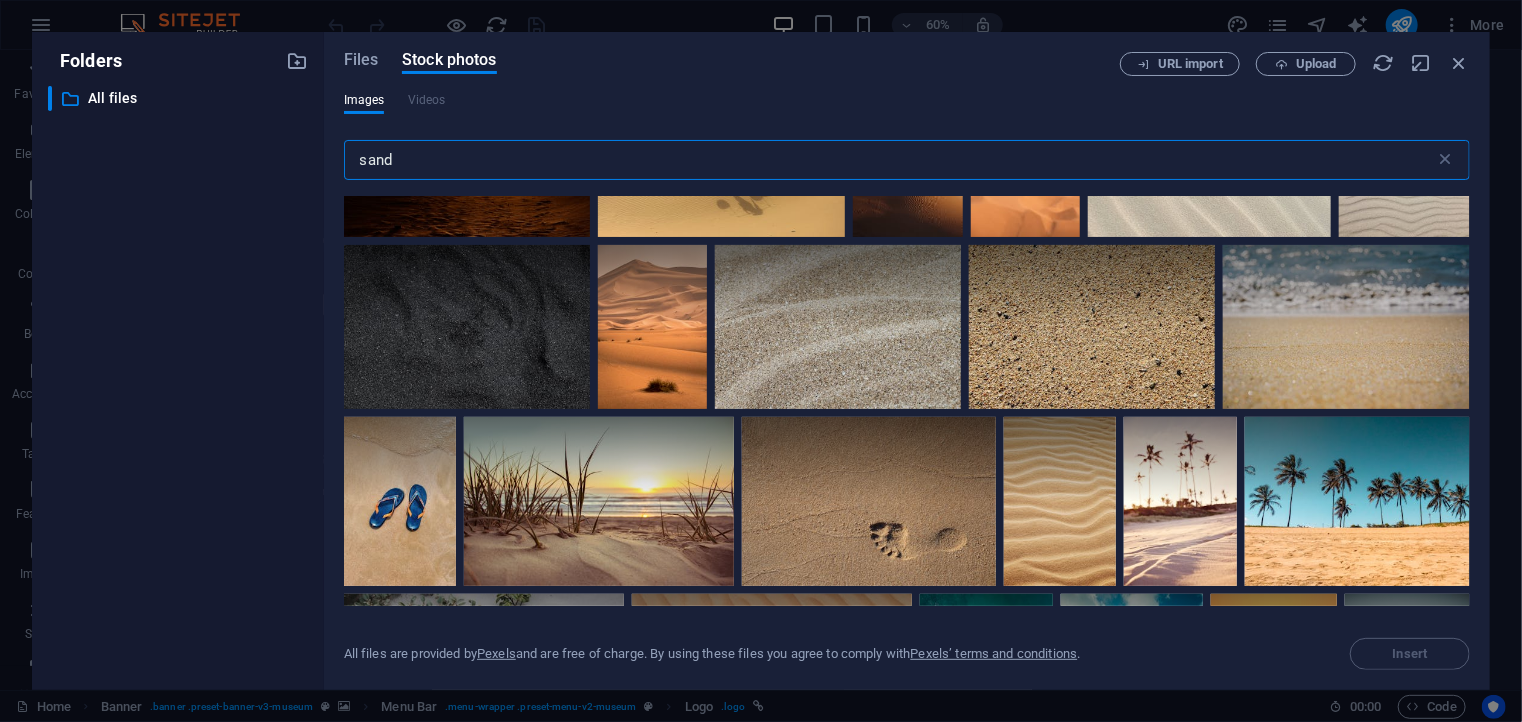 scroll, scrollTop: 332, scrollLeft: 0, axis: vertical 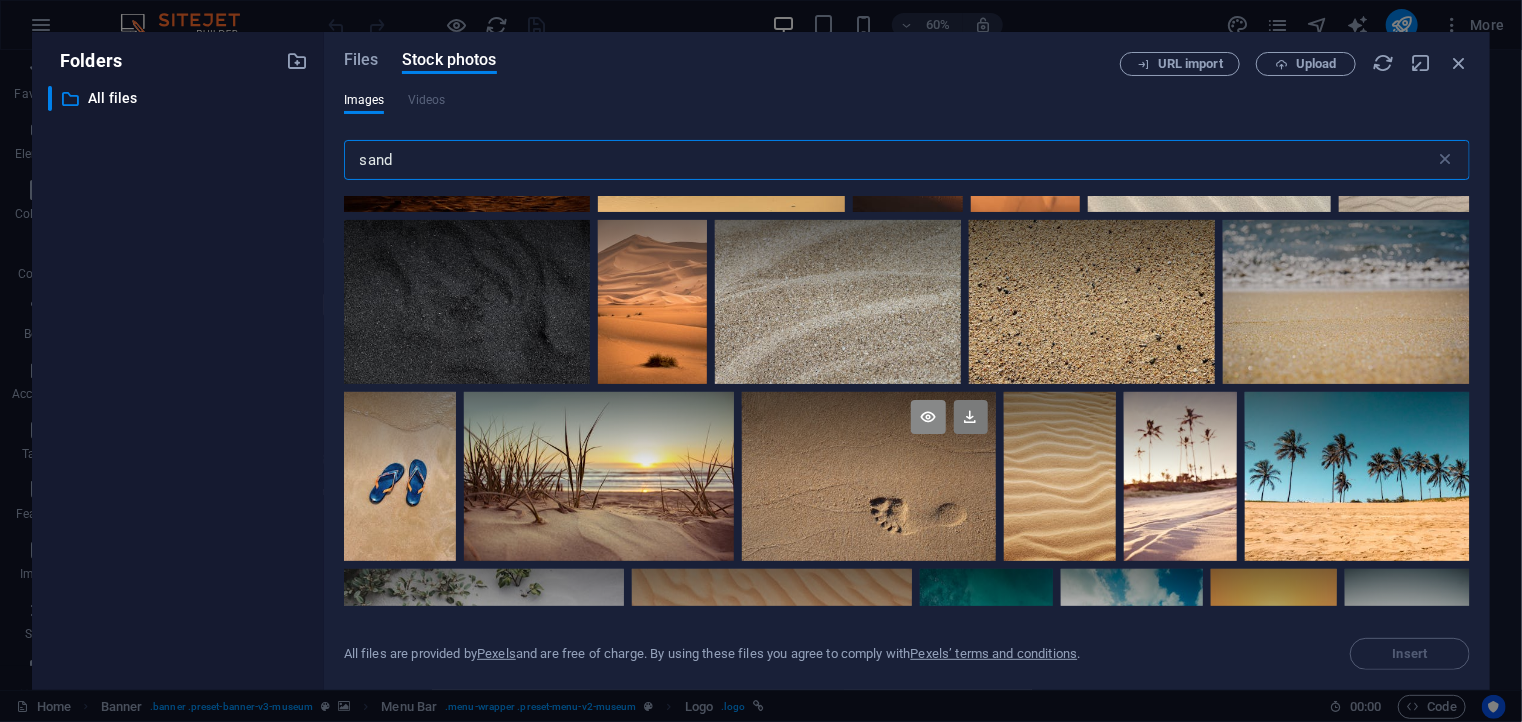 type on "sand" 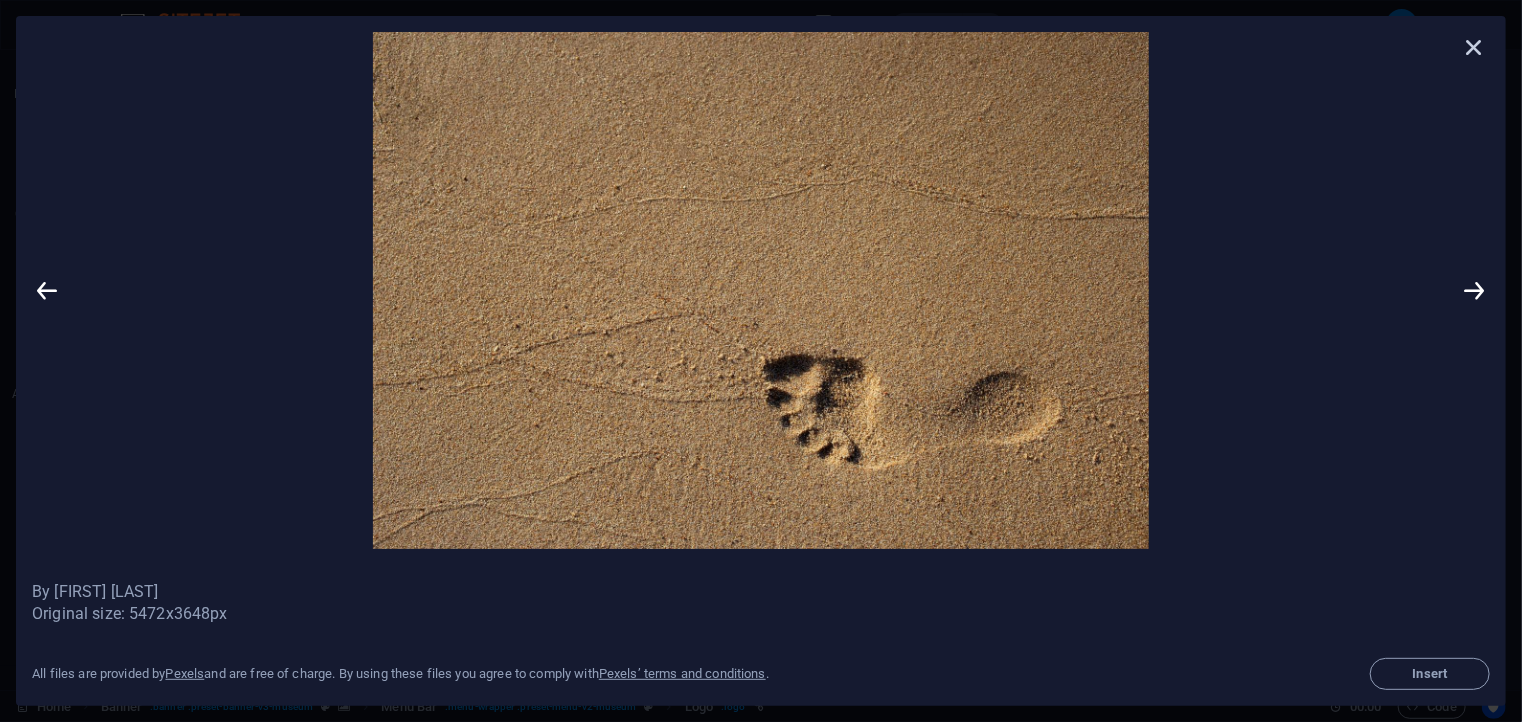 click at bounding box center [1475, 47] 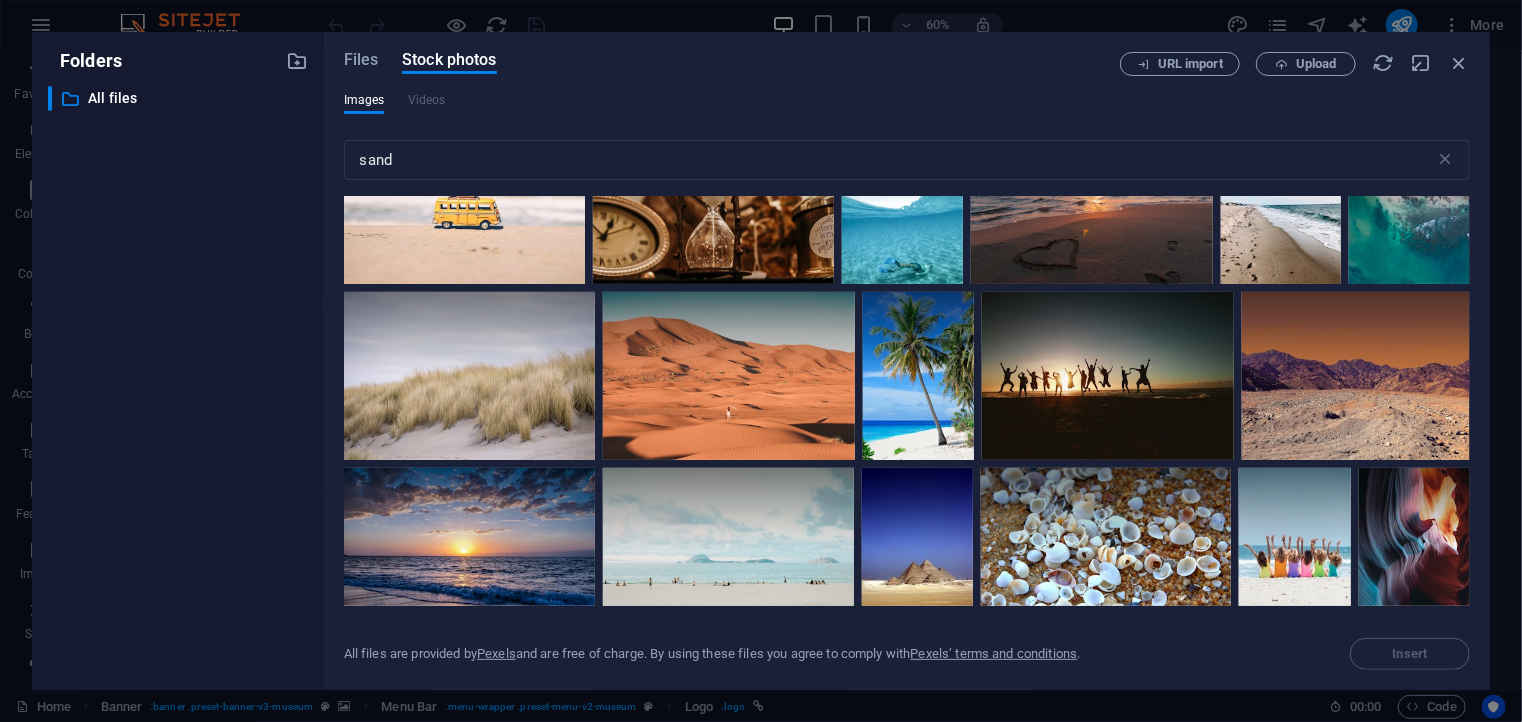 scroll, scrollTop: 4053, scrollLeft: 0, axis: vertical 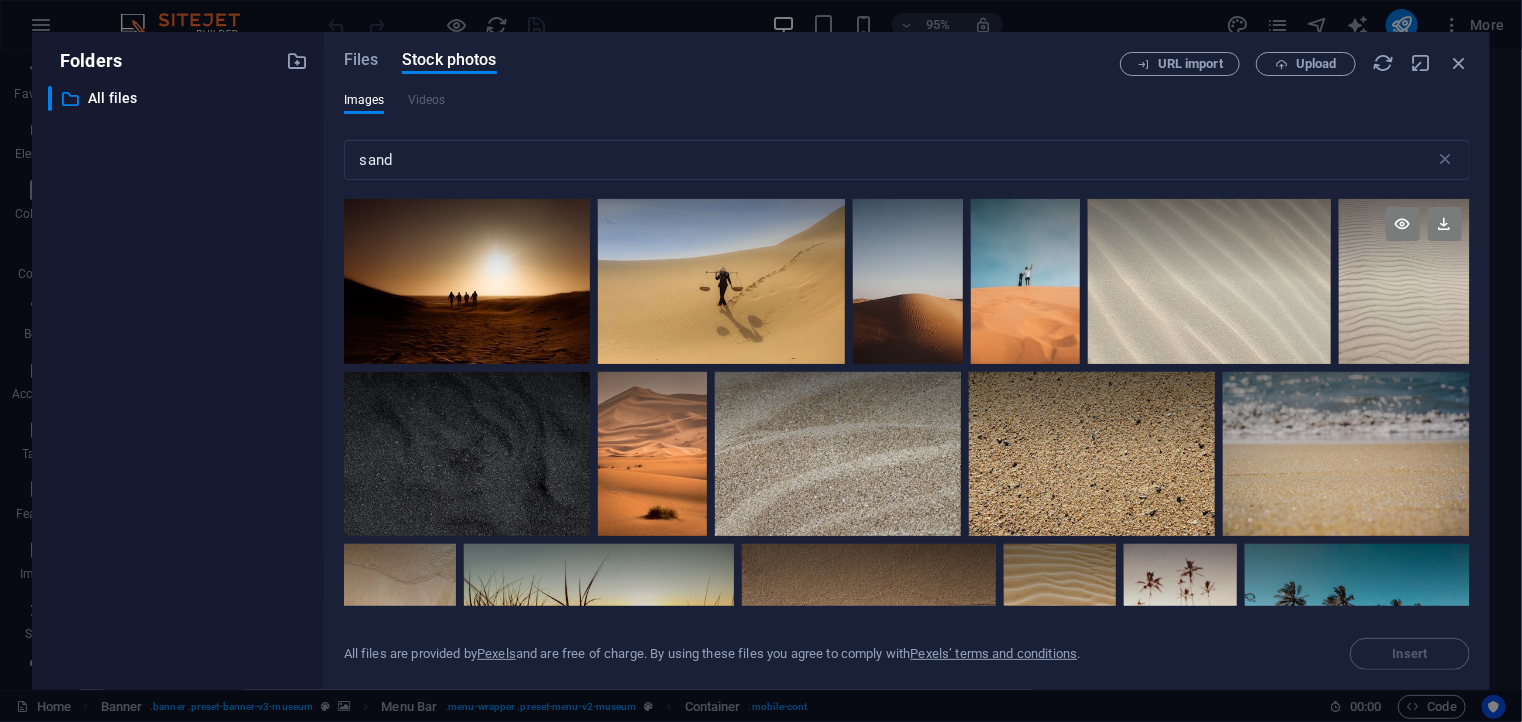 drag, startPoint x: 1464, startPoint y: 204, endPoint x: 1464, endPoint y: 216, distance: 12 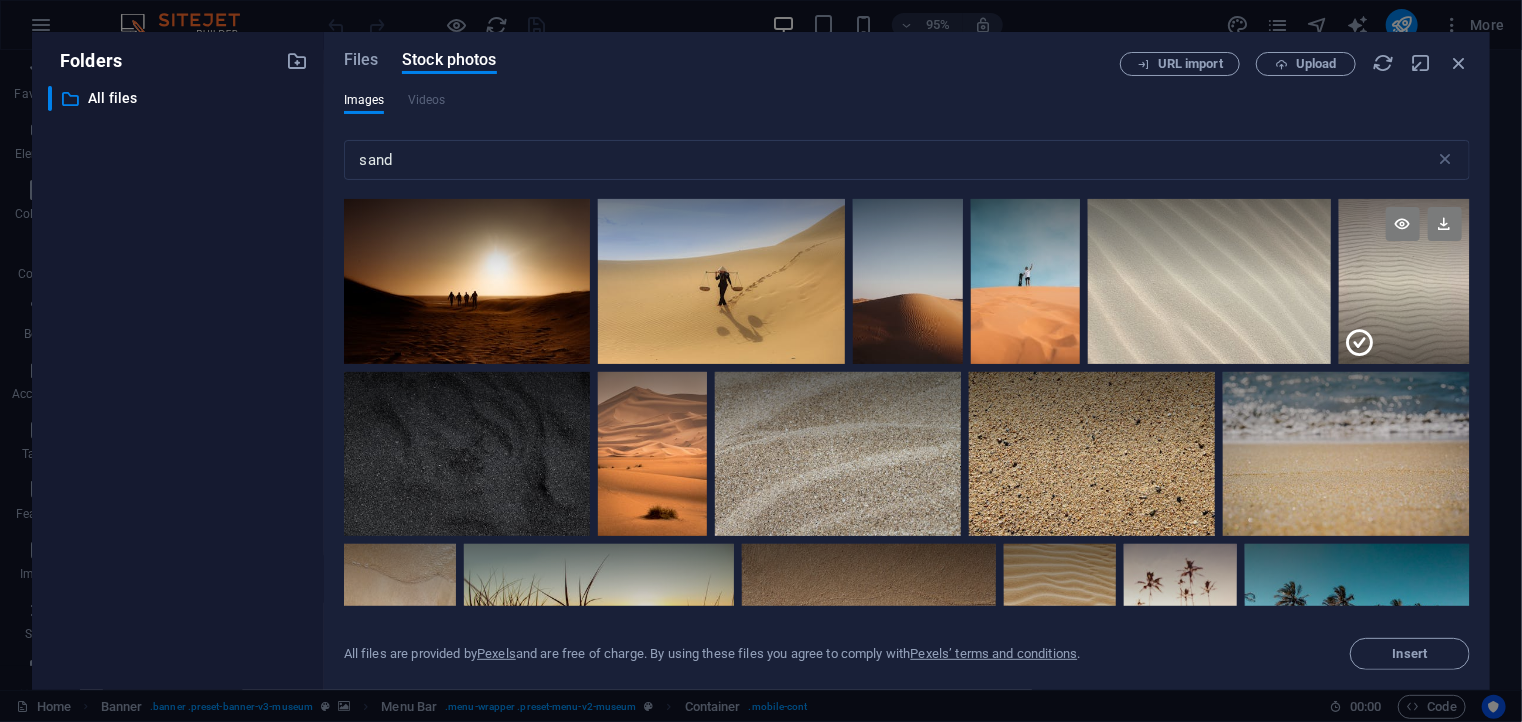 click at bounding box center (1360, 343) 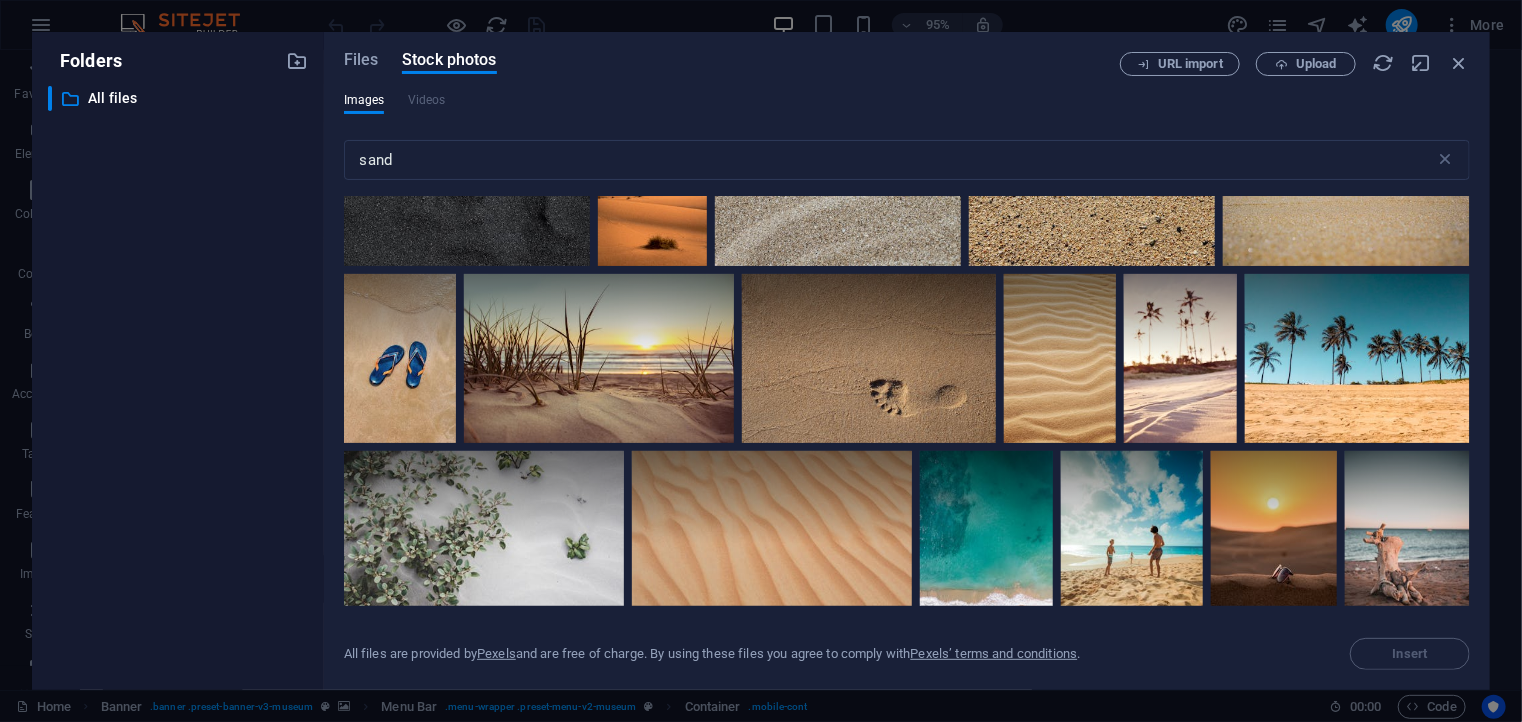 scroll, scrollTop: 451, scrollLeft: 0, axis: vertical 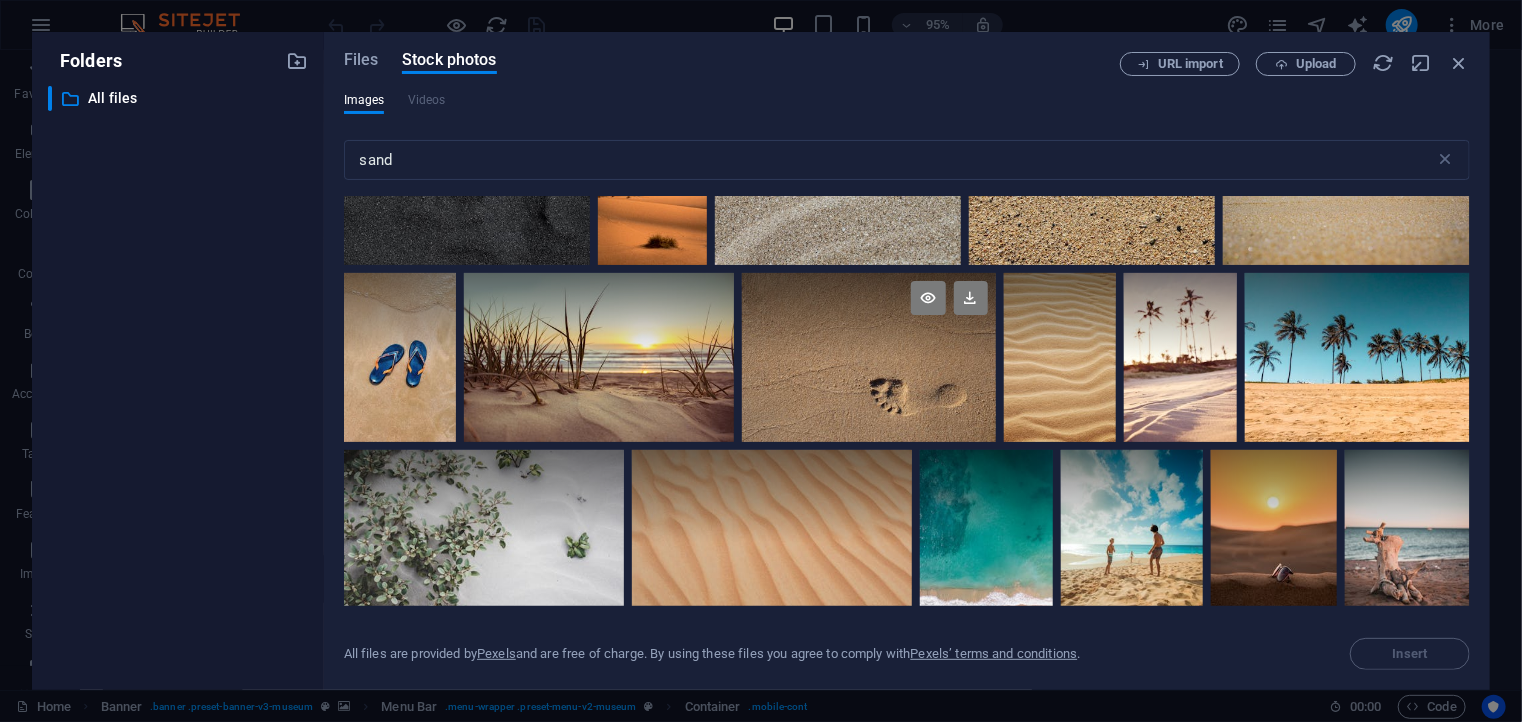 click at bounding box center [868, 357] 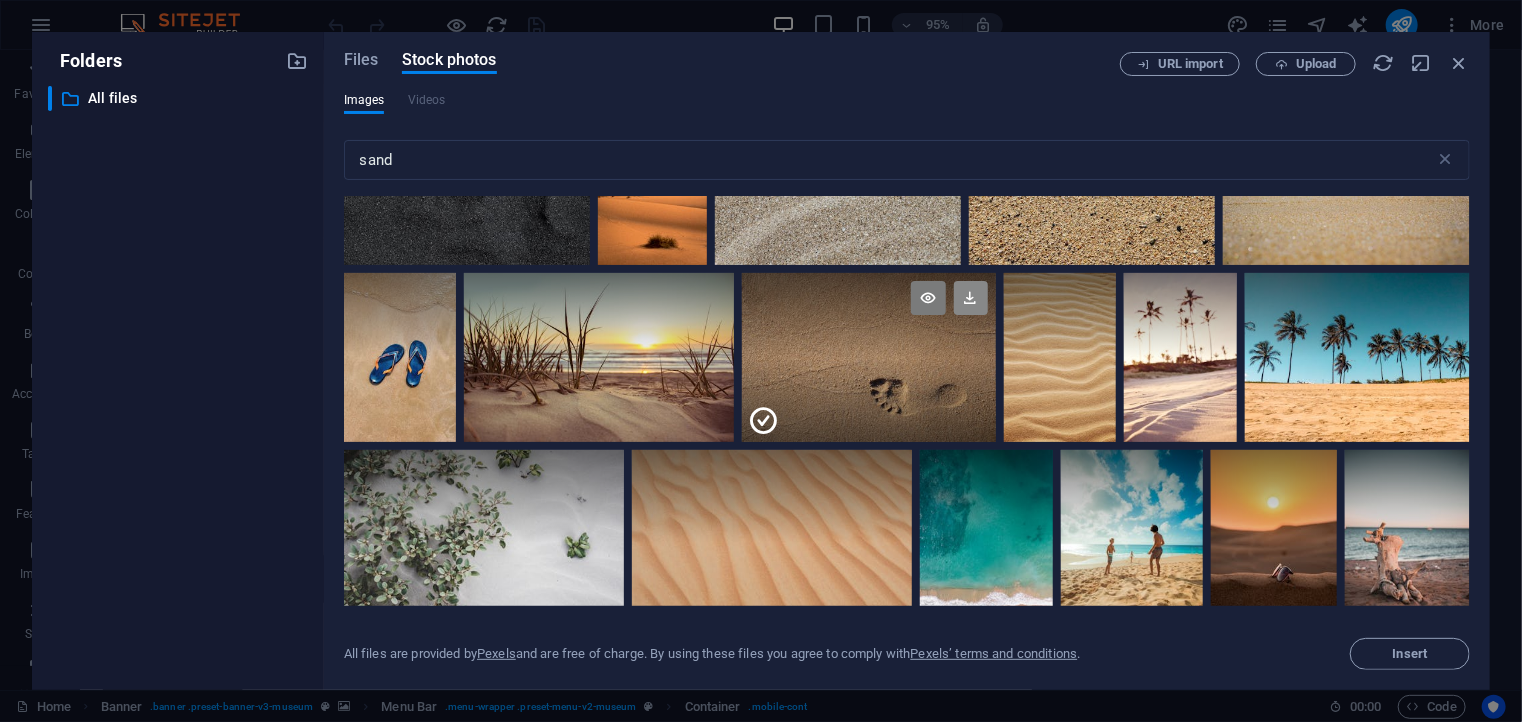 click at bounding box center (971, 298) 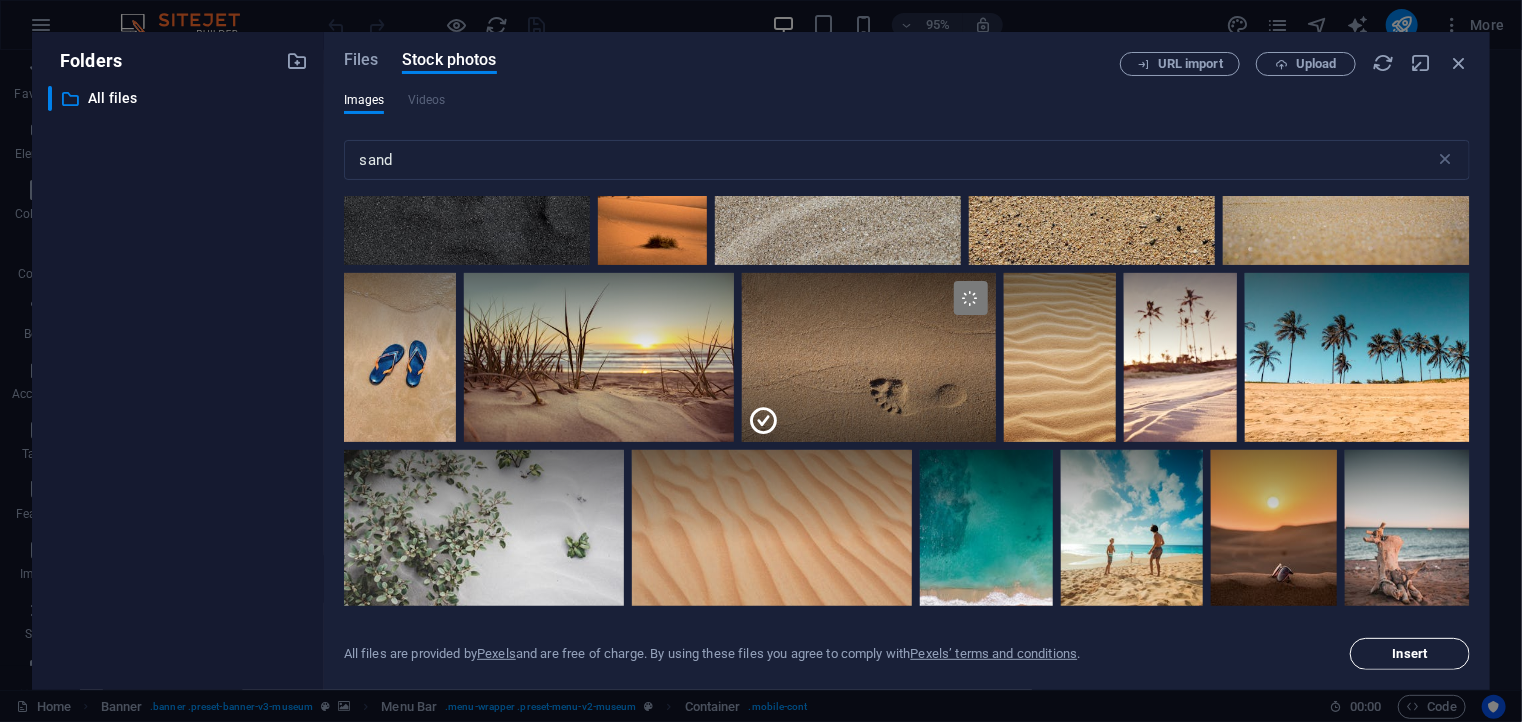 click on "Insert" at bounding box center [1410, 654] 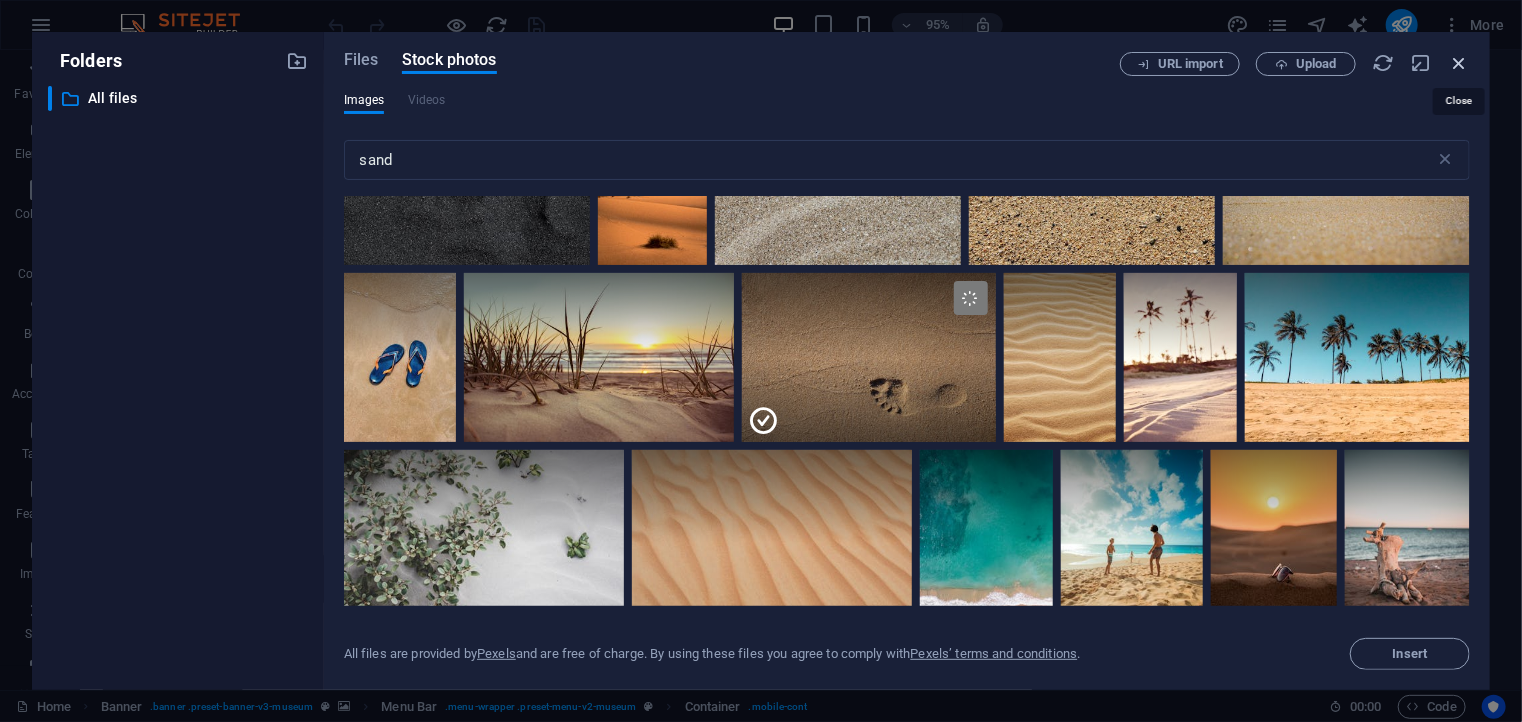 click at bounding box center [1459, 63] 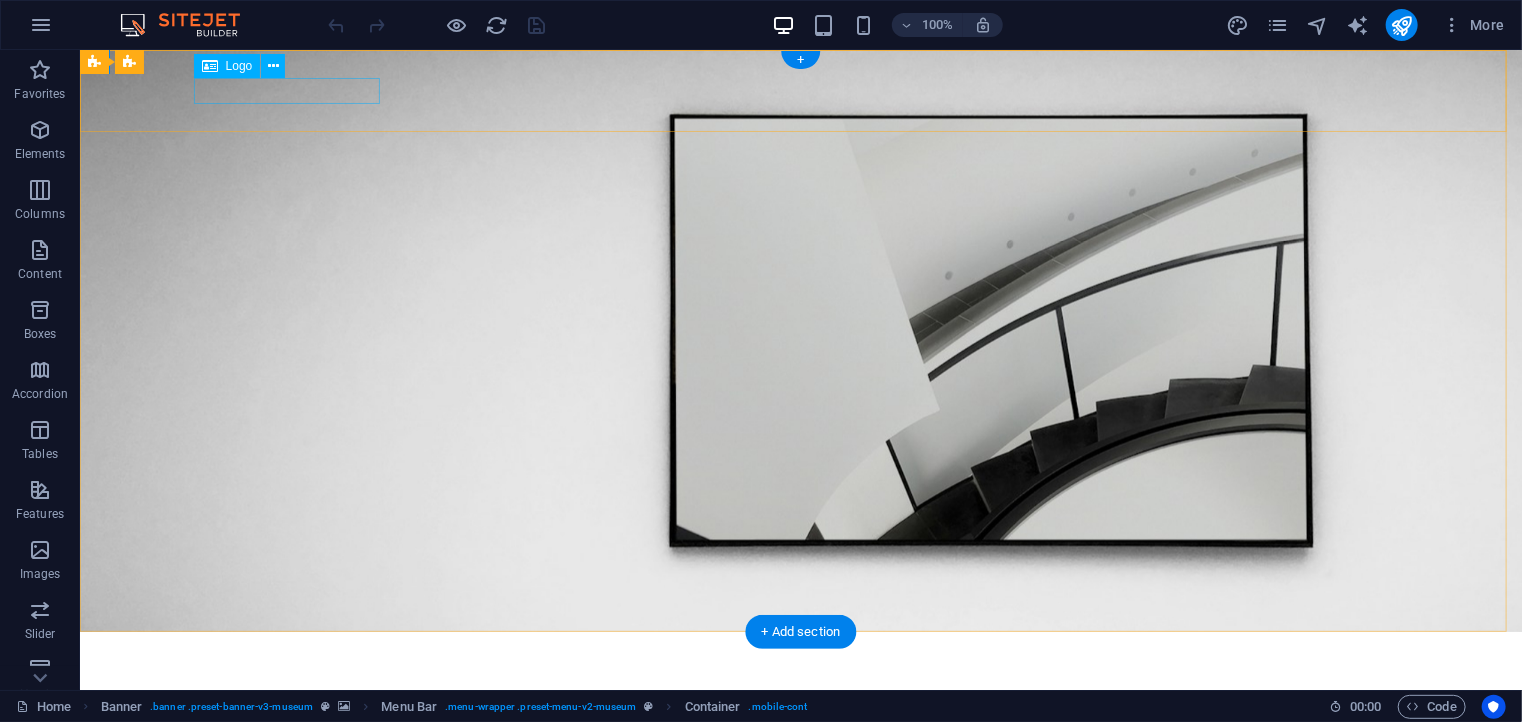 click at bounding box center (800, 659) 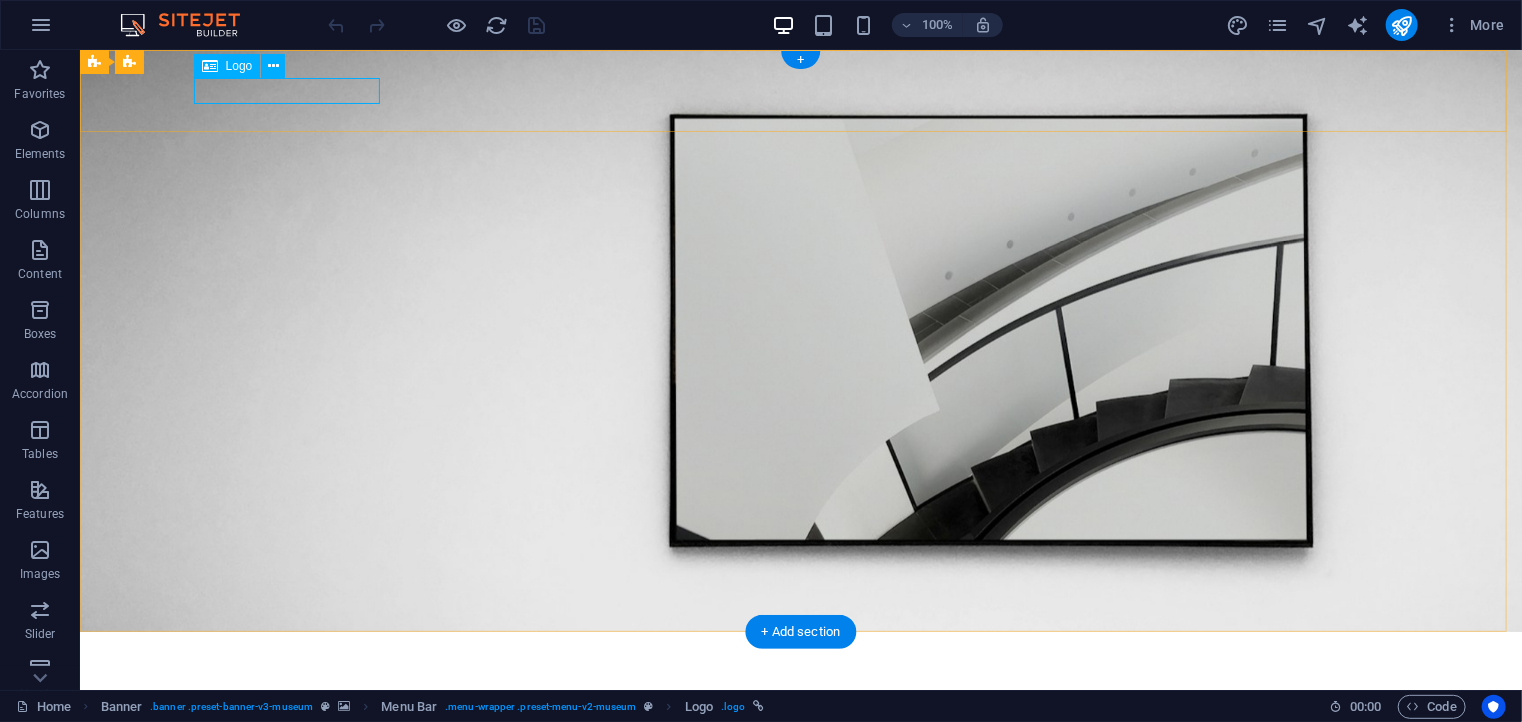 click at bounding box center (800, 659) 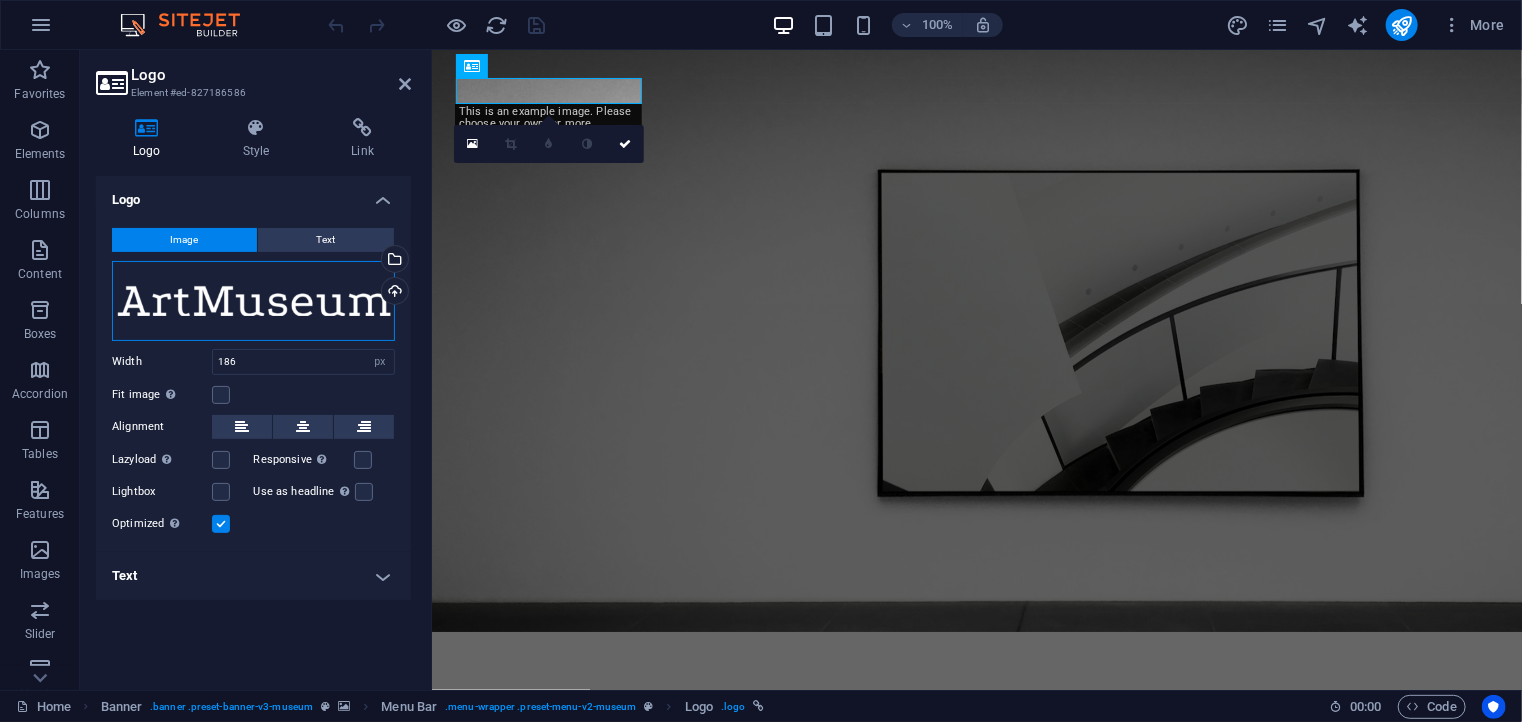 click on "Drag files here, click to choose files or select files from Files or our free stock photos & videos" at bounding box center [253, 301] 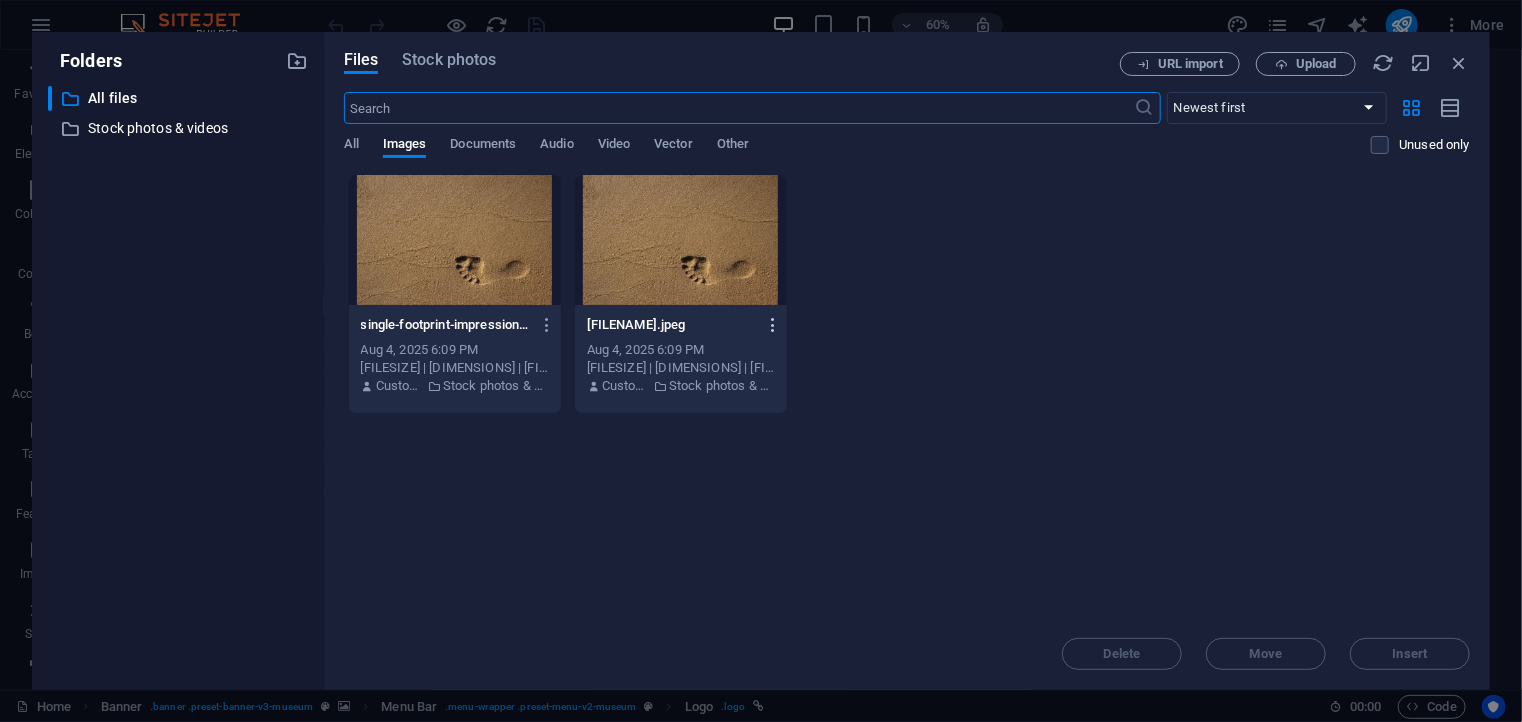 click at bounding box center [773, 325] 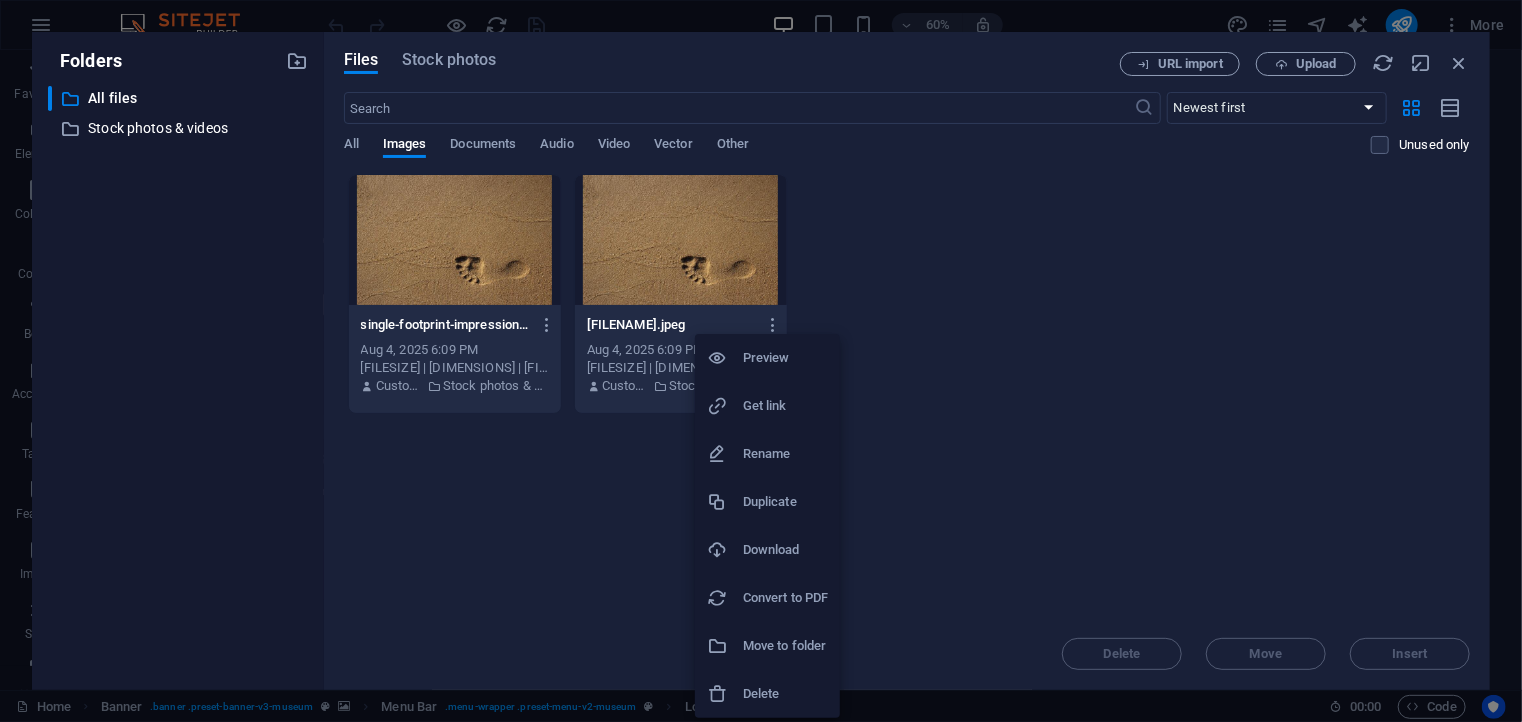 click on "Delete" at bounding box center (785, 694) 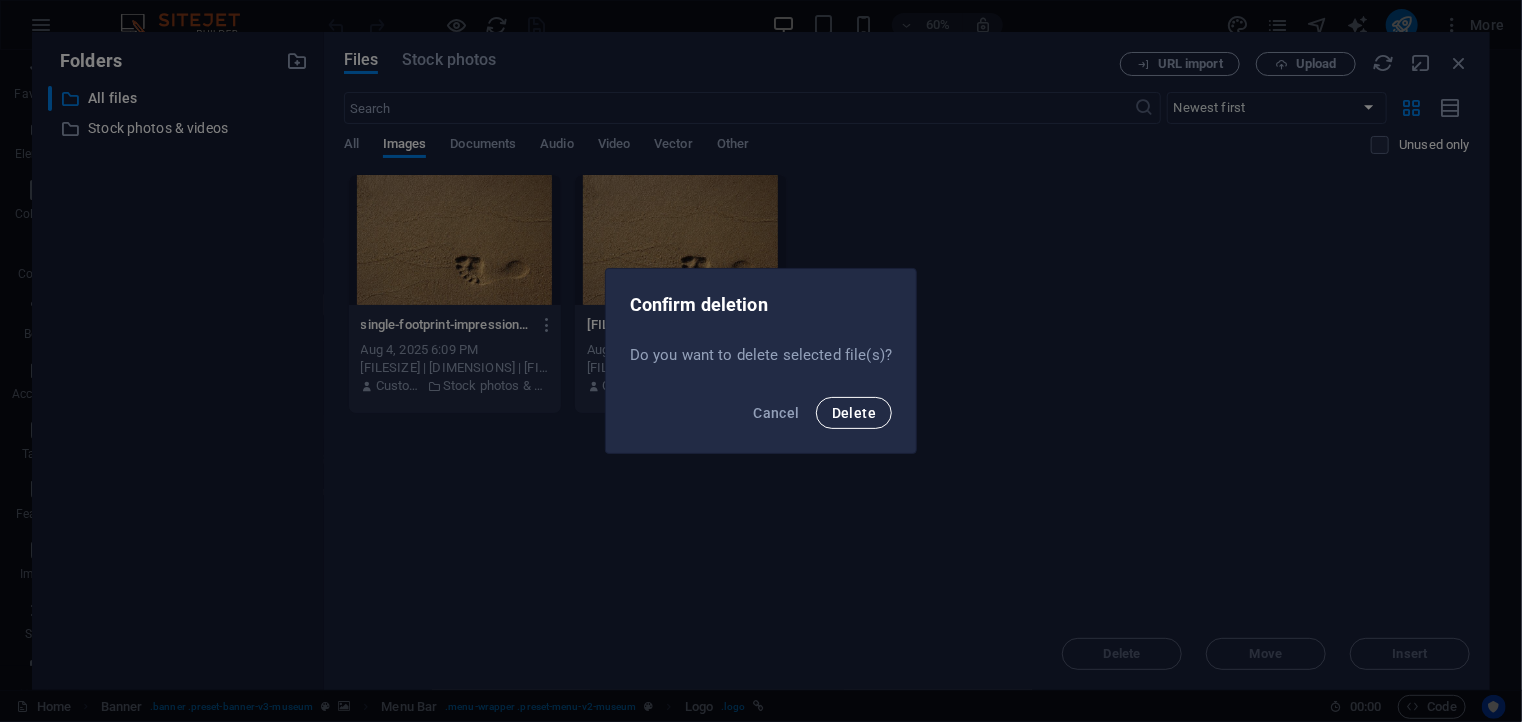 click on "Delete" at bounding box center (854, 413) 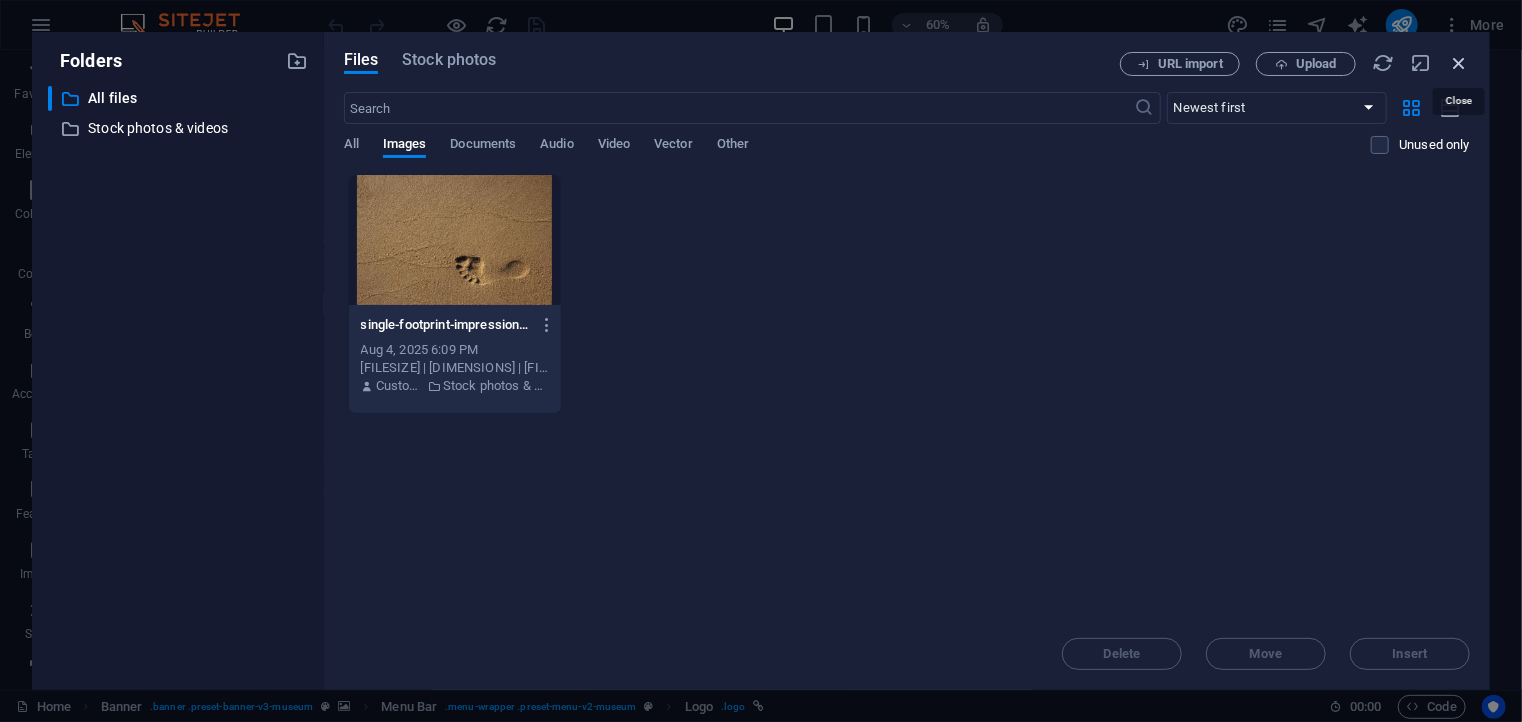 click at bounding box center (1459, 63) 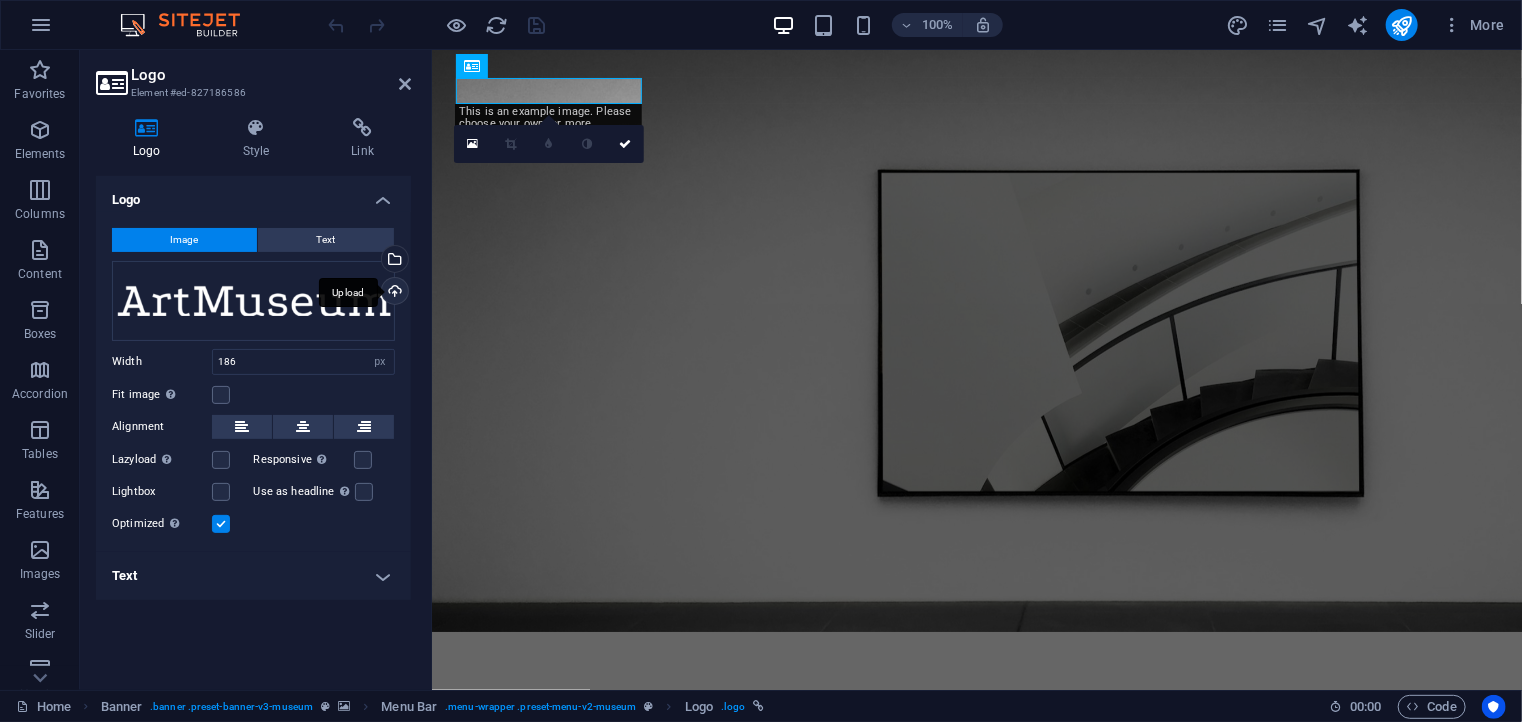 click on "Upload" at bounding box center [393, 293] 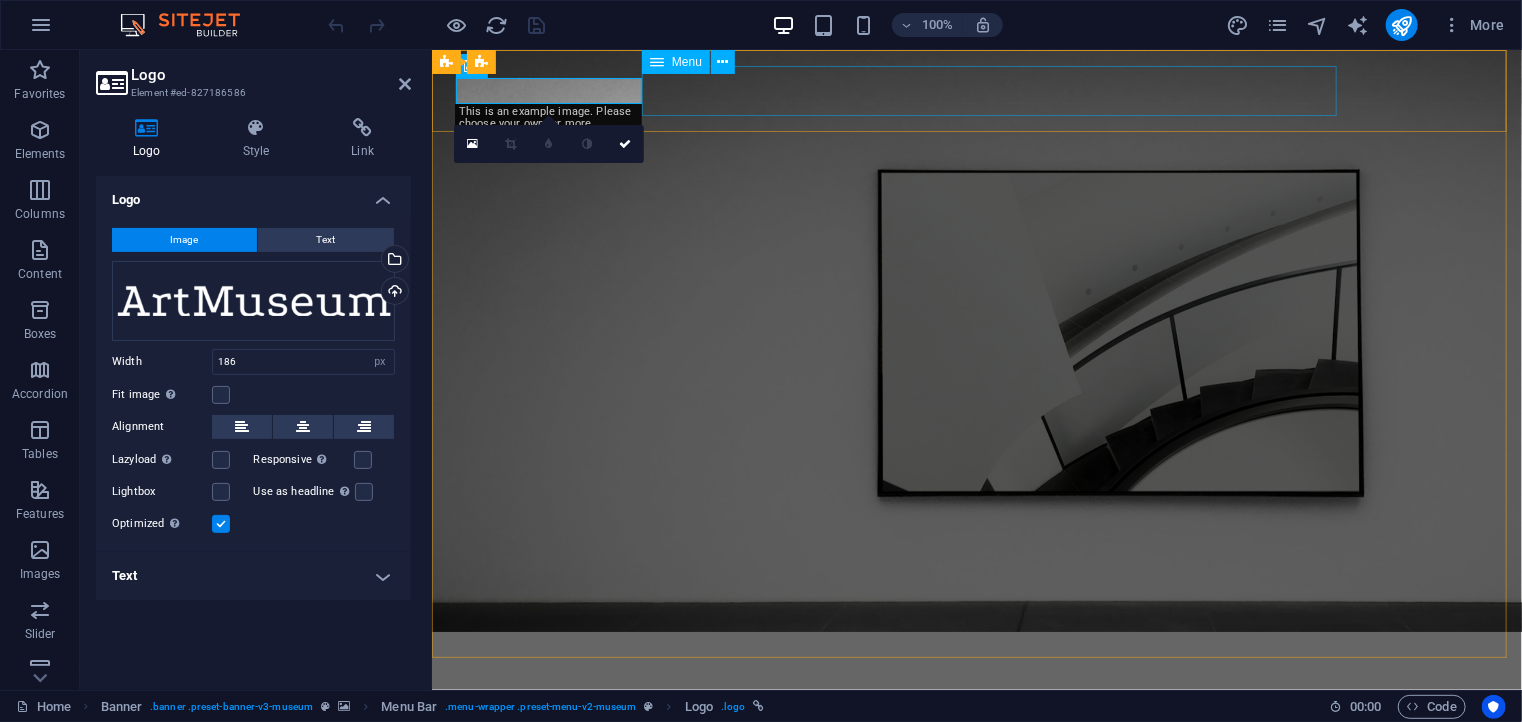 click on "About Us Exhibitions Events Contact" at bounding box center [976, 697] 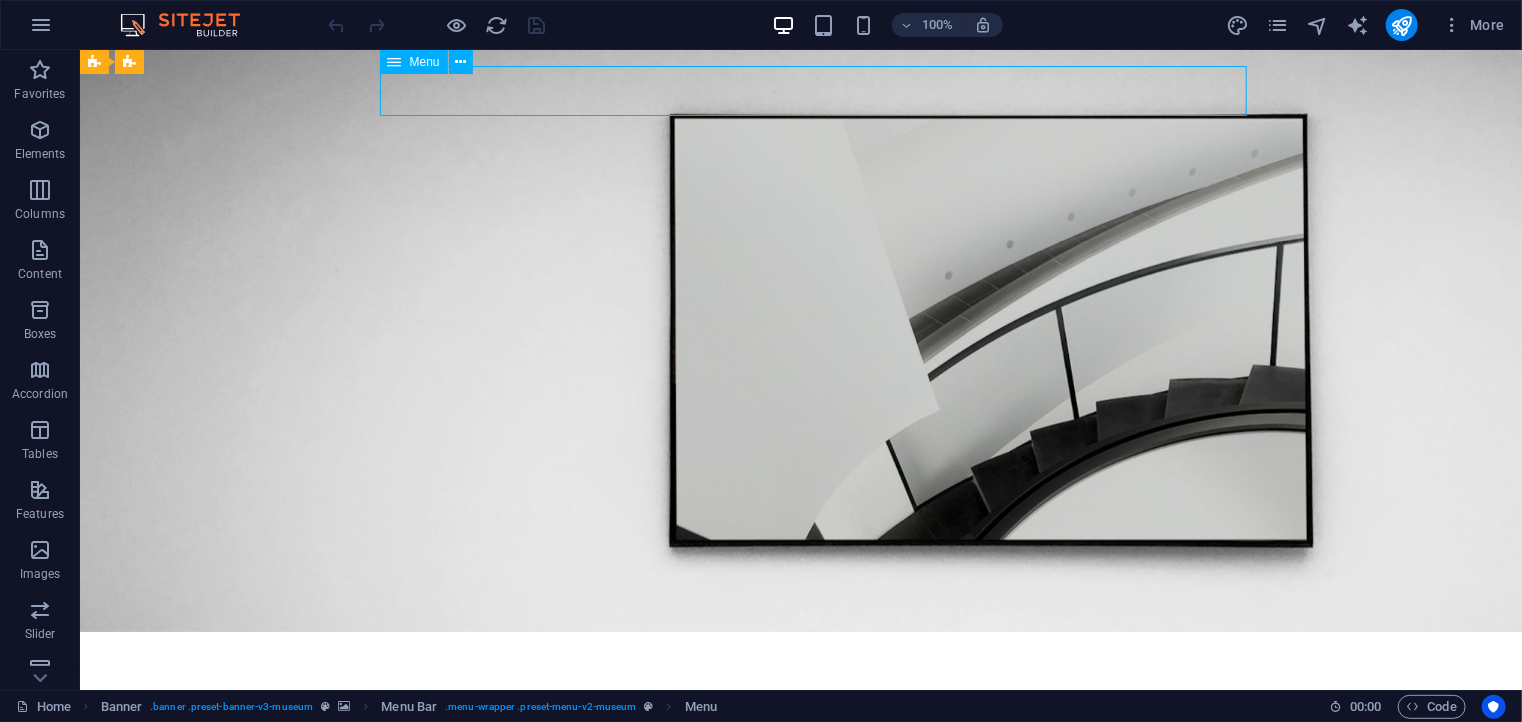 click on "About Us Exhibitions Events Contact" at bounding box center [800, 697] 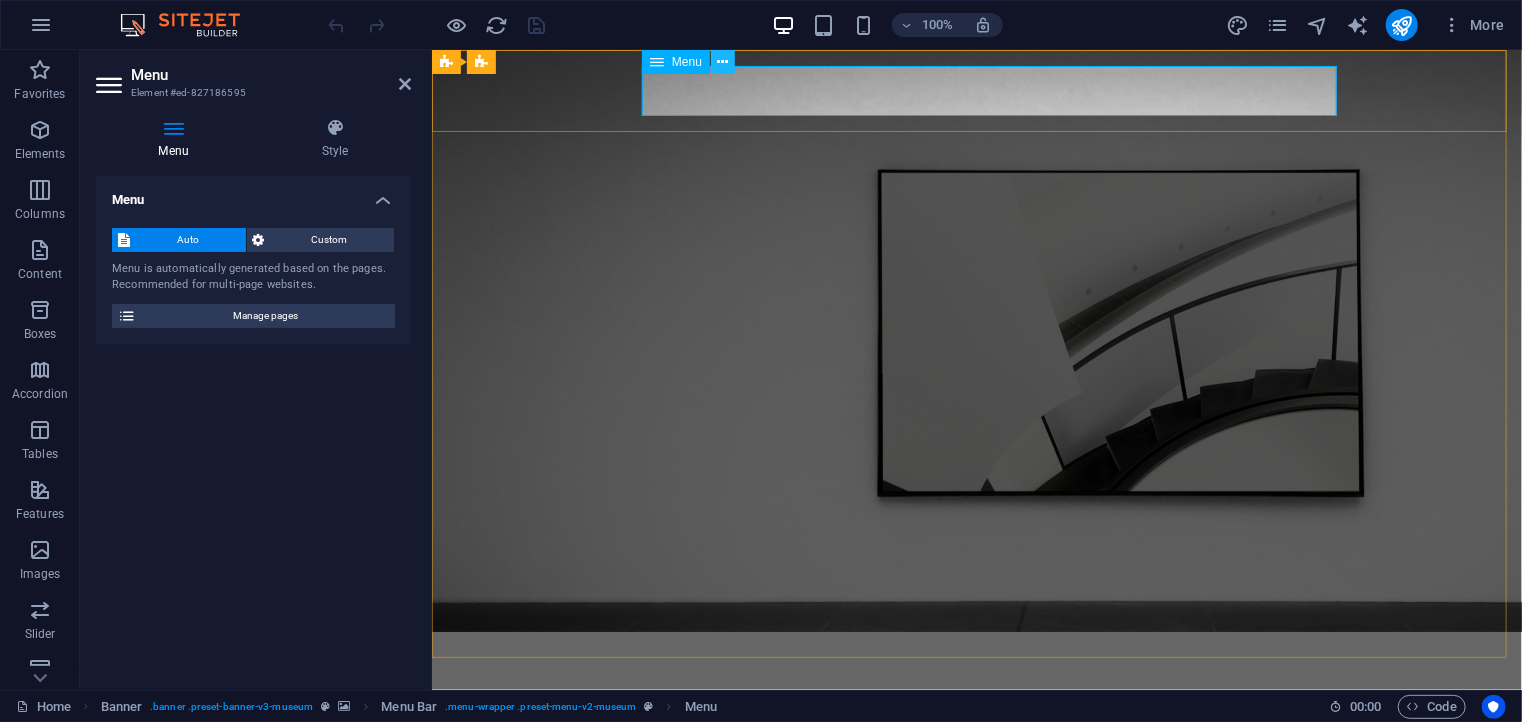 click at bounding box center [723, 62] 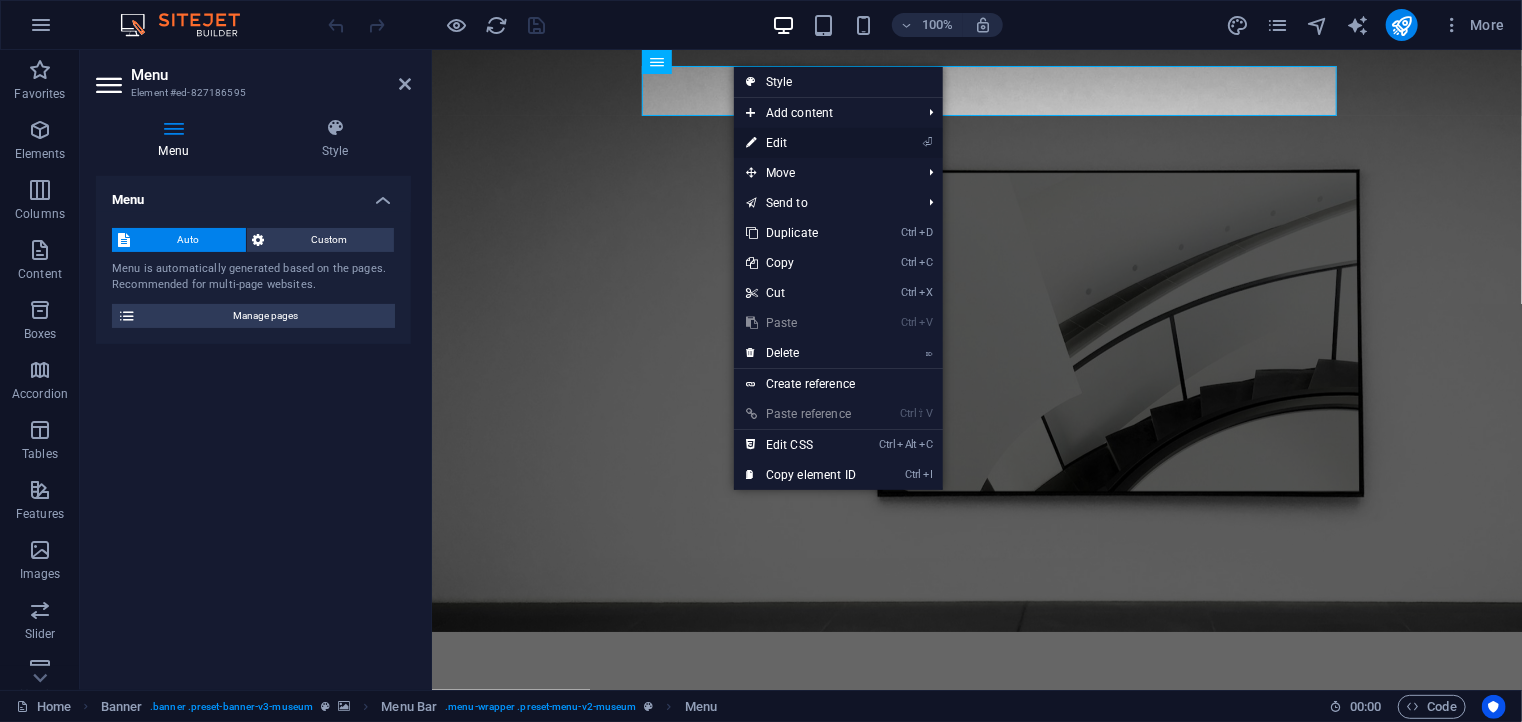 click on "⏎  Edit" at bounding box center [801, 143] 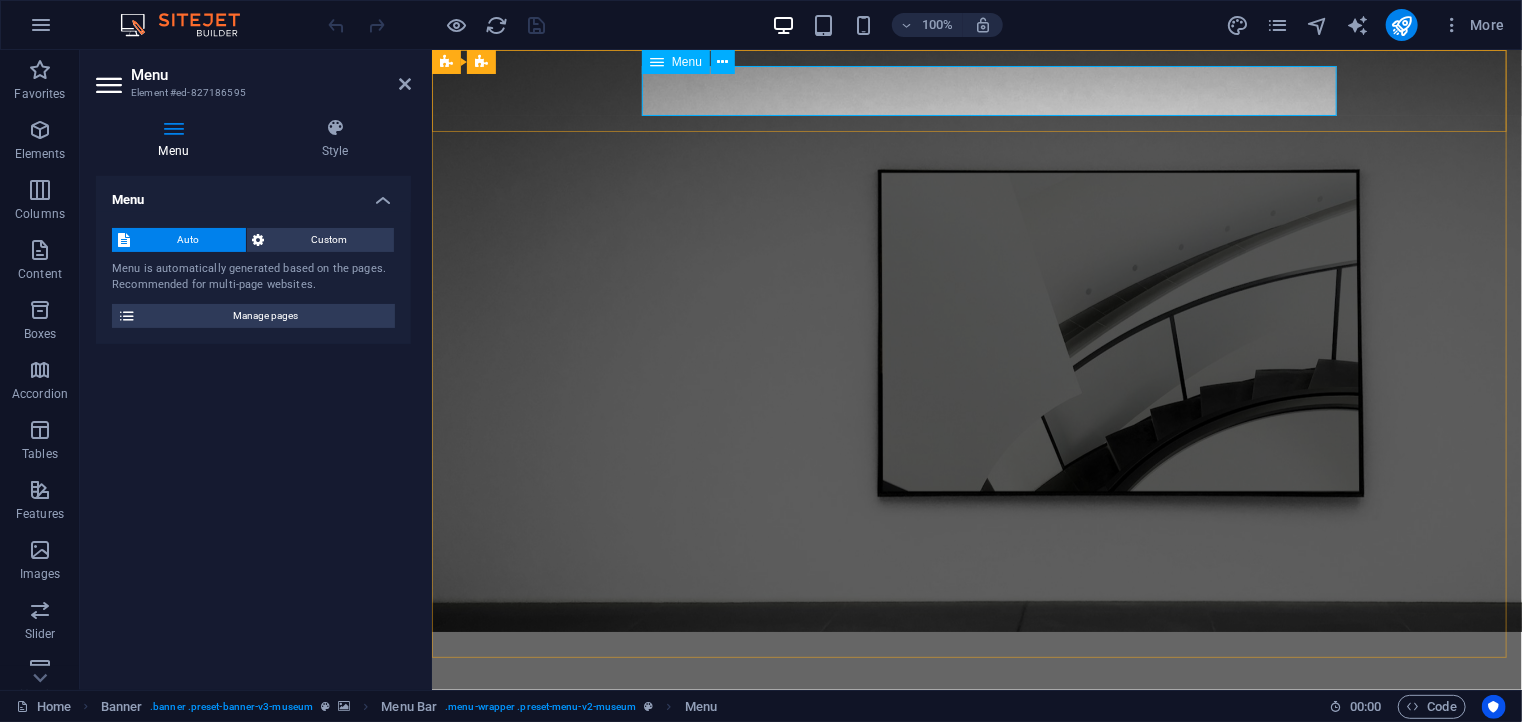 click on "About Us Exhibitions Events Contact" at bounding box center (976, 697) 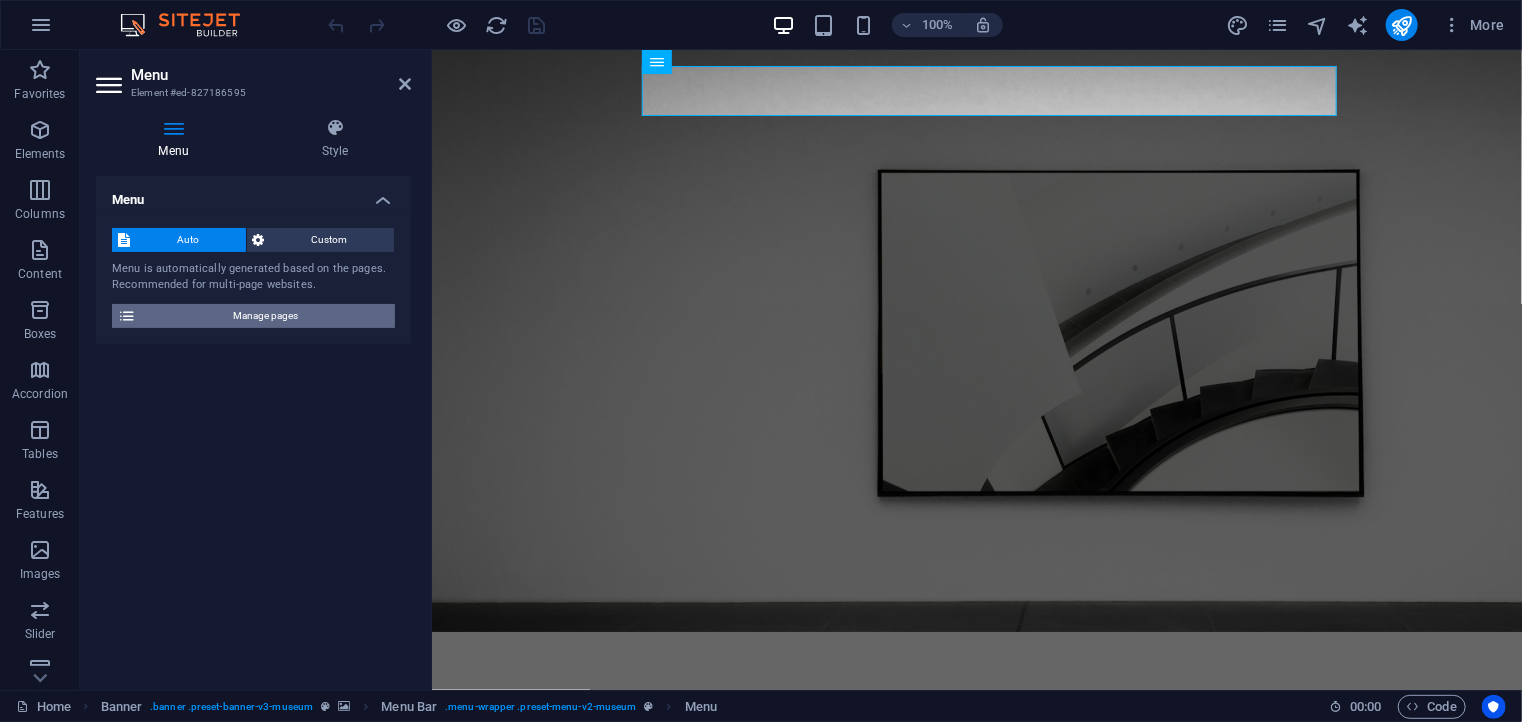 click on "Manage pages" at bounding box center (265, 316) 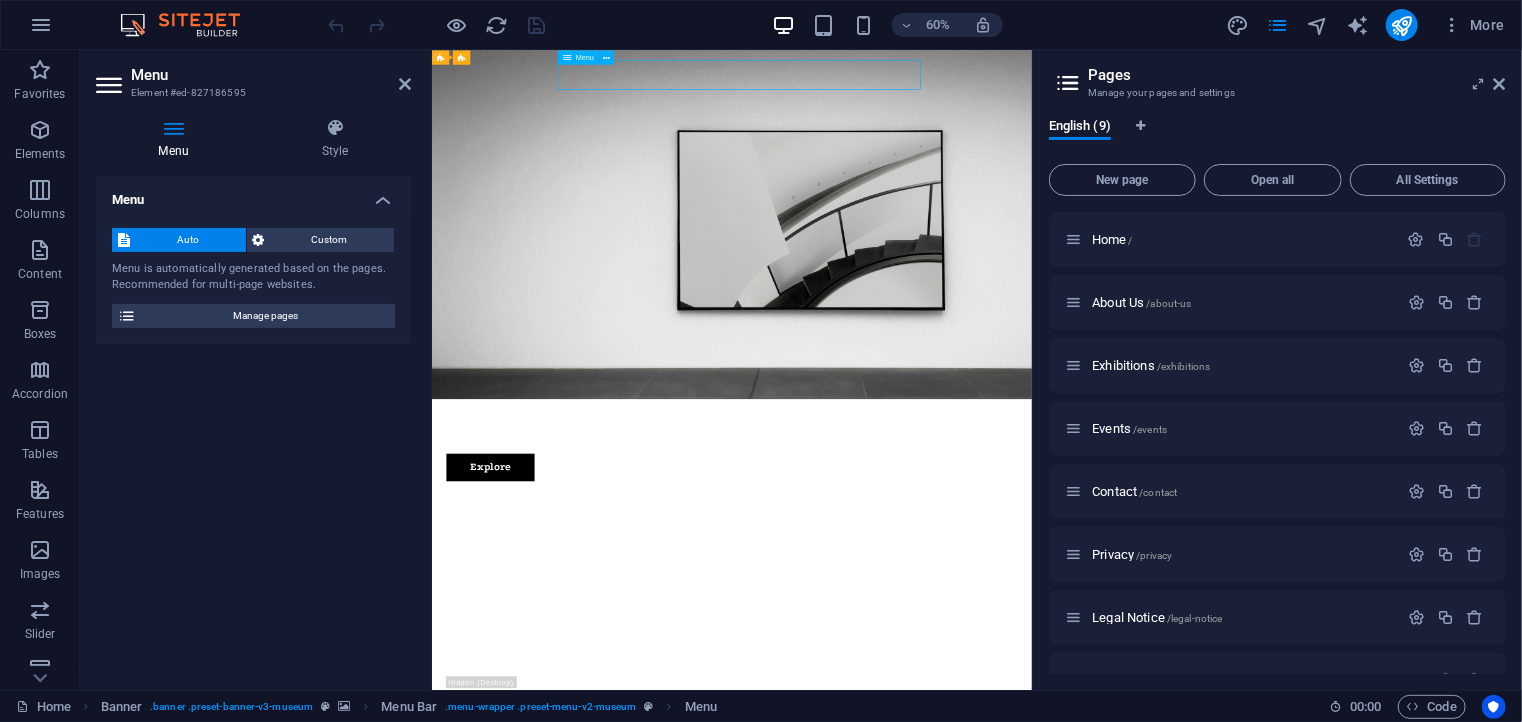drag, startPoint x: 745, startPoint y: 87, endPoint x: 888, endPoint y: 96, distance: 143.28294 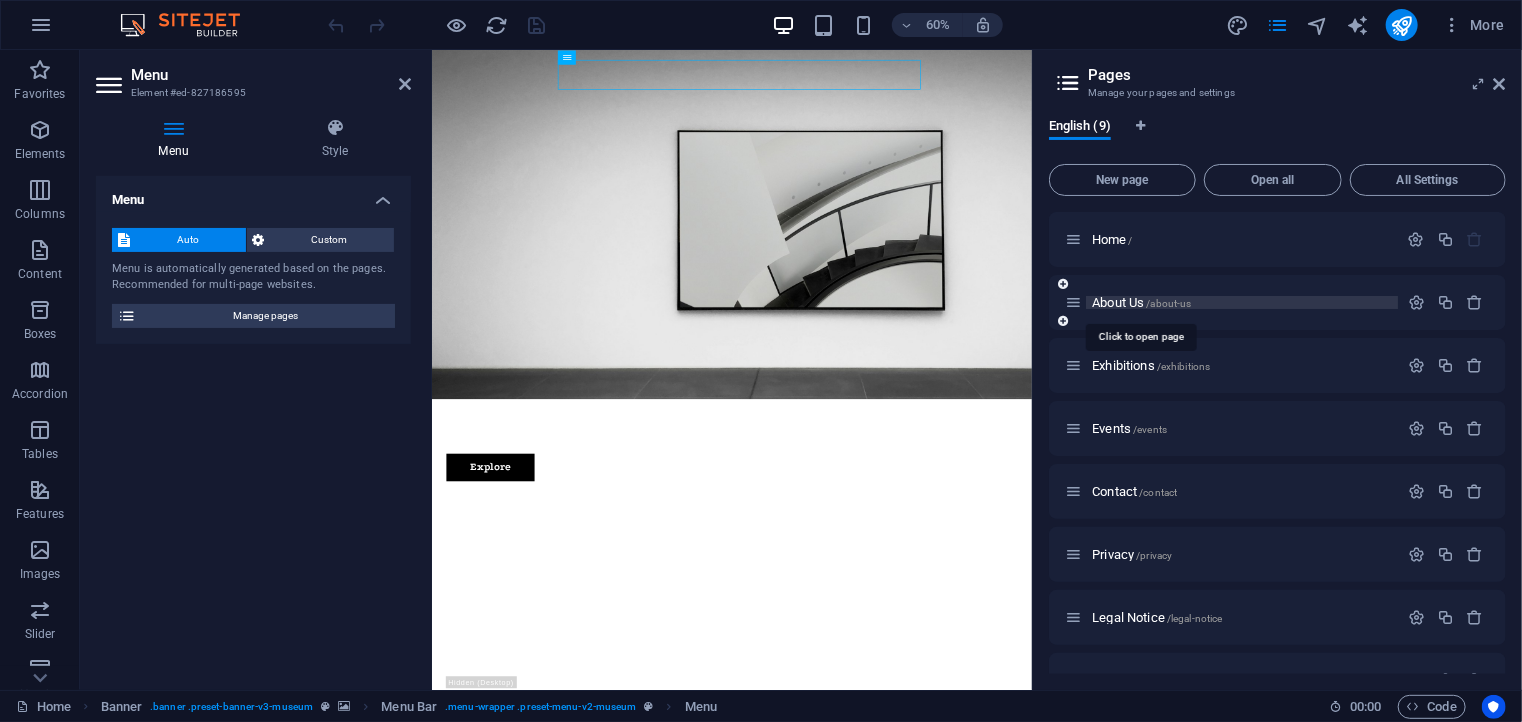 click on "About Us /about-us" at bounding box center (1141, 302) 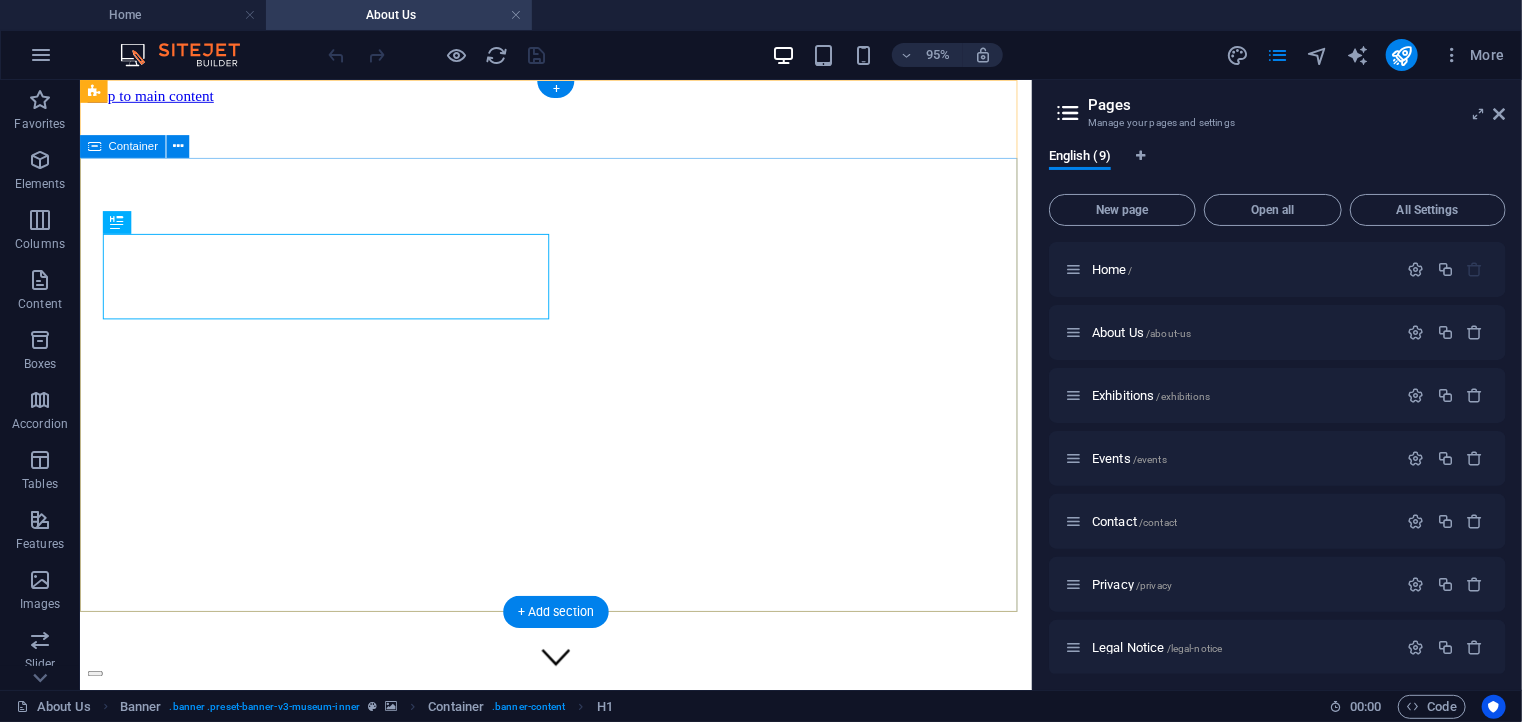 scroll, scrollTop: 0, scrollLeft: 0, axis: both 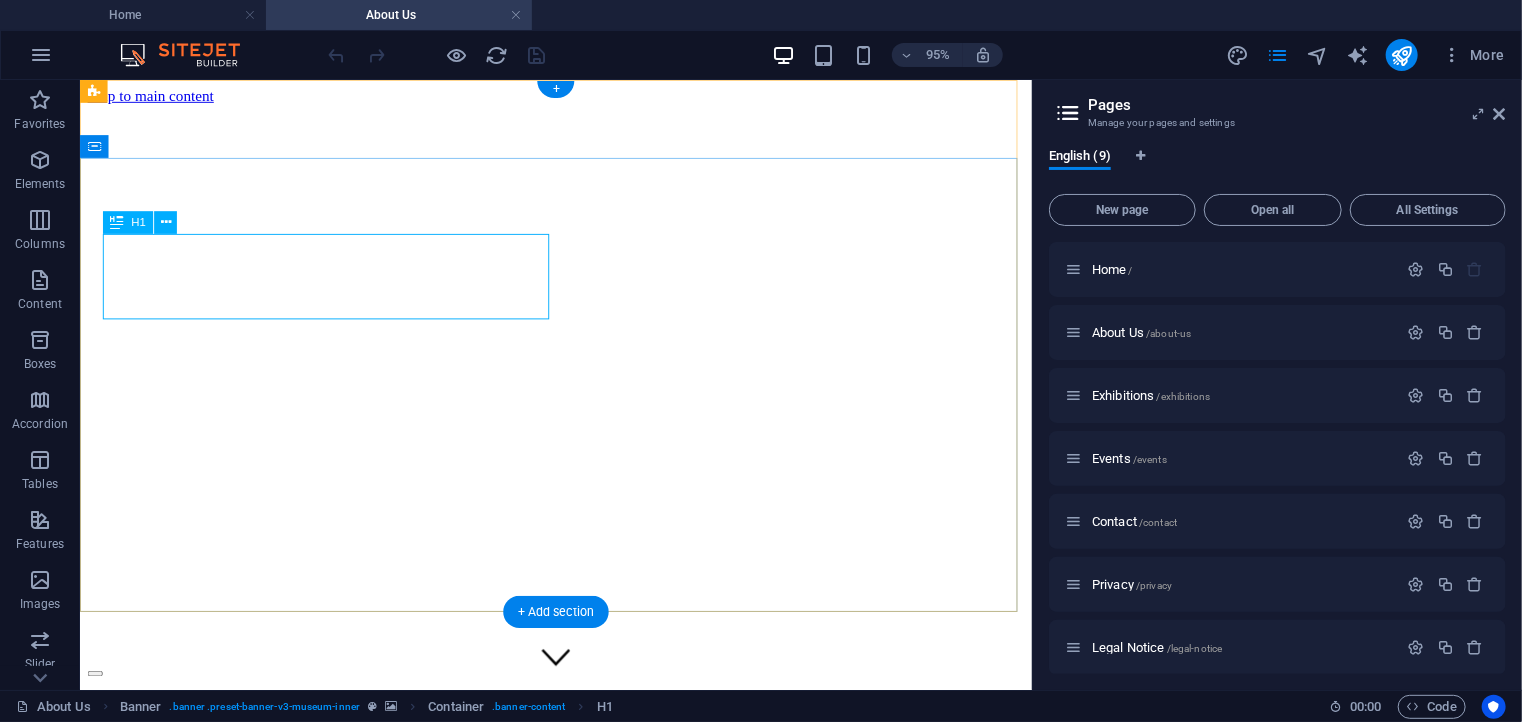 click on "About Us" at bounding box center [580, 870] 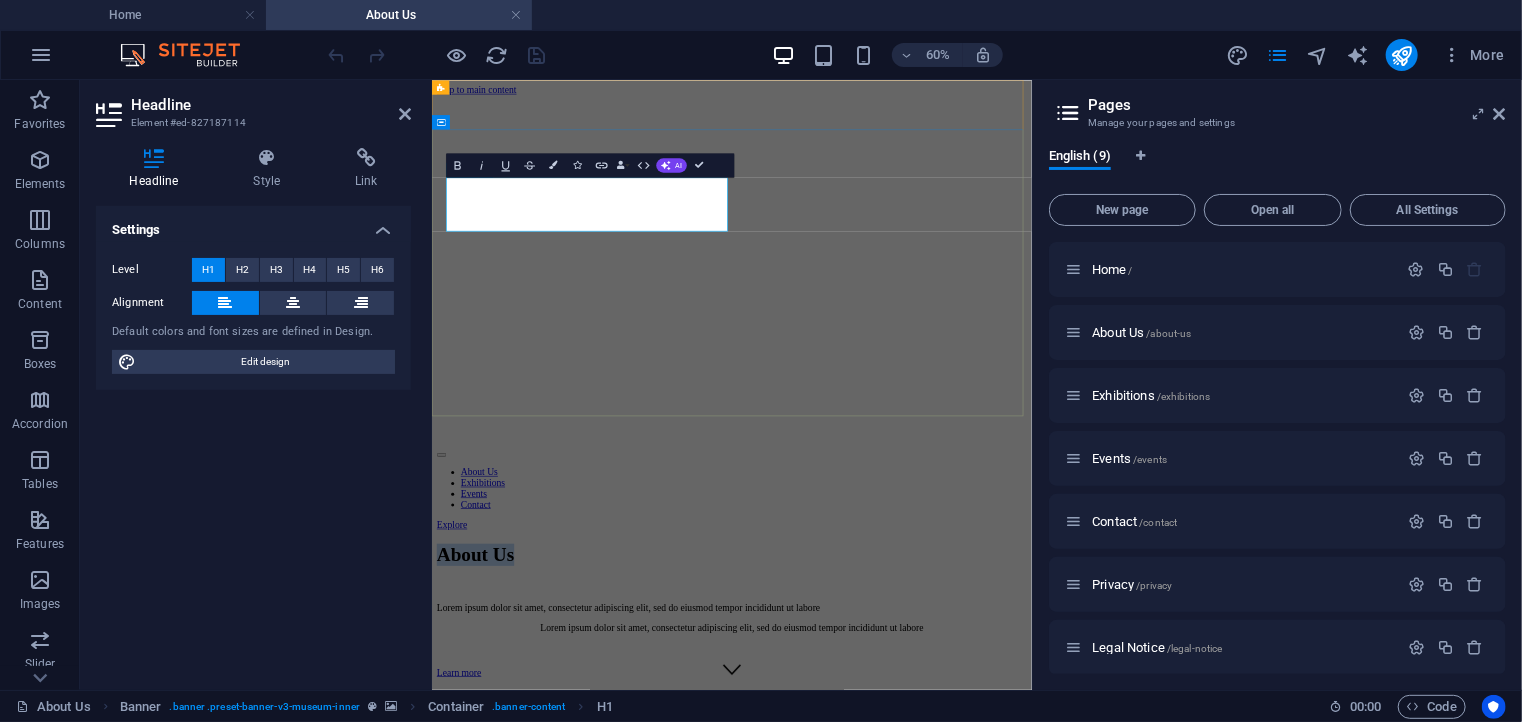 type 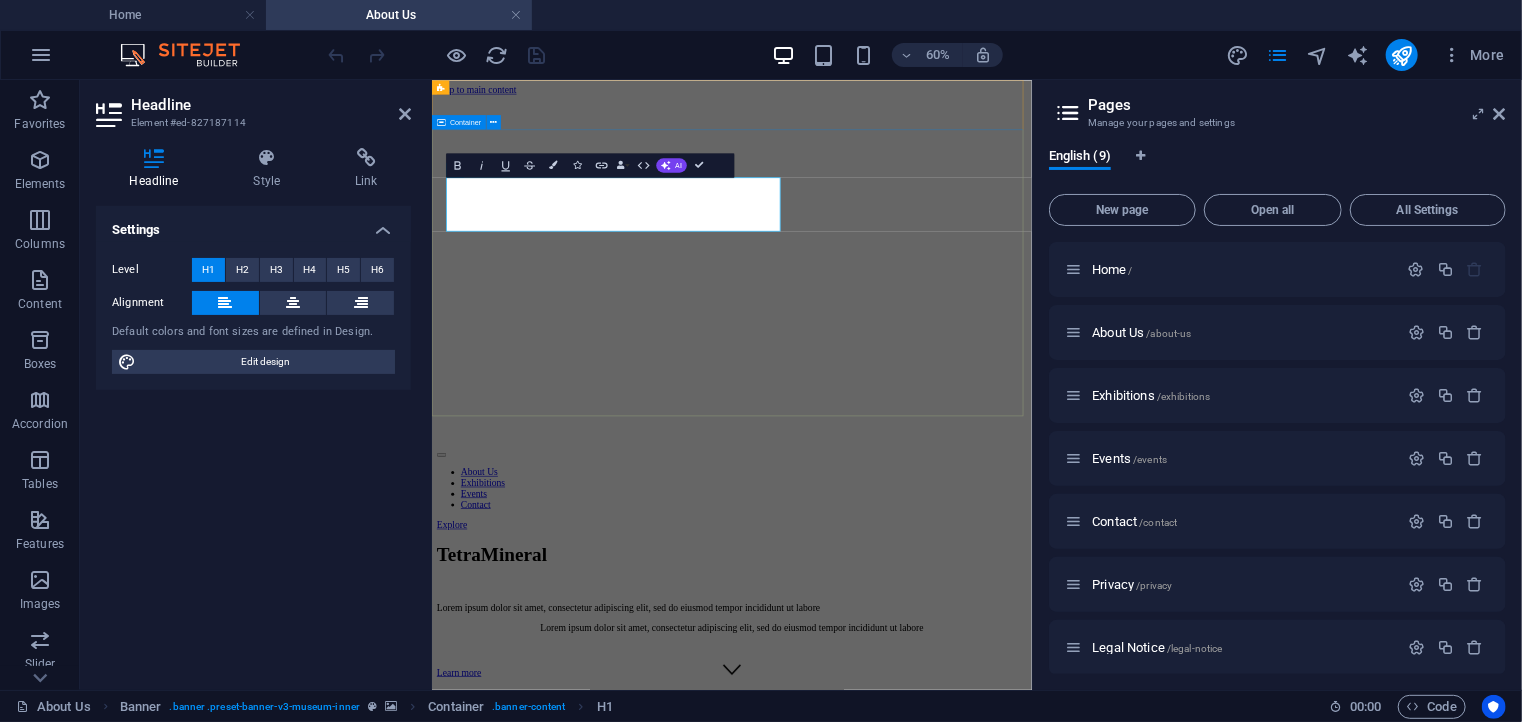 click on "TetraMineral Lorem ipsum dolor sit amet, consectetur adipiscing elit, sed do eiusmod tempor incididunt ut labore Lorem ipsum dolor sit amet, consectetur adipiscing elit, sed do eiusmod tempor incididunt ut labore Learn more" at bounding box center [931, 953] 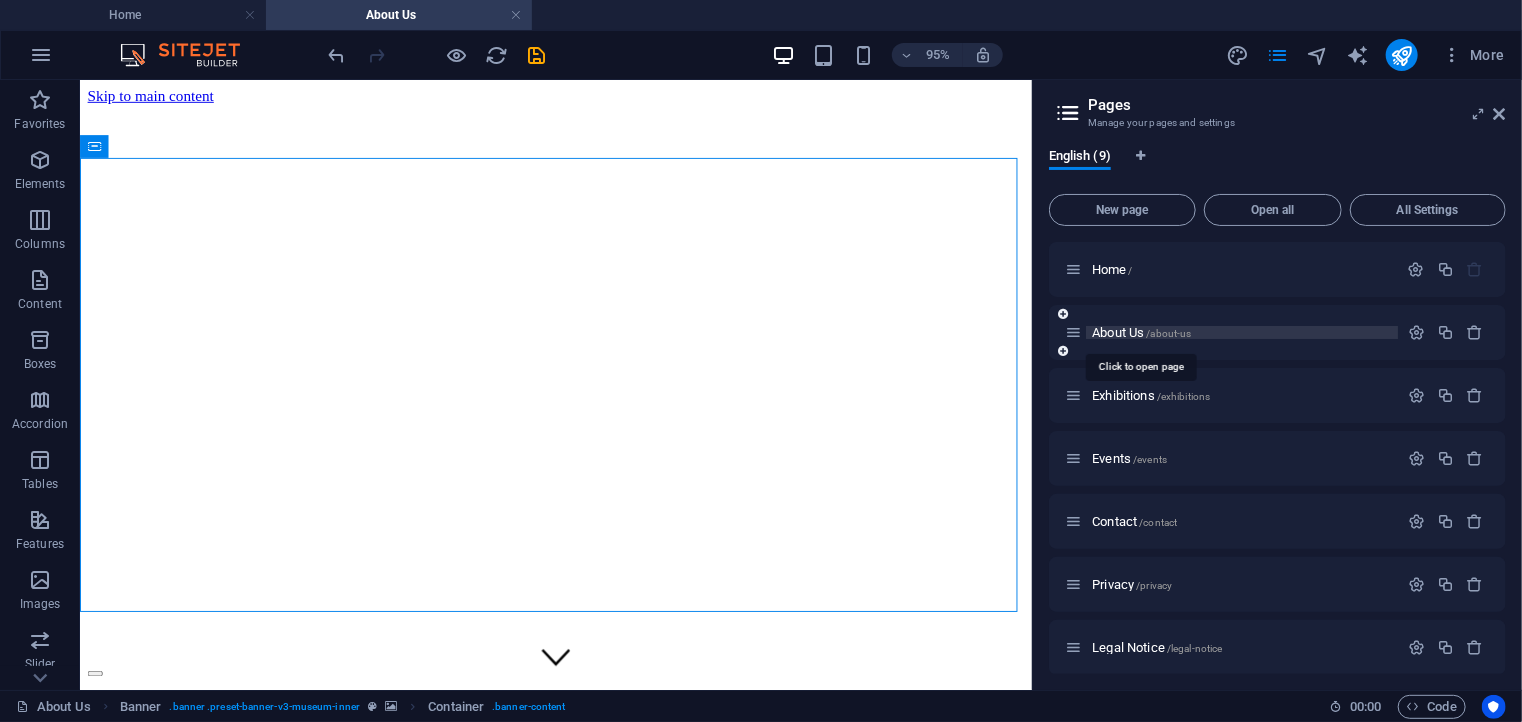 click on "About Us /about-us" at bounding box center (1141, 332) 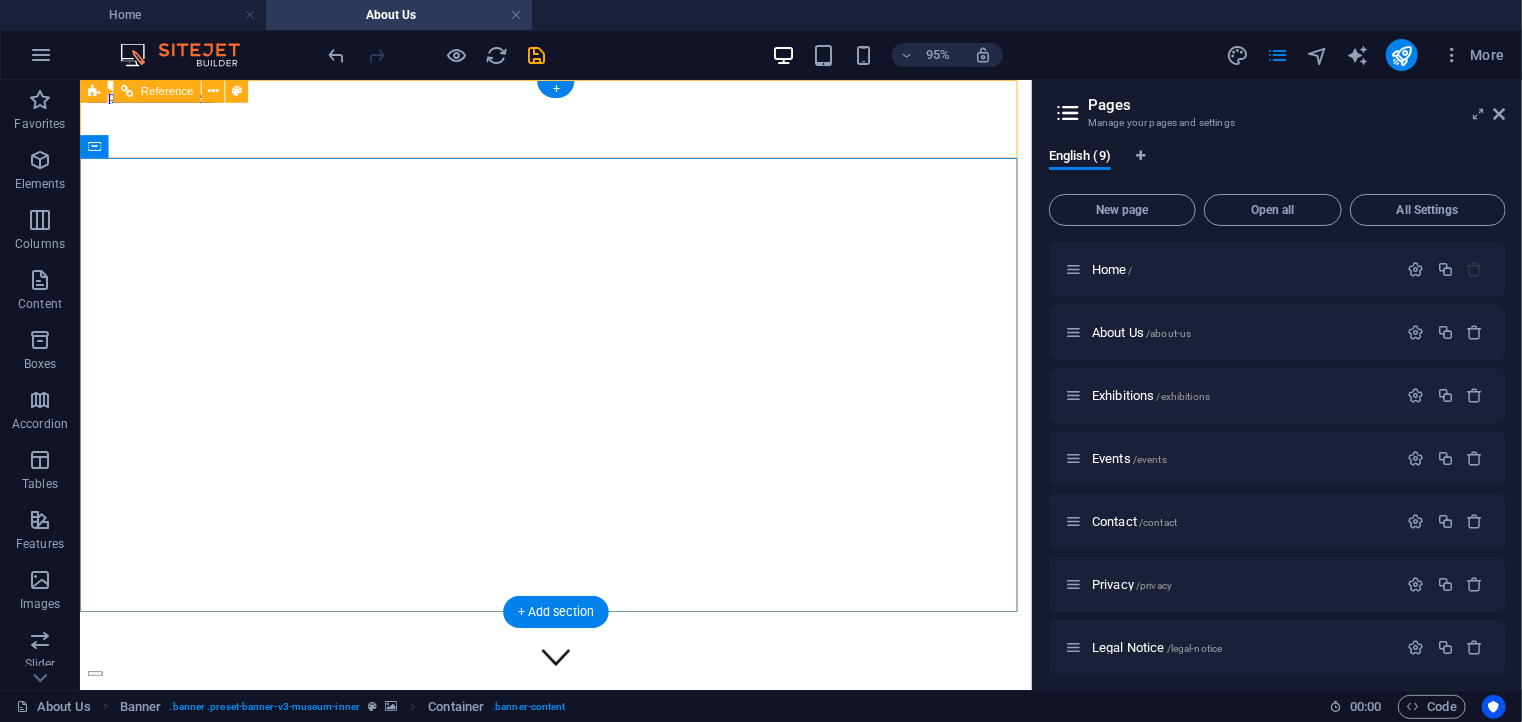 click on "About Us Exhibitions Events Contact" at bounding box center (580, 760) 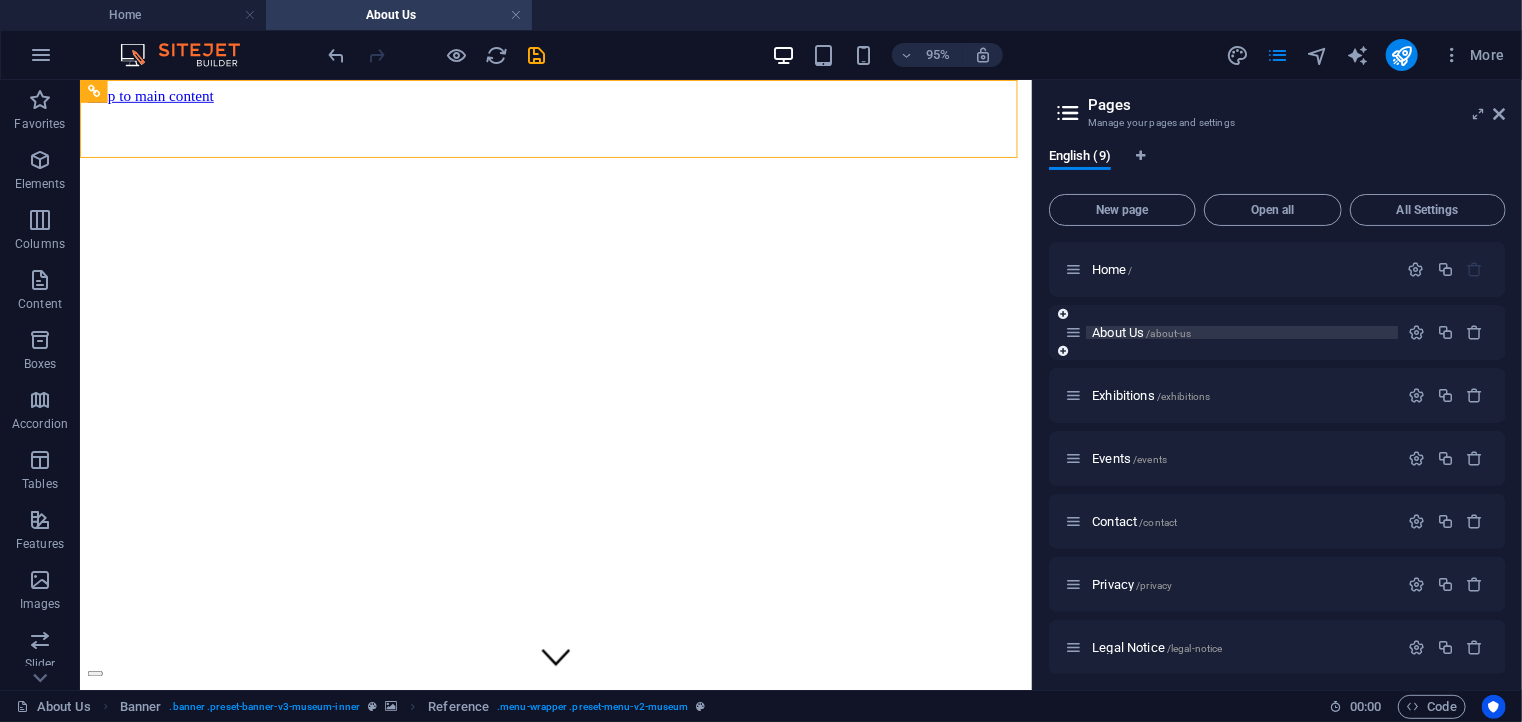 click on "About Us /about-us" at bounding box center [1141, 332] 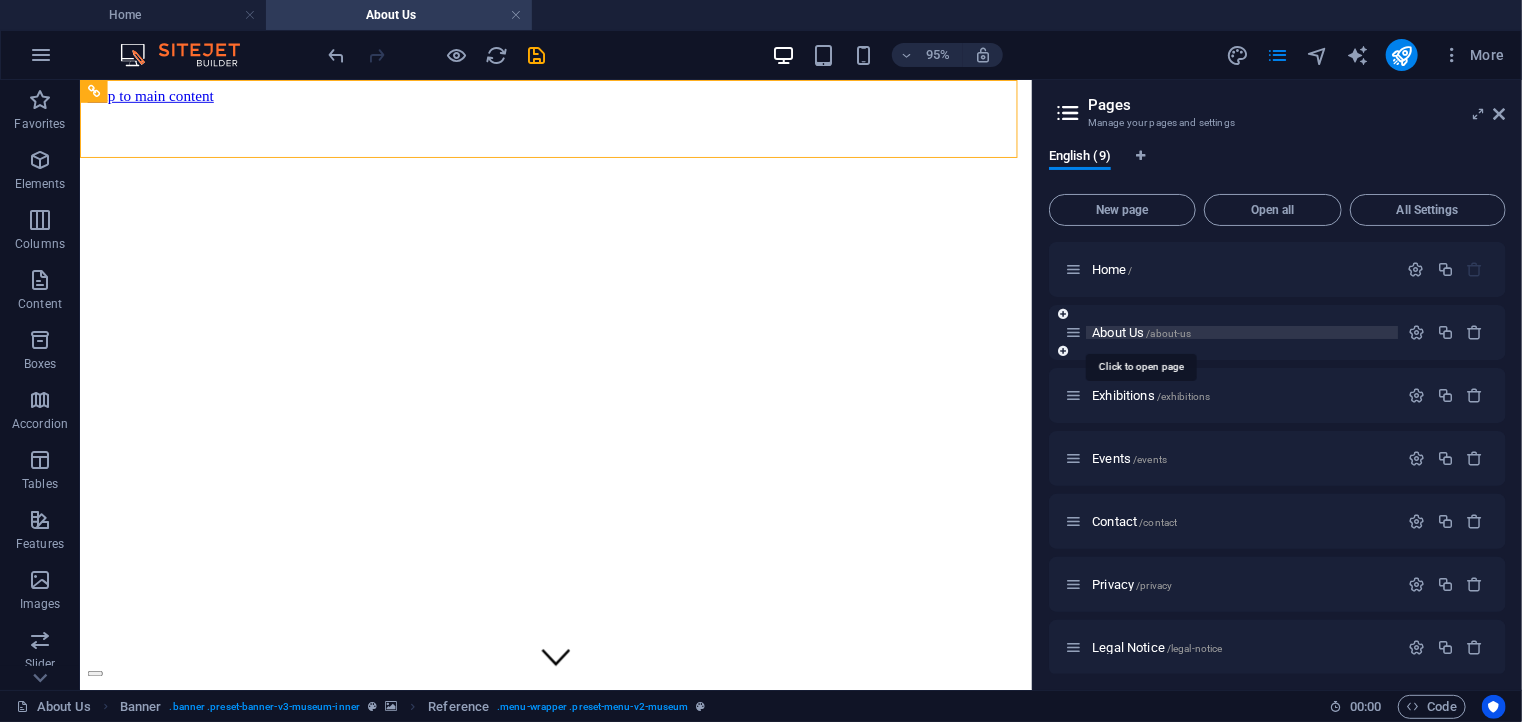 click on "About Us /about-us" at bounding box center [1141, 332] 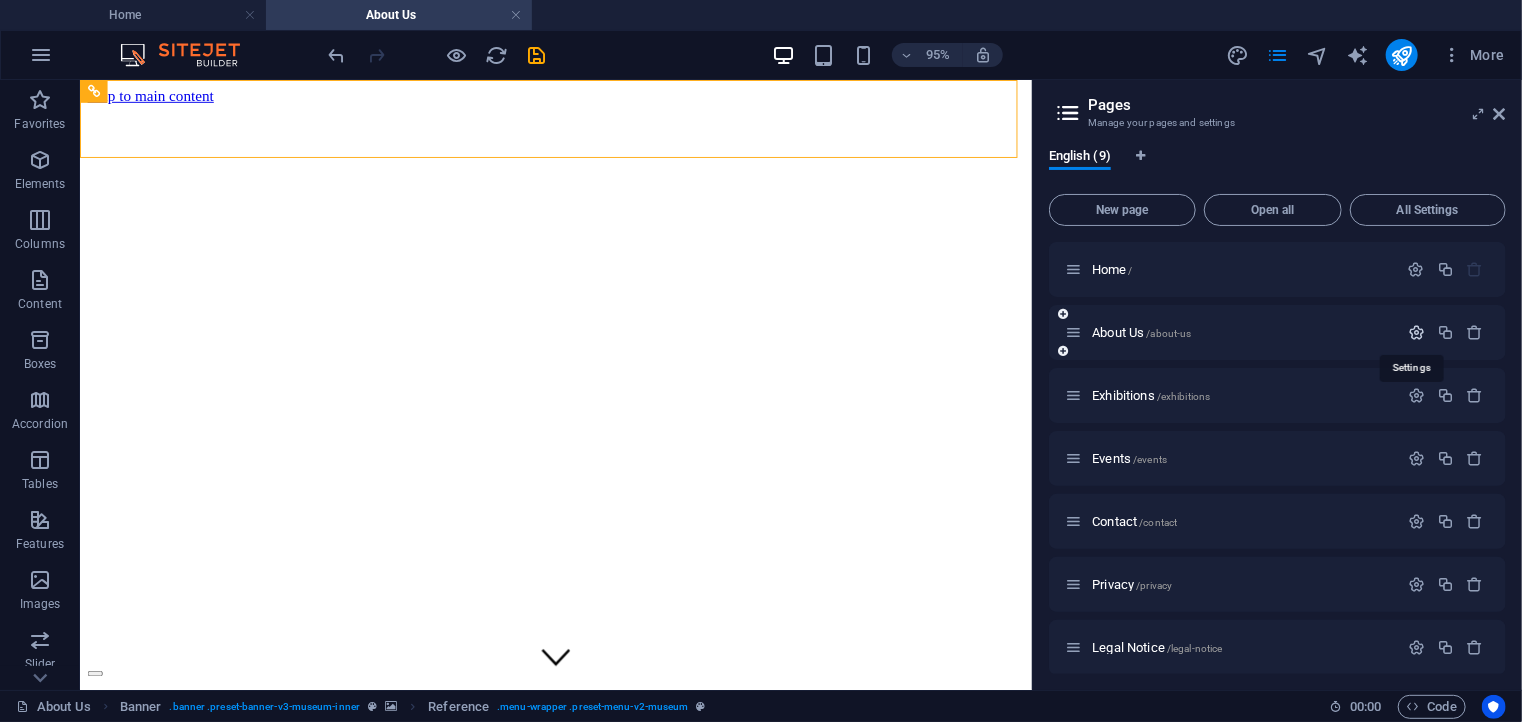click at bounding box center (1416, 332) 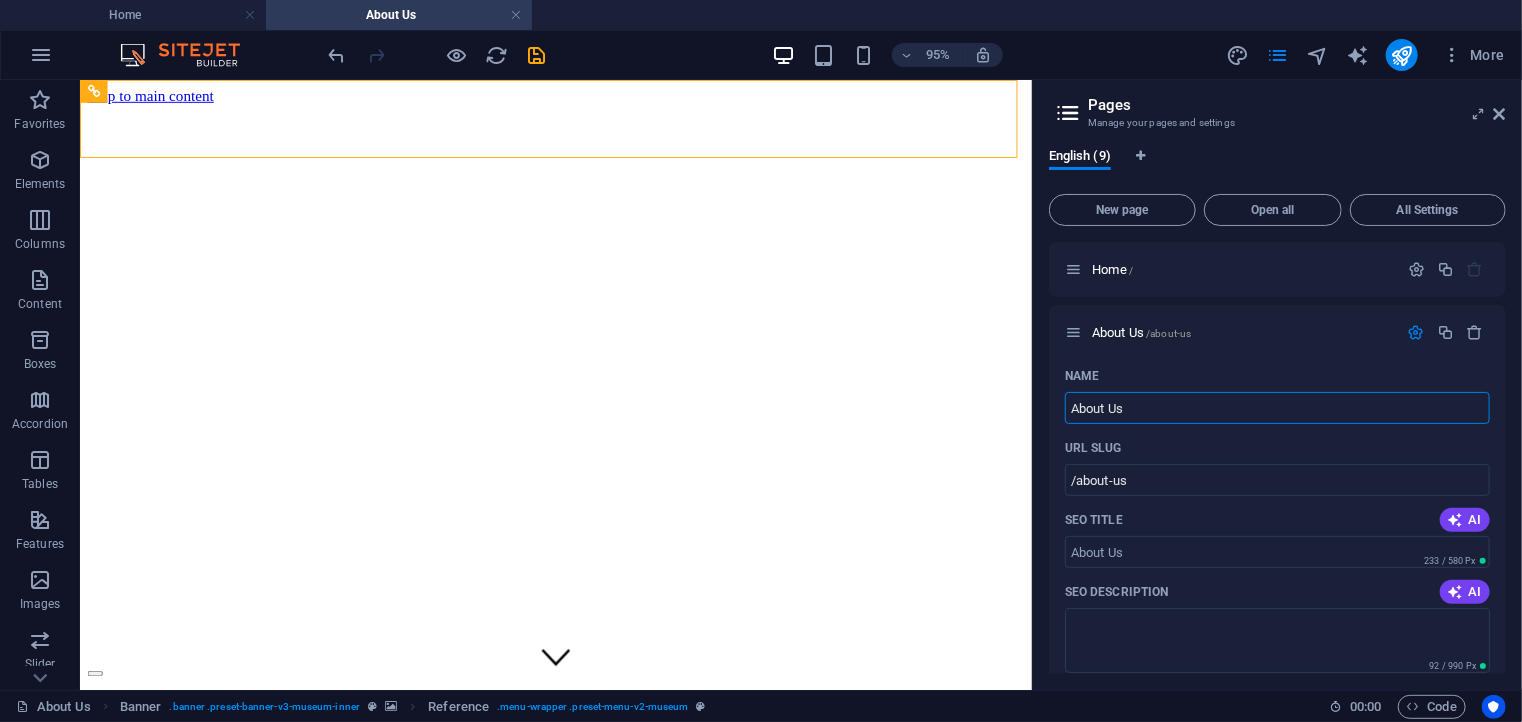 drag, startPoint x: 1203, startPoint y: 490, endPoint x: 1077, endPoint y: 404, distance: 152.55164 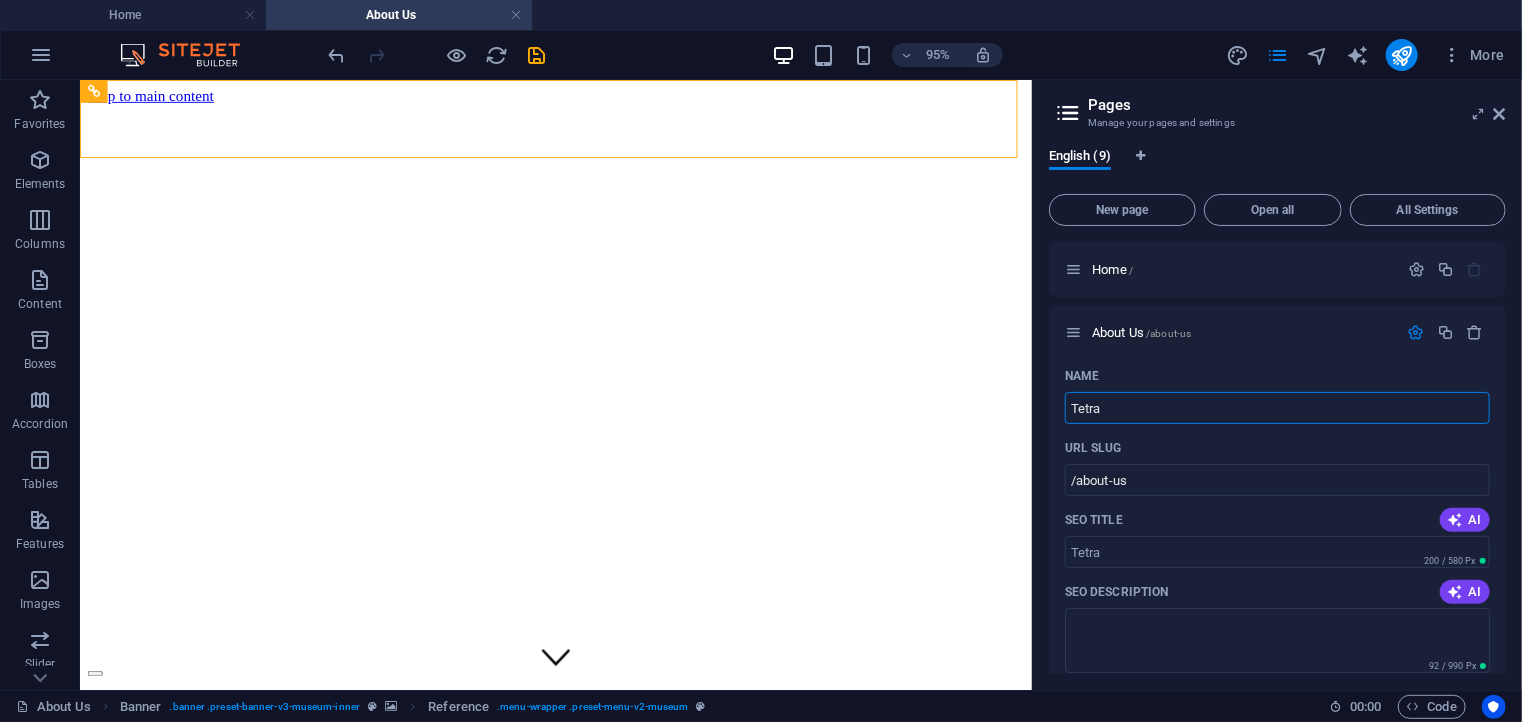type on "Tetra" 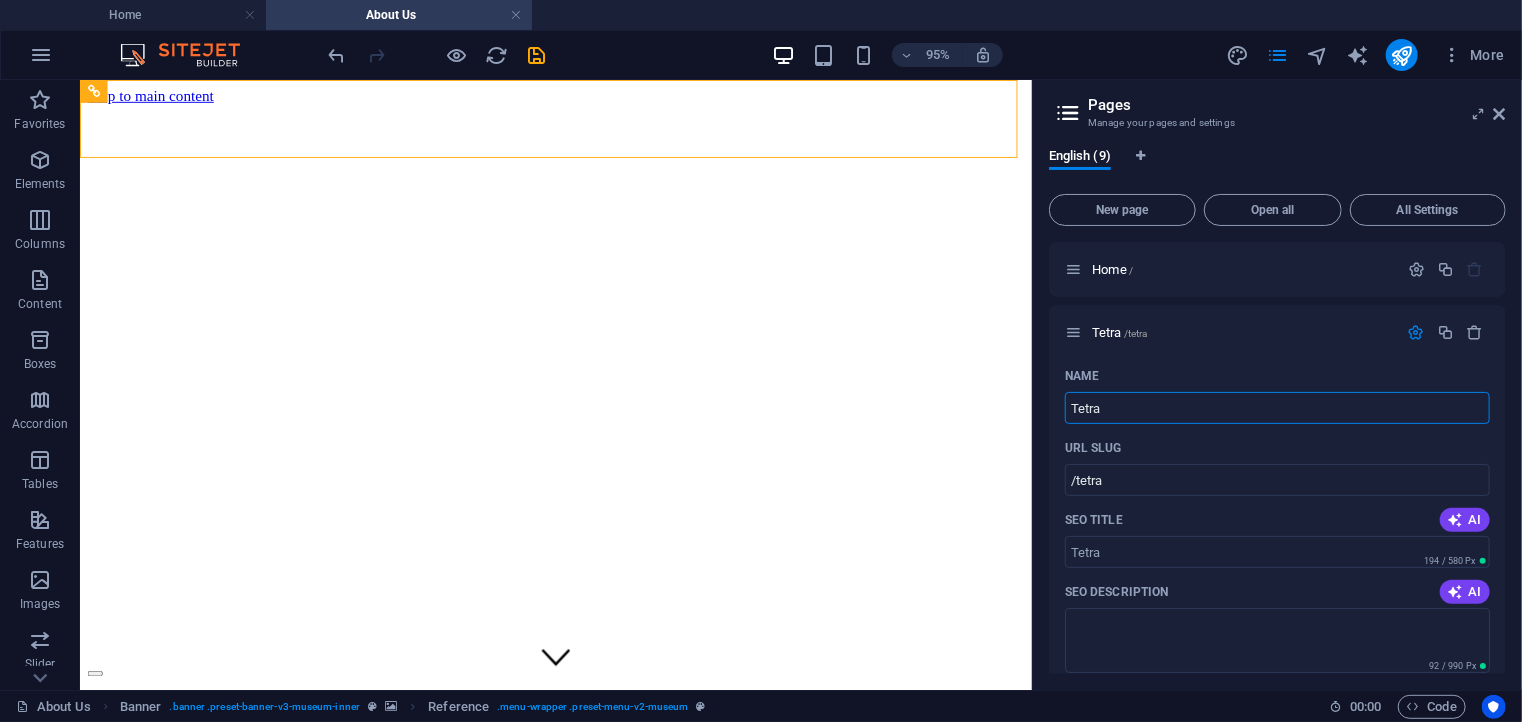 type on "/tetra" 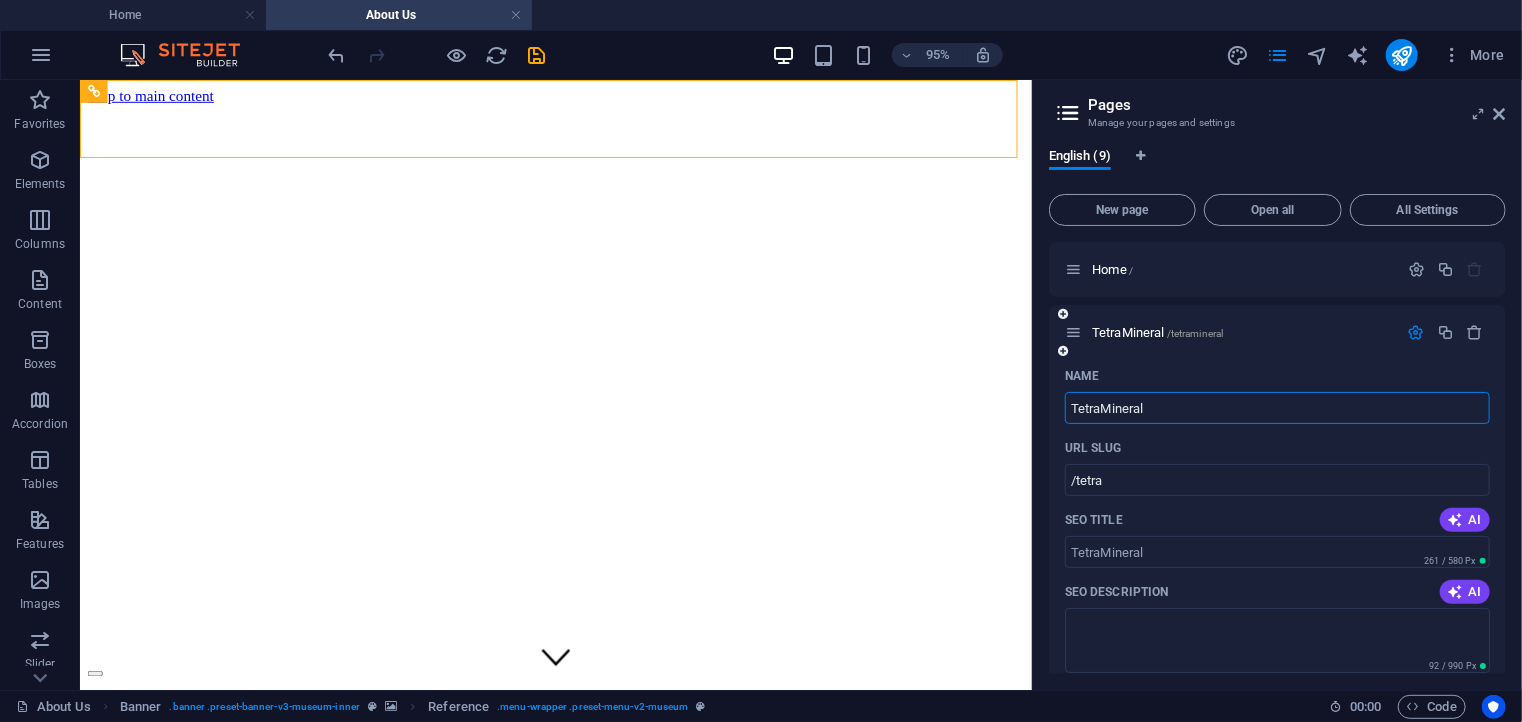 type on "TetraMineral" 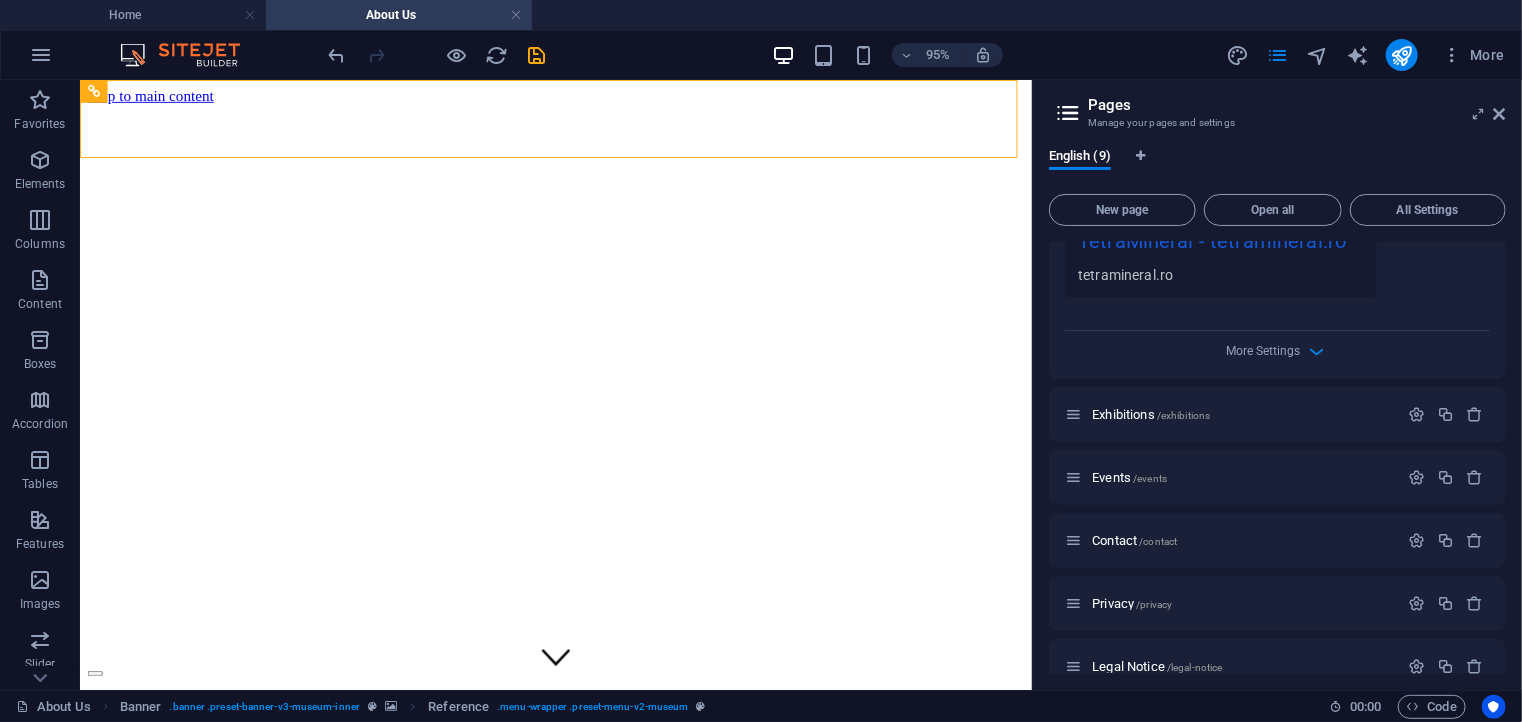 scroll, scrollTop: 748, scrollLeft: 0, axis: vertical 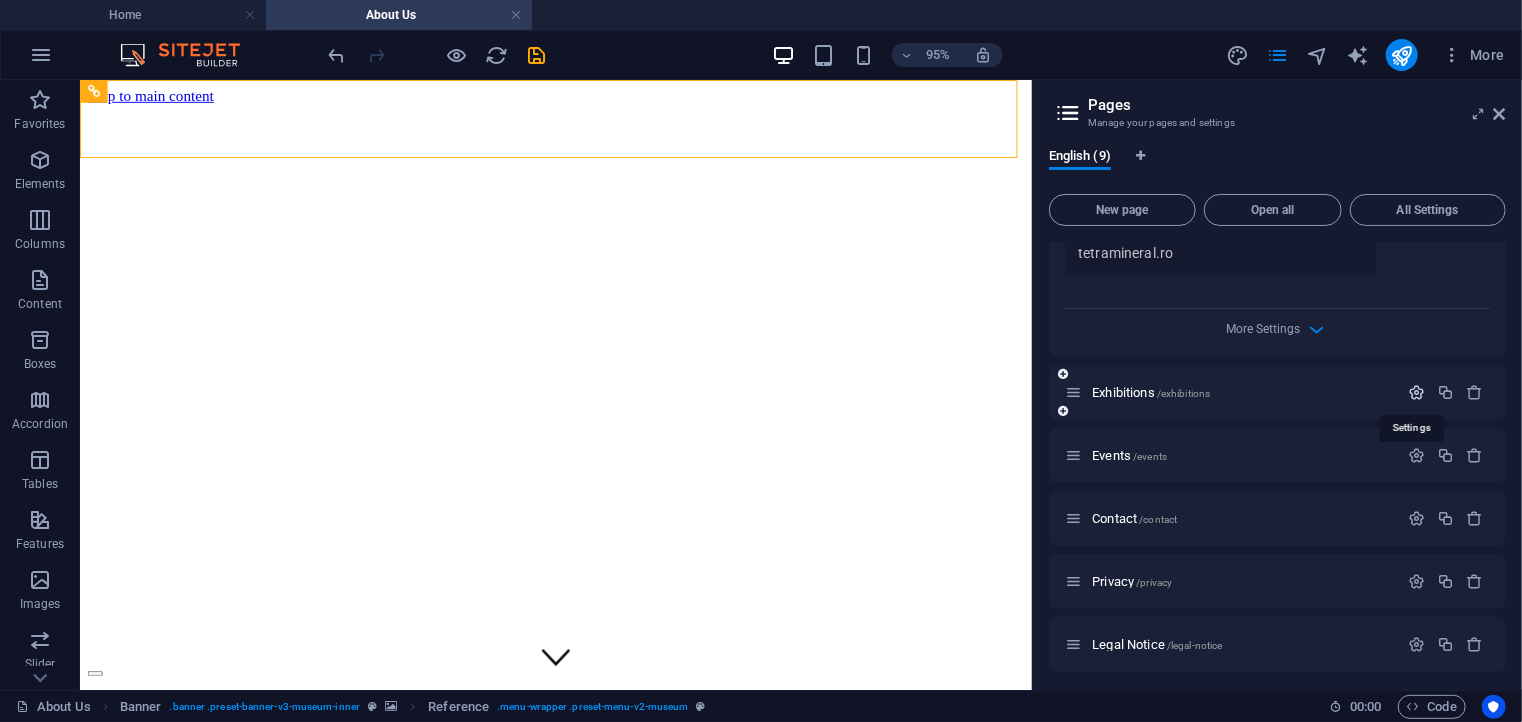 type on "TetraMineral" 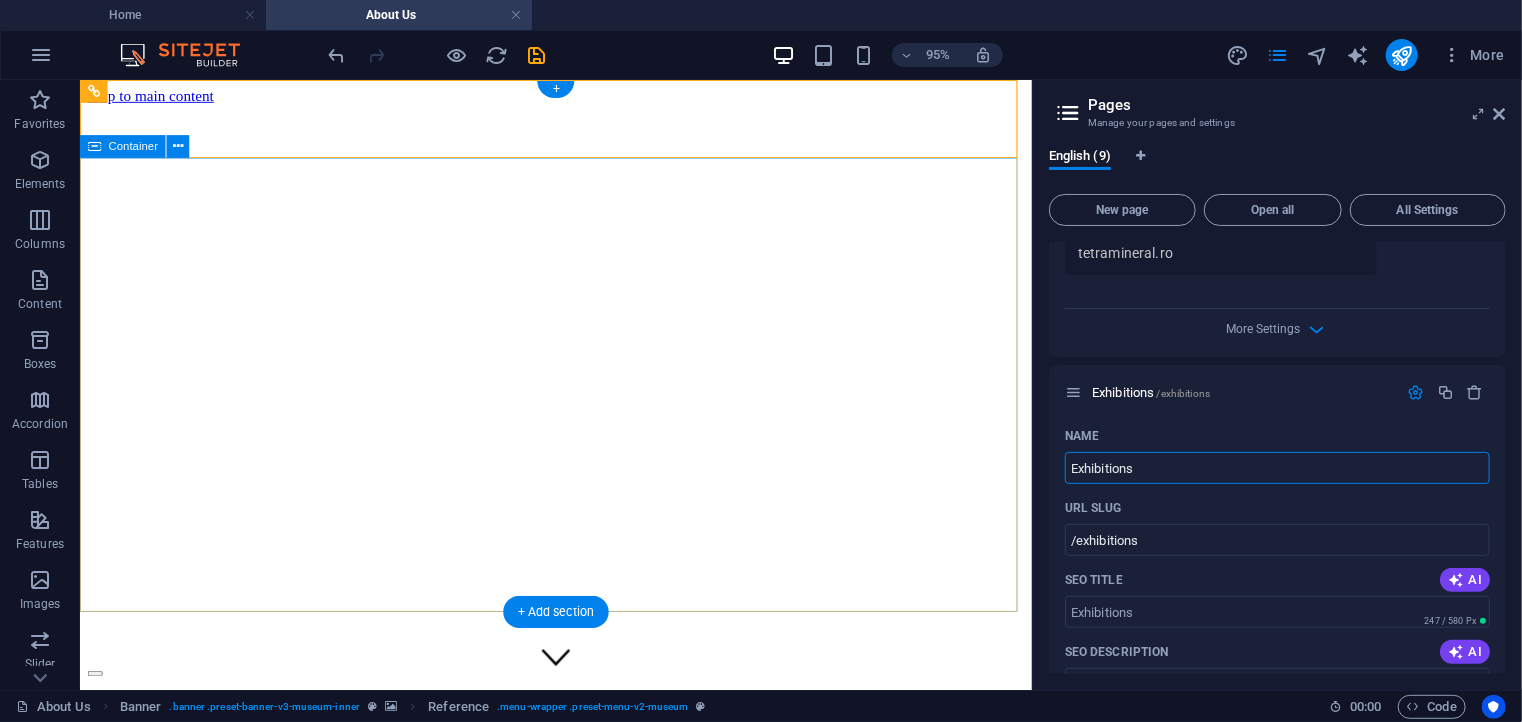 drag, startPoint x: 1224, startPoint y: 536, endPoint x: 1017, endPoint y: 481, distance: 214.18216 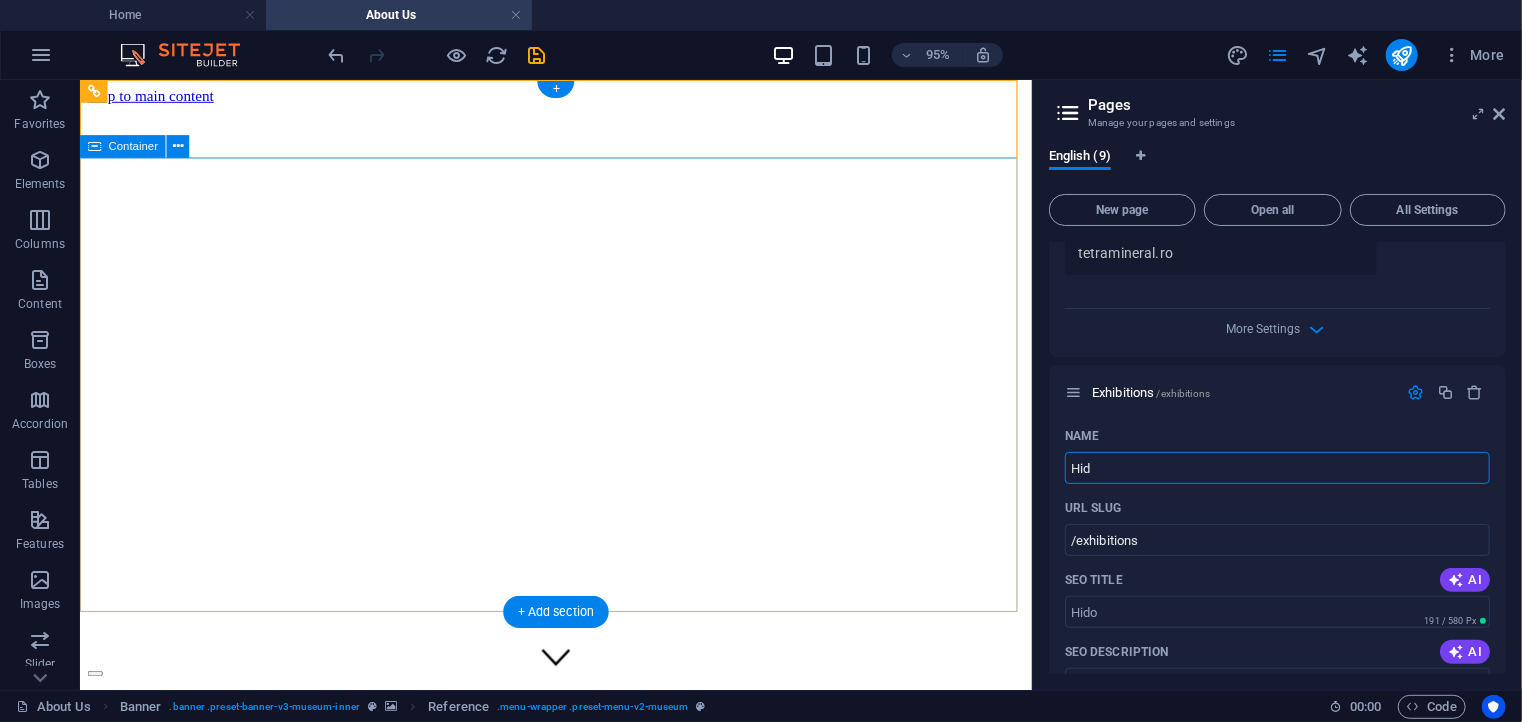 type on "Hidr" 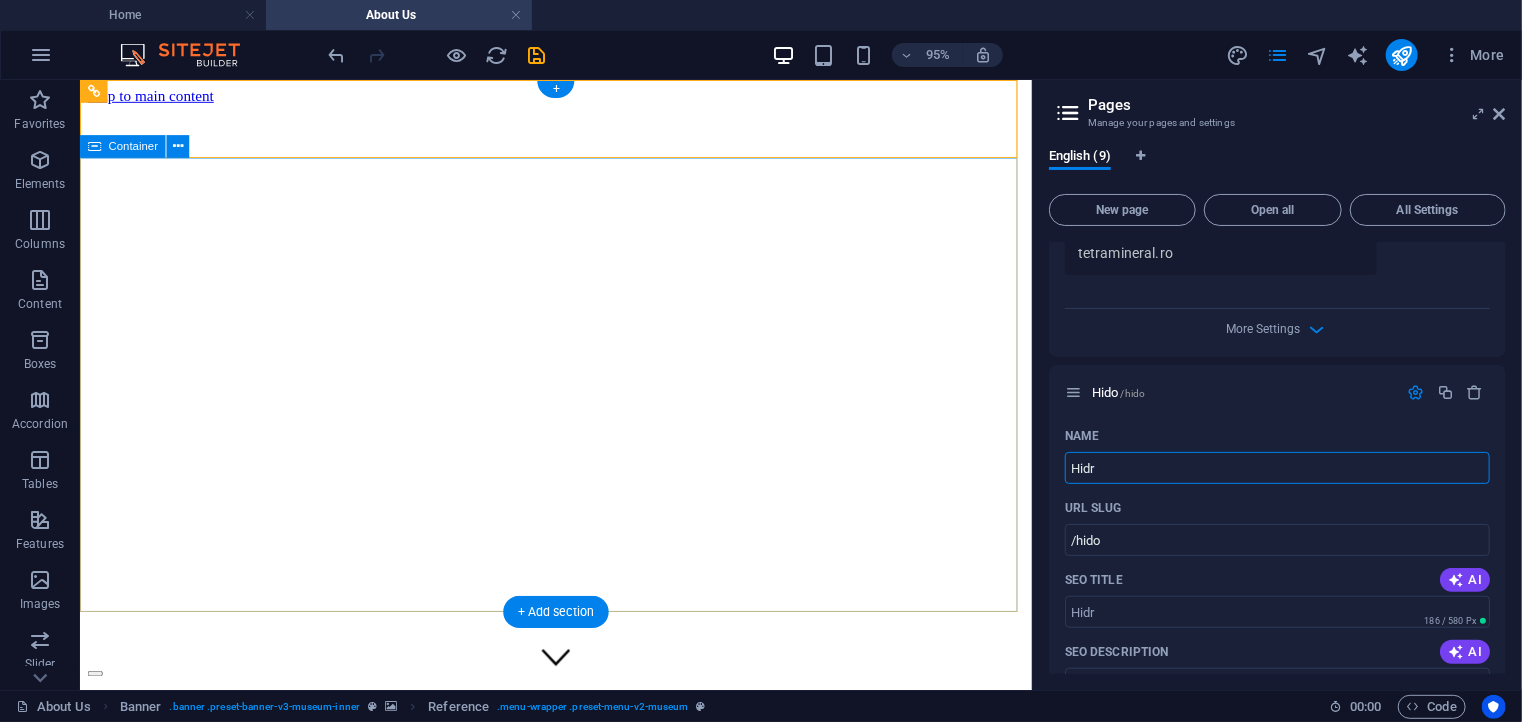type on "/hido" 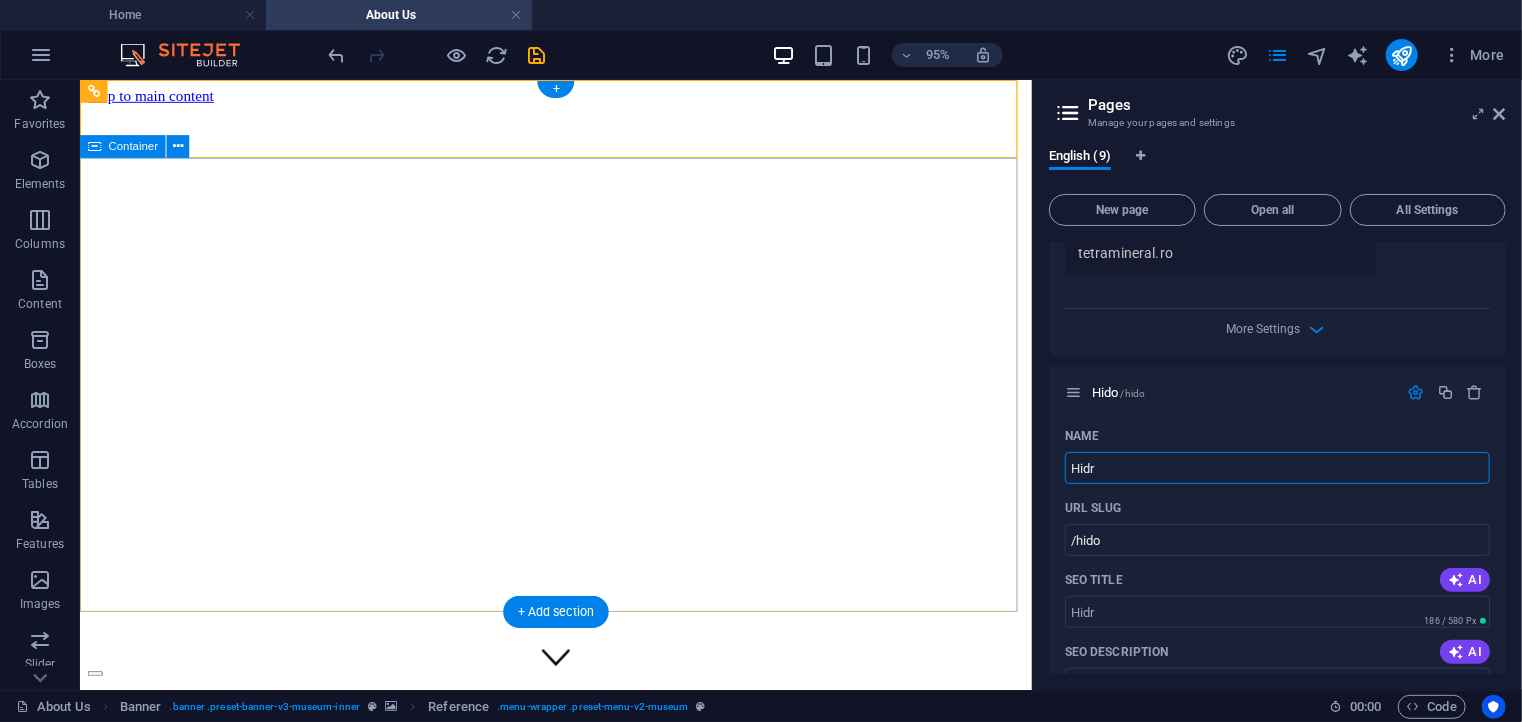 type on "Hidro" 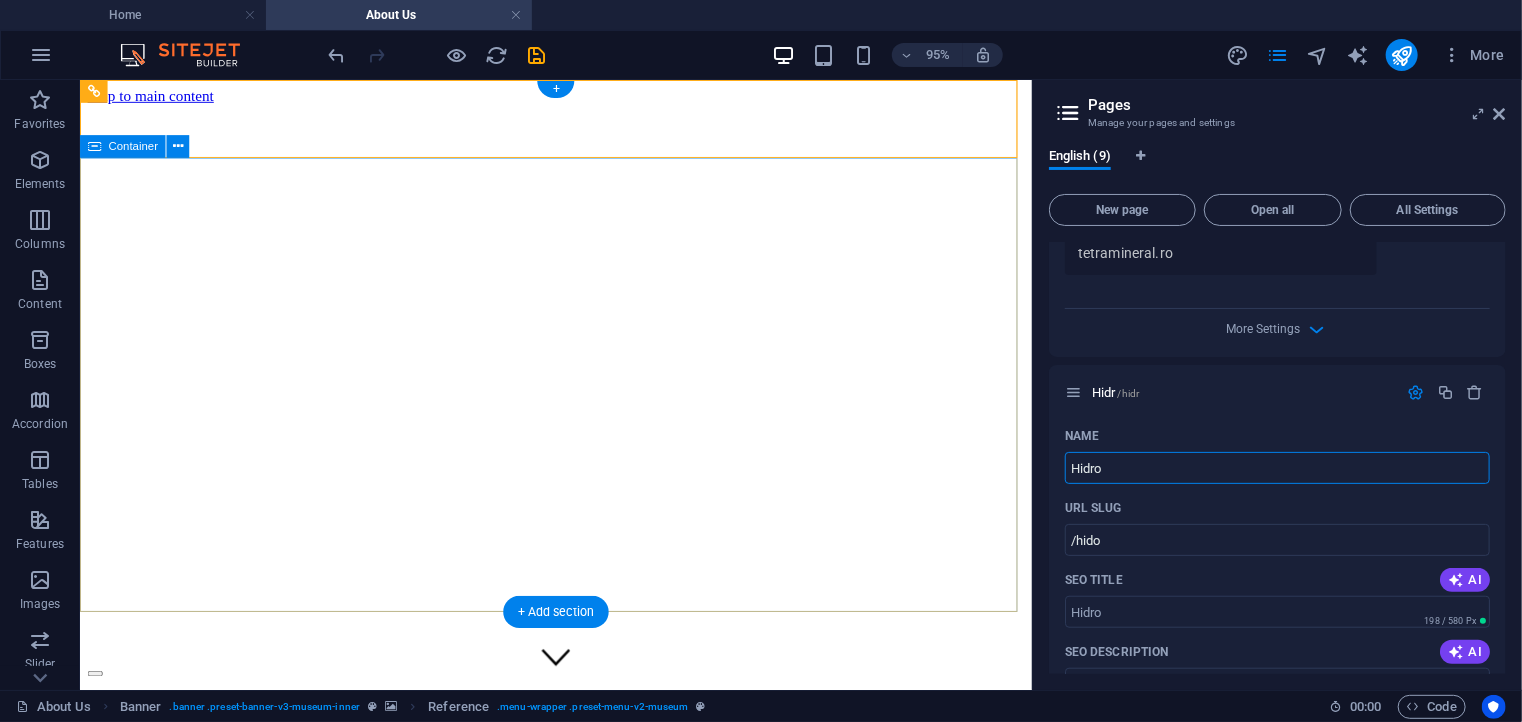 type on "/hidr" 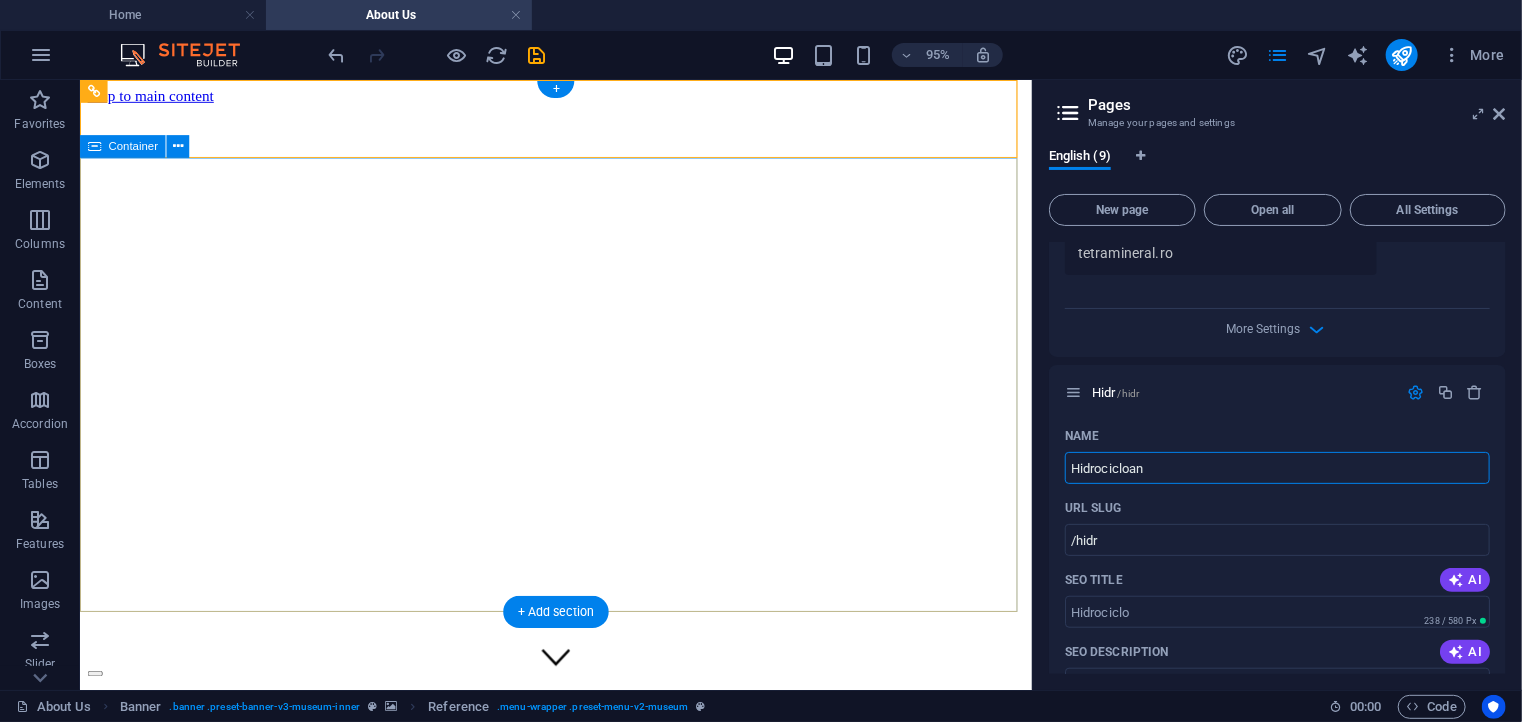 type on "Hidrocicloane" 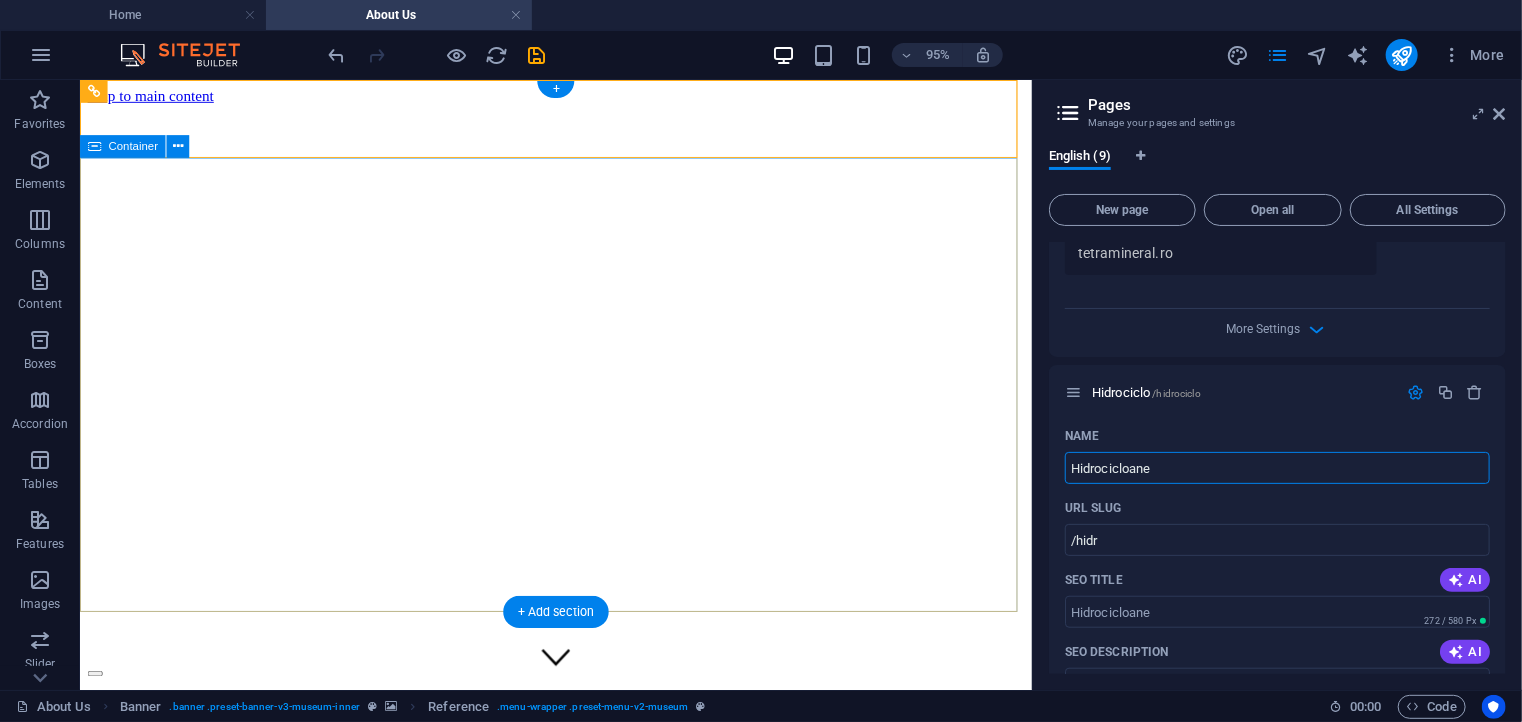 type on "/hidrociclo" 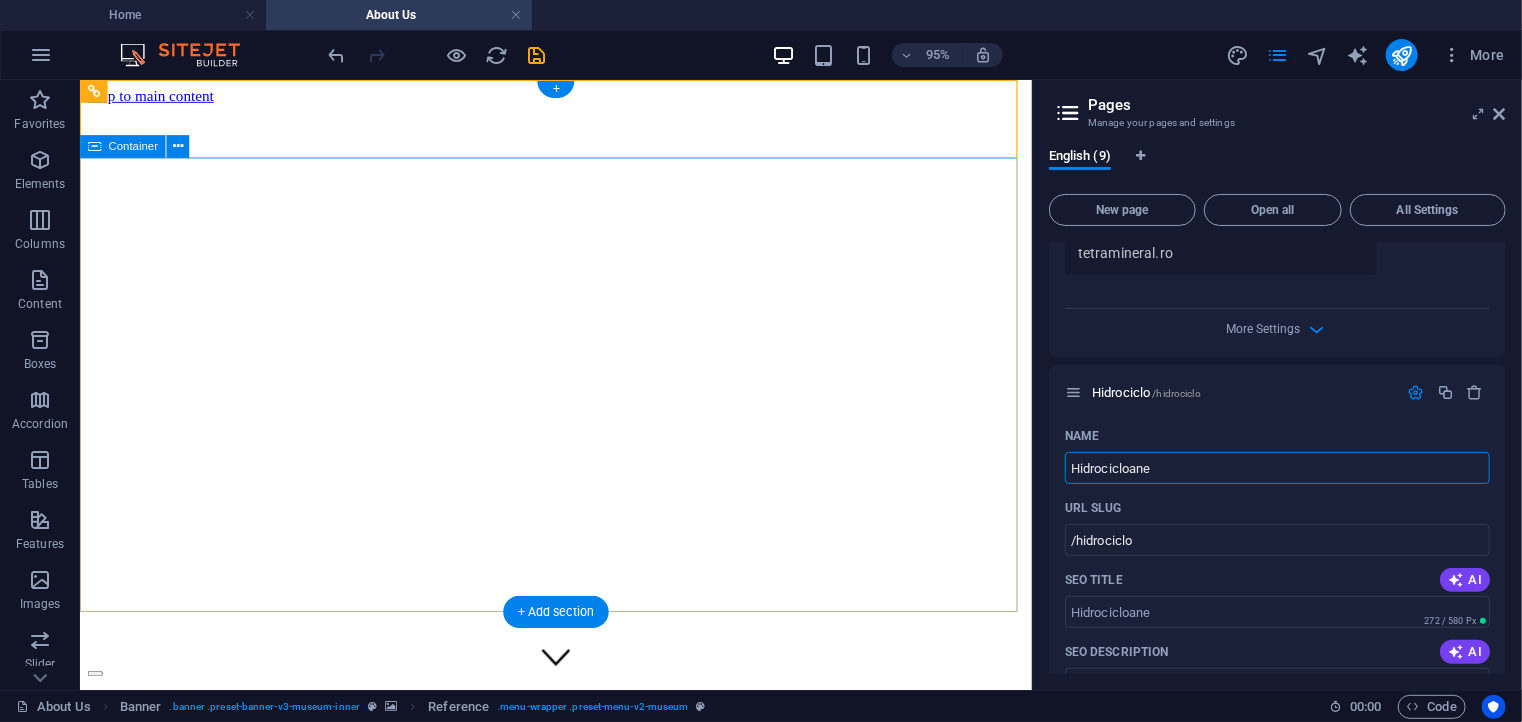 type on "Hidrocicloane" 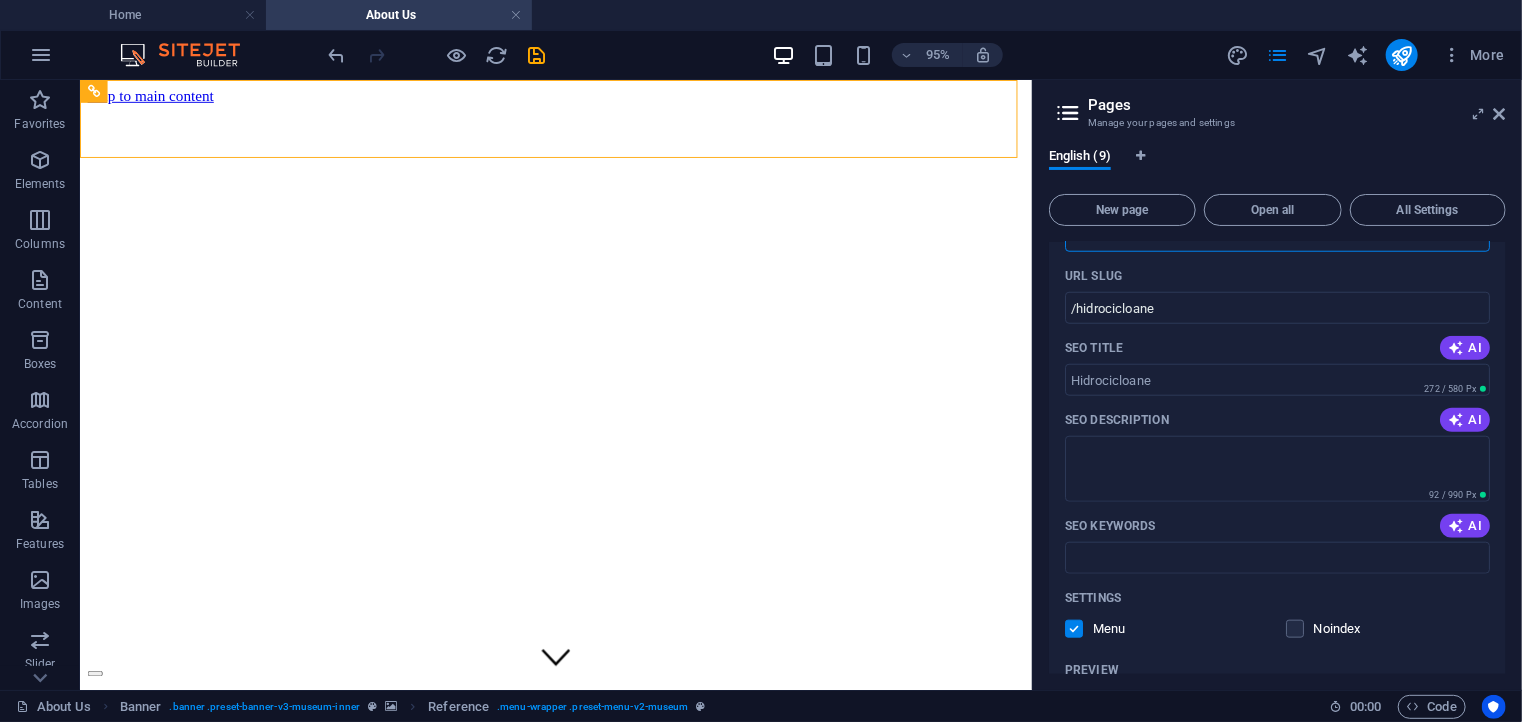scroll, scrollTop: 999, scrollLeft: 0, axis: vertical 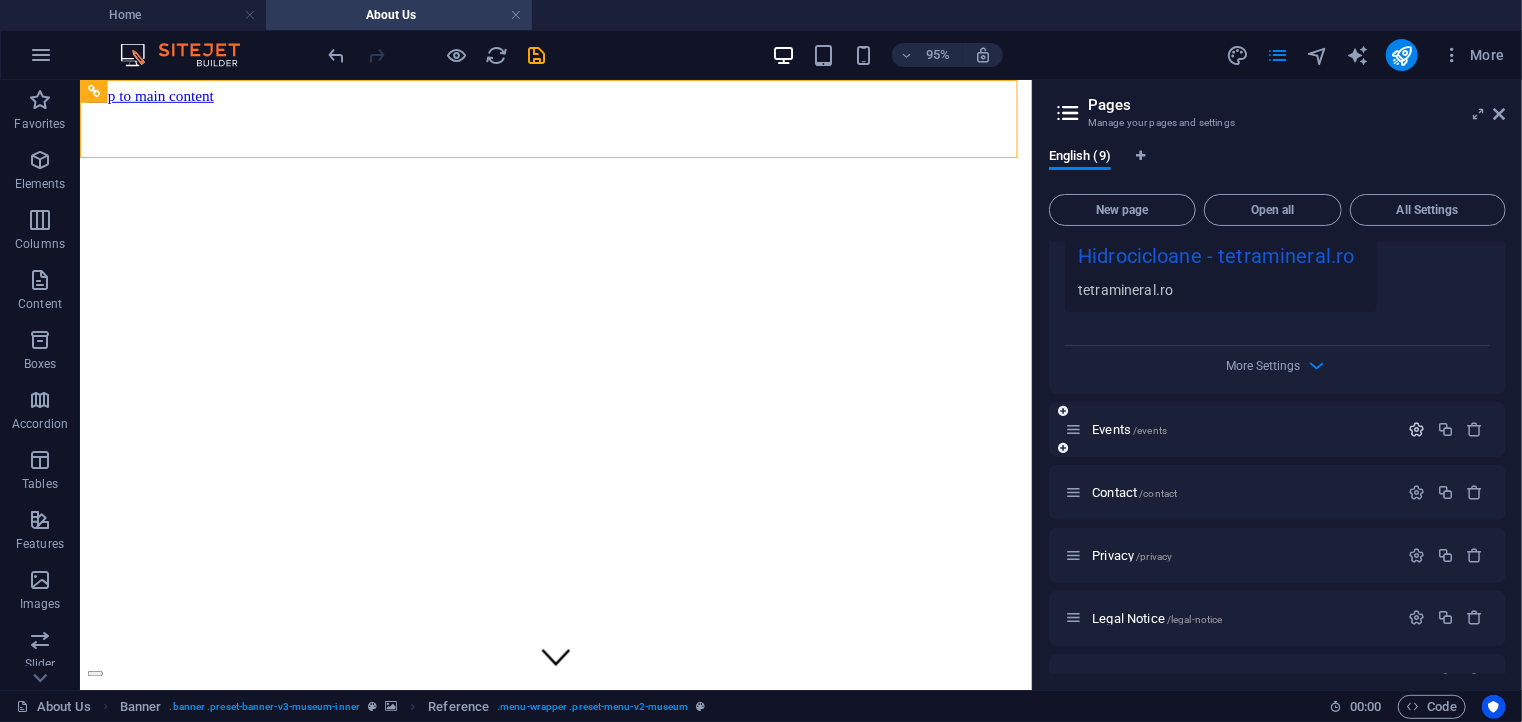 type on "Hidrocicloane" 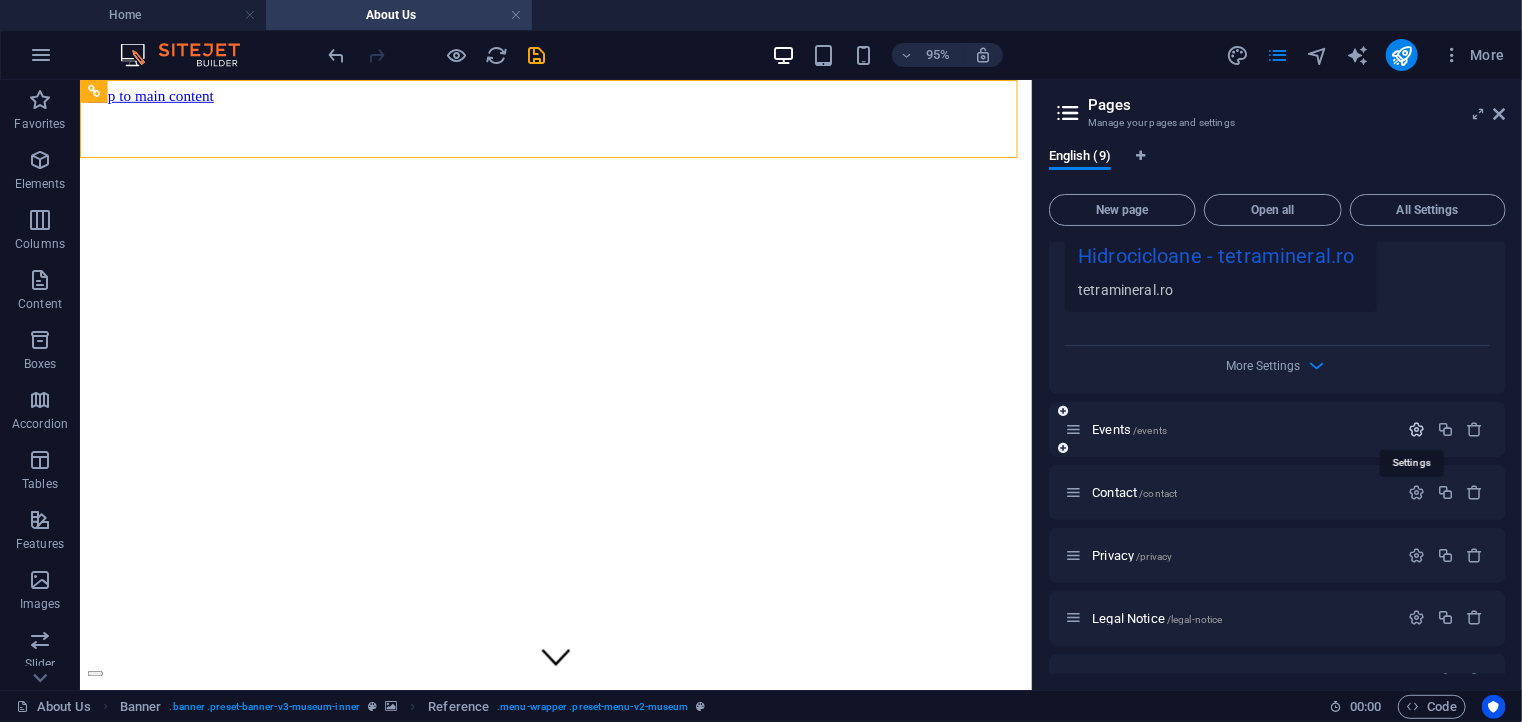 click at bounding box center [1416, 429] 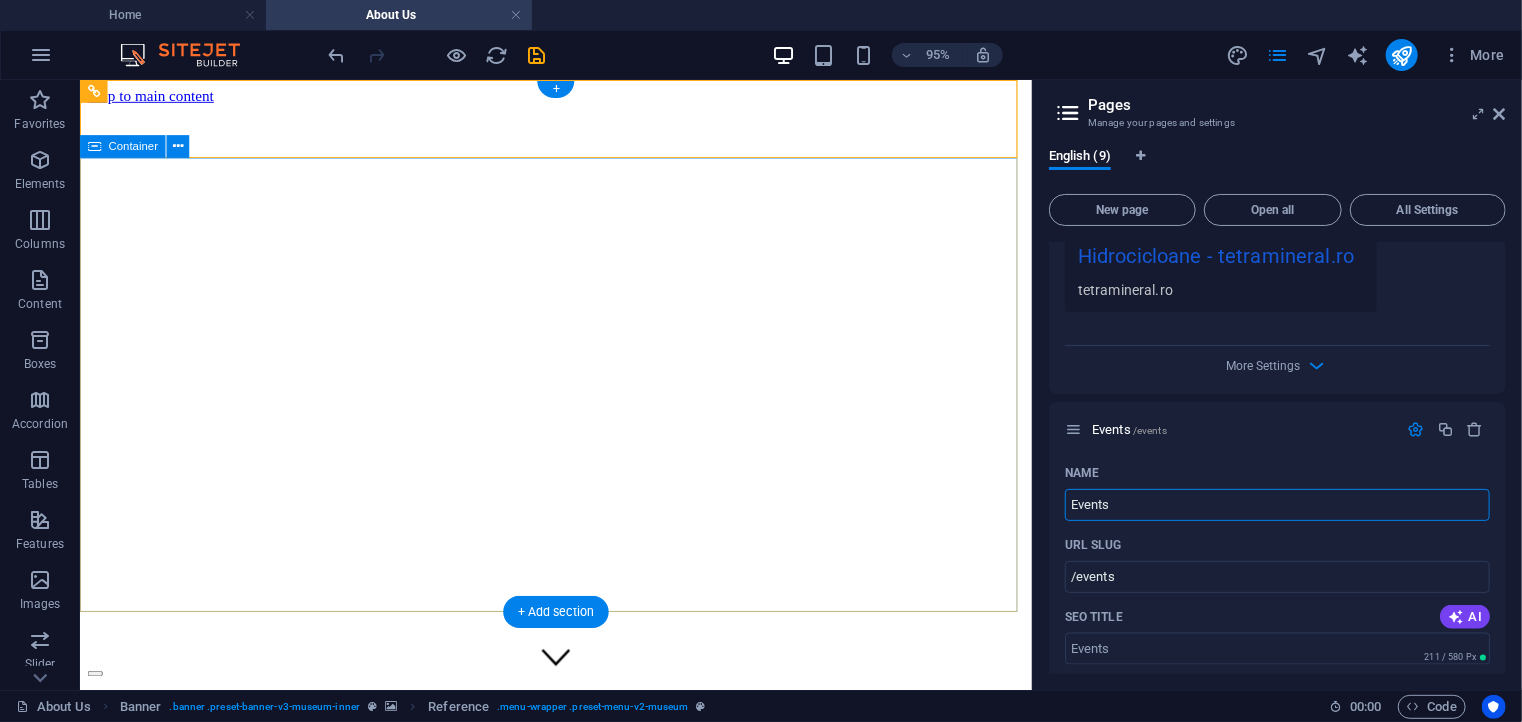 drag, startPoint x: 1271, startPoint y: 571, endPoint x: 1022, endPoint y: 528, distance: 252.68558 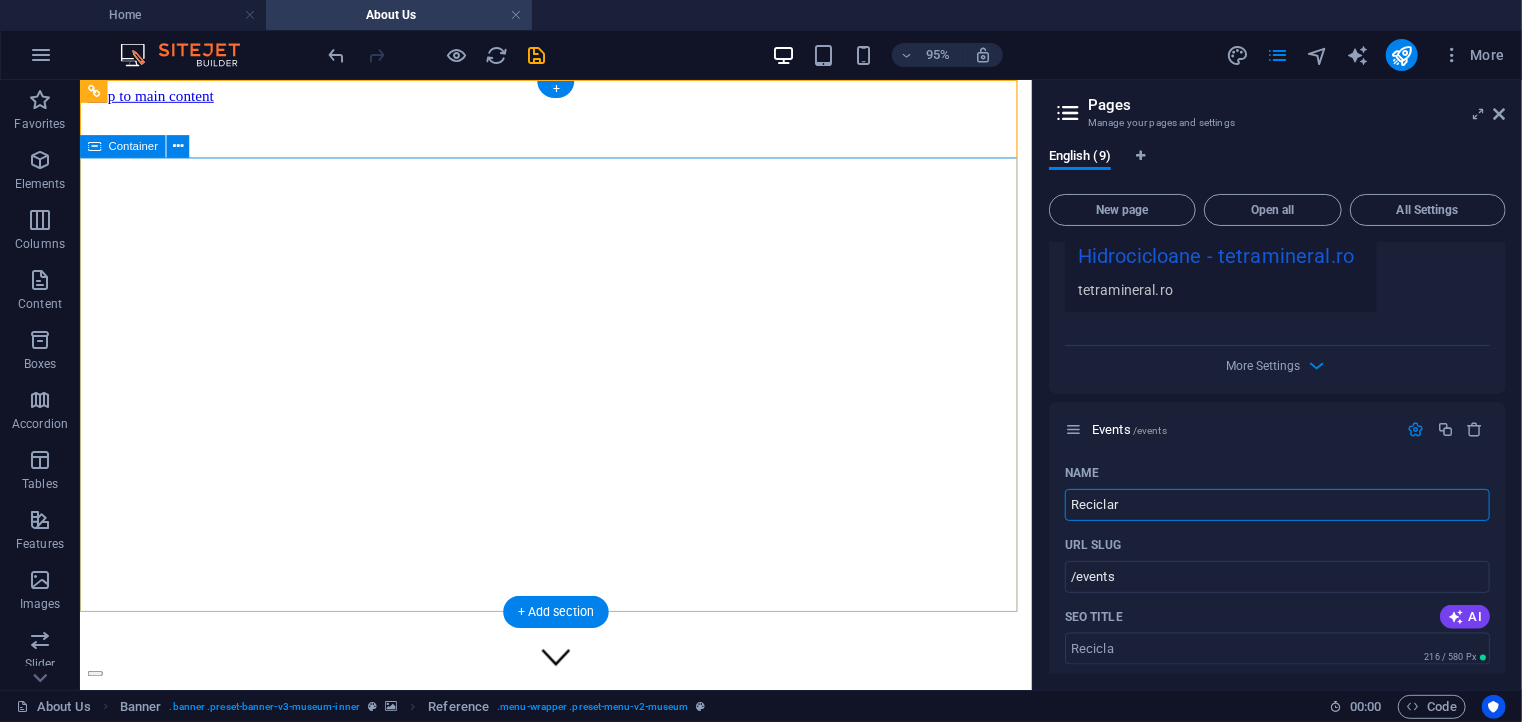type on "Reciclare" 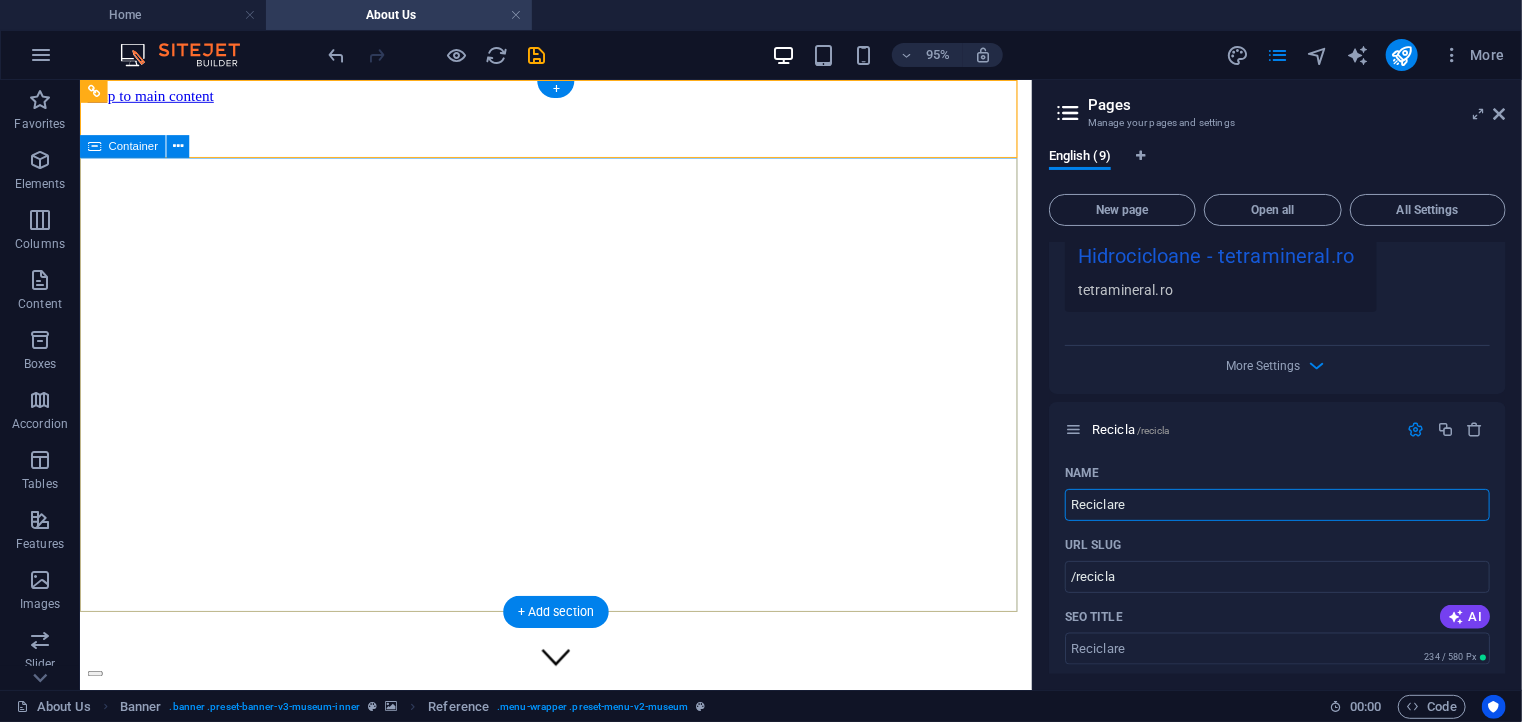 type on "/recicla" 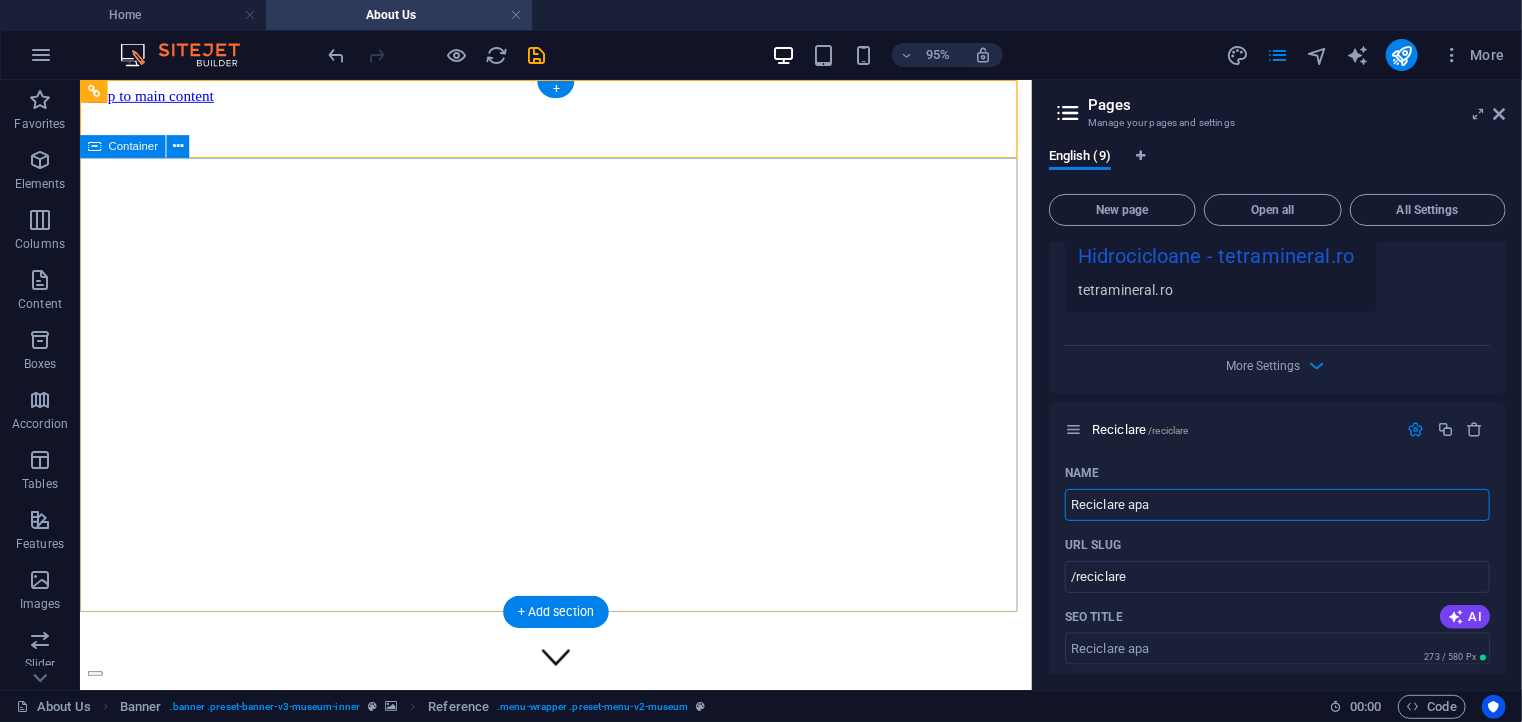type on "Reciclare apa" 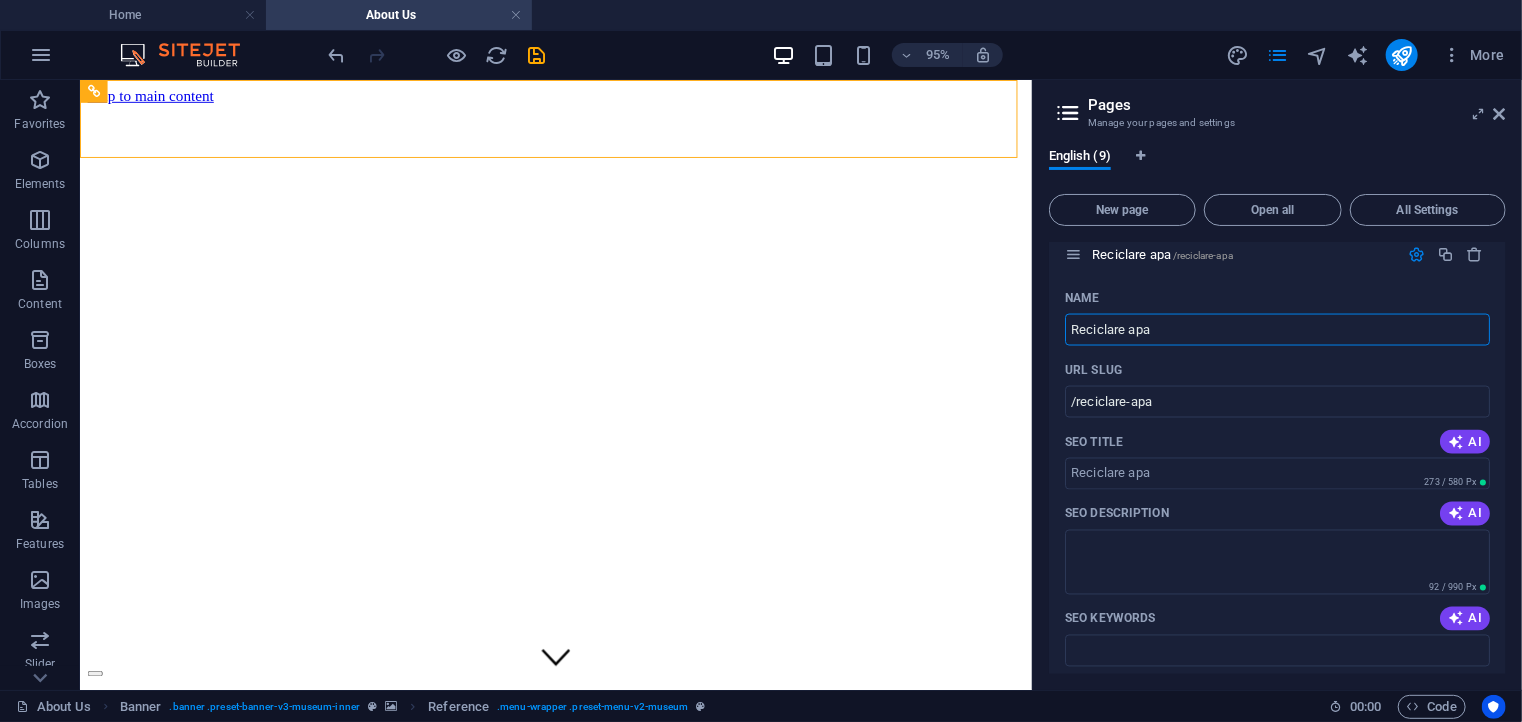 scroll, scrollTop: 1721, scrollLeft: 0, axis: vertical 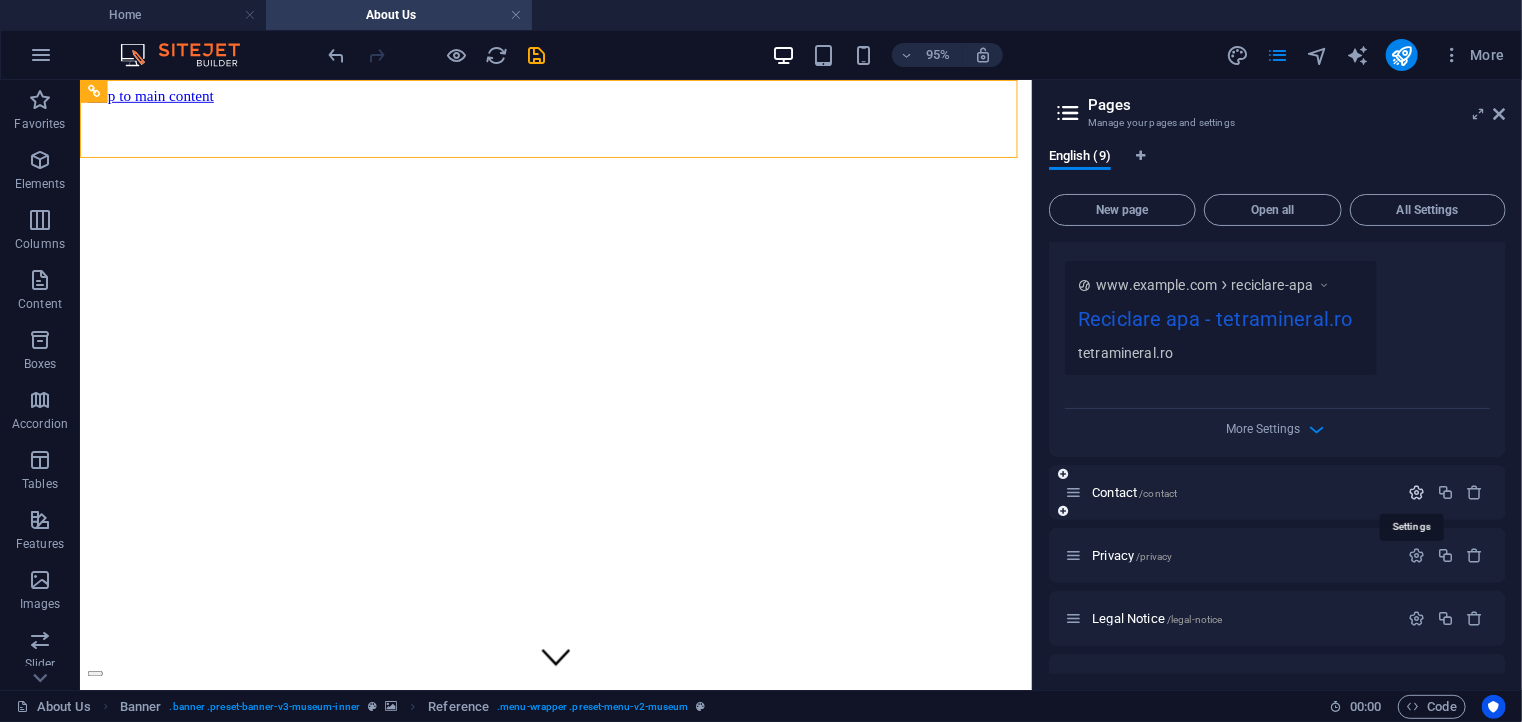 type on "Reciclare apa" 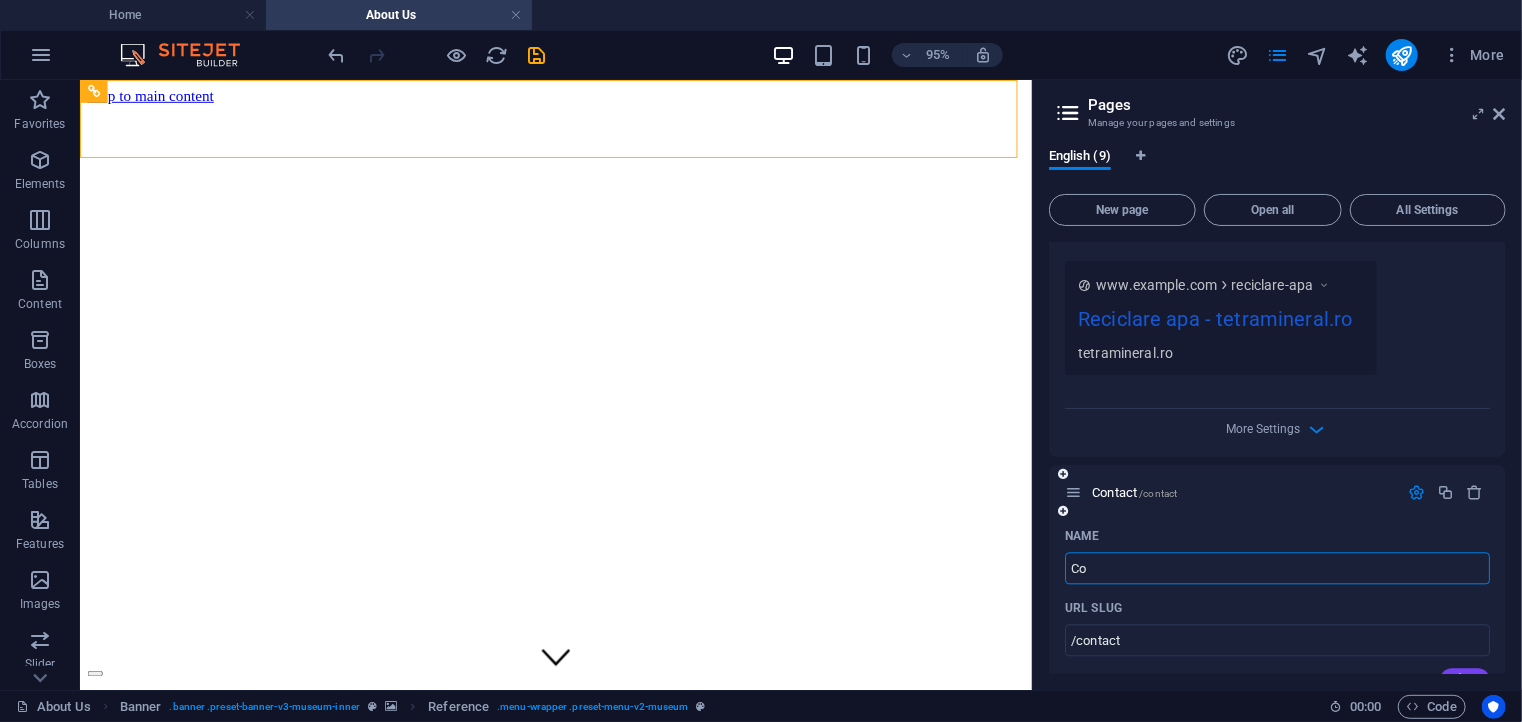 type on "C" 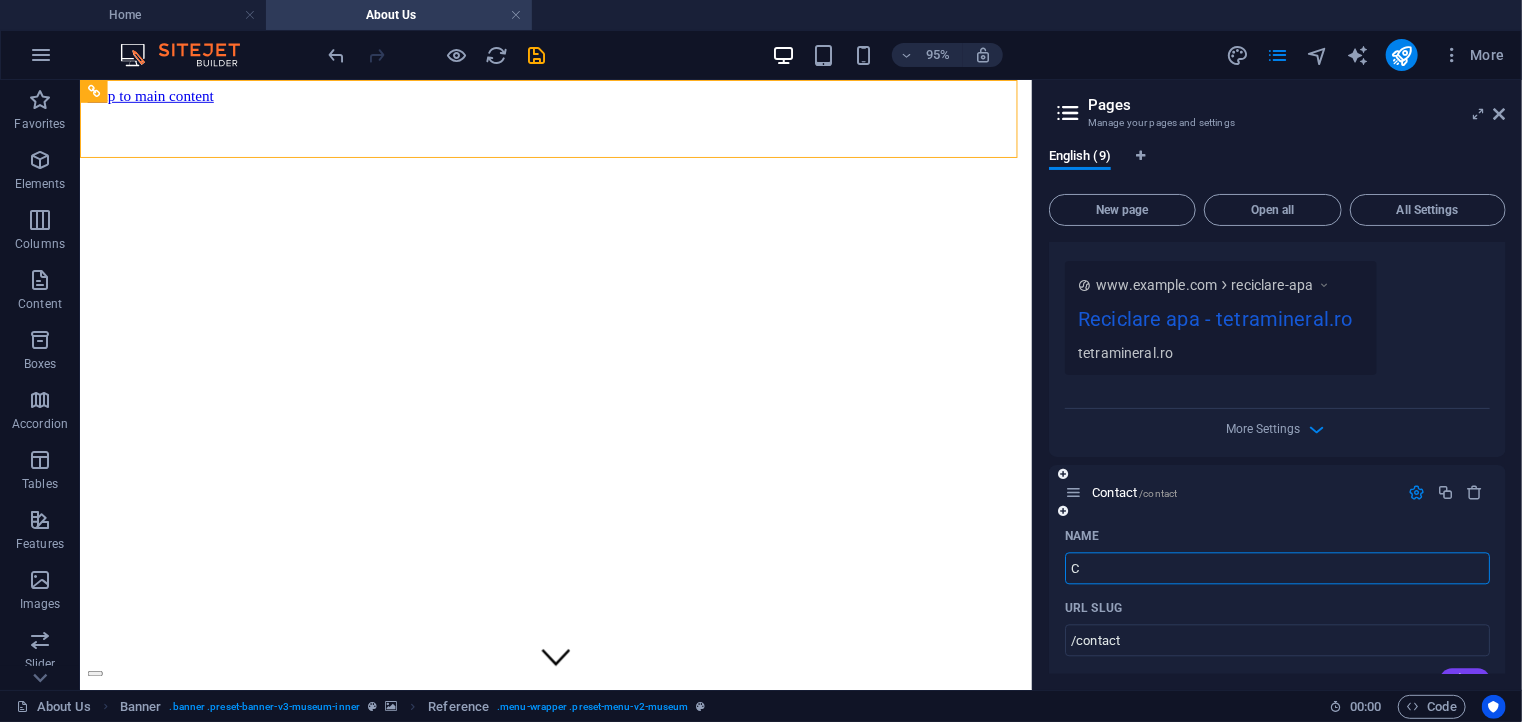 type 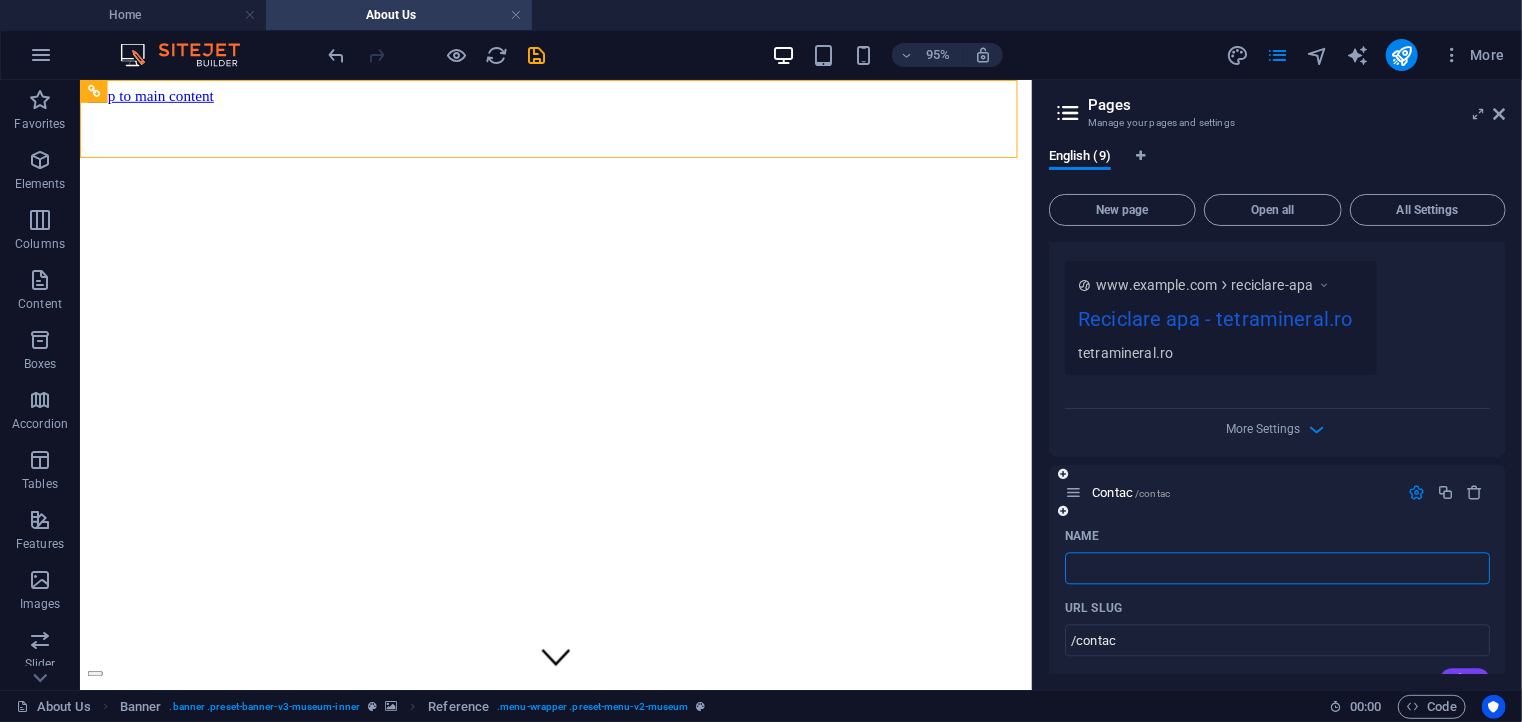 type on "/contac" 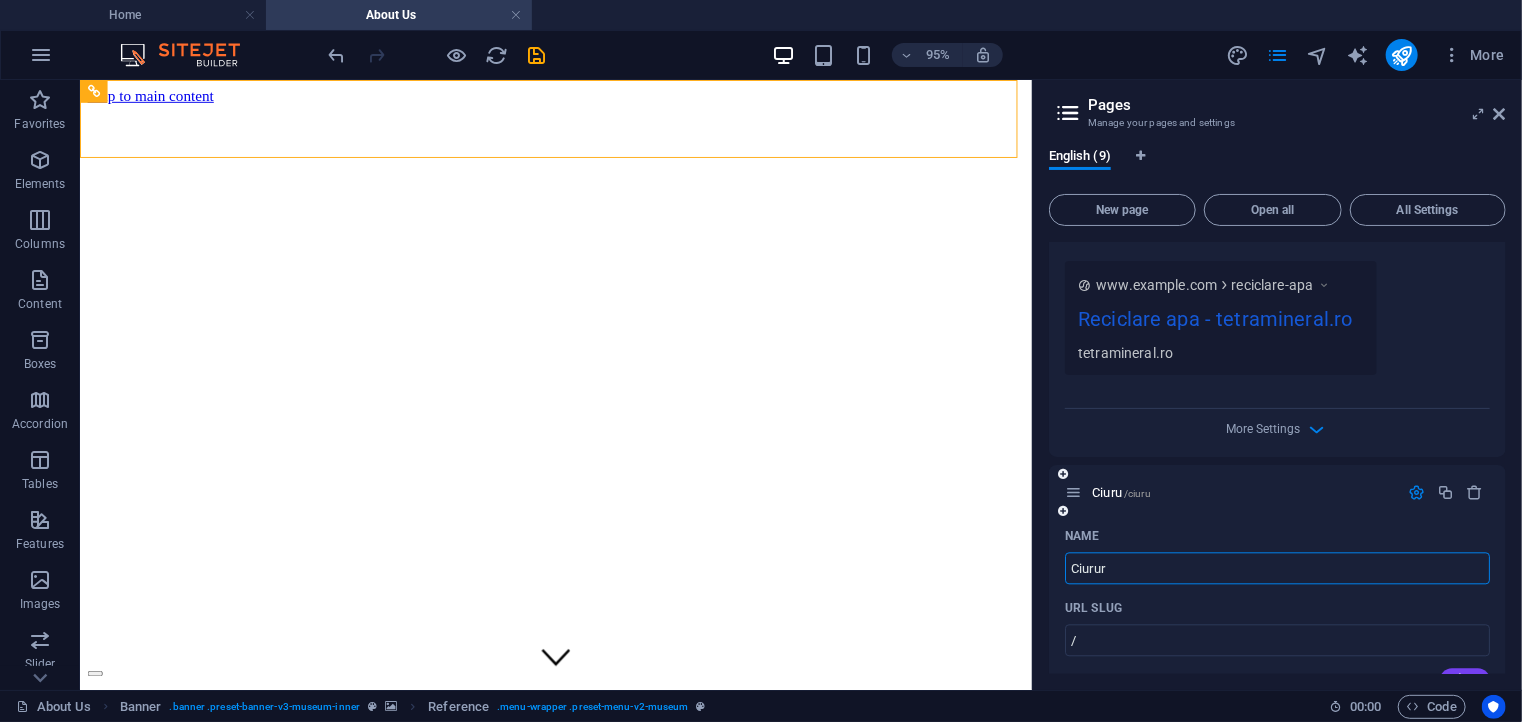 type on "Ciururi" 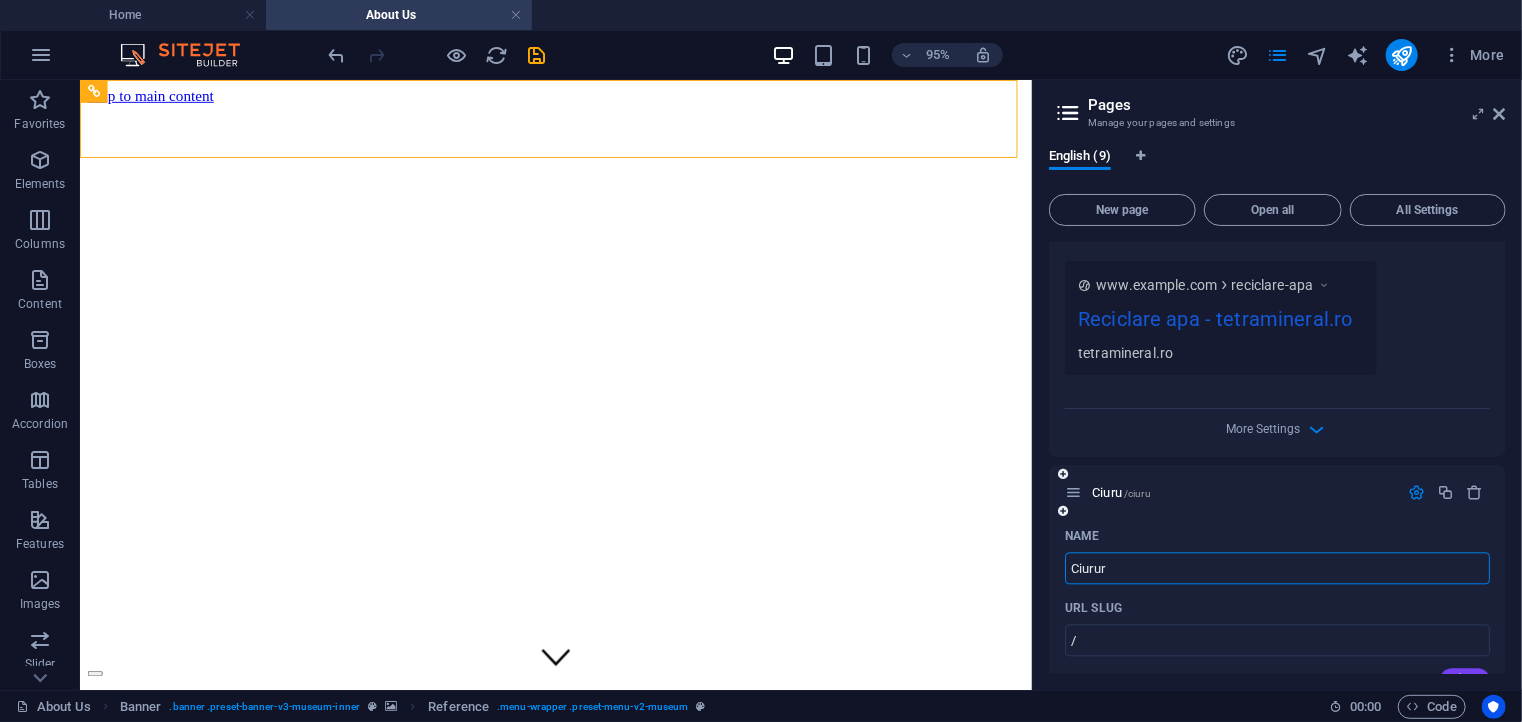 type on "/ciuru" 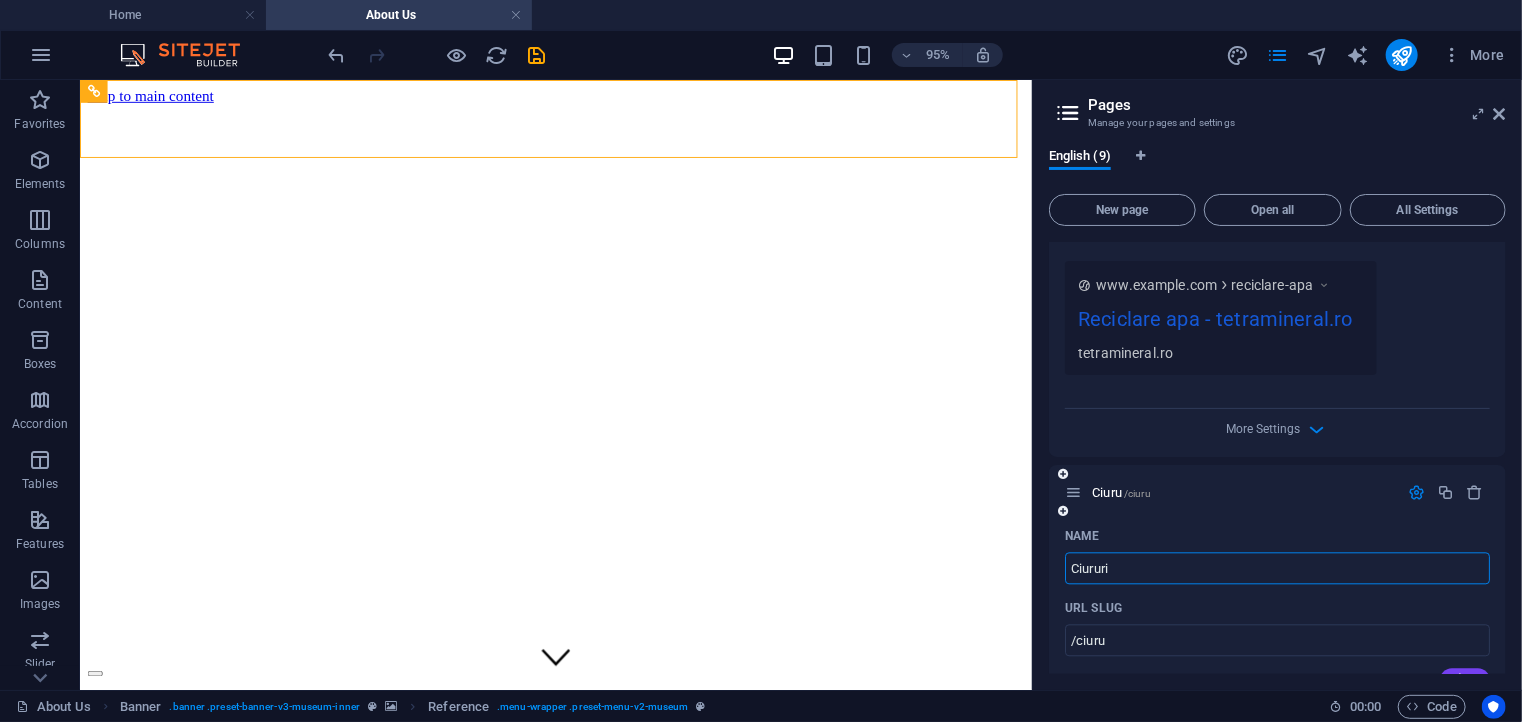 type on "Ciururi" 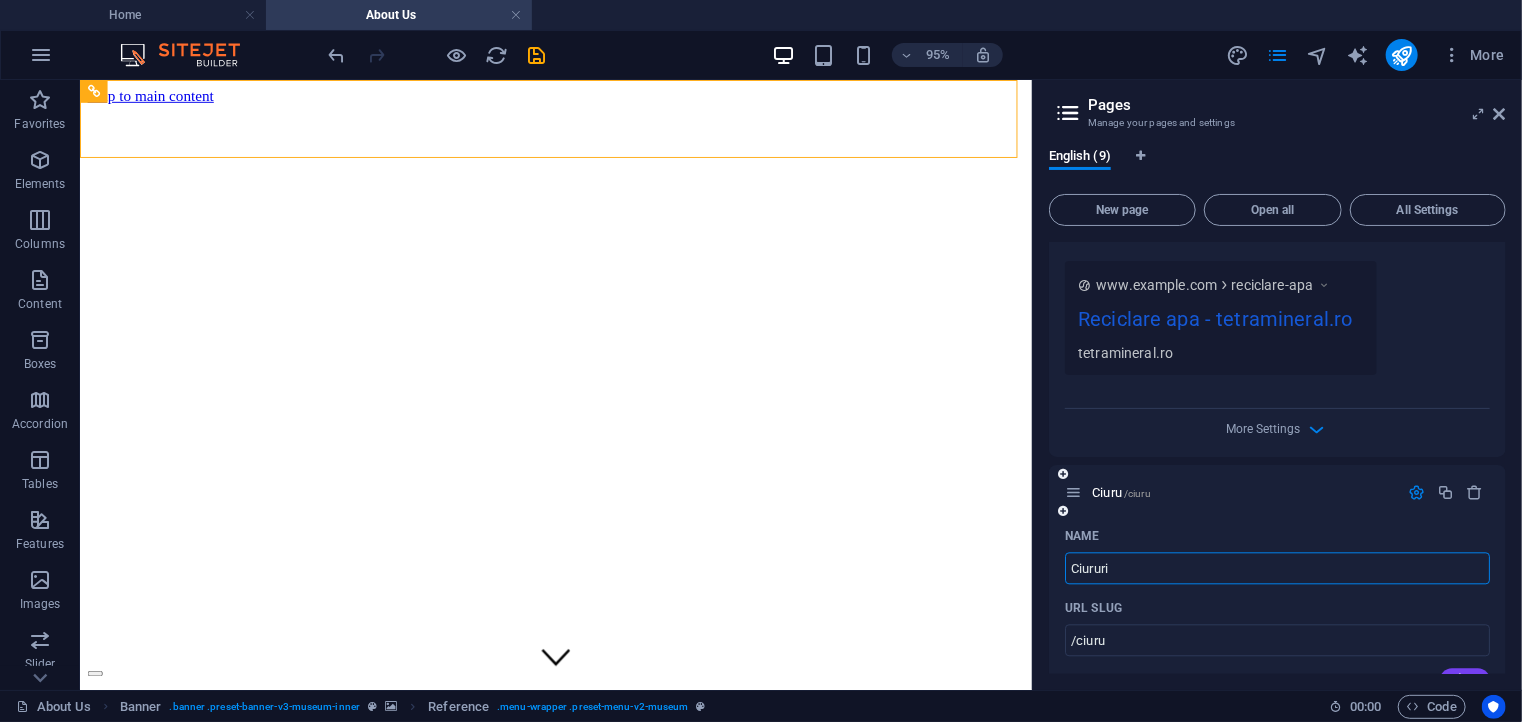 type on "/ciururi" 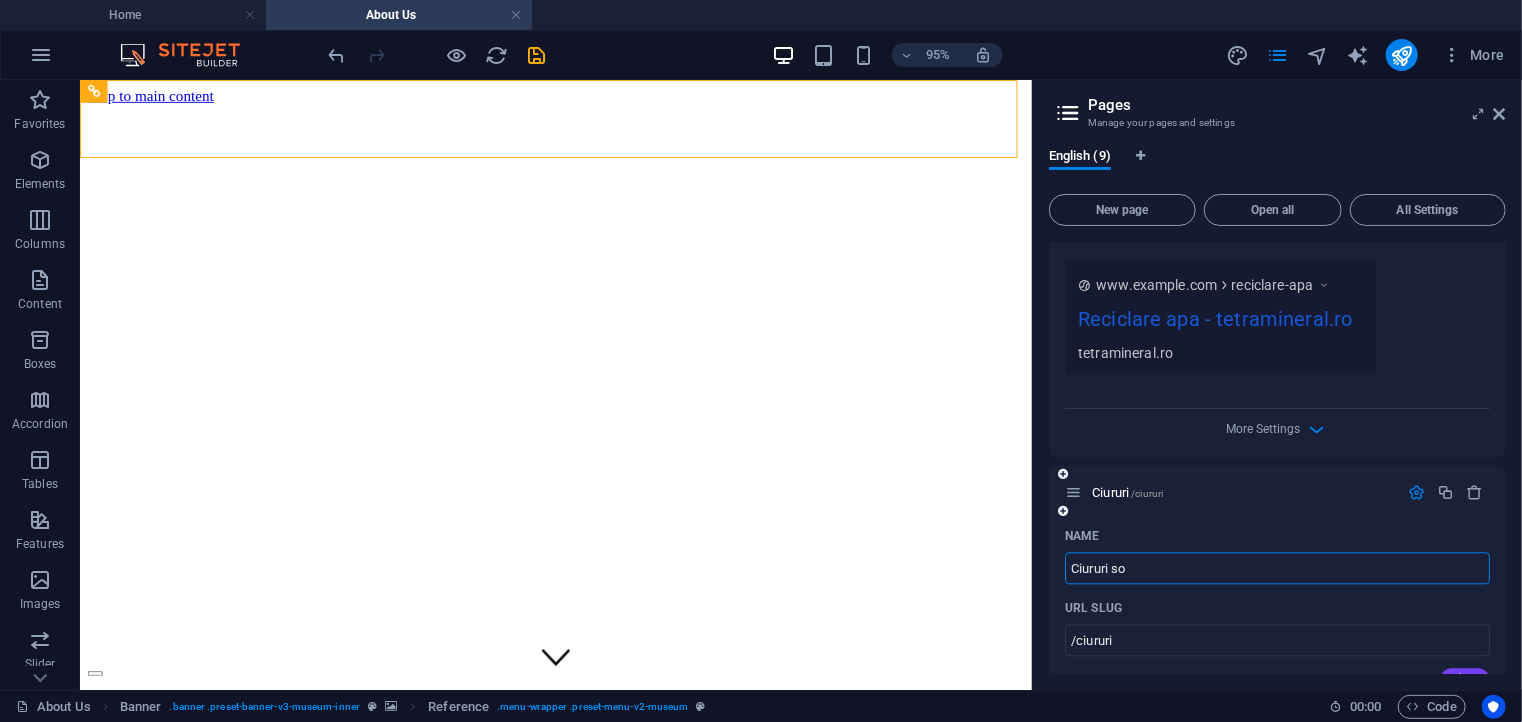 type on "Ciururi sor" 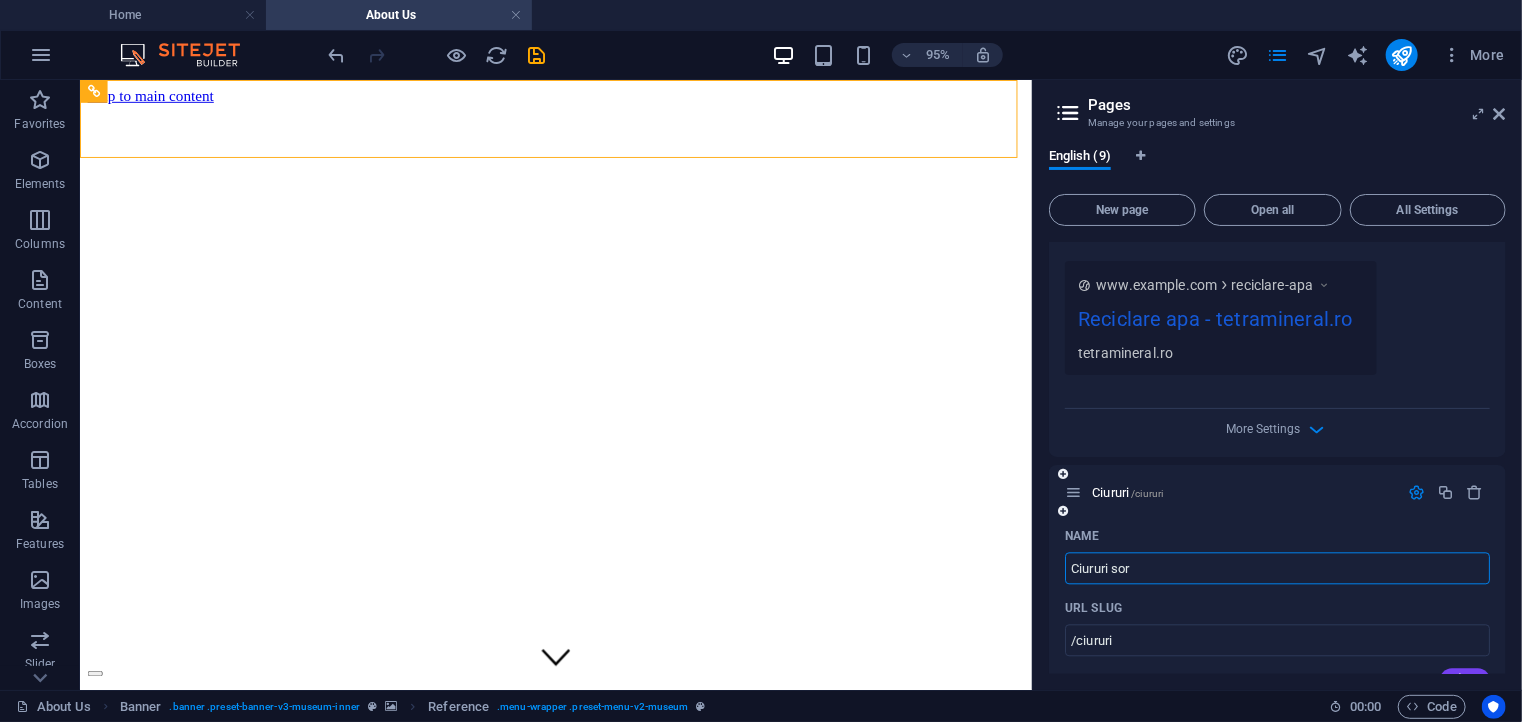 type on "Ciururi" 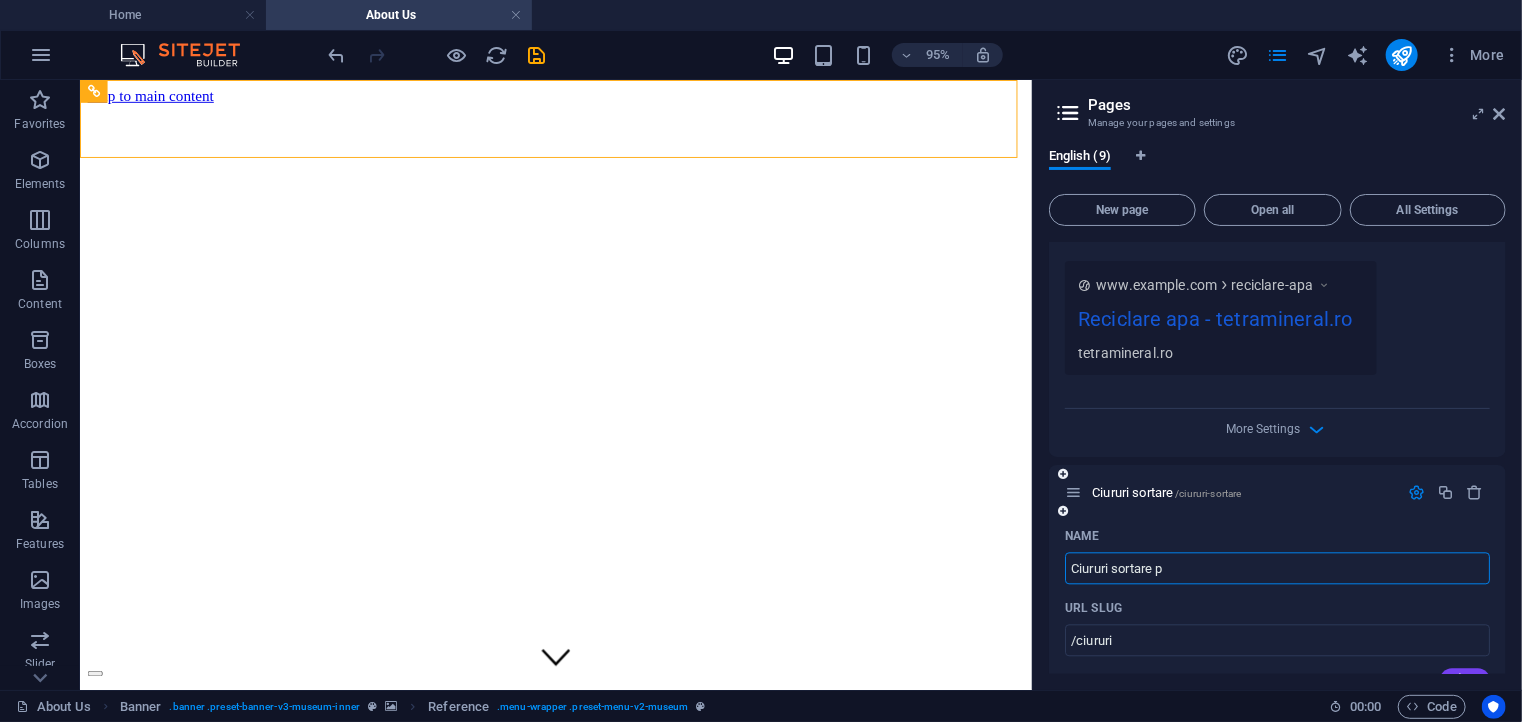 type on "Ciururi sortare pi" 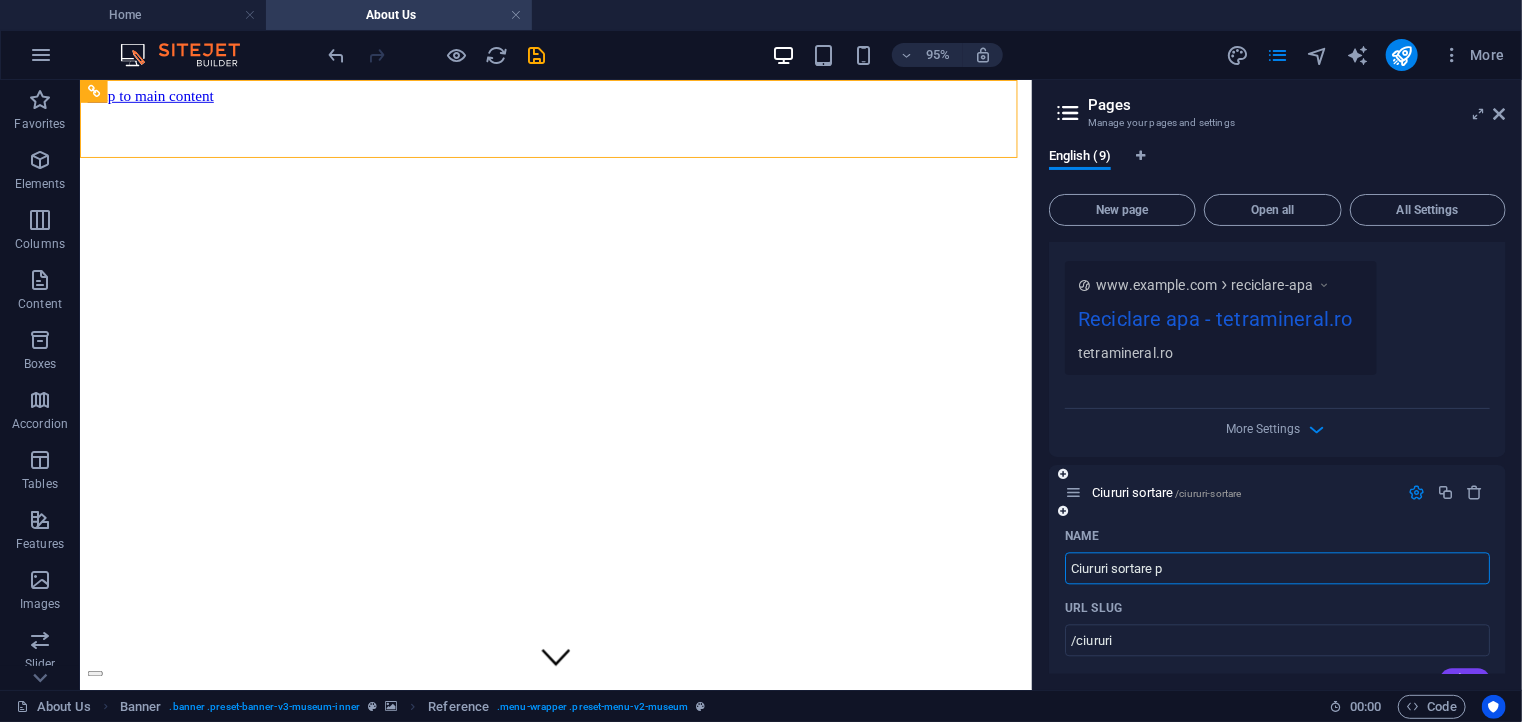 type on "/ciururi-sortare" 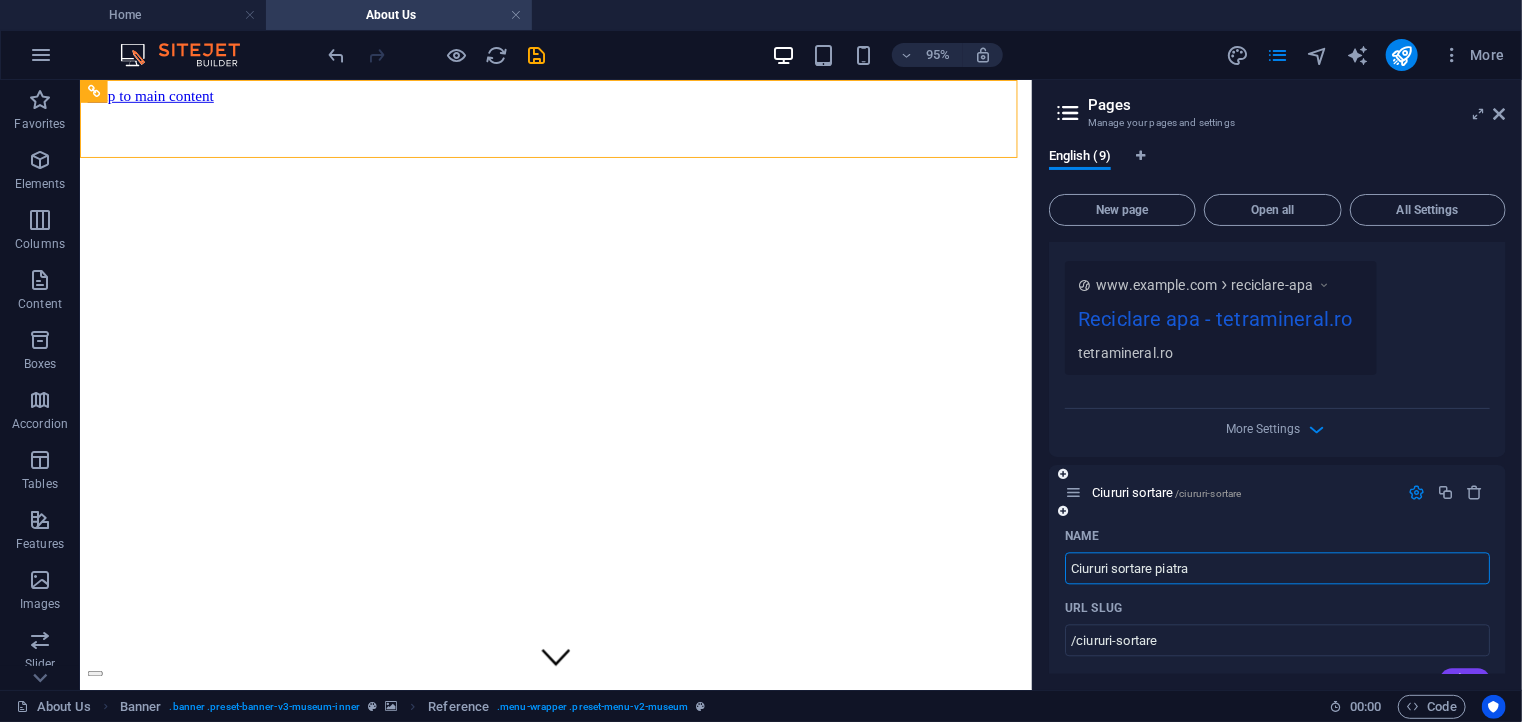 type on "Ciururi sortare piatra" 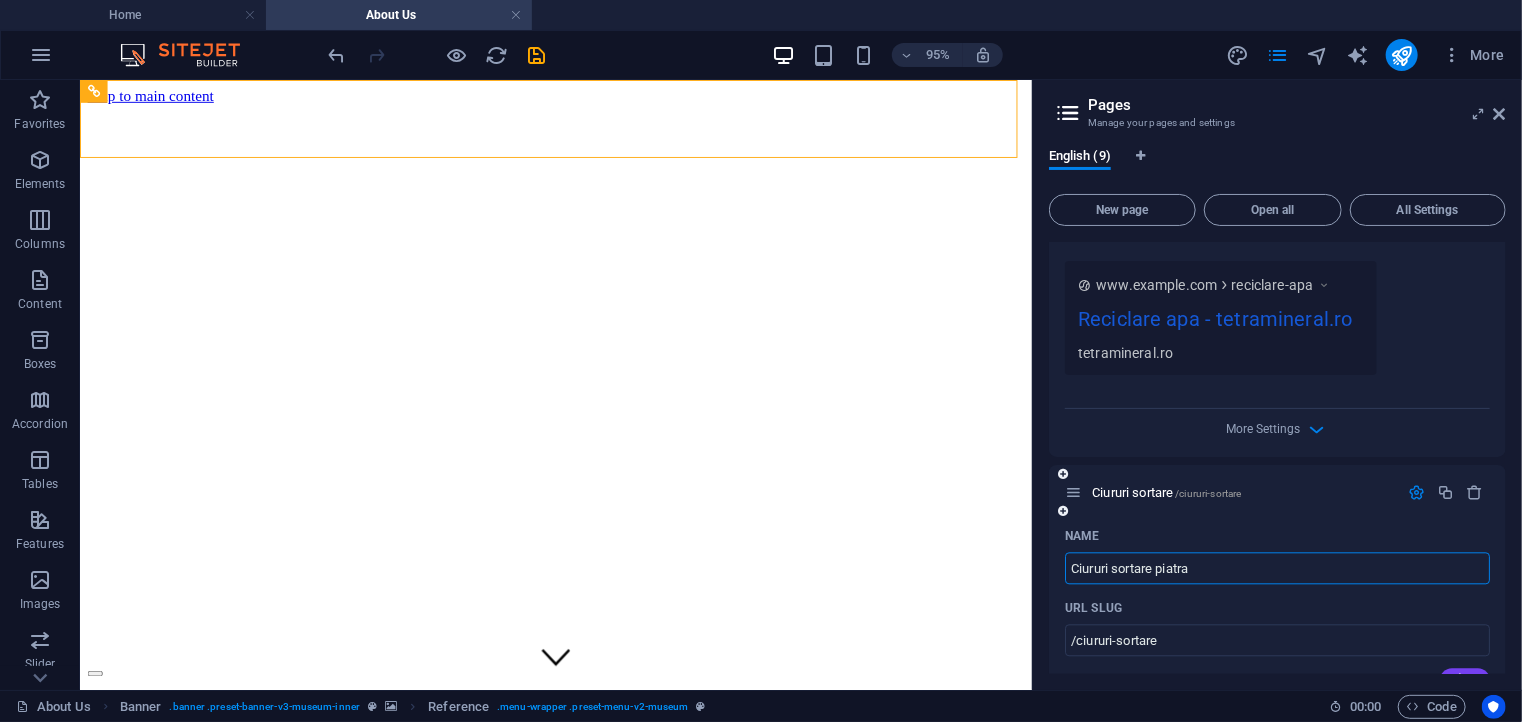 type on "/ciururi-sortare-piatra" 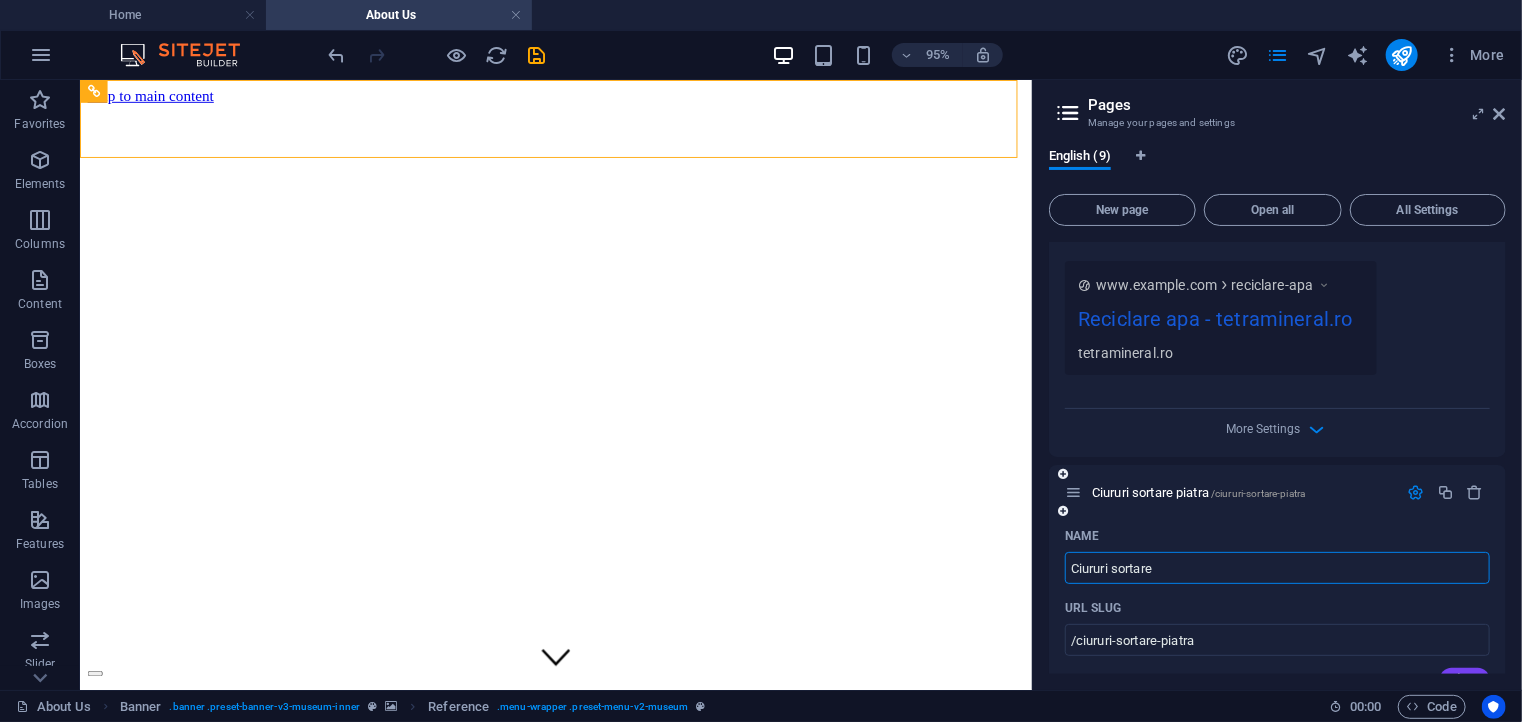type on "Ciururi sortare" 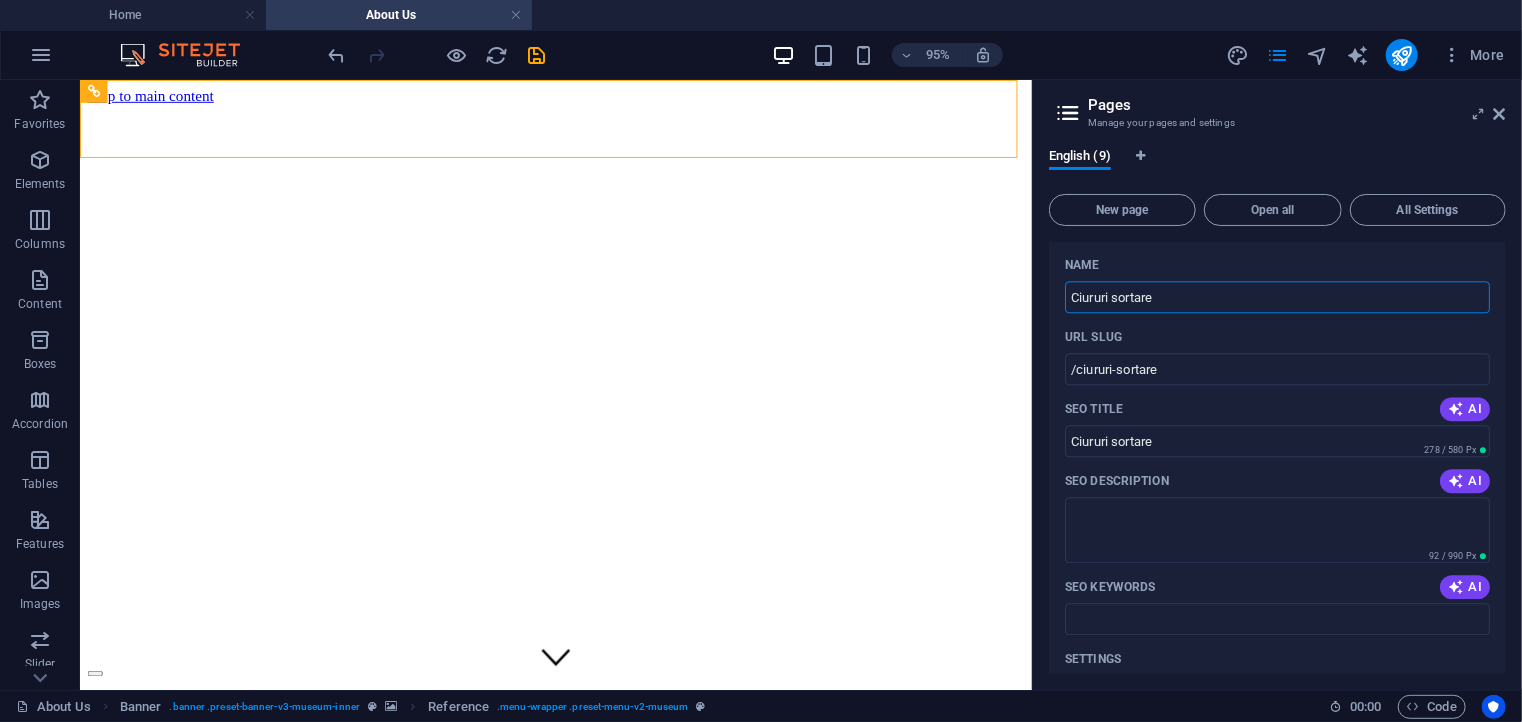 scroll, scrollTop: 2543, scrollLeft: 0, axis: vertical 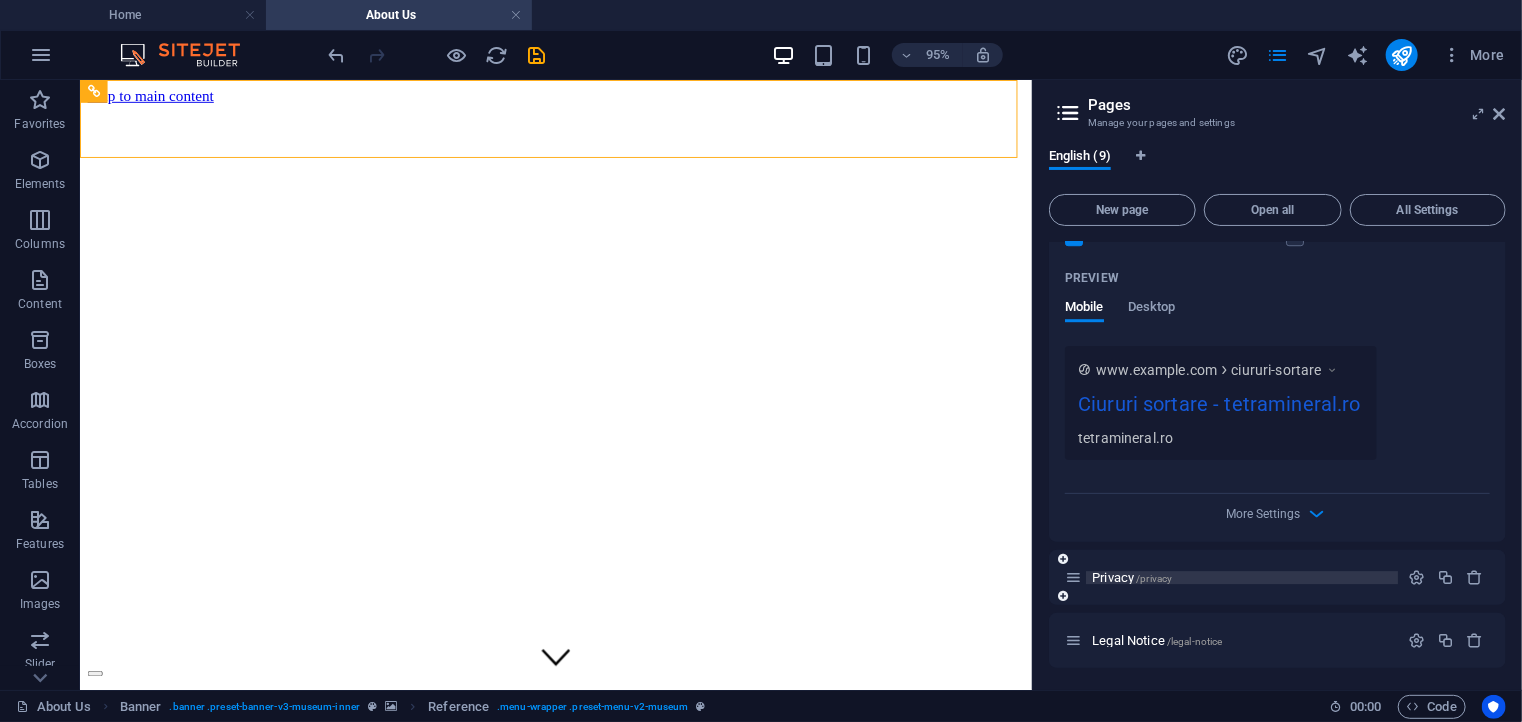 type on "Ciururi sortare" 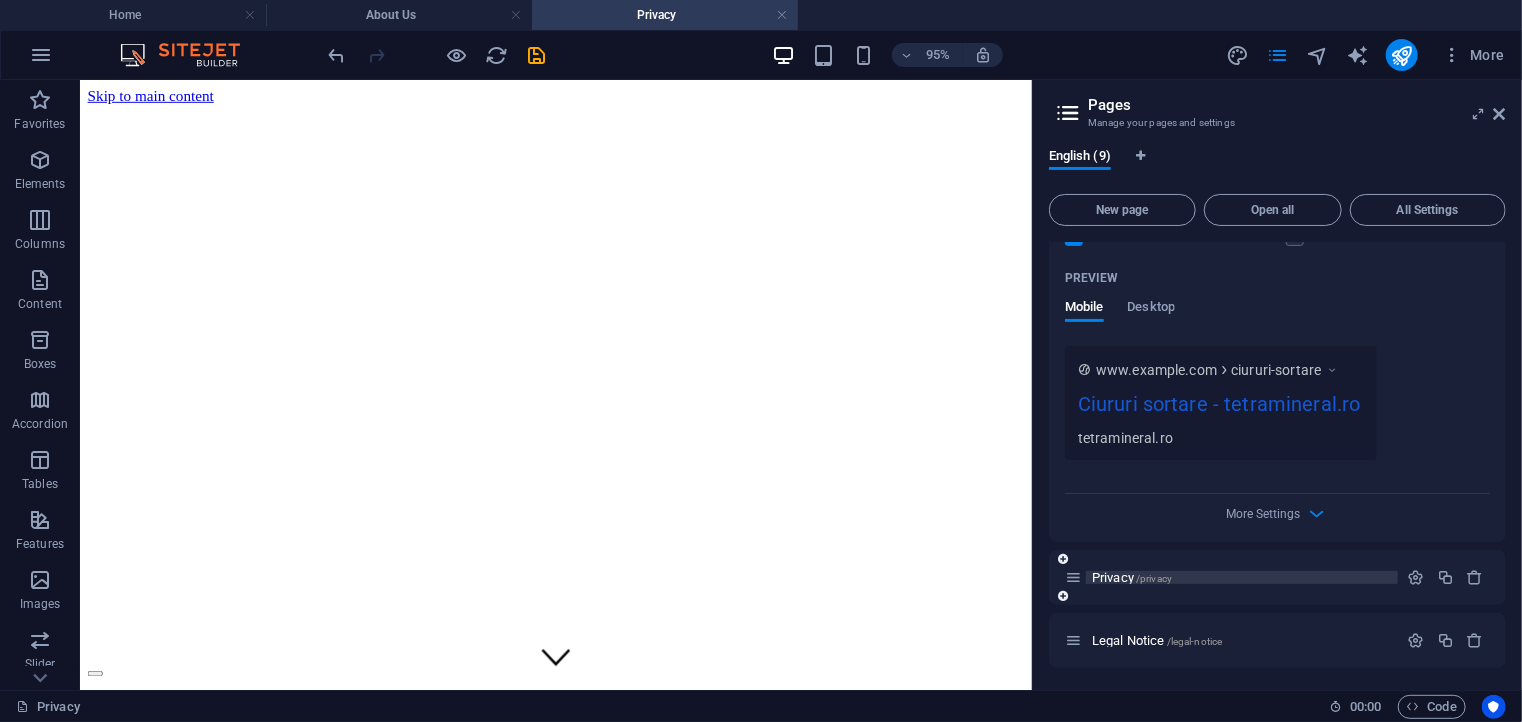 scroll, scrollTop: 0, scrollLeft: 0, axis: both 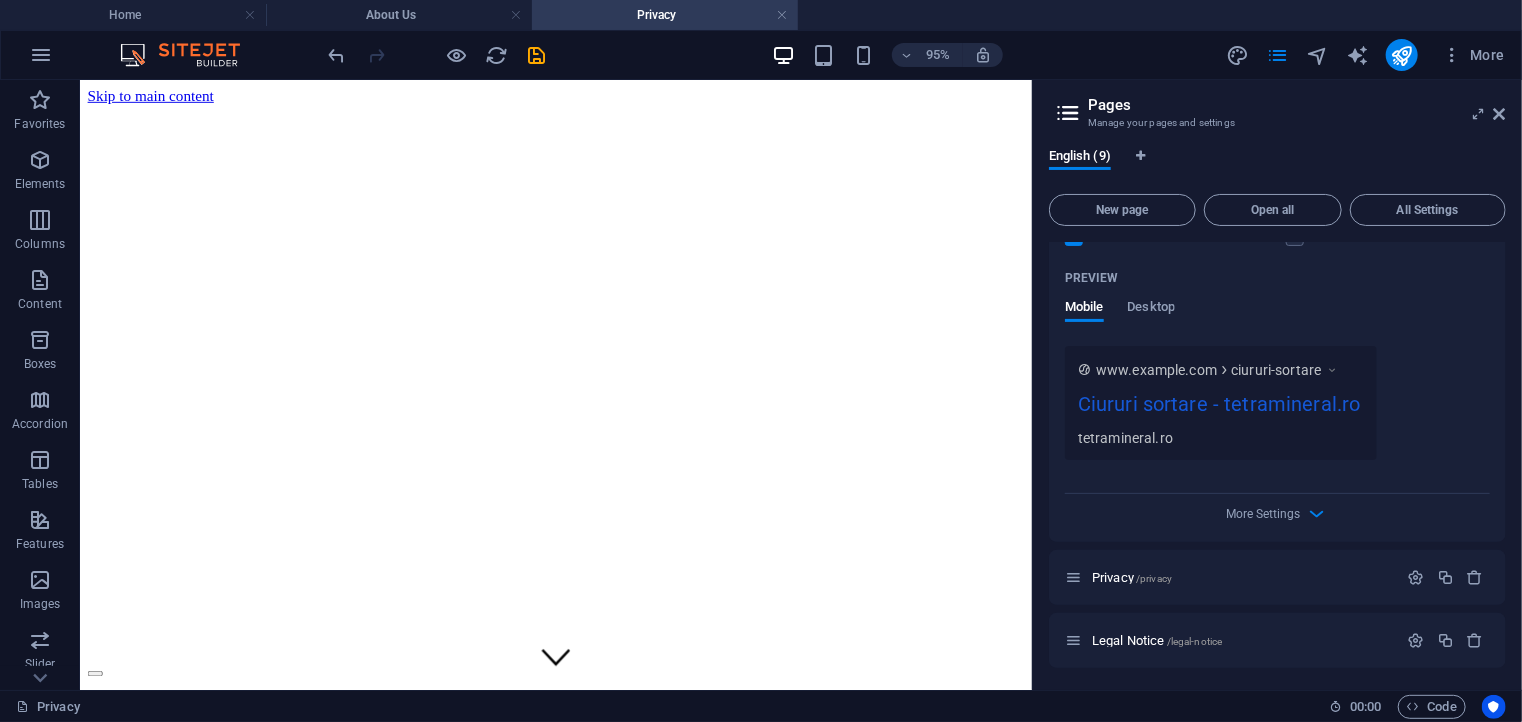 drag, startPoint x: 1505, startPoint y: 631, endPoint x: 1513, endPoint y: 344, distance: 287.11148 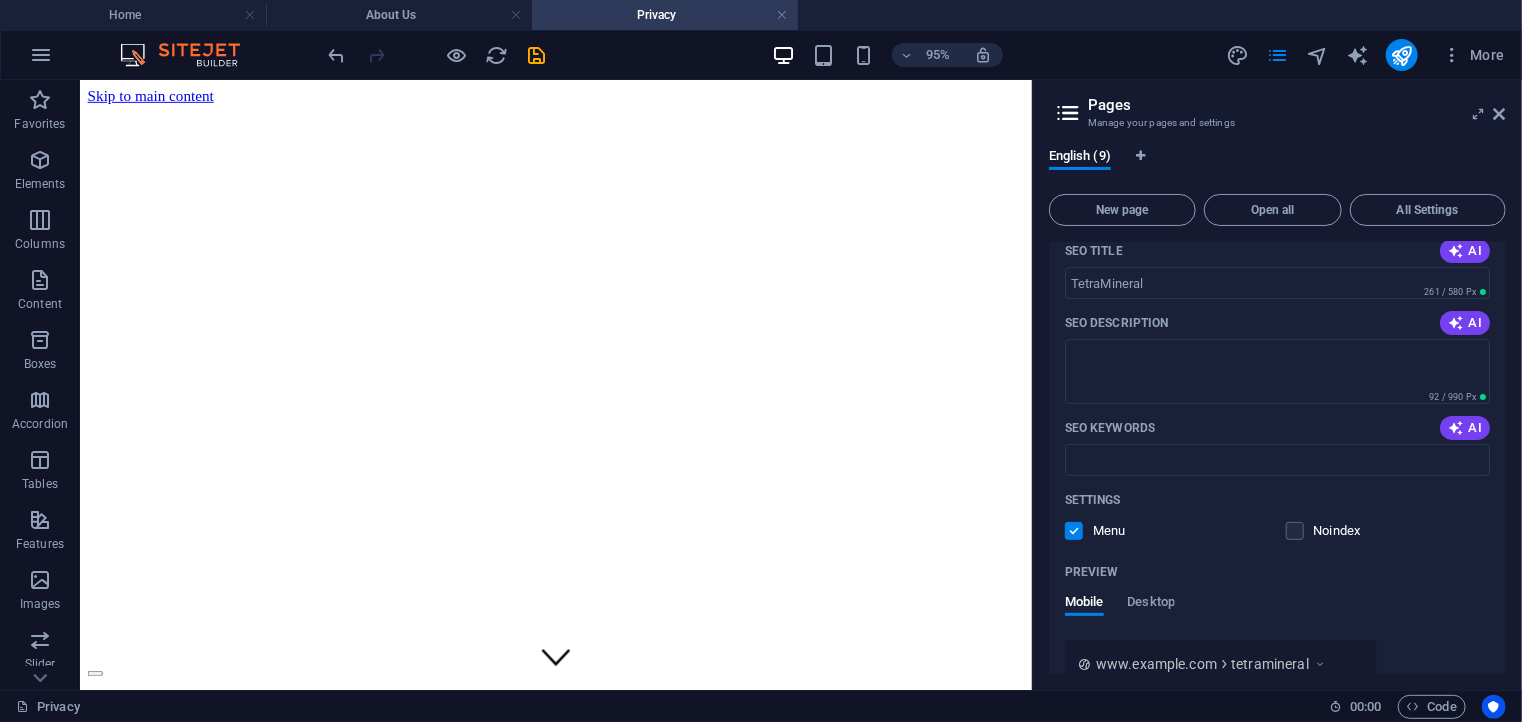 scroll, scrollTop: 0, scrollLeft: 0, axis: both 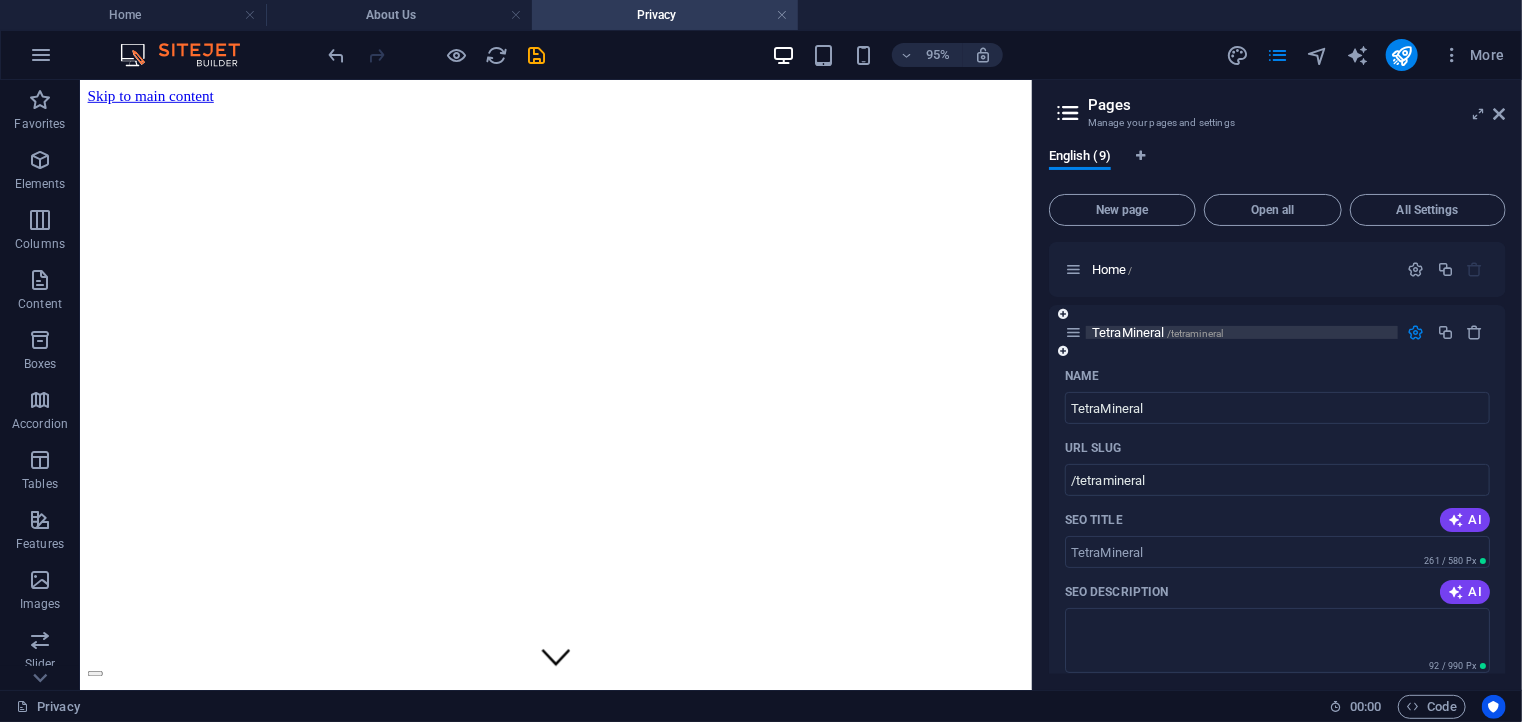 click on "/tetramineral" at bounding box center (1195, 333) 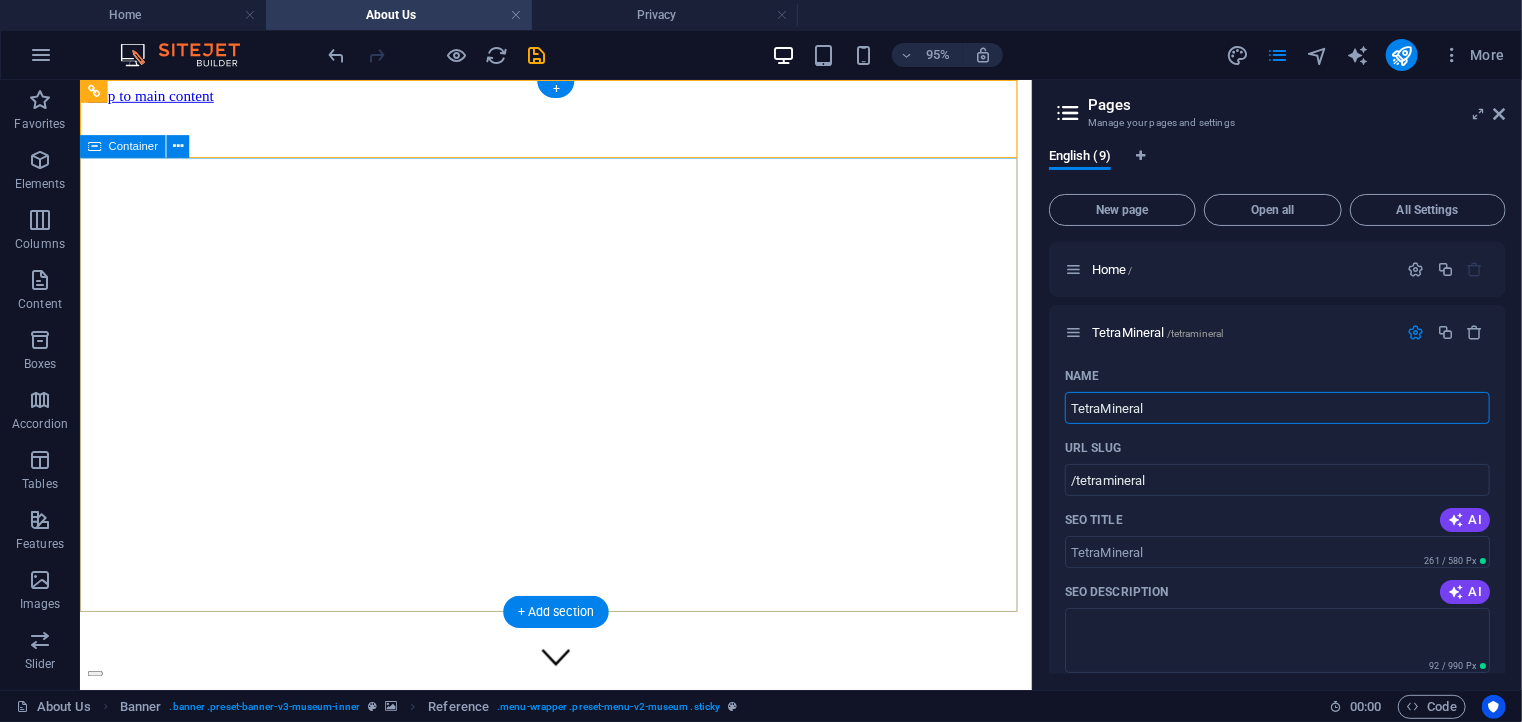 drag, startPoint x: 1231, startPoint y: 496, endPoint x: 1049, endPoint y: 401, distance: 205.30222 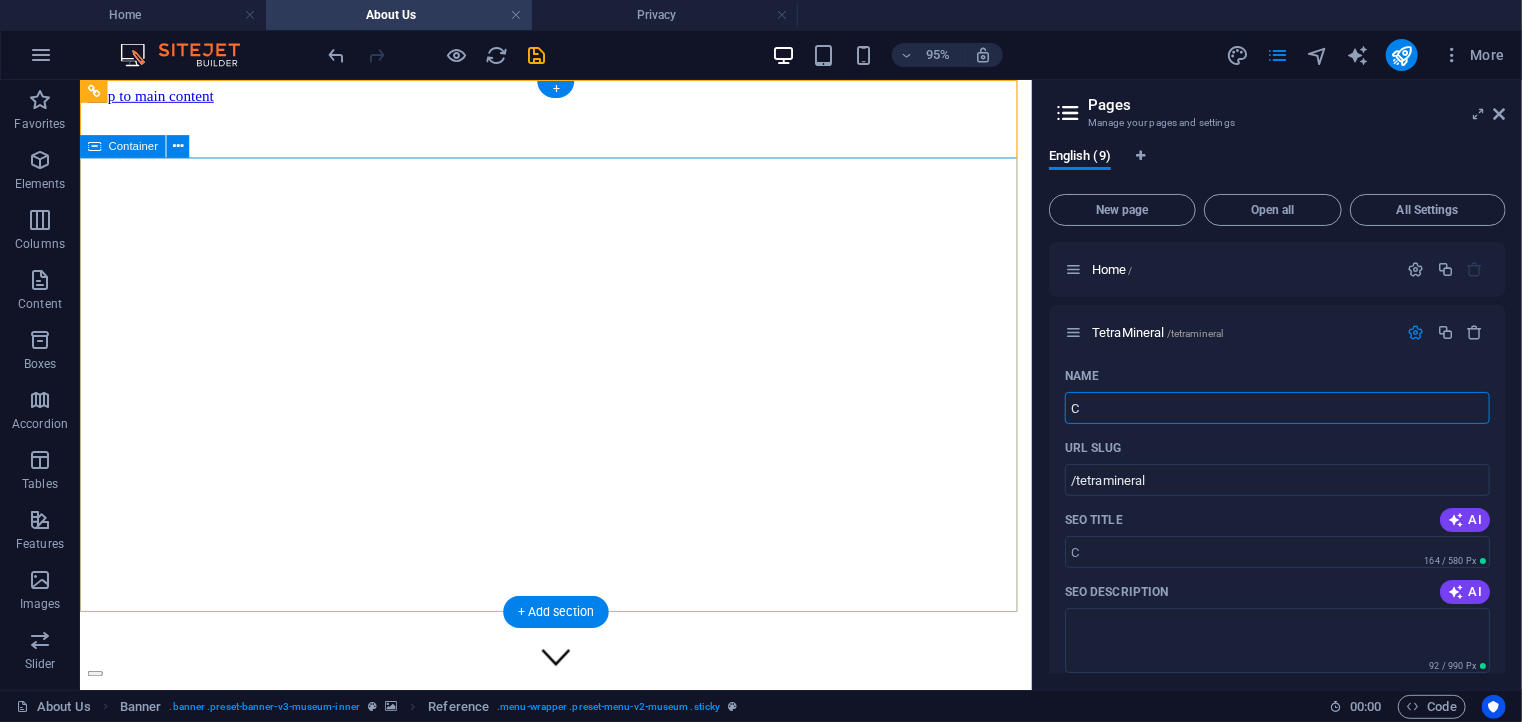 type 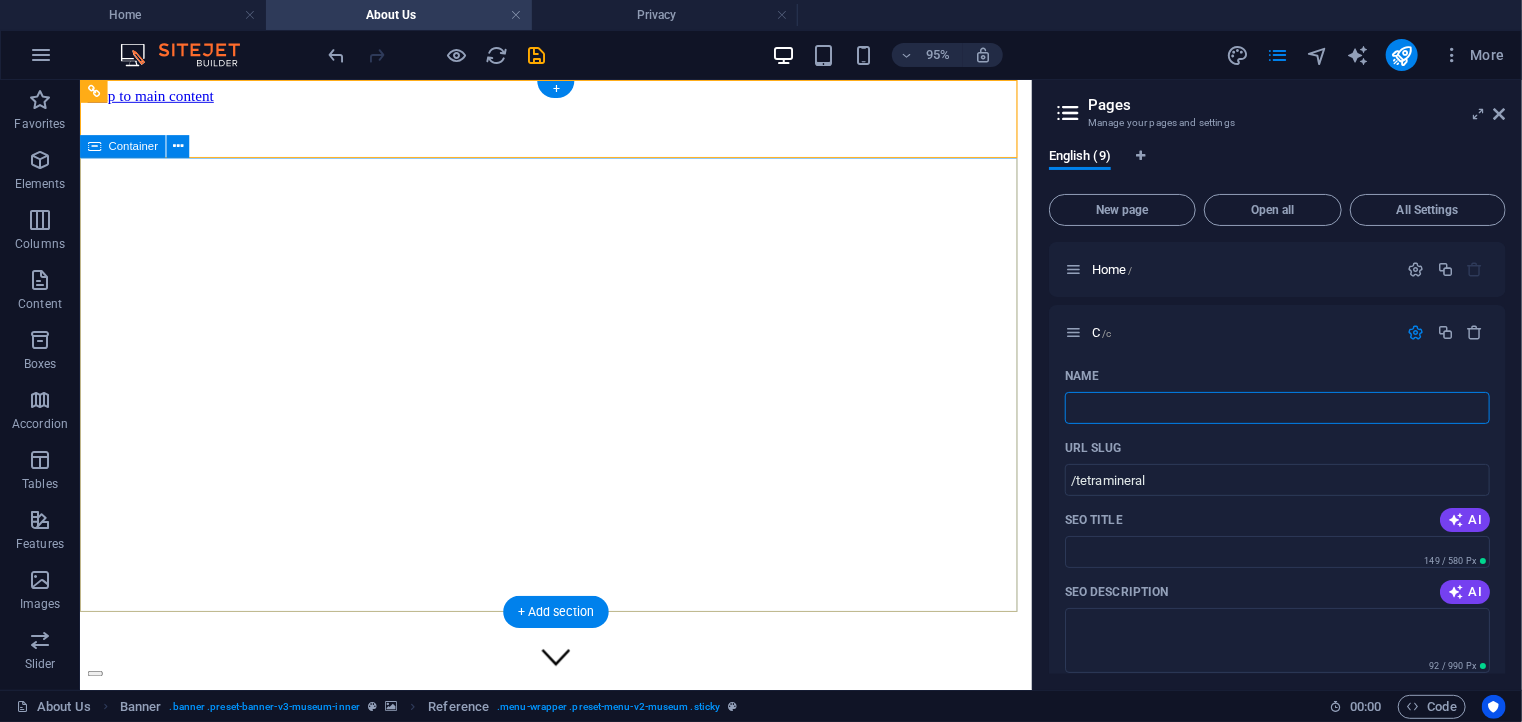 type on "/c" 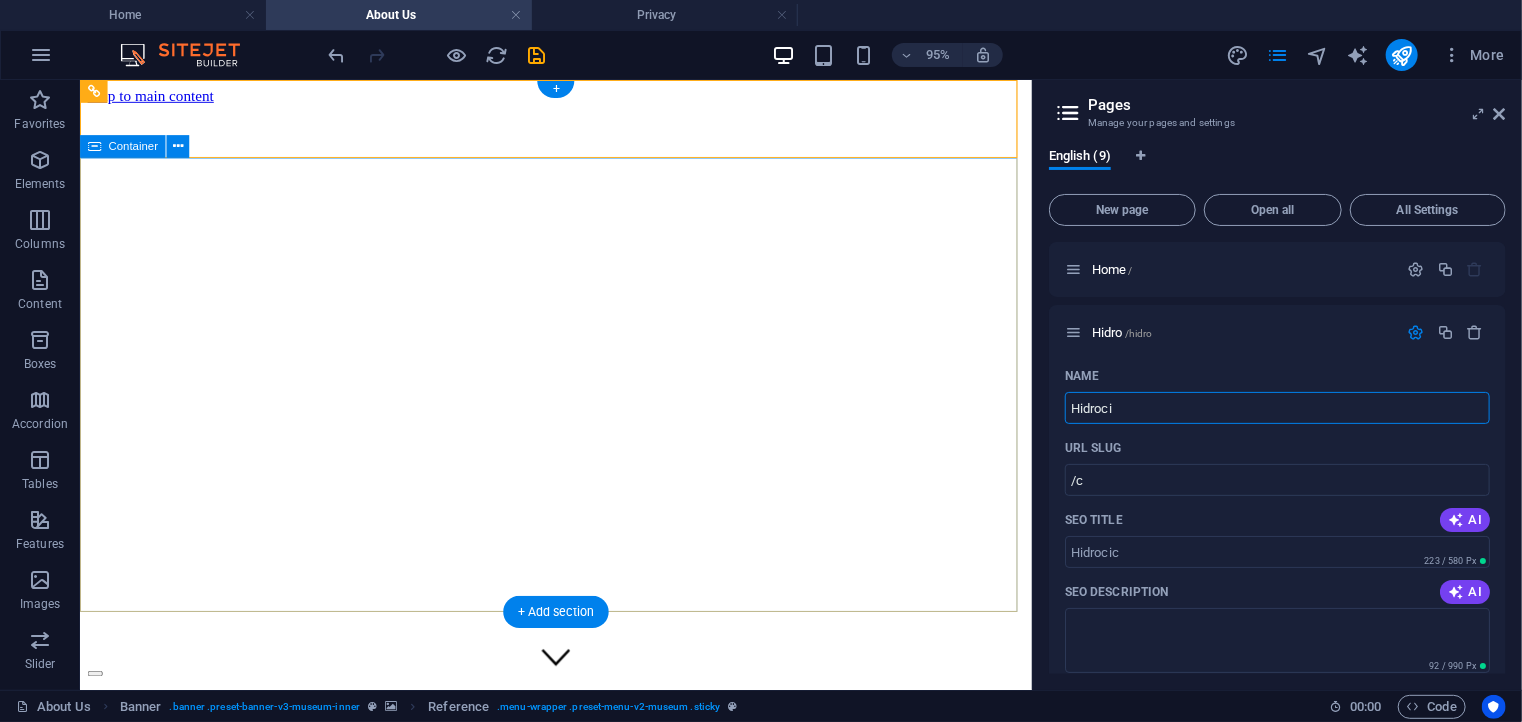 type on "Hidrocic" 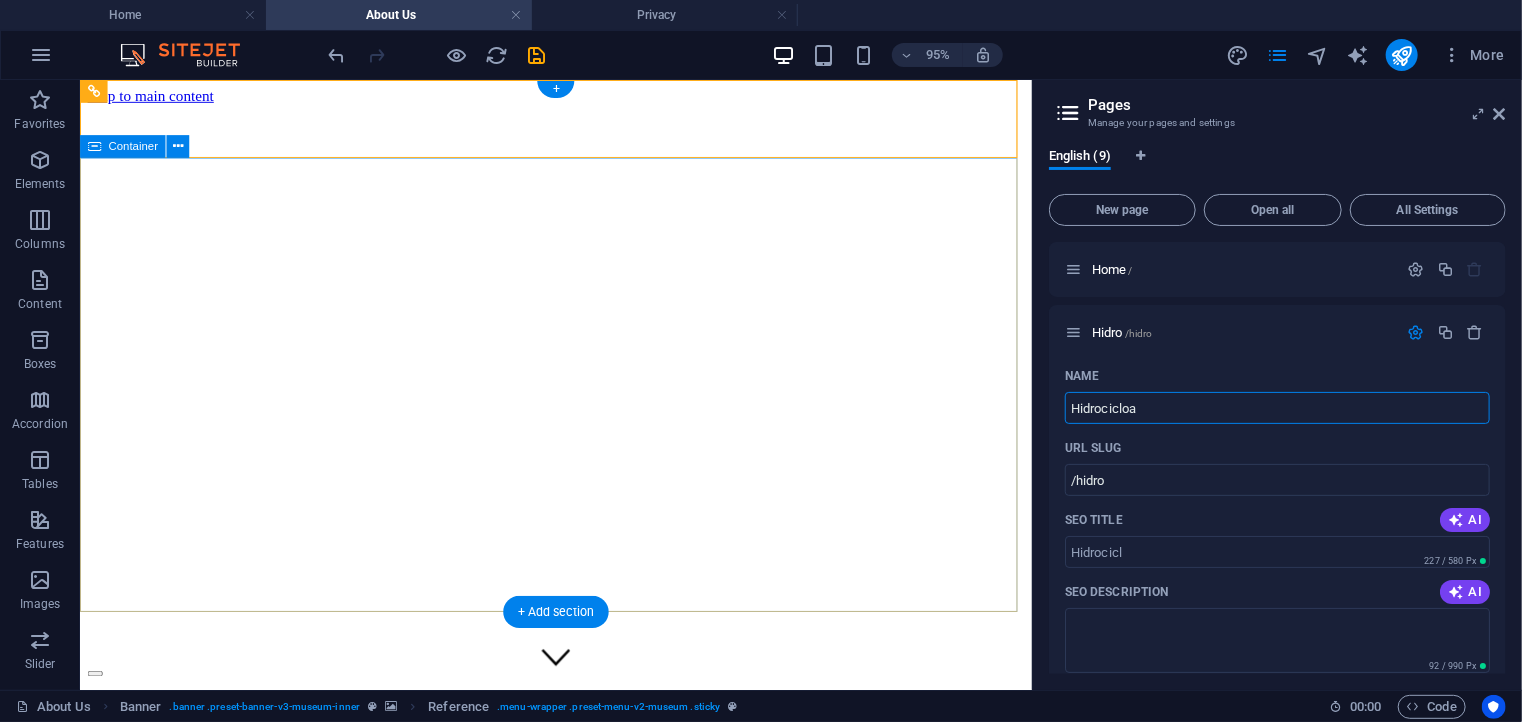 type on "Hidrocicloan" 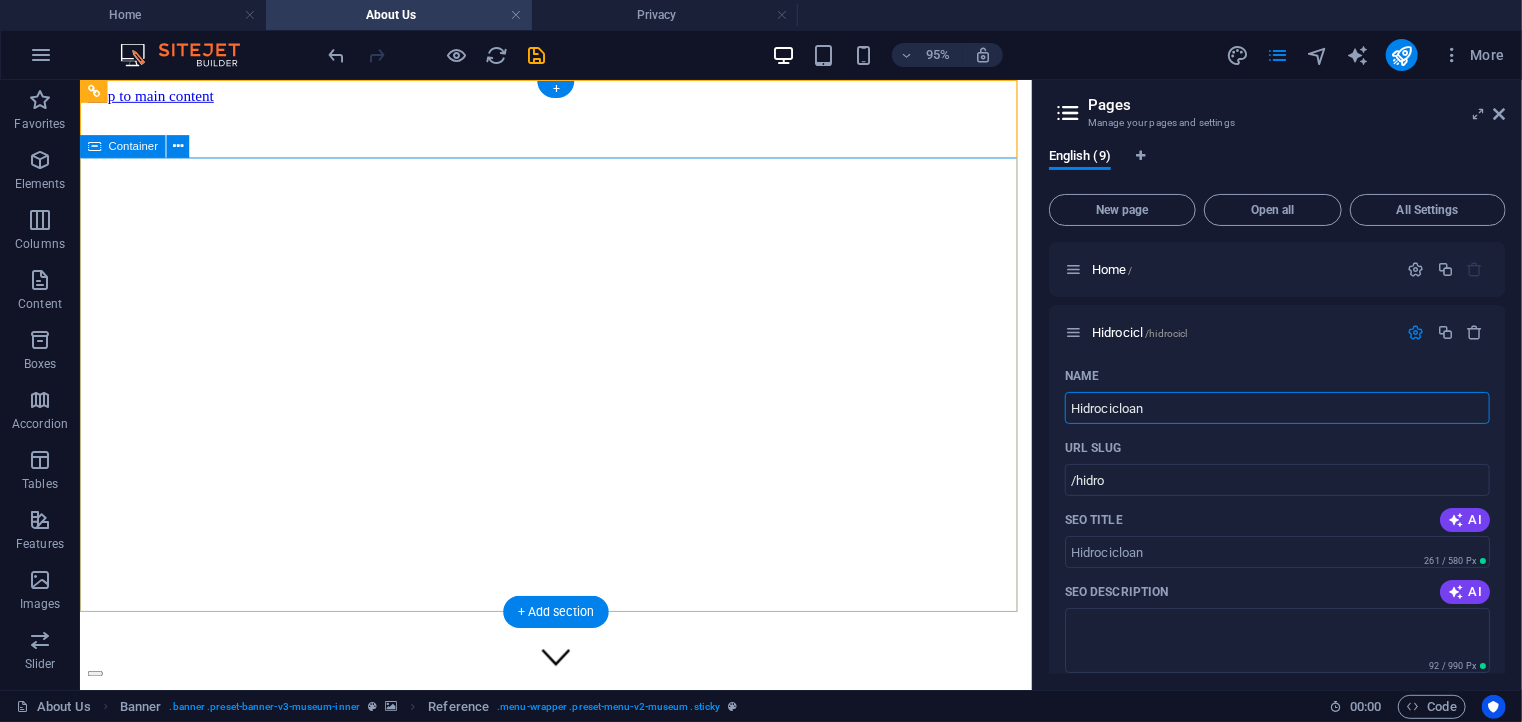 type on "/hidrocicl" 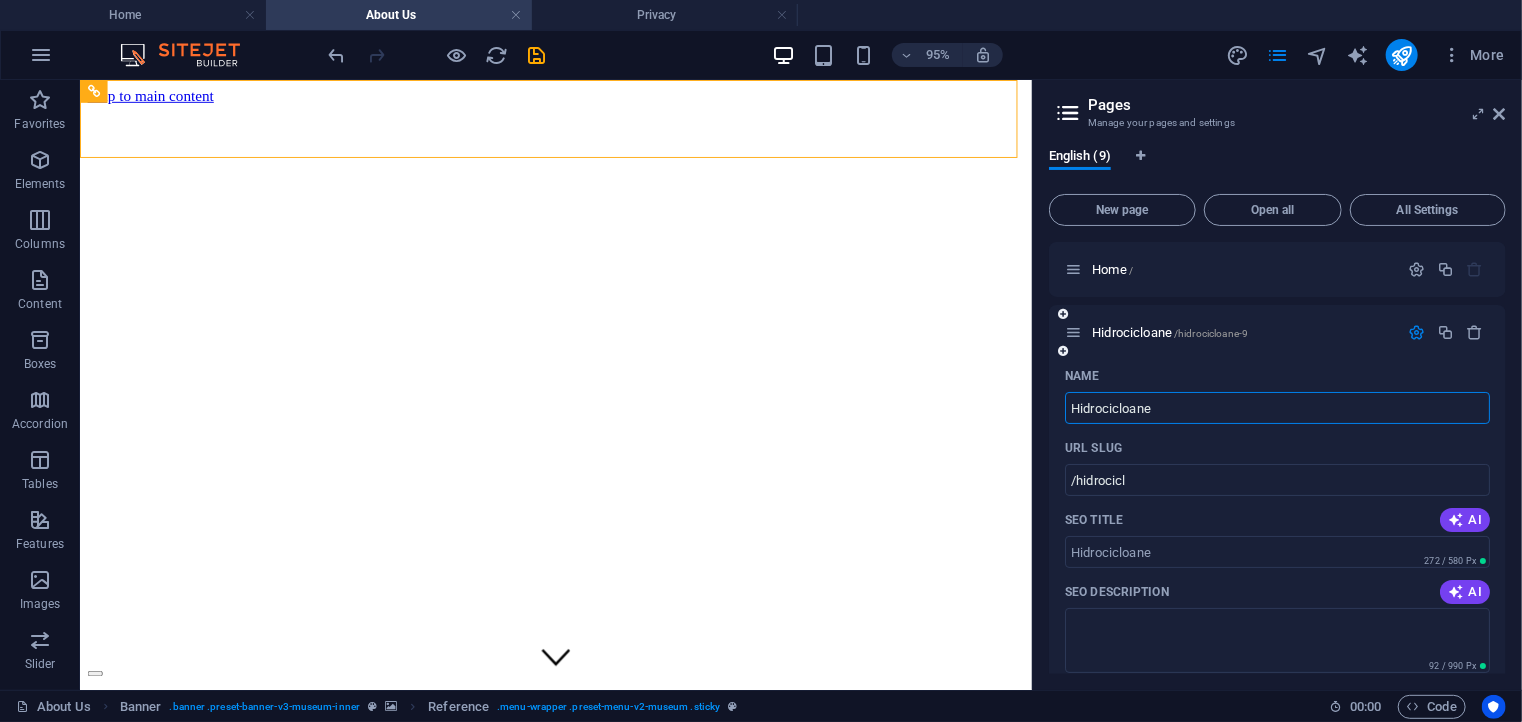 type on "Hidrocicloane" 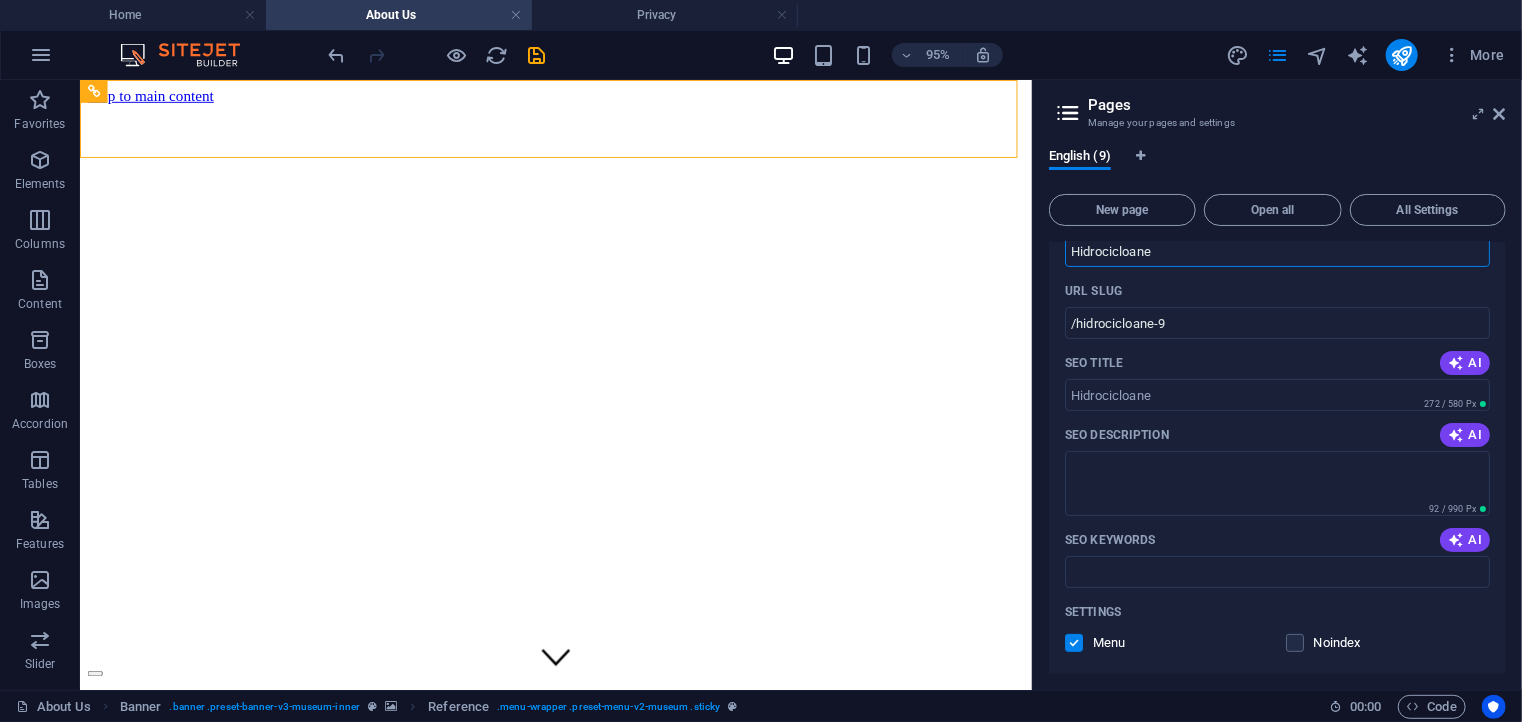 scroll, scrollTop: 177, scrollLeft: 0, axis: vertical 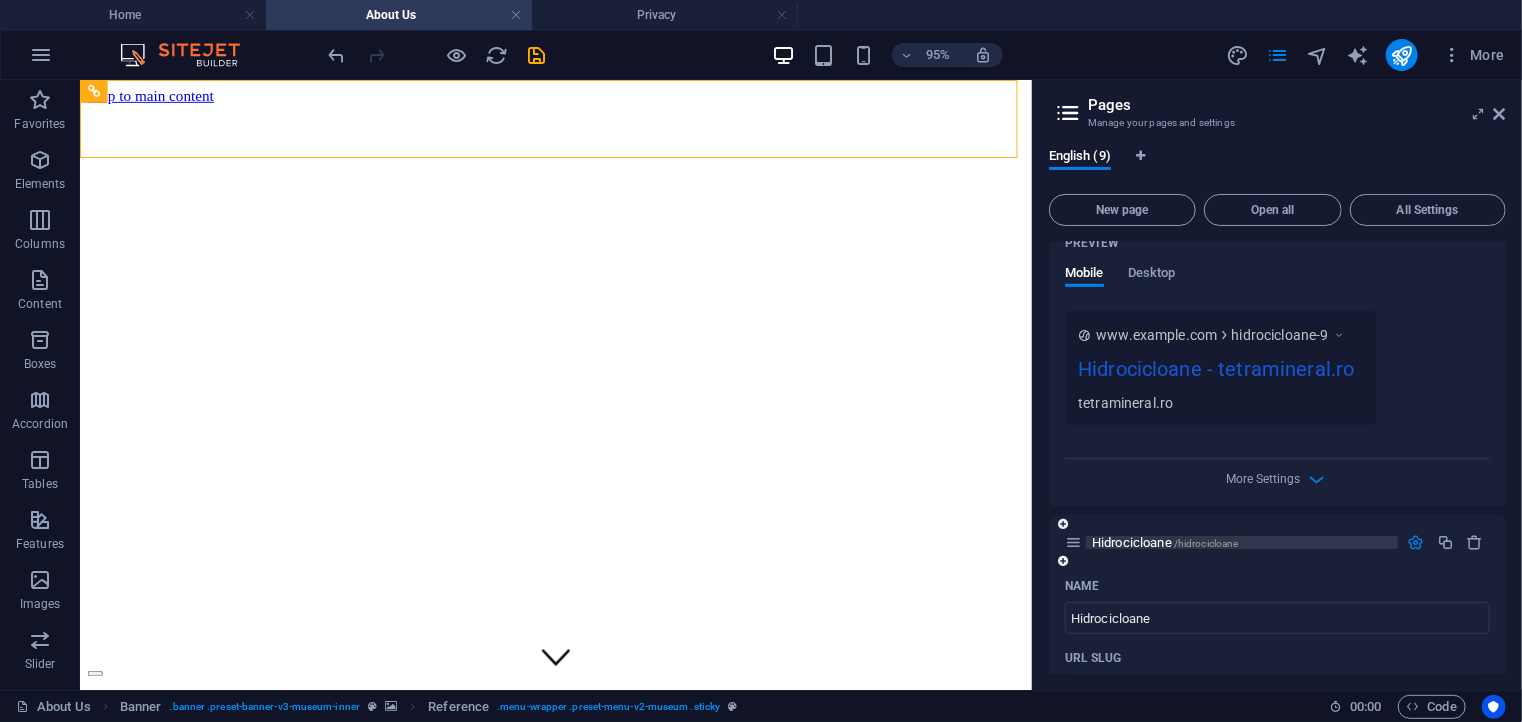type on "Hidrocicloane" 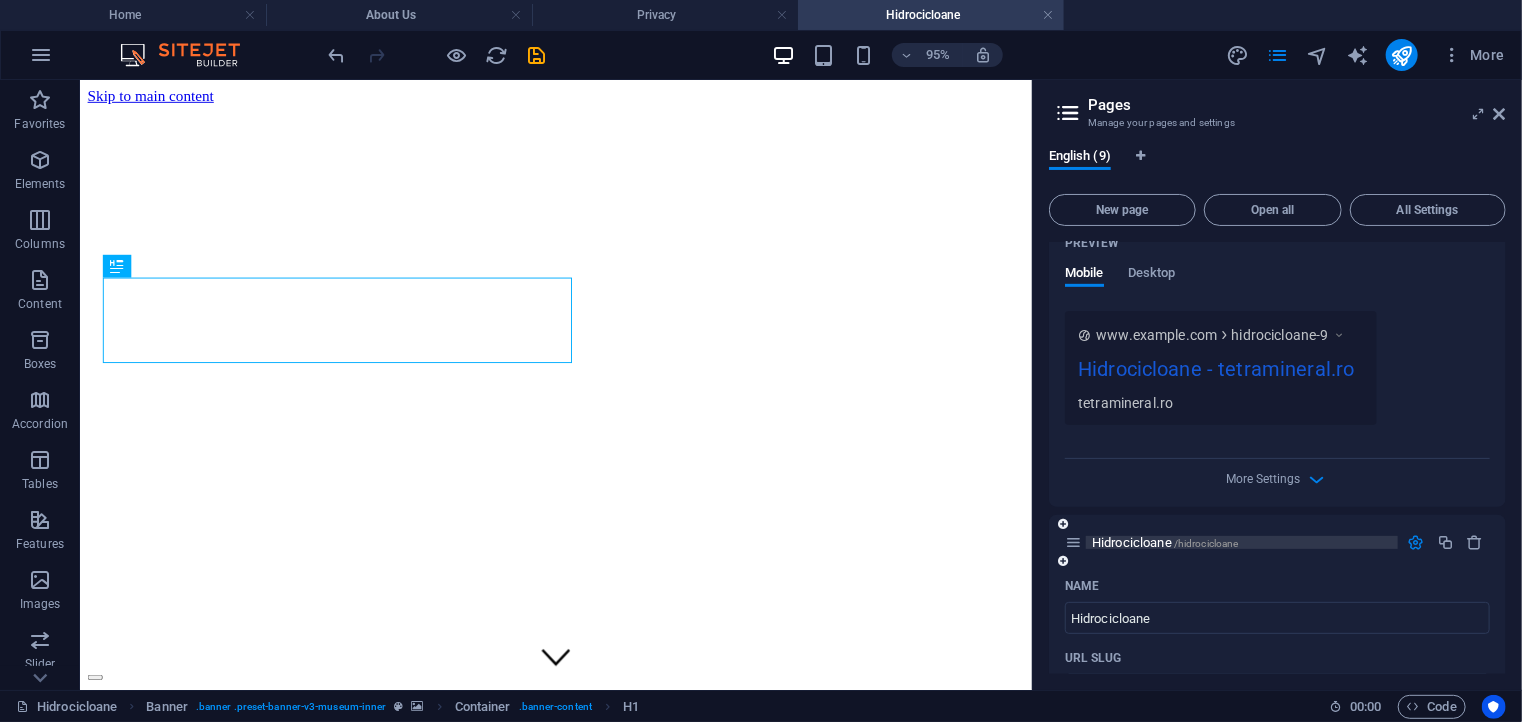 scroll, scrollTop: 0, scrollLeft: 0, axis: both 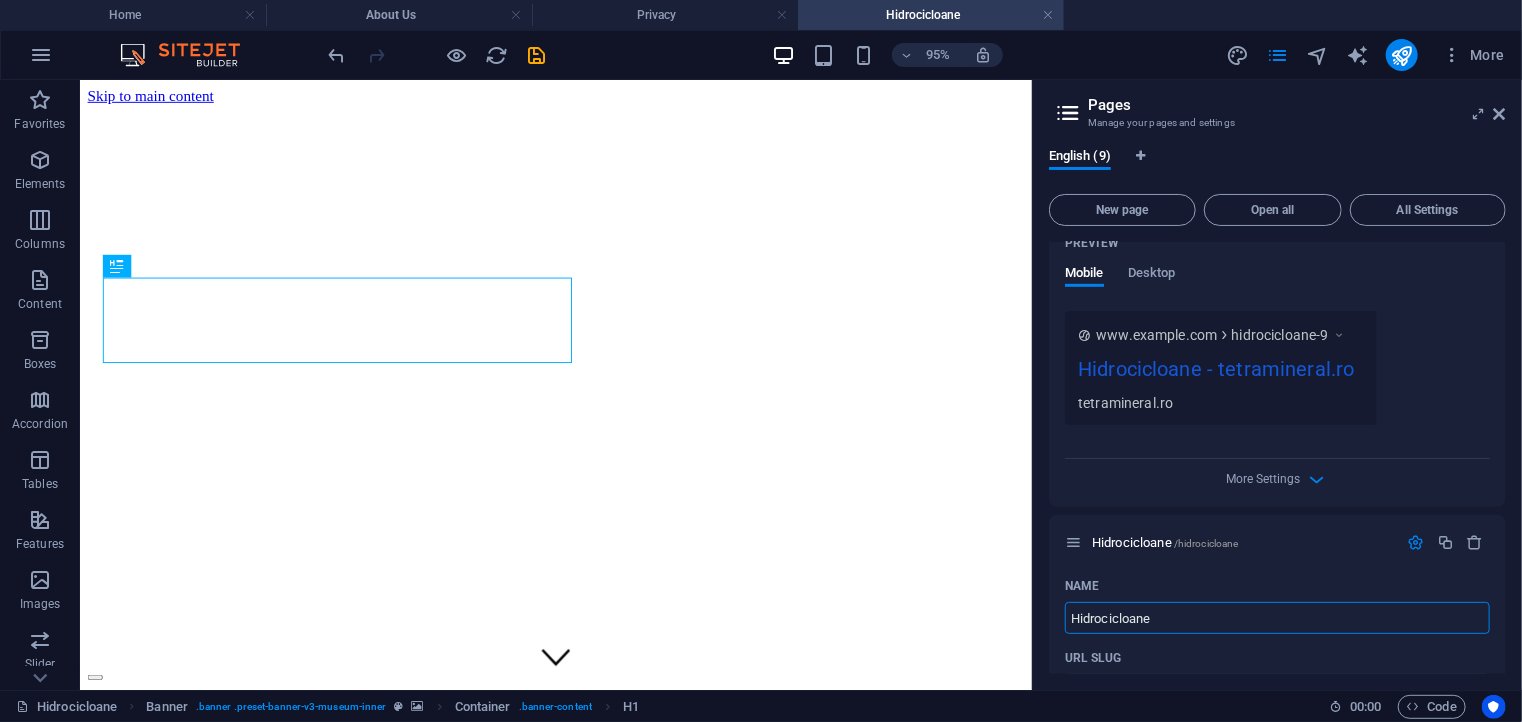 drag, startPoint x: 1175, startPoint y: 619, endPoint x: 1045, endPoint y: 618, distance: 130.00385 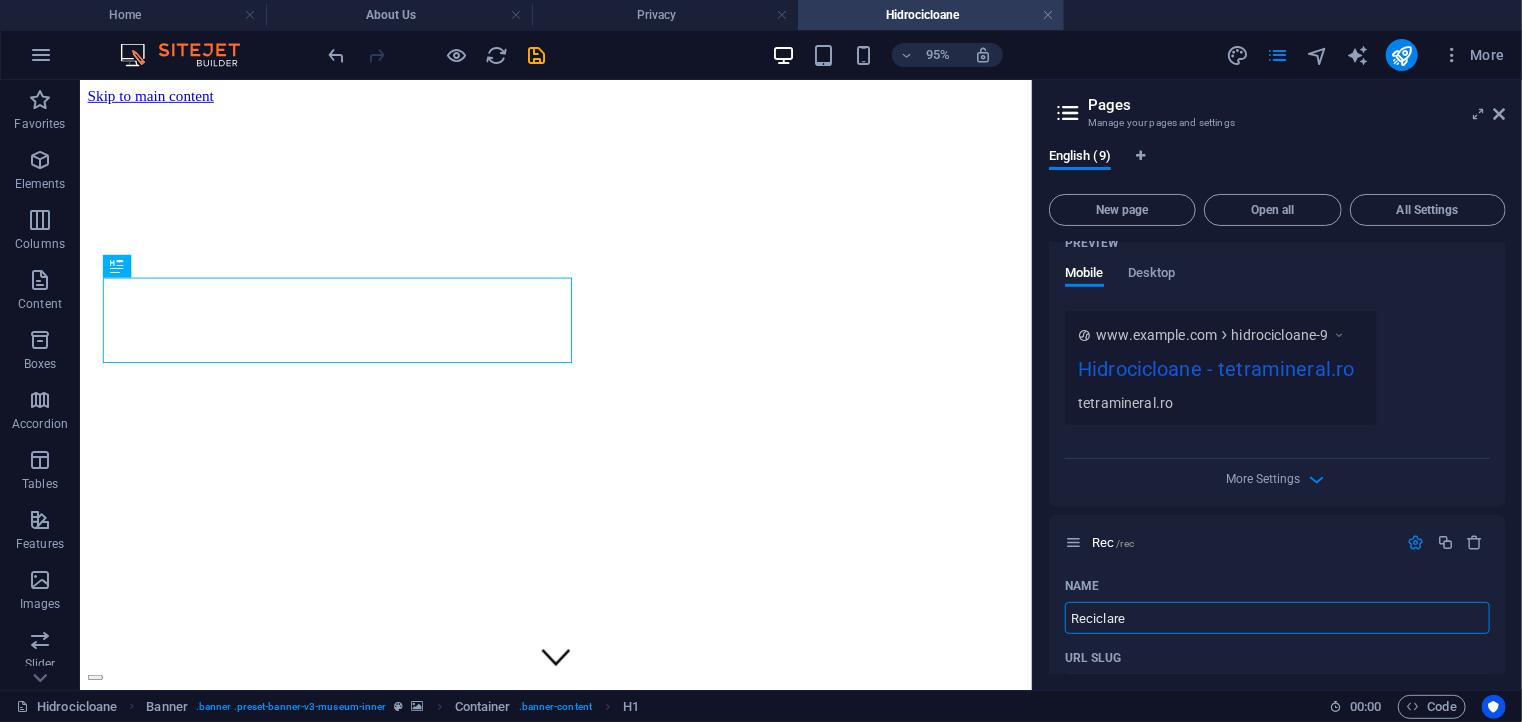 type on "Reciclare" 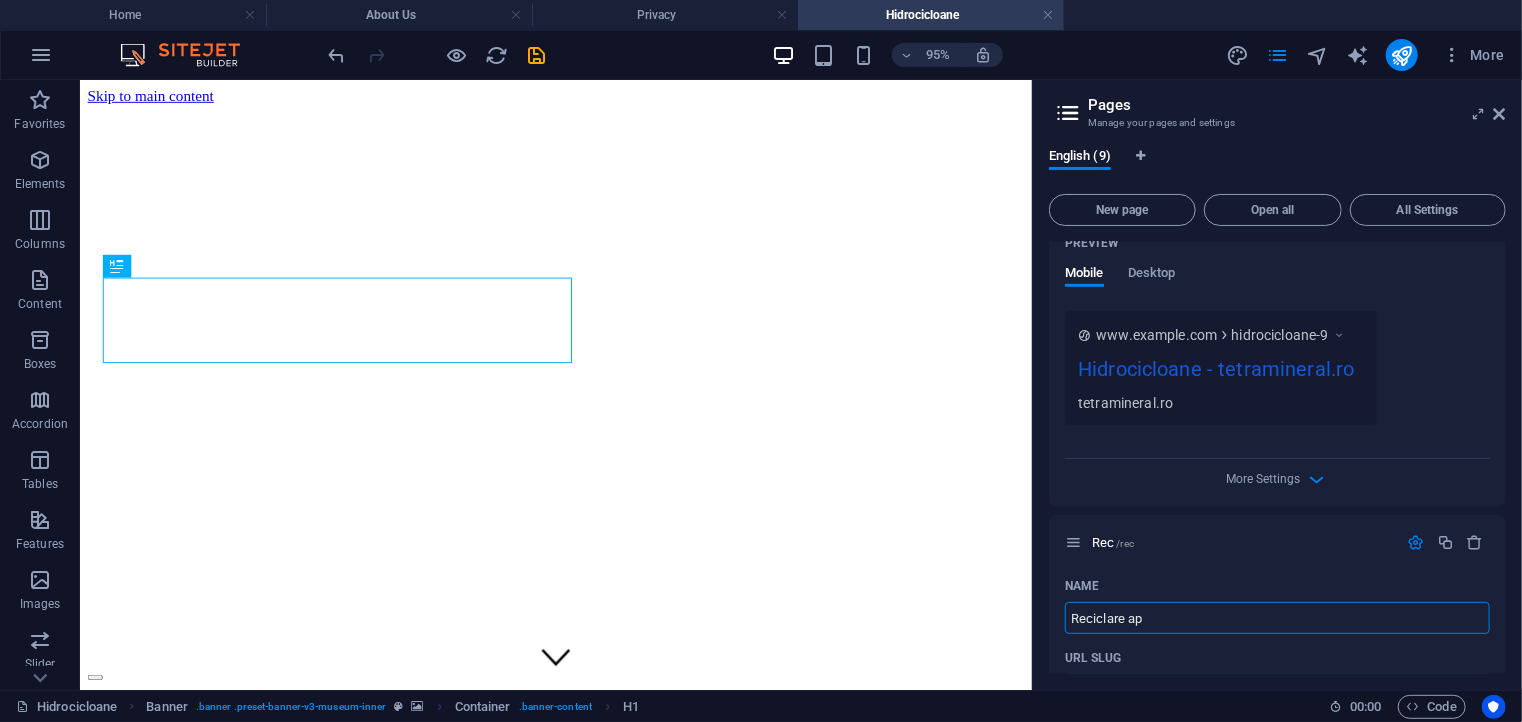 type on "Reciclare apa" 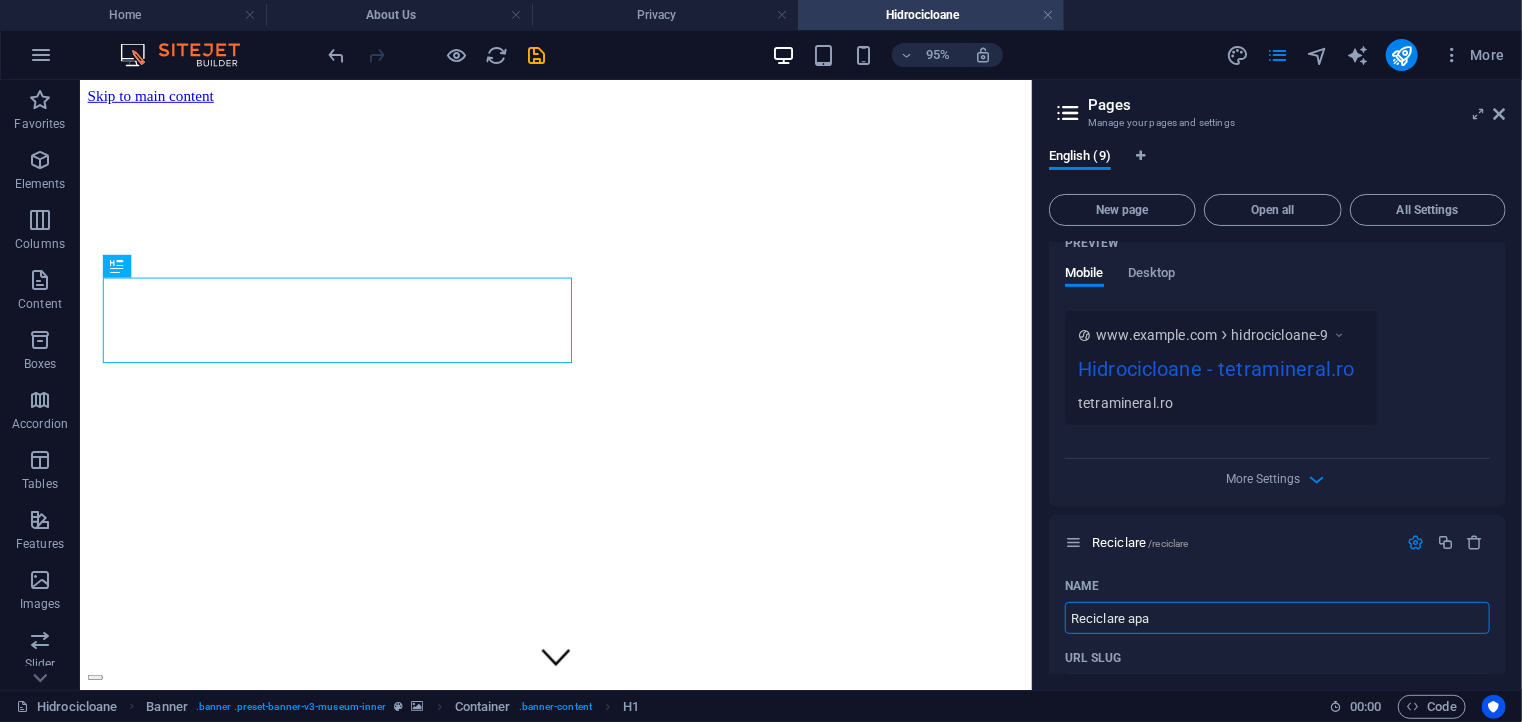 type on "/reciclare" 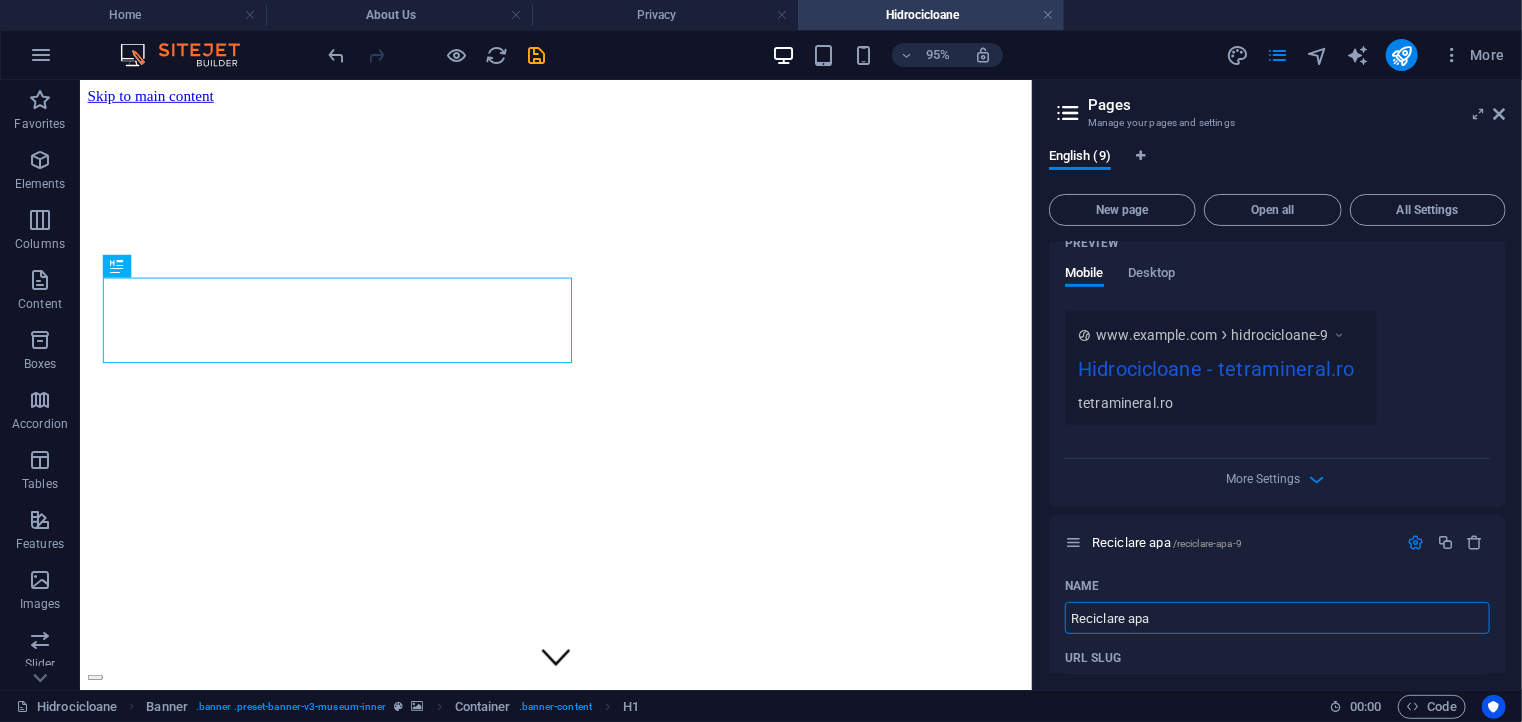type on "Reciclare apa" 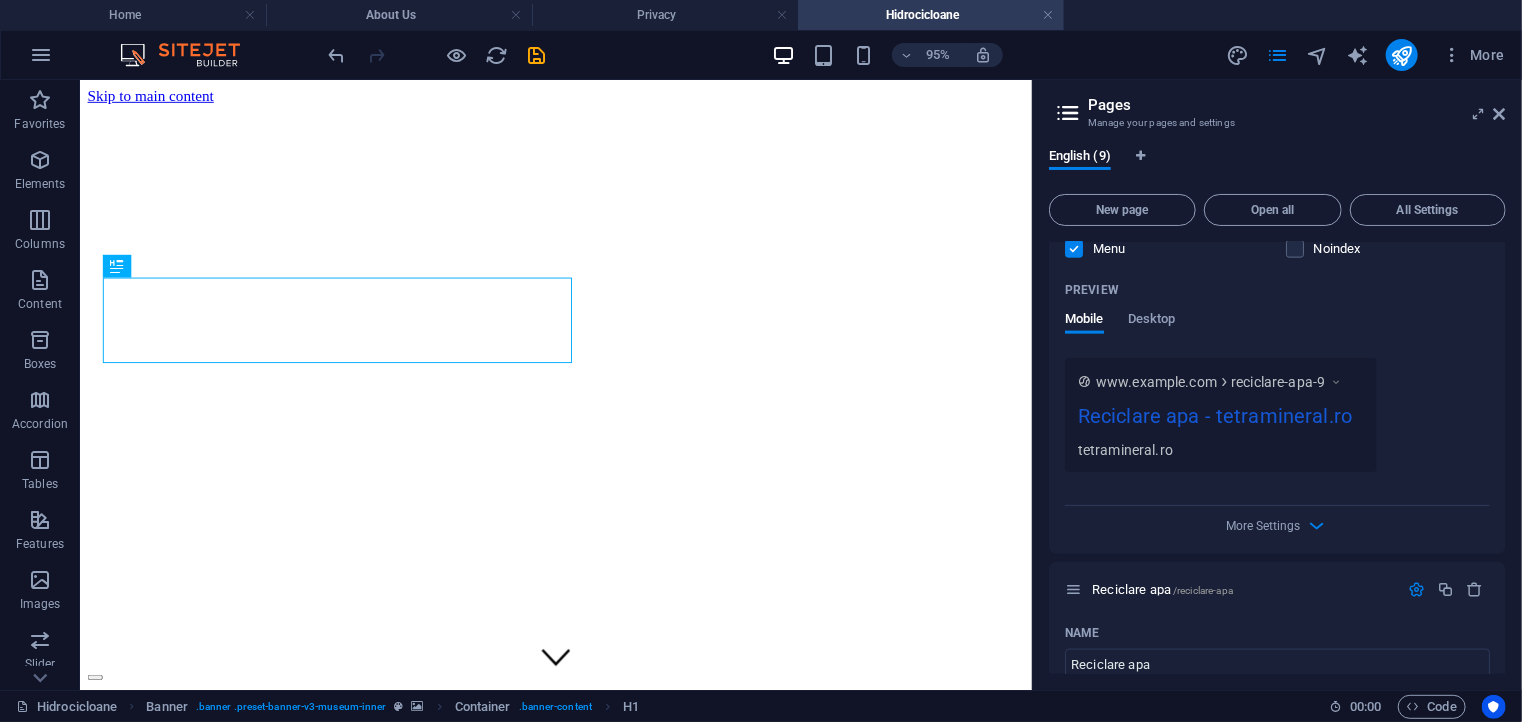 scroll, scrollTop: 1412, scrollLeft: 0, axis: vertical 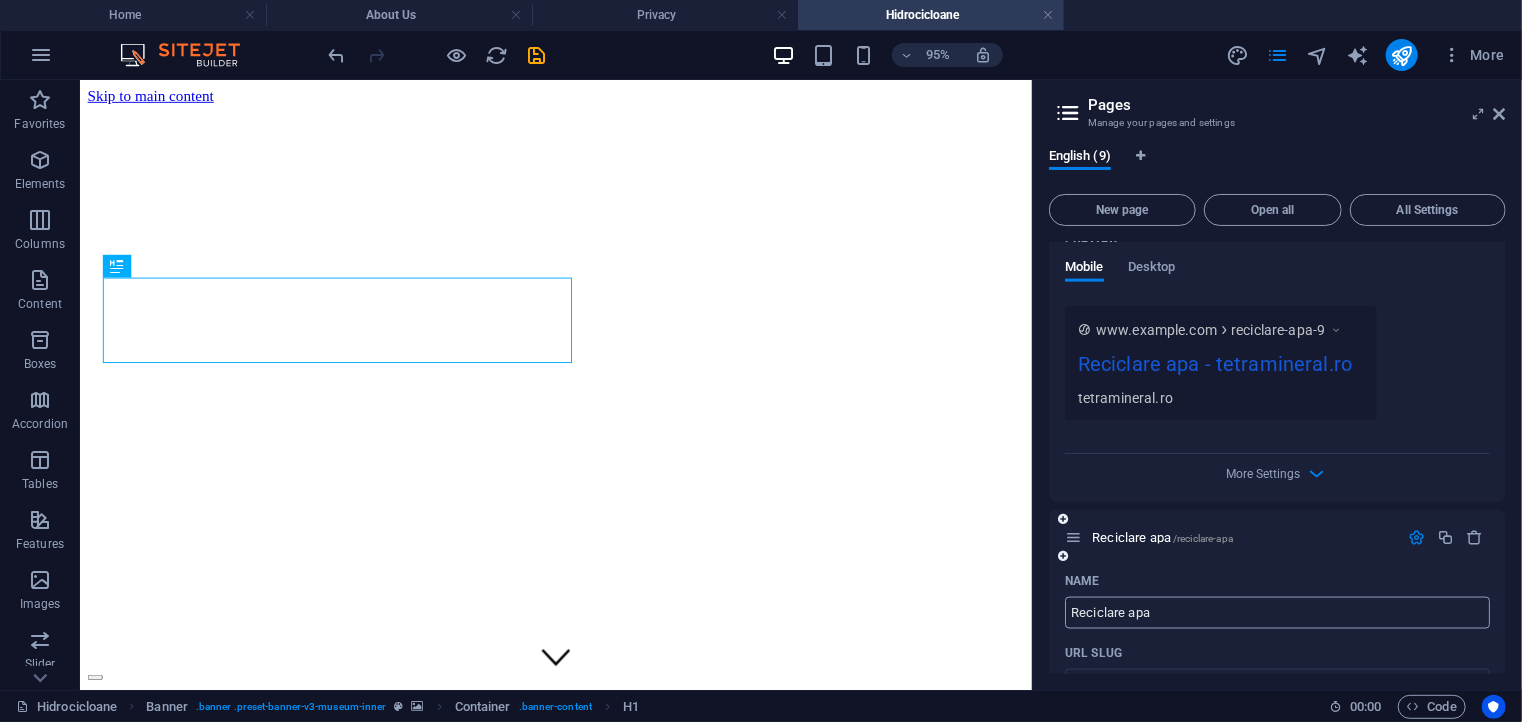 type on "Reciclare apa" 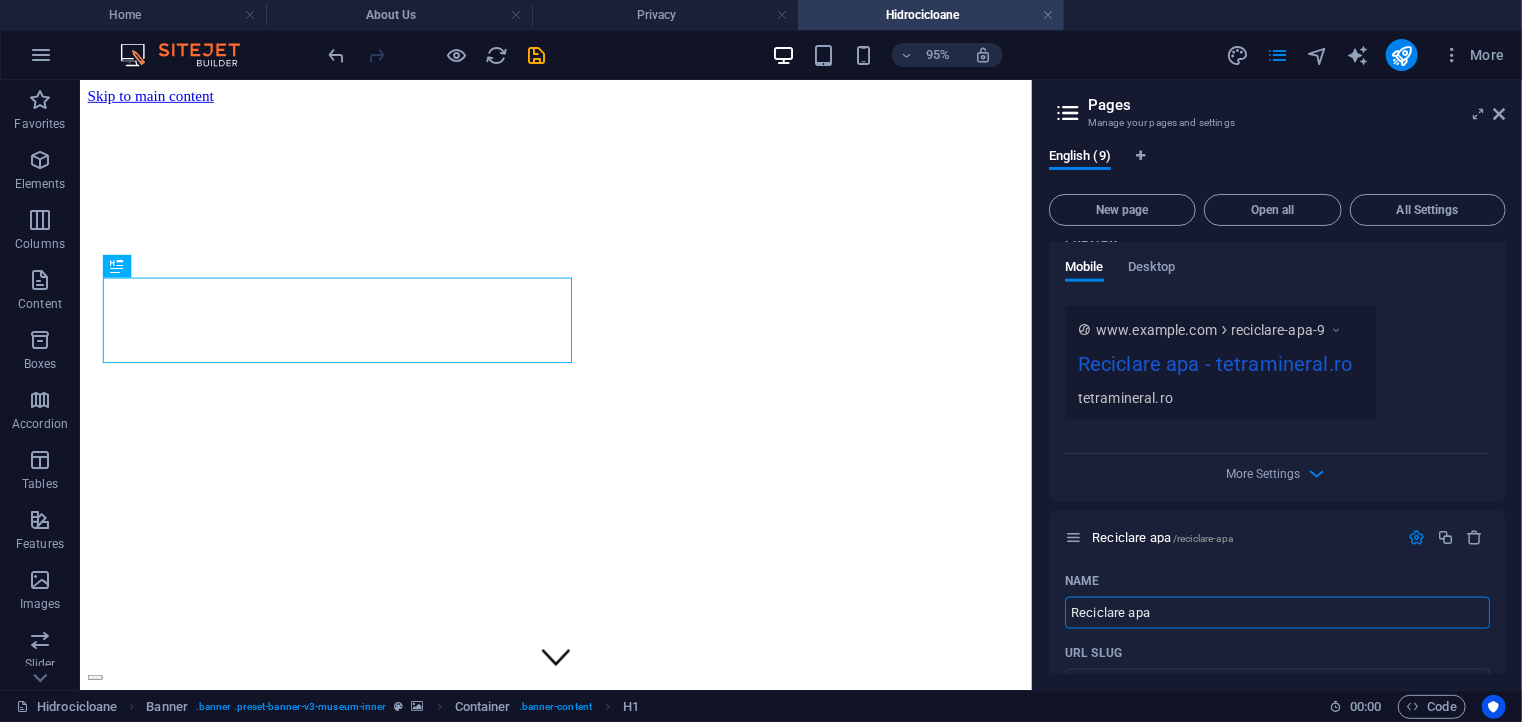 drag, startPoint x: 1241, startPoint y: 691, endPoint x: 1072, endPoint y: 642, distance: 175.96022 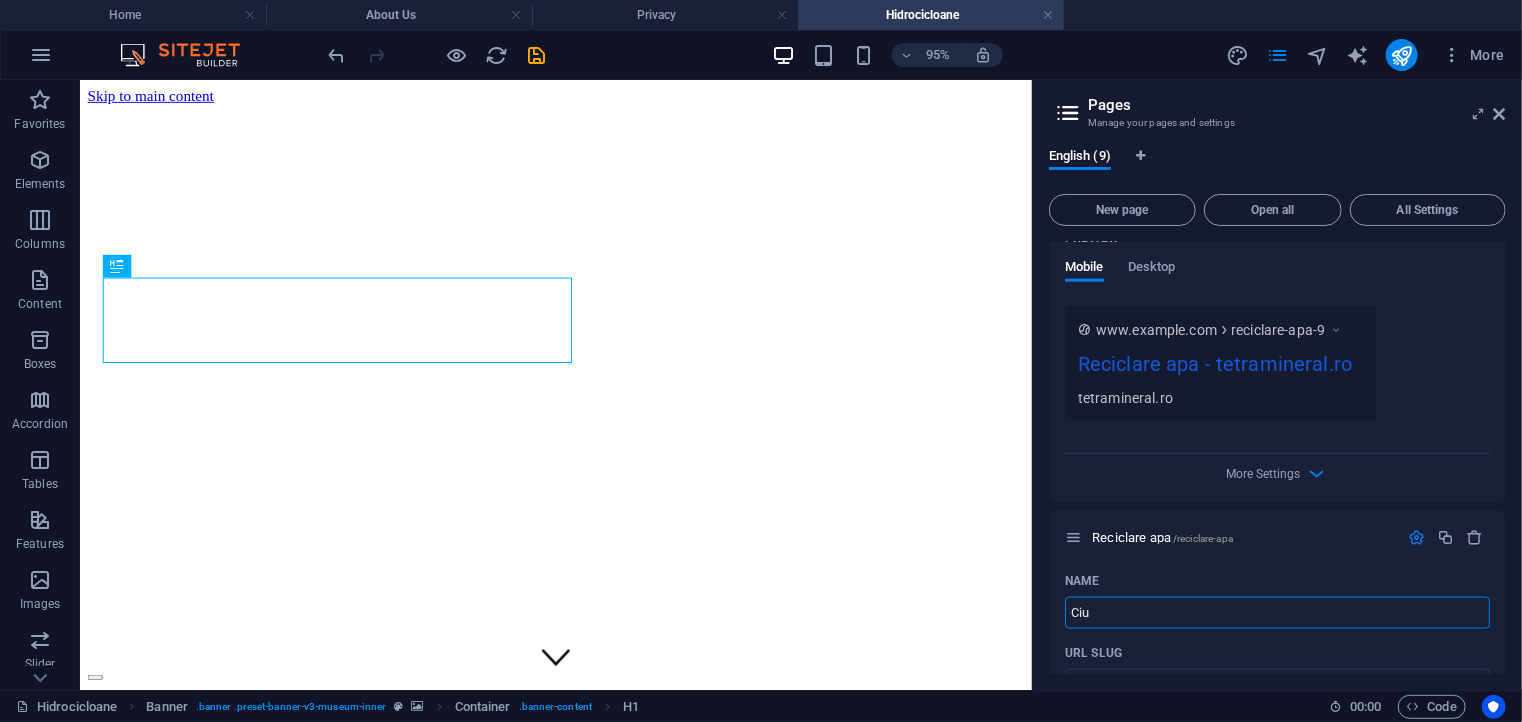 type on "Ciur" 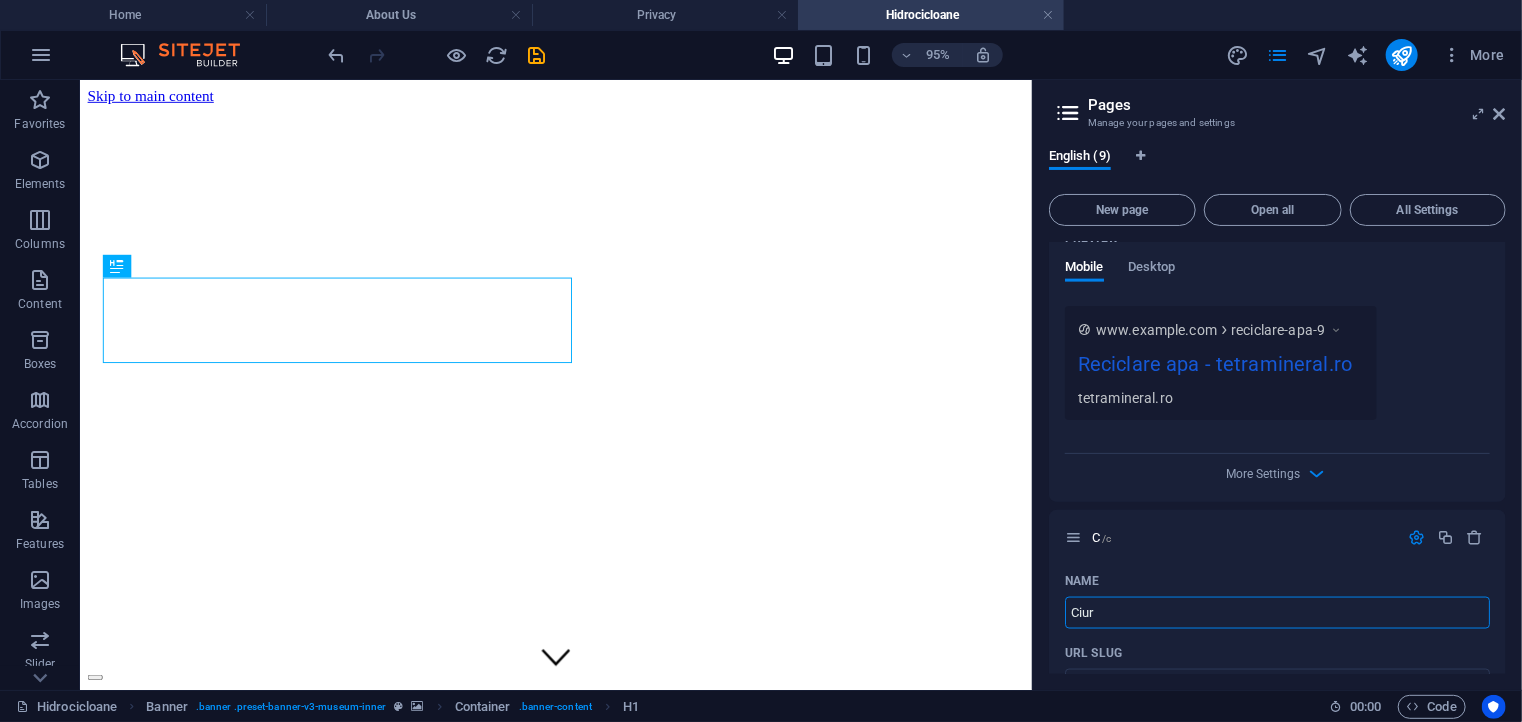 type on "/c" 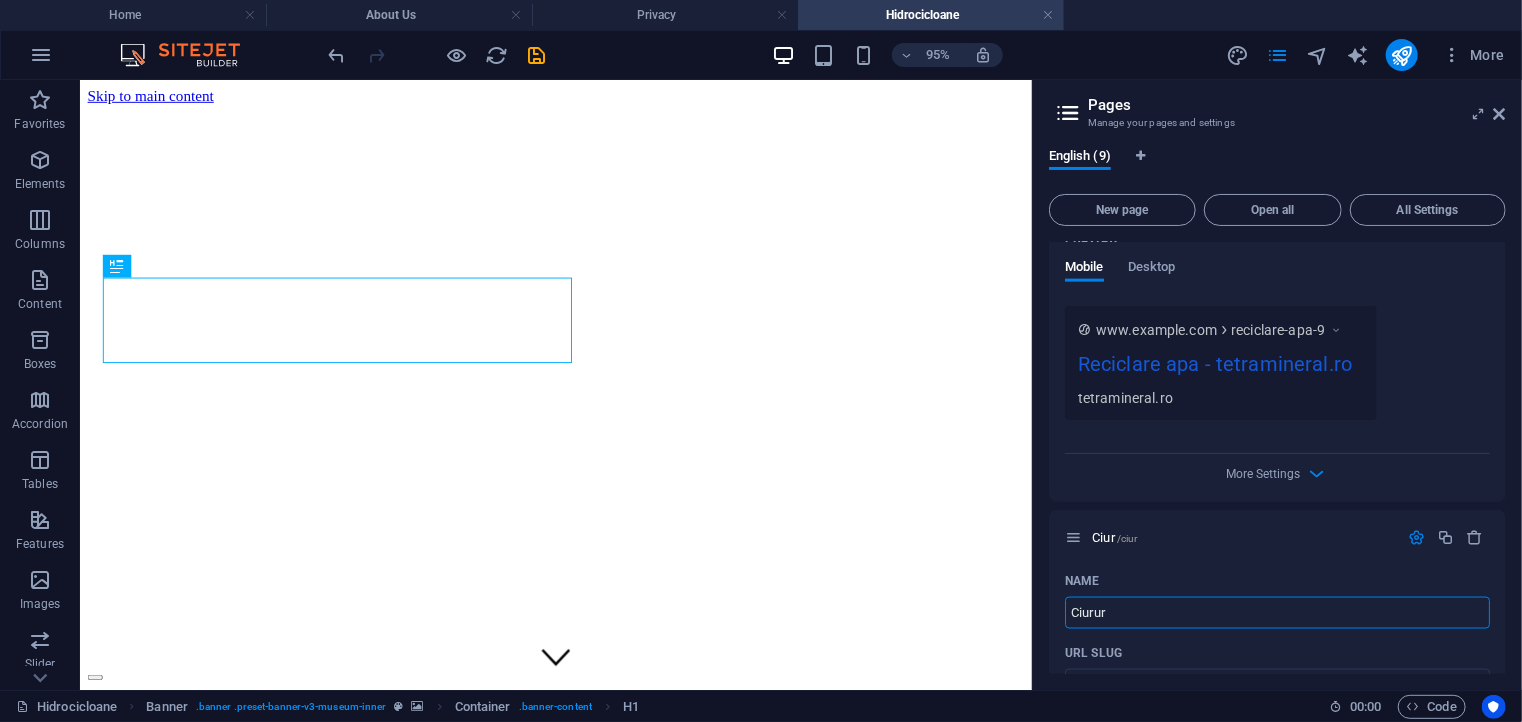 type on "Ciururi" 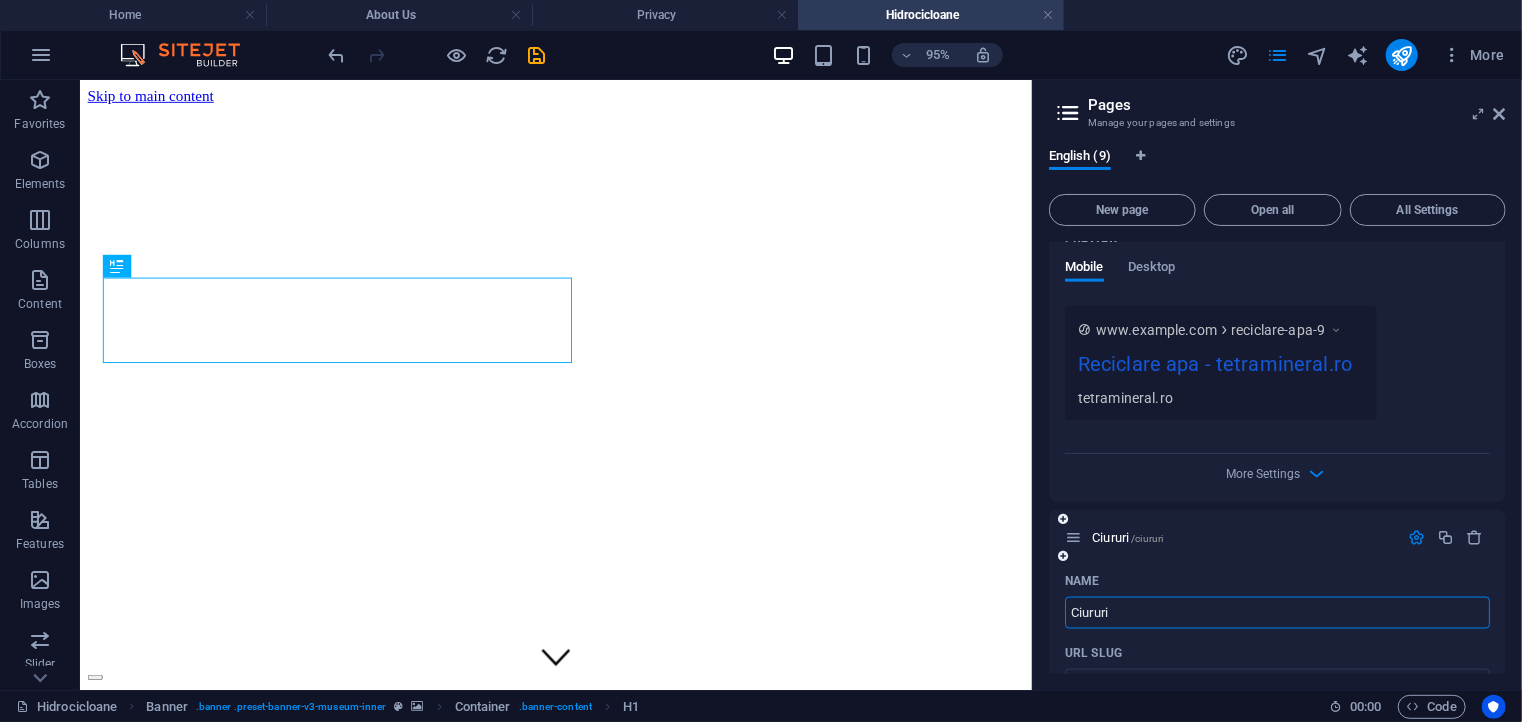 type on "Ciururi" 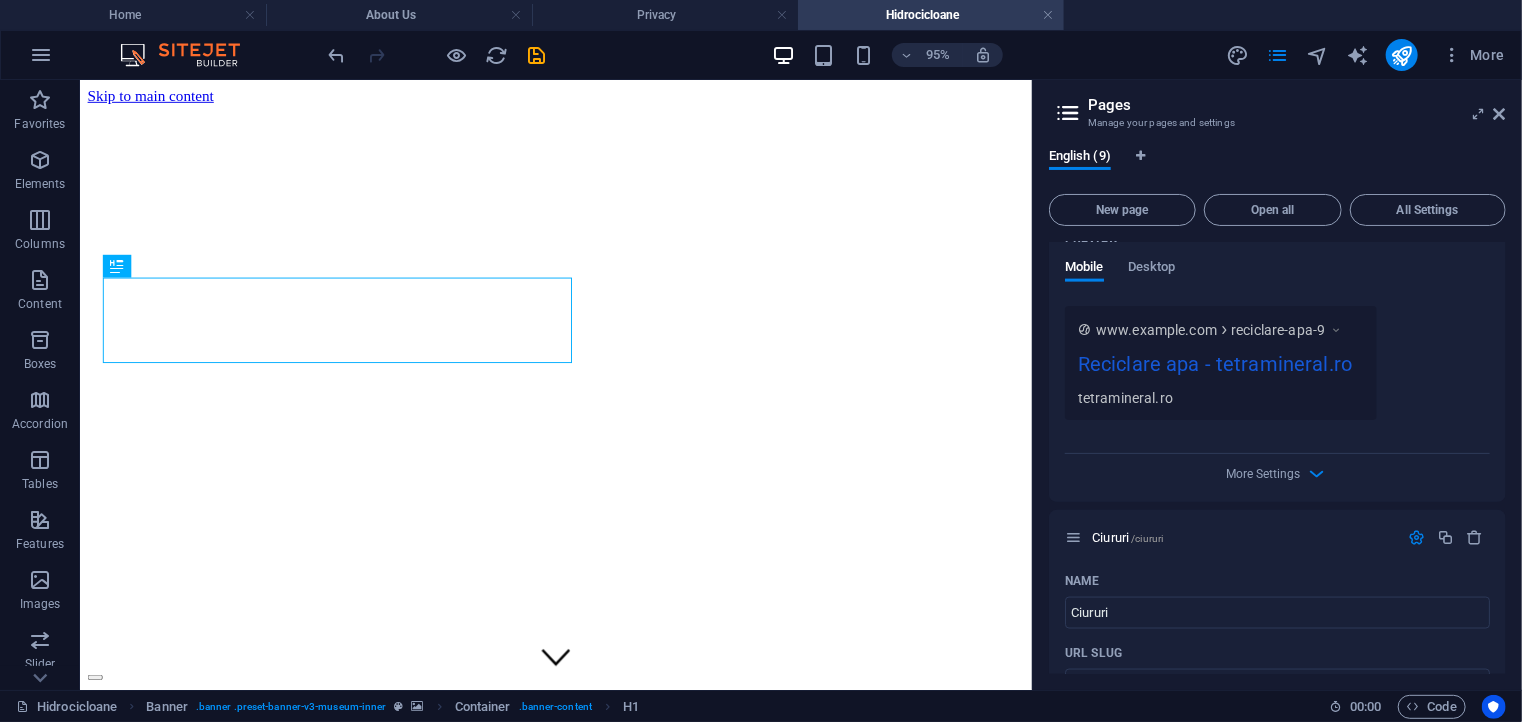 click on "English (9) New page Open all All Settings Home / Hidrocicloane /hidrocicloane-9 Name Hidrocicloane ​ URL SLUG /hidrocicloane-9 ​ SEO Title AI ​ 272 / 580 Px SEO Description AI ​ 92 / 990 Px SEO Keywords AI ​ Settings Menu Noindex Preview Mobile Desktop www.example.com hidrocicloane-9 Hidrocicloane - tetramineral.ro tetramineral.ro Meta tags ​ Preview Image (Open Graph) Drag files here, click to choose files or select files from Files or our free stock photos & videos More Settings Reciclare apa /reciclare-apa-9 Name Reciclare apa ​ URL SLUG /reciclare-apa-9 ​ SEO Title AI ​ 273 / 580 Px SEO Description AI ​ 92 / 990 Px SEO Keywords AI ​ Settings Menu Noindex Preview Mobile Desktop www.example.com reciclare-apa-9 Reciclare apa - tetramineral.ro tetramineral.ro Meta tags ​ Preview Image (Open Graph) Drag files here, click to choose files or select files from Files or our free stock photos & videos More Settings Ciururi /ciururi Name Ciururi ​ URL SLUG /ciururi ​ SEO Title AI ​ AI" at bounding box center [1277, 411] 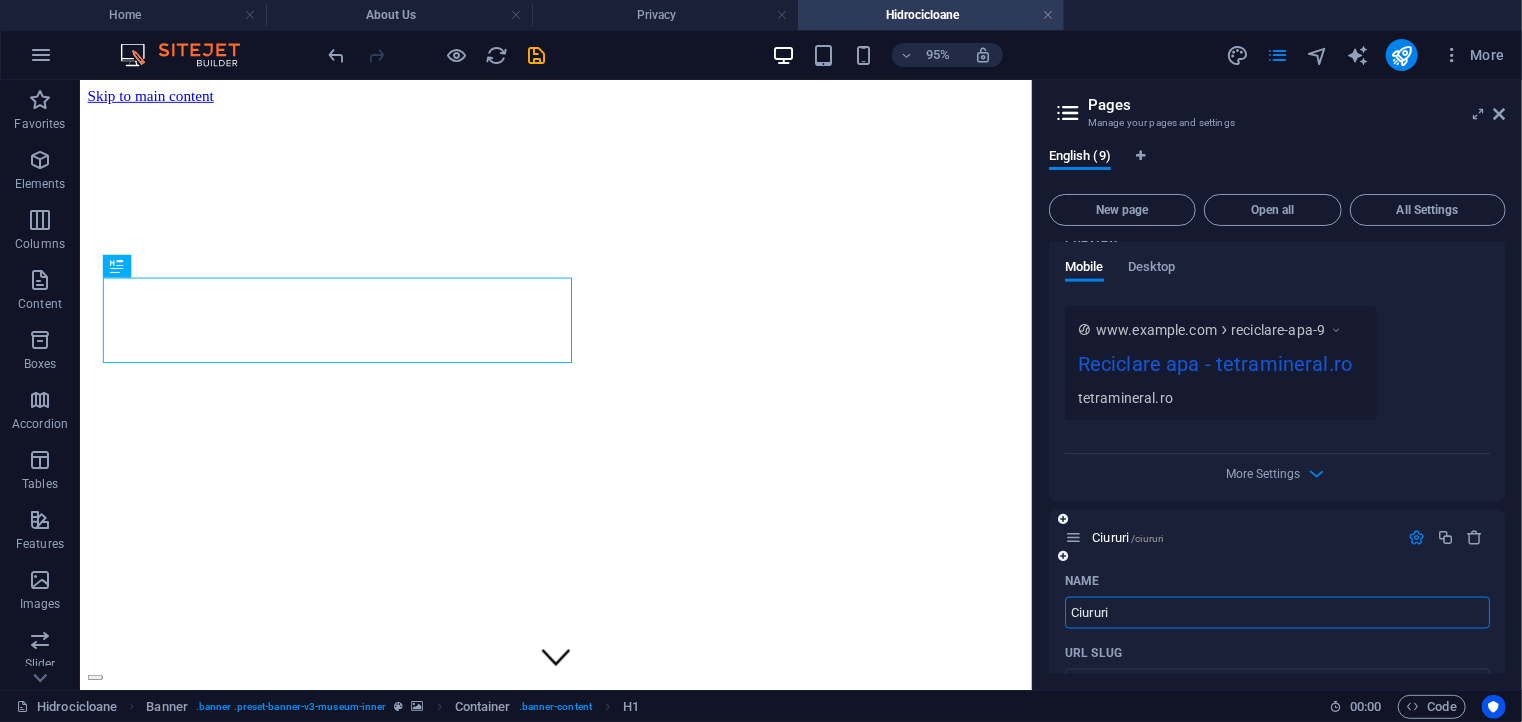 click on "Ciururi" at bounding box center (1277, 613) 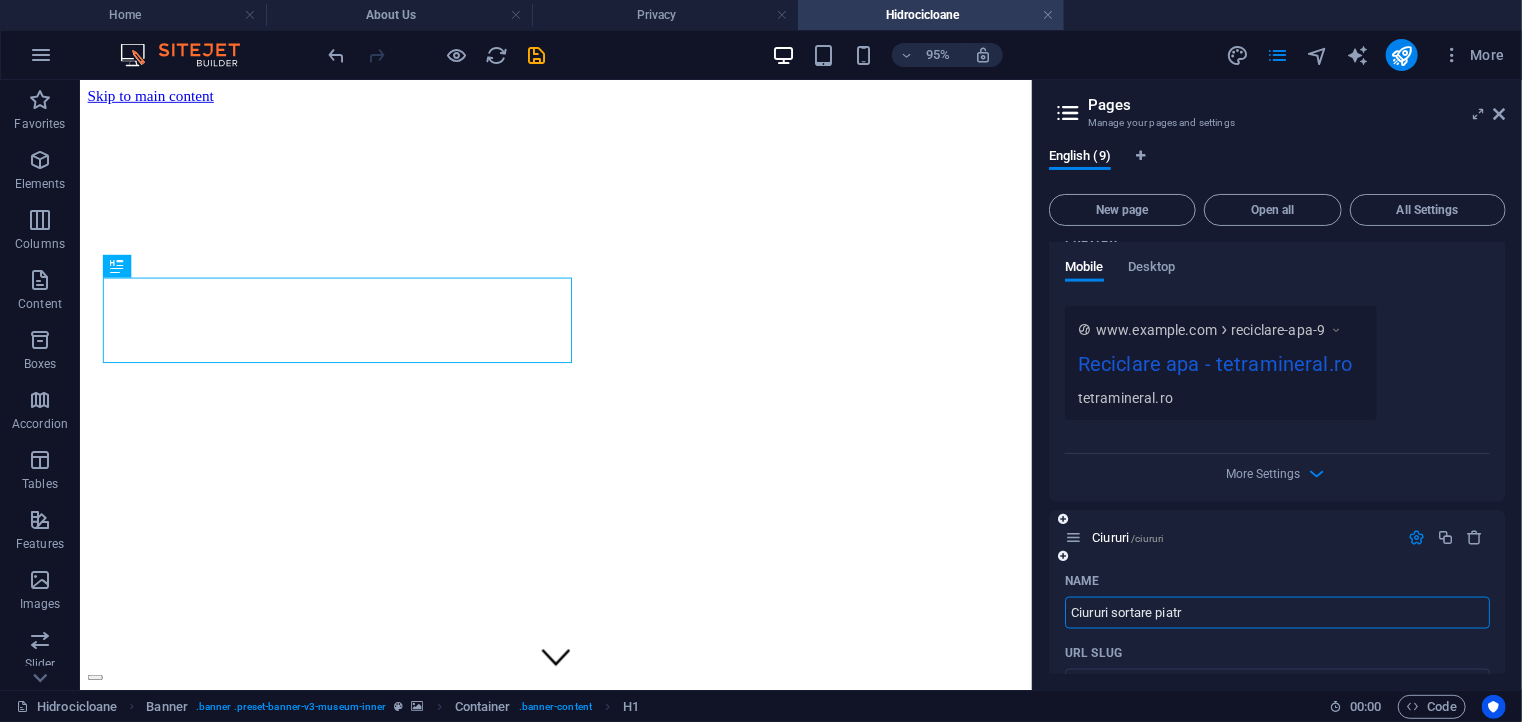 type on "Ciururi sortare piatra" 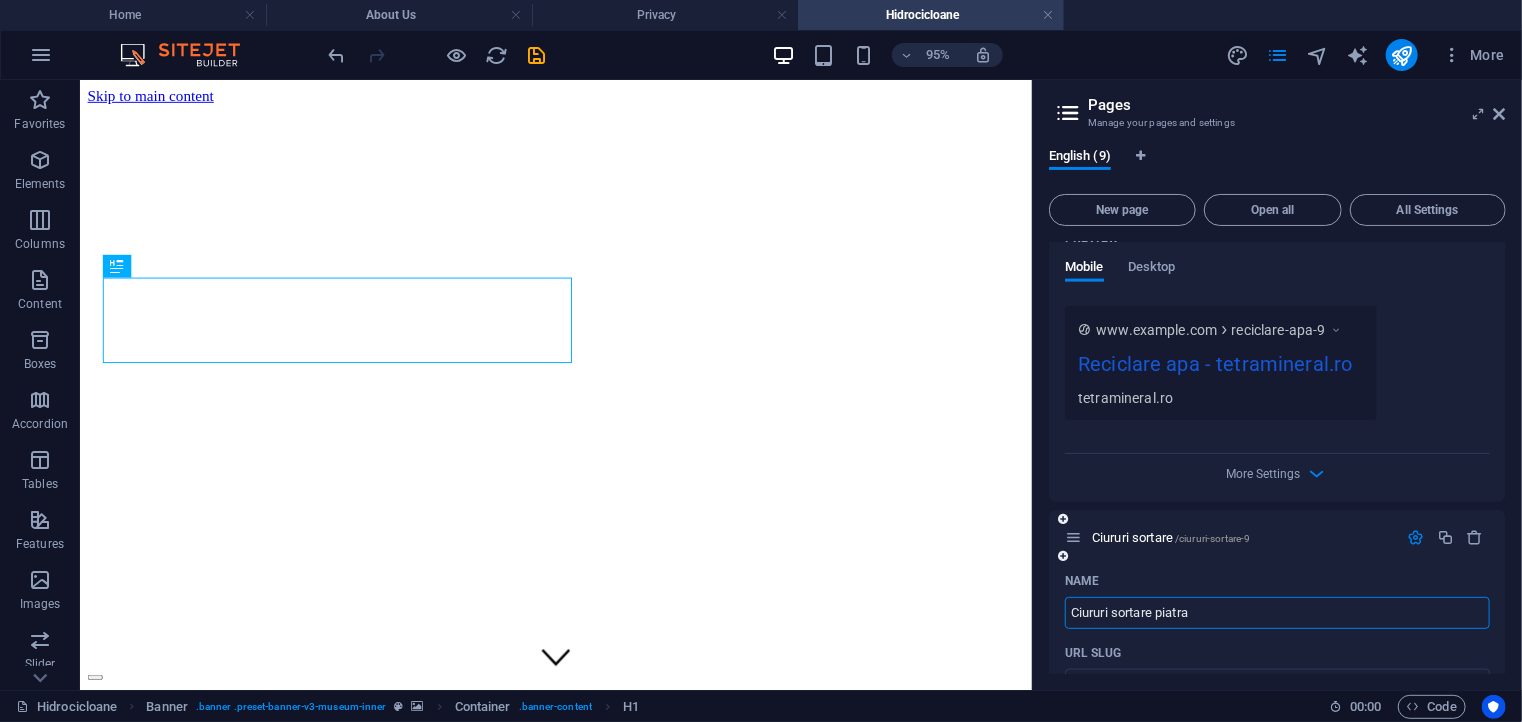 type on "/ciururi-sortare-9" 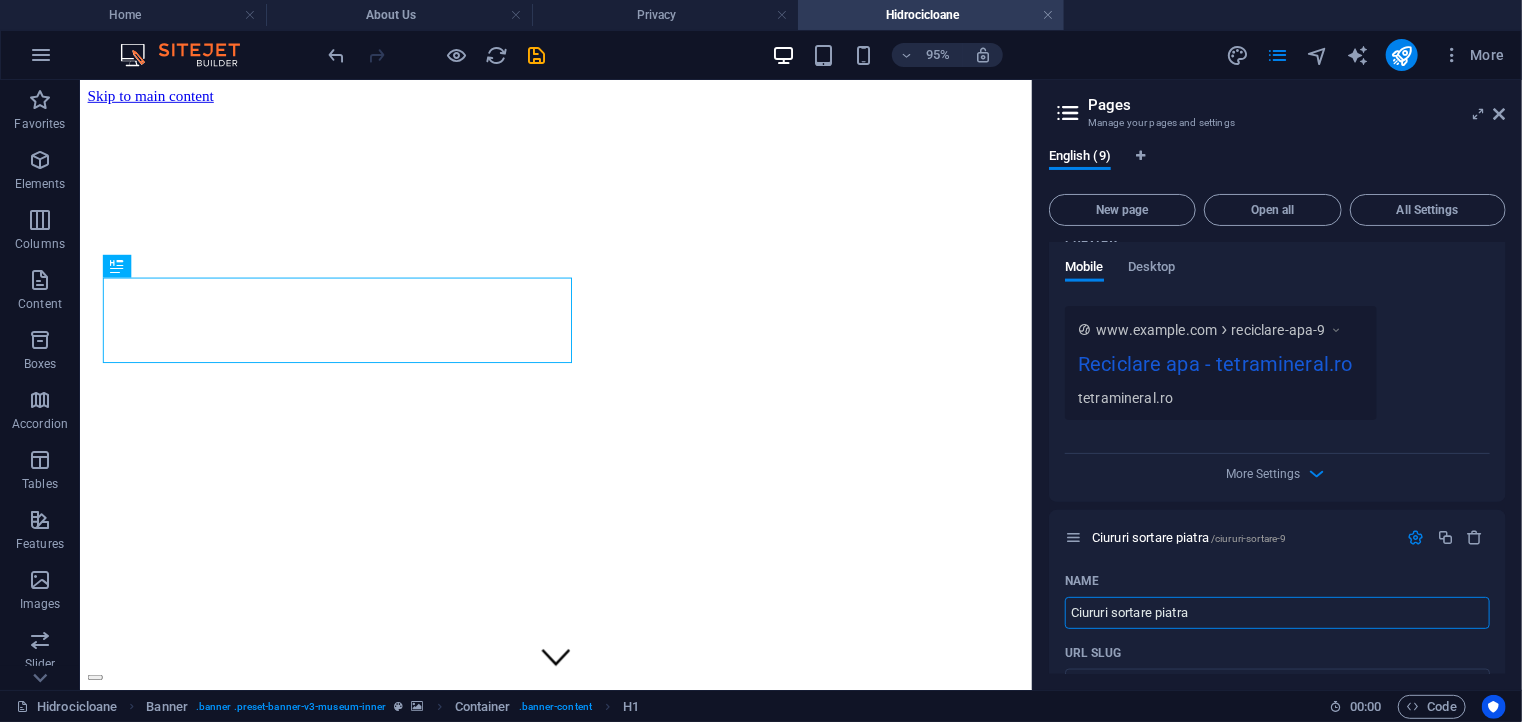 type on "Ciururi sortare piatra" 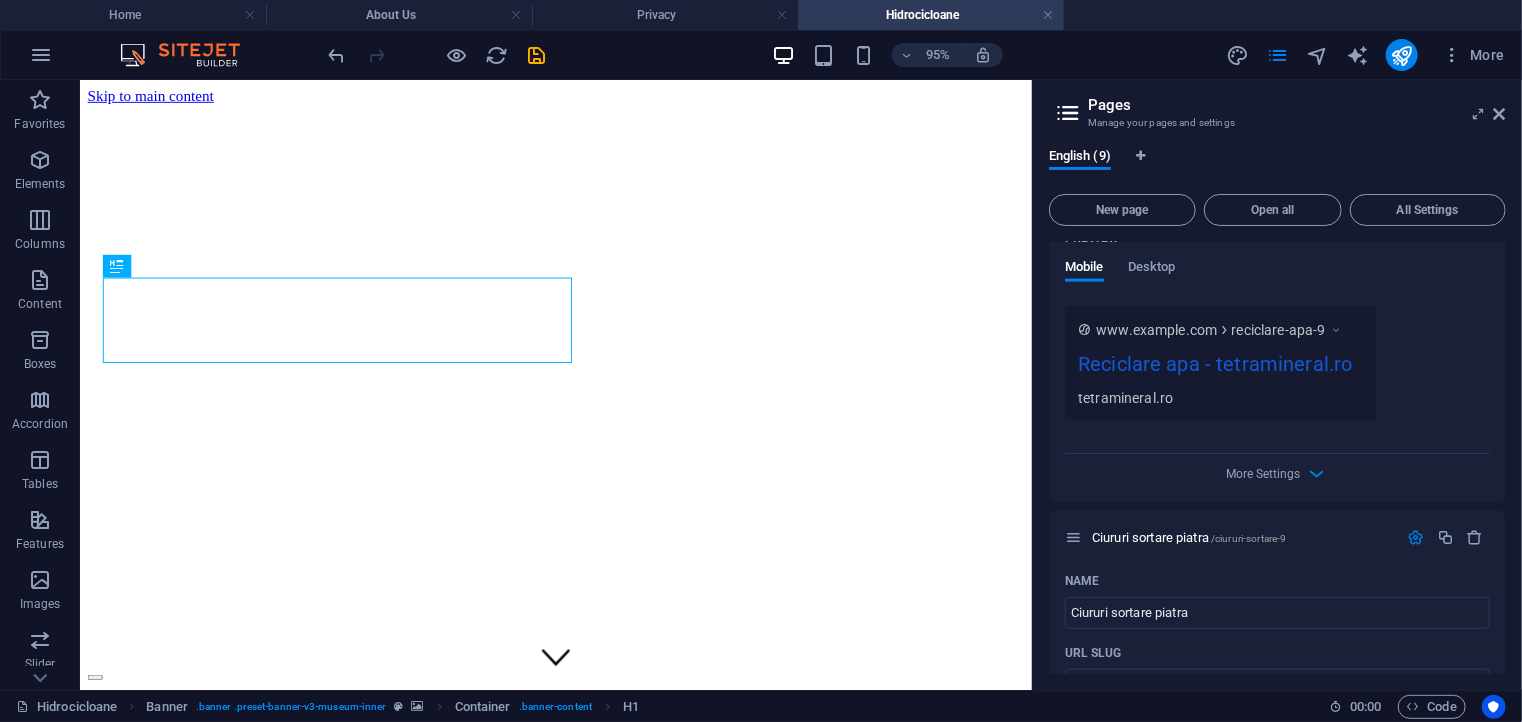 click on "English (9) New page Open all All Settings Home / Hidrocicloane /hidrocicloane-9 Name Hidrocicloane ​ URL SLUG /hidrocicloane-9 ​ SEO Title AI ​ 272 / 580 Px SEO Description AI ​ 92 / 990 Px SEO Keywords AI ​ Settings Menu Noindex Preview Mobile Desktop www.example.com hidrocicloane-9 Hidrocicloane - tetramineral.ro tetramineral.ro Meta tags ​ Preview Image (Open Graph) Drag files here, click to choose files or select files from Files or our free stock photos & videos More Settings Reciclare apa /reciclare-apa-9 Name Reciclare apa ​ URL SLUG /reciclare-apa-9 ​ SEO Title AI ​ 273 / 580 Px SEO Description AI ​ 92 / 990 Px SEO Keywords AI ​ Settings Menu Noindex Preview Mobile Desktop www.example.com reciclare-apa-9 Reciclare apa - tetramineral.ro tetramineral.ro Meta tags ​ Preview Image (Open Graph) Drag files here, click to choose files or select files from Files or our free stock photos & videos More Settings Ciururi sortare piatra /ciururi-sortare-9 Name Ciururi sortare piatra ​ AI" at bounding box center (1277, 411) 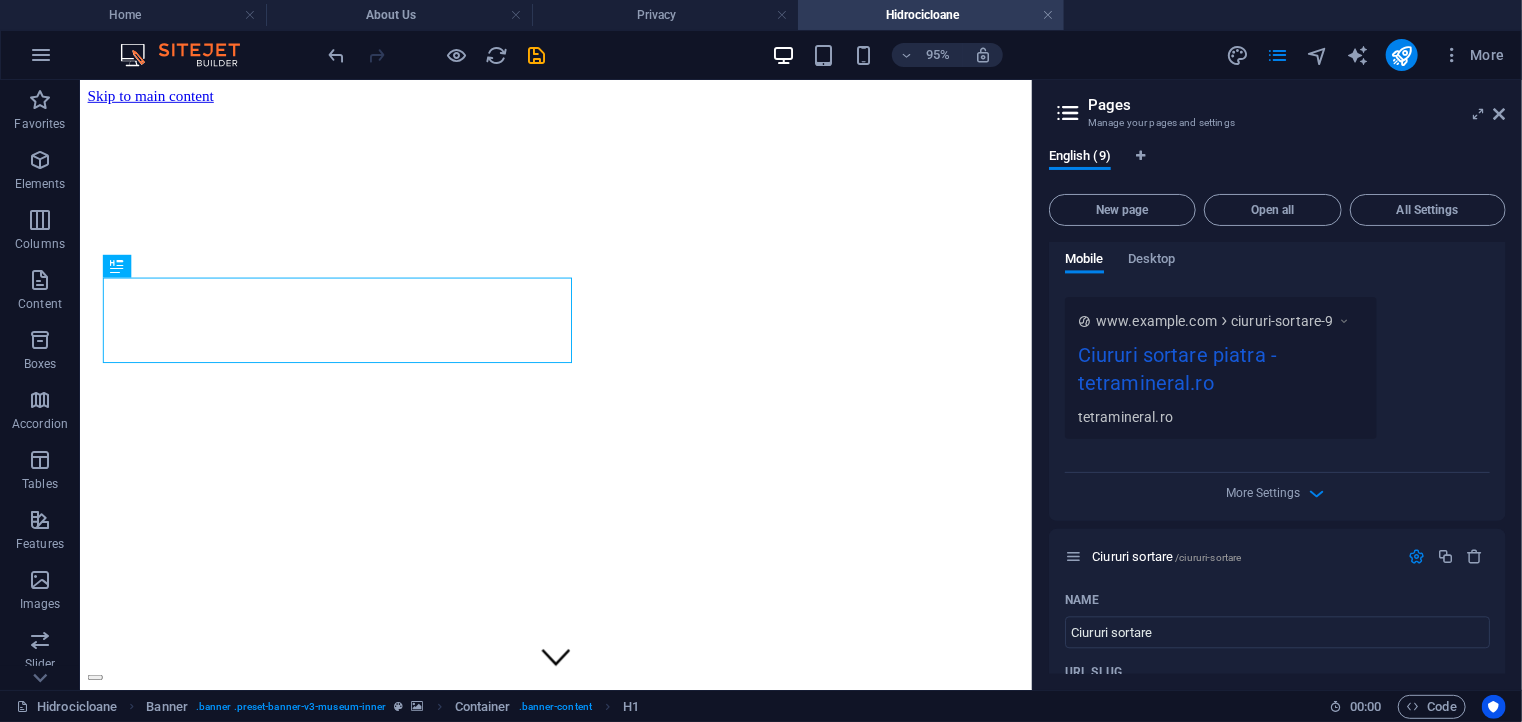 scroll, scrollTop: 2282, scrollLeft: 0, axis: vertical 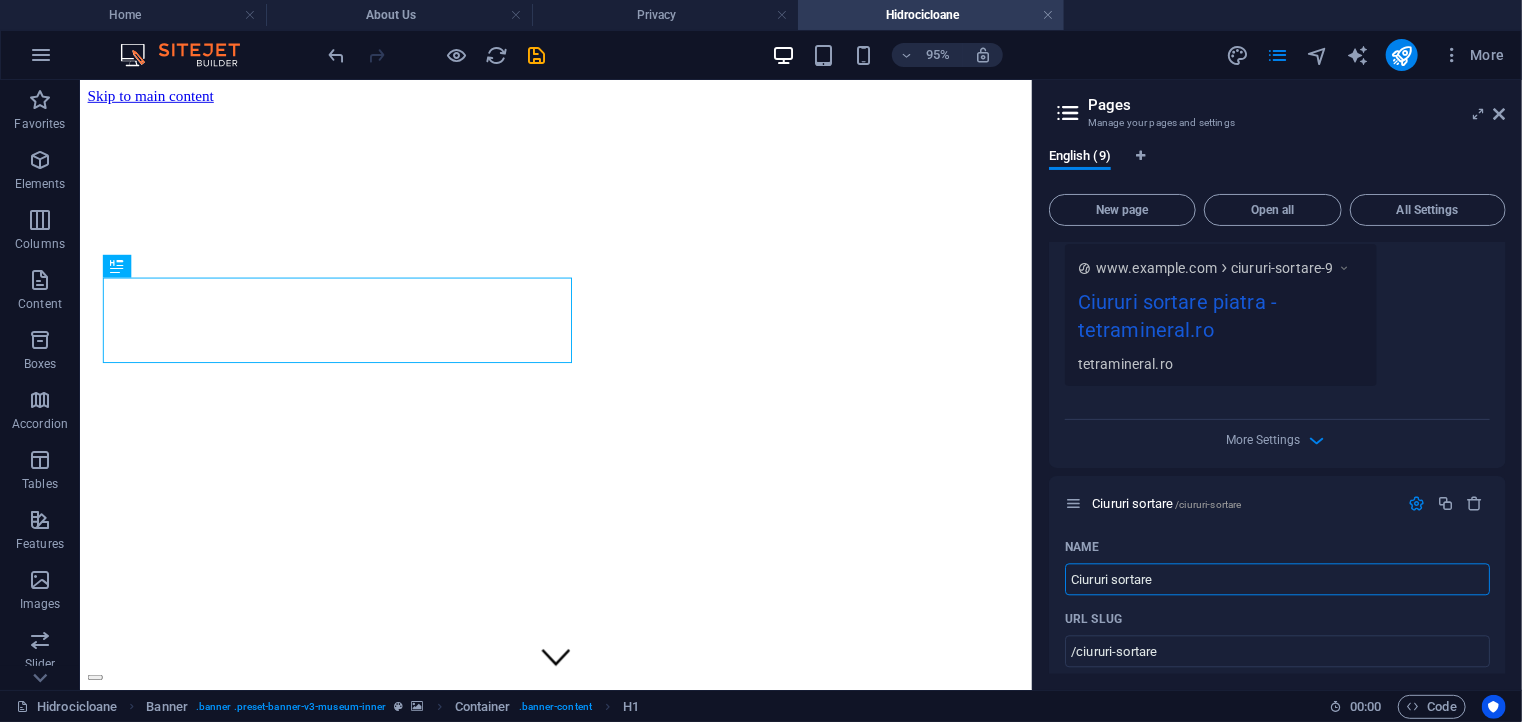 drag, startPoint x: 1258, startPoint y: 662, endPoint x: 1029, endPoint y: 608, distance: 235.28069 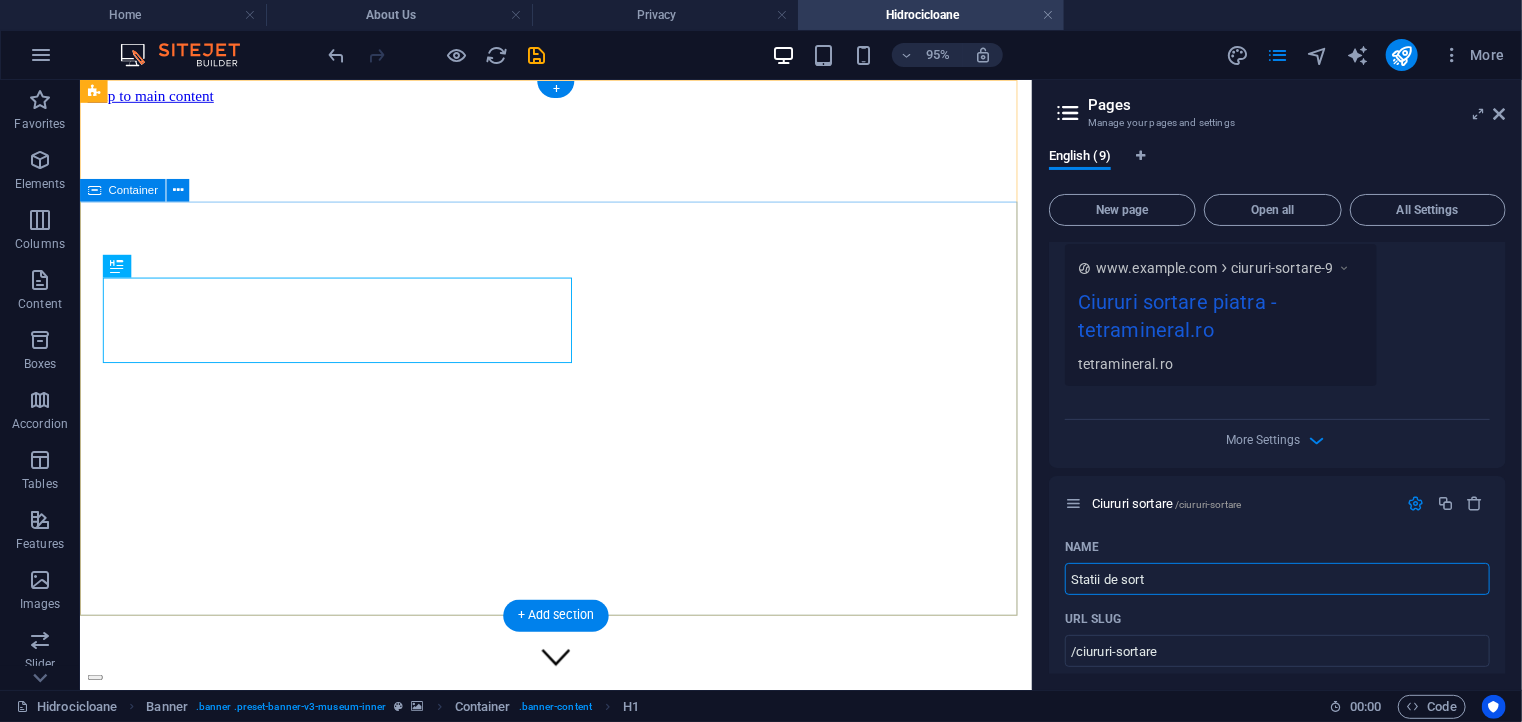 type on "Statii de sort" 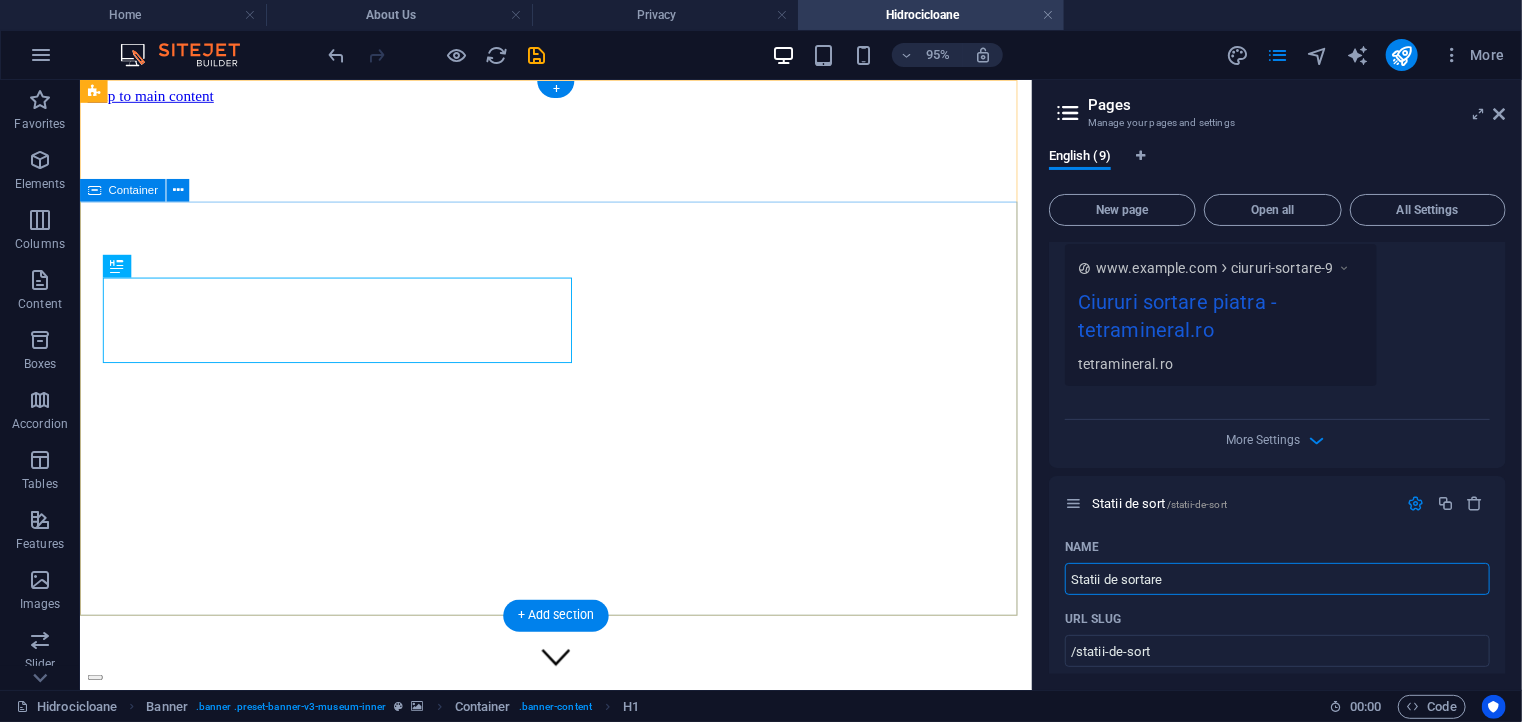 type on "Statii de sortare" 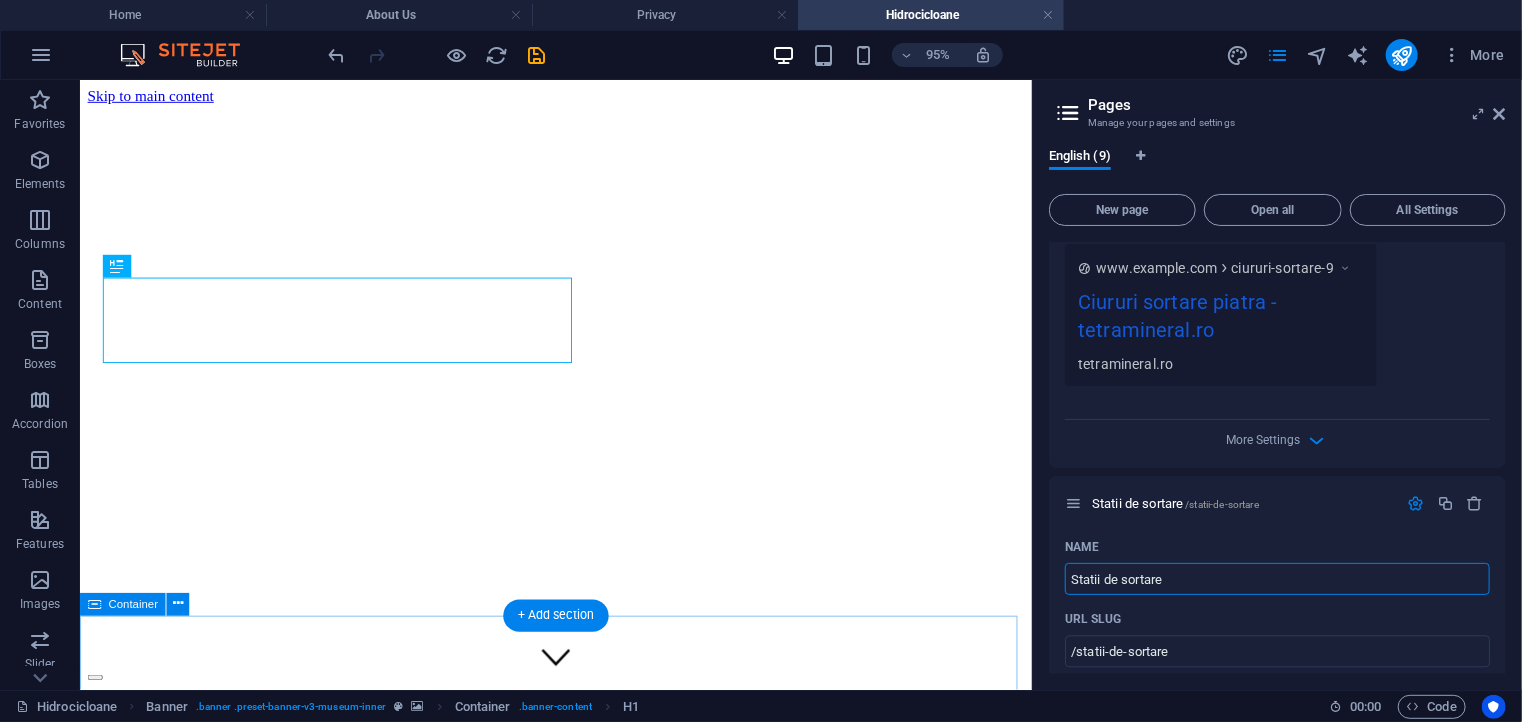 type on "Statii de sortare" 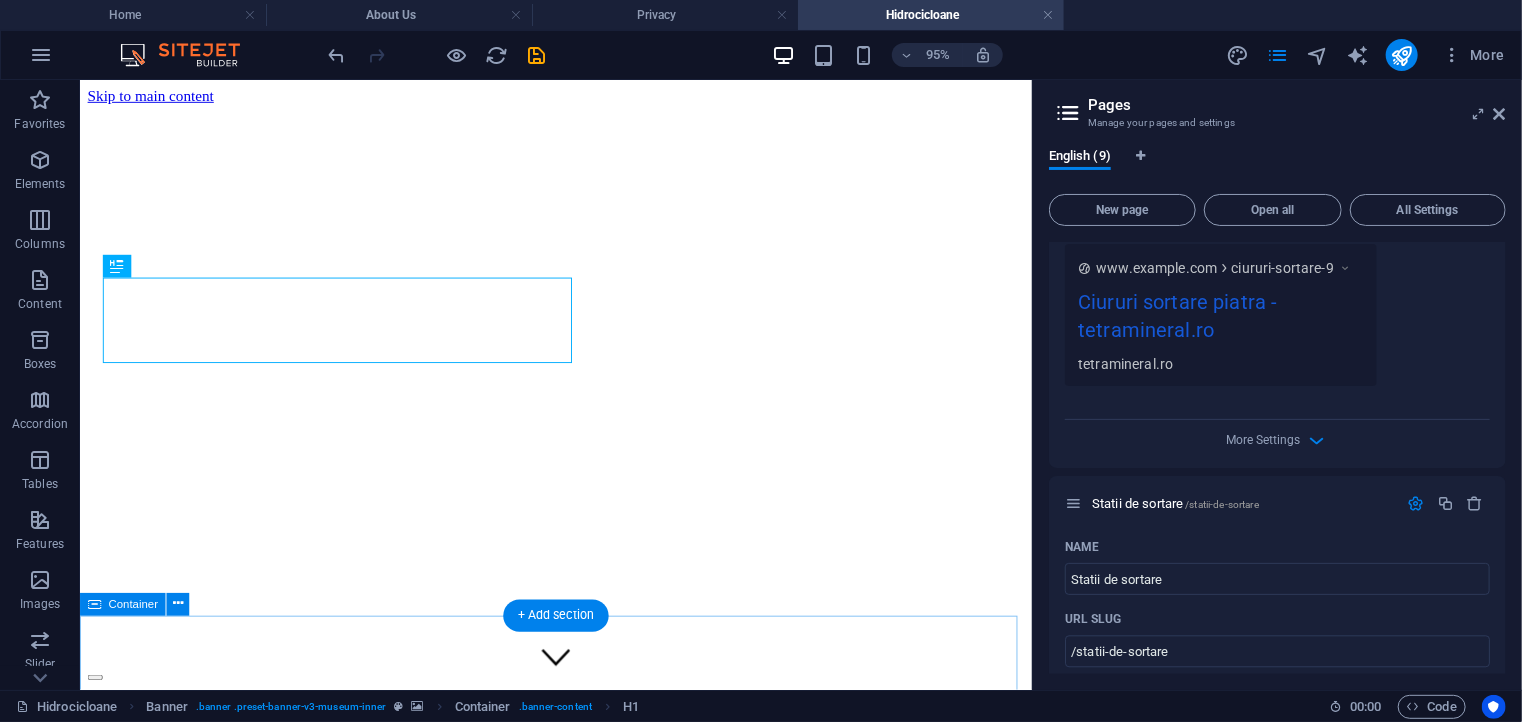 click on "Featured Exhibition Modern Artistic Way Lorem ipsum dolor sit amet, consectetur adipiscing elit, sed do eiusmod tempor incididunt ut labore Buy a ticket Vorherige Nächste All Exhibitions October [DATE], [YEAR] Artistic View Lorem ipsum dolor sit amet, consectetur adipiscing elit, sed do eiusmod tempor incididunt ut labore October [DATE], [YEAR] Modern Artists Lorem ipsum dolor sit amet, consectetur adipiscing elit, sed do eiusmod tempor incididunt ut labore October [DATE], [YEAR] Art and Music Lorem ipsum dolor sit amet, consectetur adipiscing elit, sed do eiusmod tempor incididunt ut labore October [DATE], [YEAR] Making New Era Lorem ipsum dolor sit amet, consectetur adipiscing elit, sed do eiusmod tempor incididunt ut labore November [DATE], [YEAR] The Evolution of Painting Lorem ipsum dolor sit amet, consectetur adipiscing elit, sed do eiusmod tempor incididunt ut labore November [DATE], [YEAR] Classical Art Lorem ipsum dolor sit amet, consectetur adipiscing elit, sed do eiusmod tempor incididunt ut labore Vorherige Nächste" at bounding box center [580, 4435] 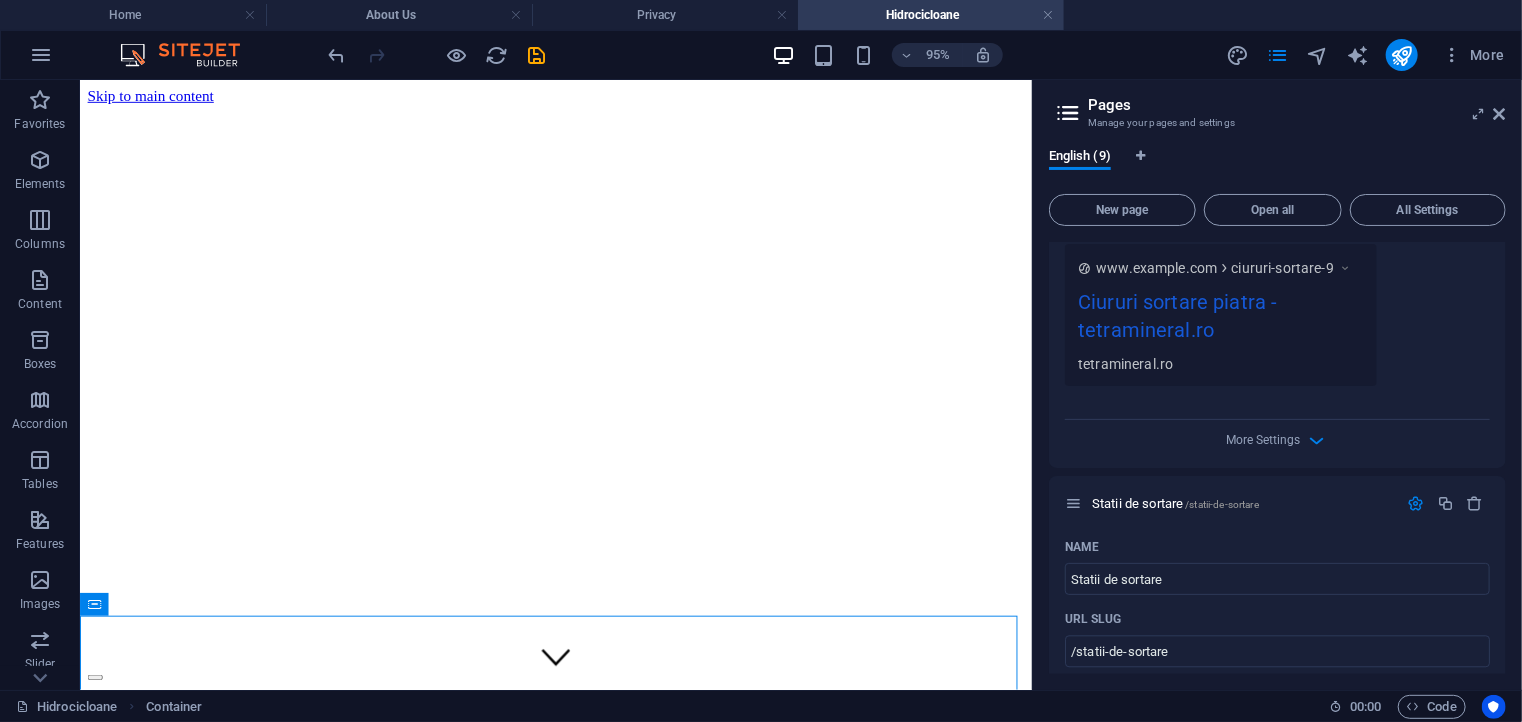 click on "English (9) New page Open all All Settings Home / Hidrocicloane /hidrocicloane-9 Name Hidrocicloane ​ URL SLUG /hidrocicloane-9 ​ SEO Title AI ​ 272 / 580 Px SEO Description AI ​ 92 / 990 Px SEO Keywords AI ​ Settings Menu Noindex Preview Mobile Desktop www.example.com hidrocicloane-9 Hidrocicloane - tetramineral.ro tetramineral.ro Meta tags ​ Preview Image (Open Graph) Drag files here, click to choose files or select files from Files or our free stock photos & videos More Settings Reciclare apa /reciclare-apa-9 Name Reciclare apa ​ URL SLUG /reciclare-apa-9 ​ SEO Title AI ​ 273 / 580 Px SEO Description AI ​ 92 / 990 Px SEO Keywords AI ​ Settings Menu Noindex Preview Mobile Desktop www.example.com reciclare-apa-9 Reciclare apa - tetramineral.ro tetramineral.ro Meta tags ​ Preview Image (Open Graph) Drag files here, click to choose files or select files from Files or our free stock photos & videos More Settings Ciururi sortare piatra /ciururi-sortare-9 Name Ciururi sortare piatra ​ AI" at bounding box center (1277, 411) 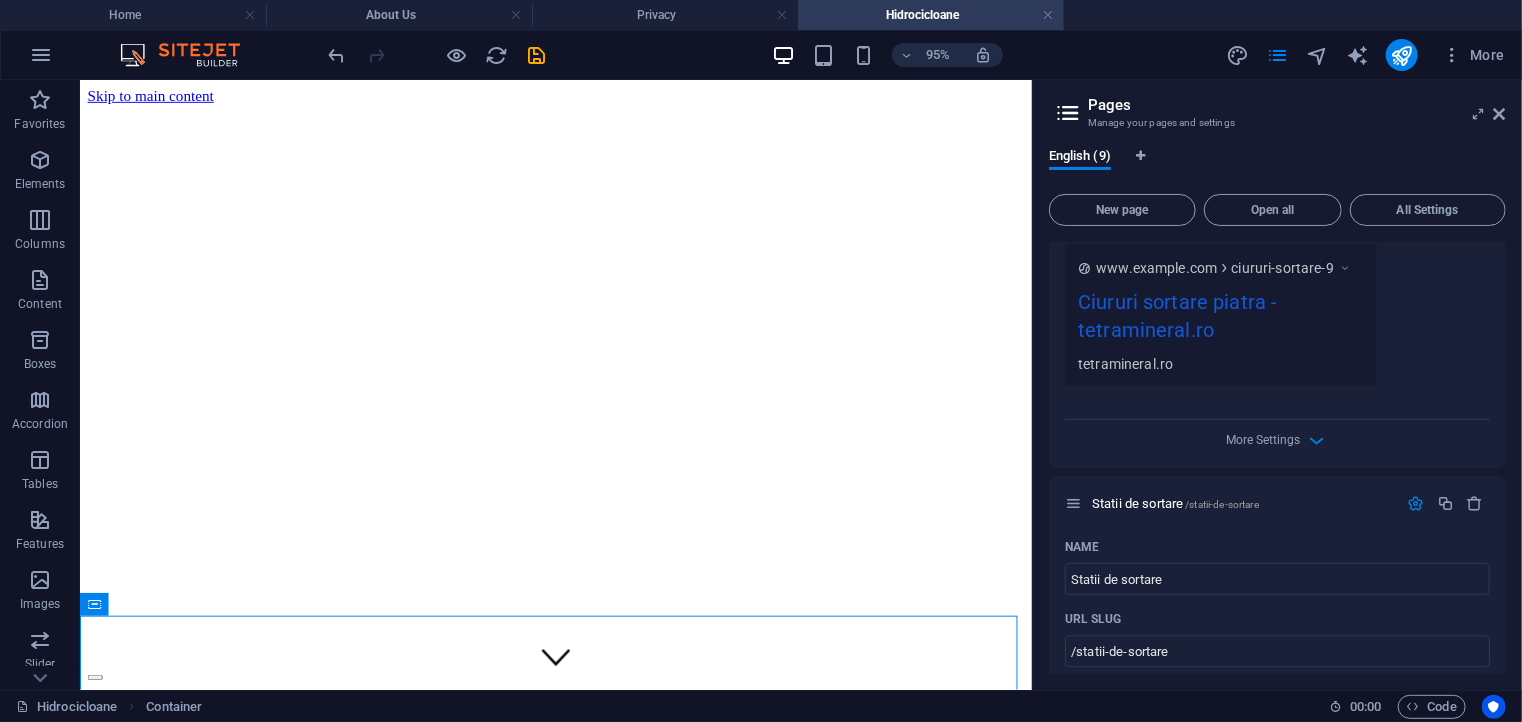 click on "English (9) New page Open all All Settings Home / Hidrocicloane /hidrocicloane-9 Name Hidrocicloane ​ URL SLUG /hidrocicloane-9 ​ SEO Title AI ​ 272 / 580 Px SEO Description AI ​ 92 / 990 Px SEO Keywords AI ​ Settings Menu Noindex Preview Mobile Desktop www.example.com hidrocicloane-9 Hidrocicloane - tetramineral.ro tetramineral.ro Meta tags ​ Preview Image (Open Graph) Drag files here, click to choose files or select files from Files or our free stock photos & videos More Settings Reciclare apa /reciclare-apa-9 Name Reciclare apa ​ URL SLUG /reciclare-apa-9 ​ SEO Title AI ​ 273 / 580 Px SEO Description AI ​ 92 / 990 Px SEO Keywords AI ​ Settings Menu Noindex Preview Mobile Desktop www.example.com reciclare-apa-9 Reciclare apa - tetramineral.ro tetramineral.ro Meta tags ​ Preview Image (Open Graph) Drag files here, click to choose files or select files from Files or our free stock photos & videos More Settings Ciururi sortare piatra /ciururi-sortare-9 Name Ciururi sortare piatra ​ AI" at bounding box center [1277, 411] 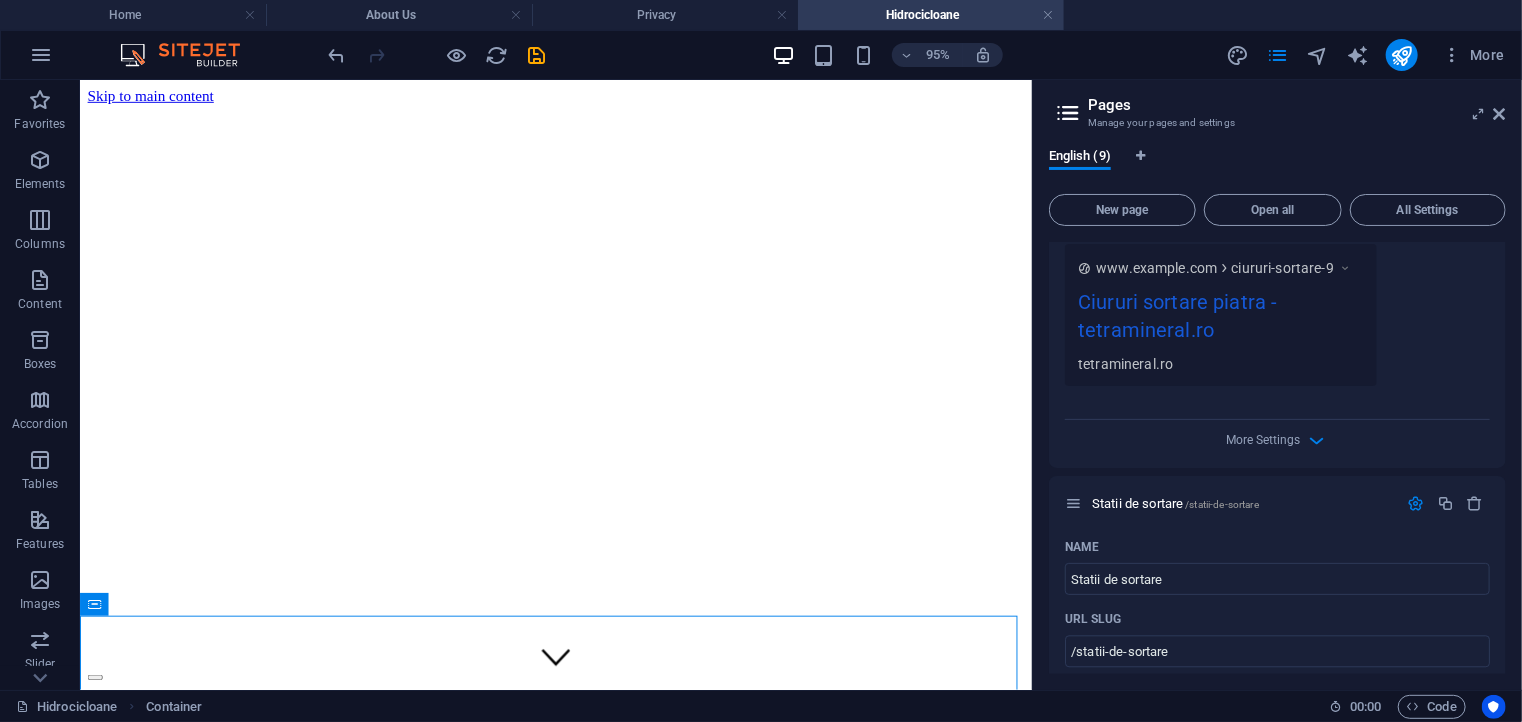 click on "English (9) New page Open all All Settings Home / Hidrocicloane /hidrocicloane-9 Name Hidrocicloane ​ URL SLUG /hidrocicloane-9 ​ SEO Title AI ​ 272 / 580 Px SEO Description AI ​ 92 / 990 Px SEO Keywords AI ​ Settings Menu Noindex Preview Mobile Desktop www.example.com hidrocicloane-9 Hidrocicloane - tetramineral.ro tetramineral.ro Meta tags ​ Preview Image (Open Graph) Drag files here, click to choose files or select files from Files or our free stock photos & videos More Settings Reciclare apa /reciclare-apa-9 Name Reciclare apa ​ URL SLUG /reciclare-apa-9 ​ SEO Title AI ​ 273 / 580 Px SEO Description AI ​ 92 / 990 Px SEO Keywords AI ​ Settings Menu Noindex Preview Mobile Desktop www.example.com reciclare-apa-9 Reciclare apa - tetramineral.ro tetramineral.ro Meta tags ​ Preview Image (Open Graph) Drag files here, click to choose files or select files from Files or our free stock photos & videos More Settings Ciururi sortare piatra /ciururi-sortare-9 Name Ciururi sortare piatra ​ AI" at bounding box center [1277, 411] 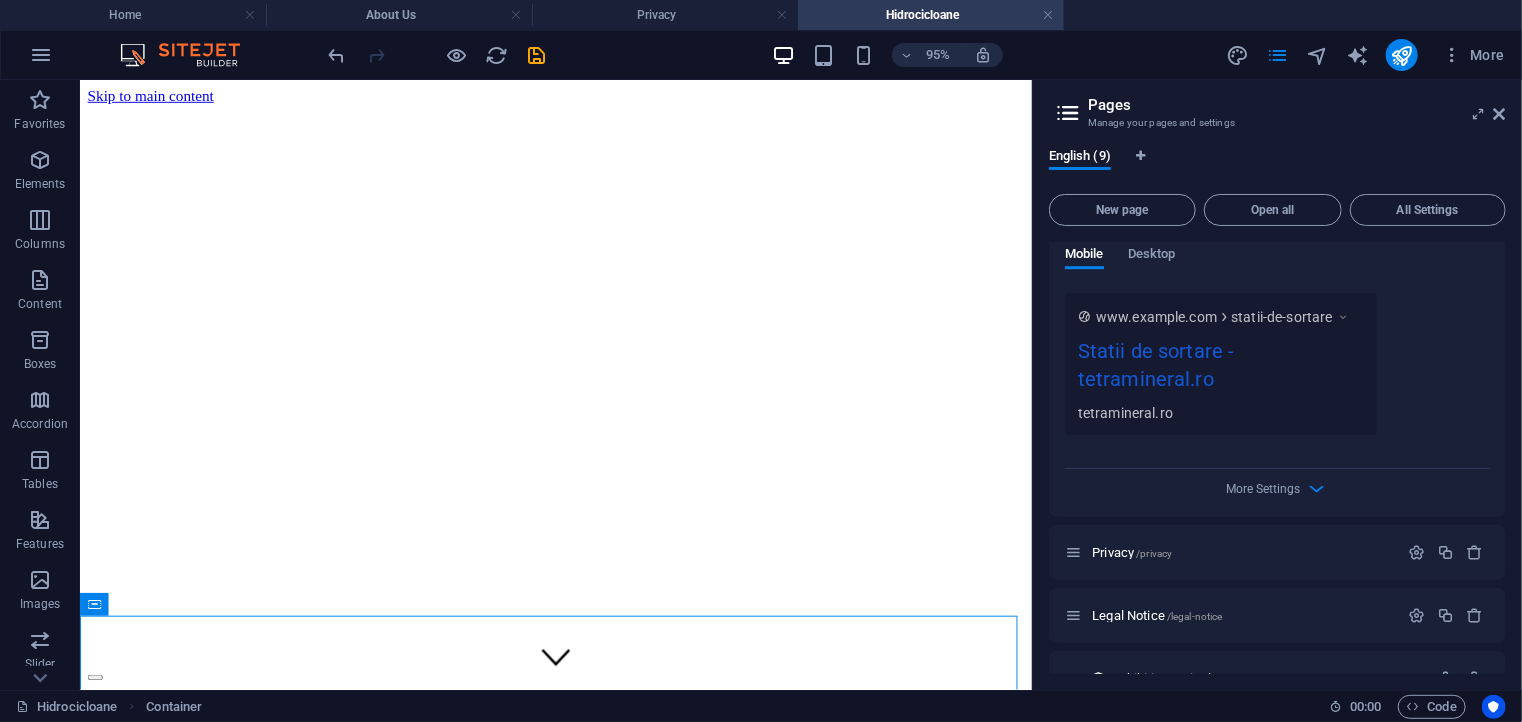 scroll, scrollTop: 3170, scrollLeft: 0, axis: vertical 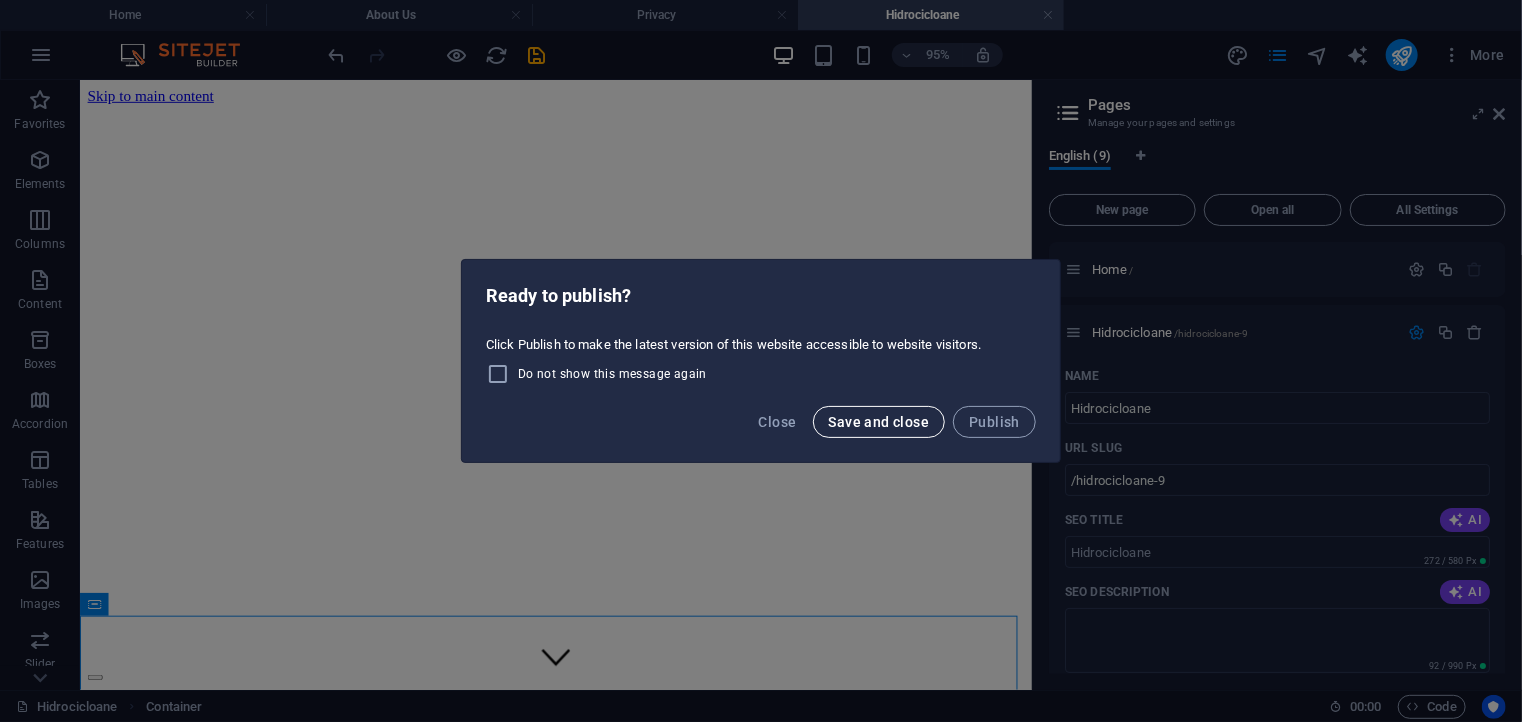 click on "Save and close" at bounding box center [879, 422] 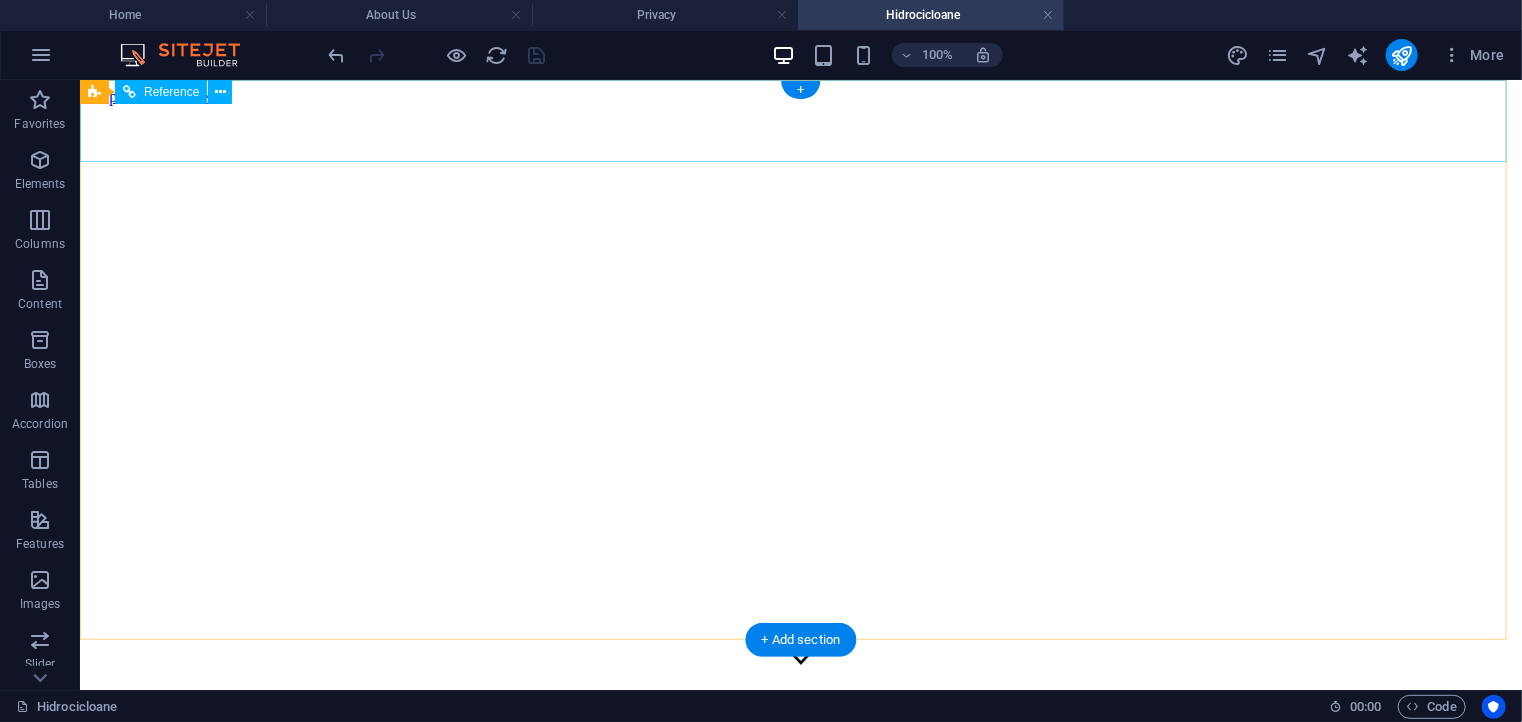 click on "Hidrocicloane Hidrocicloane Reciclare apa Ciururi sortare" at bounding box center (800, 760) 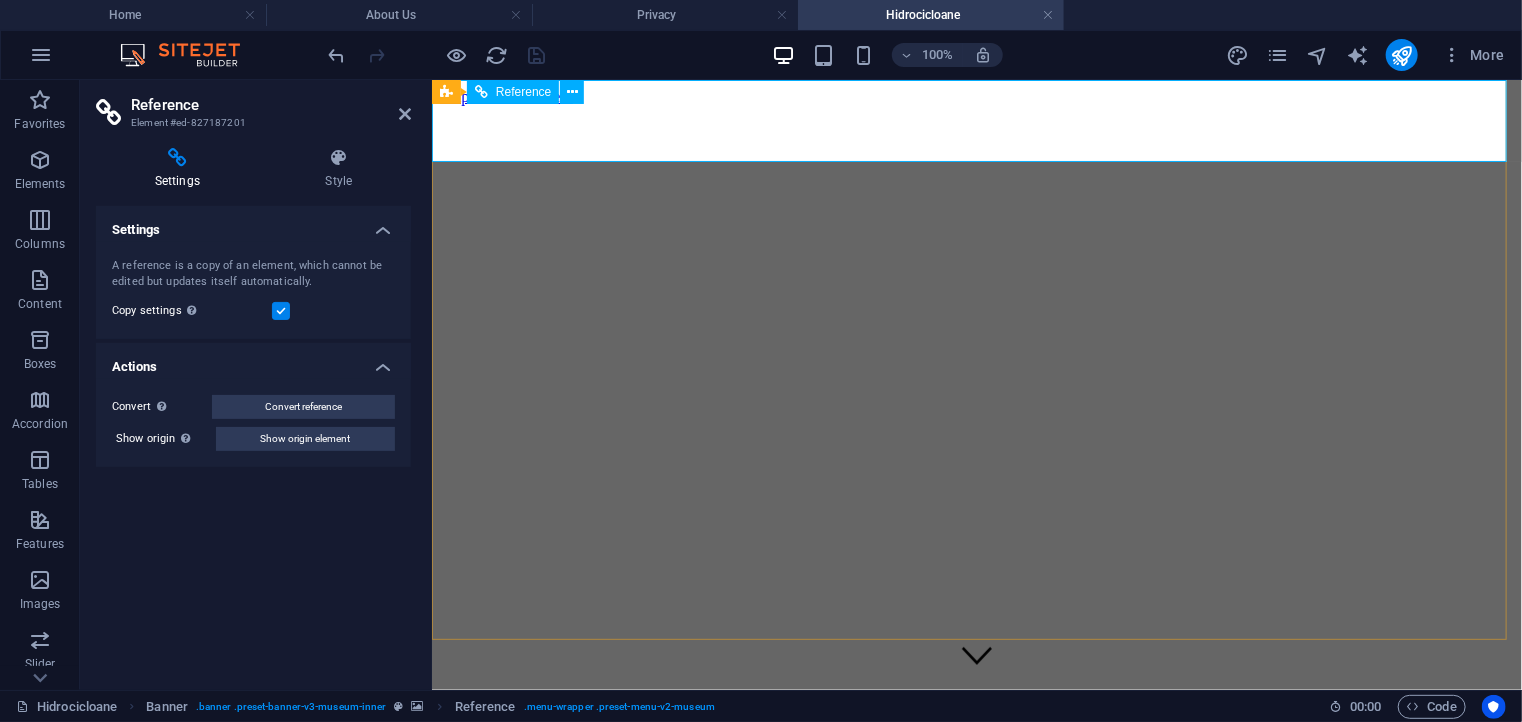 click on "Hidrocicloane Hidrocicloane Reciclare apa Ciururi sortare" at bounding box center [976, 760] 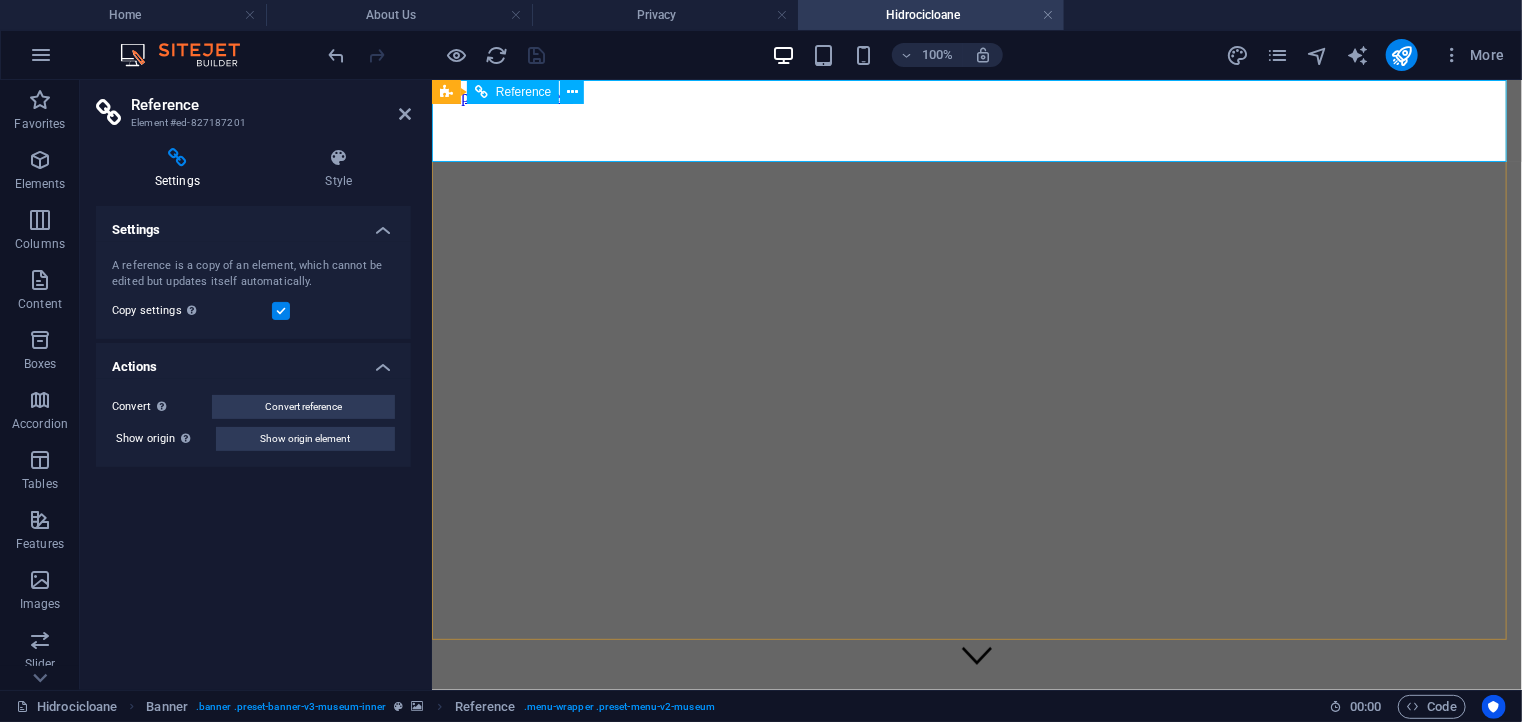 click on "Hidrocicloane Hidrocicloane Reciclare apa Ciururi sortare" at bounding box center [976, 760] 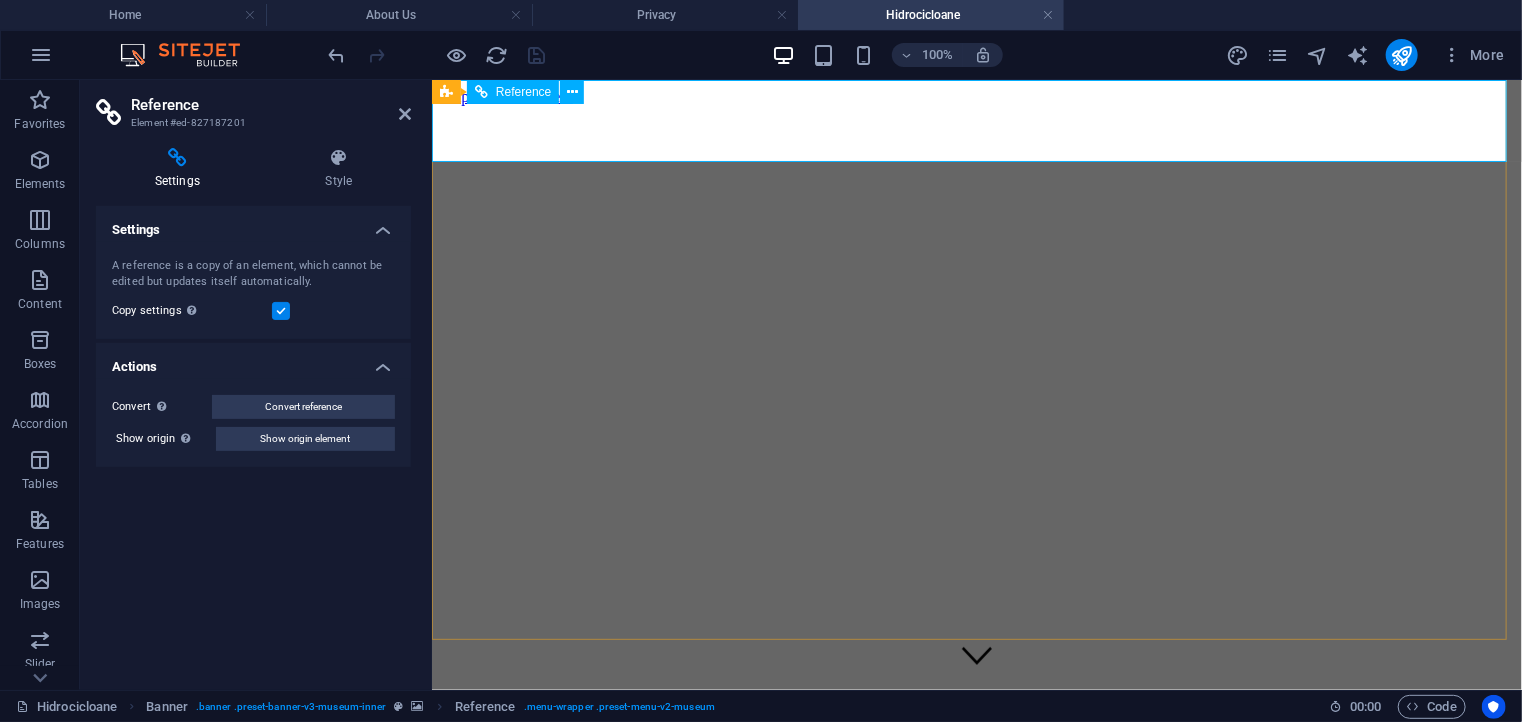 click on "Hidrocicloane Hidrocicloane Reciclare apa Ciururi sortare" at bounding box center [976, 760] 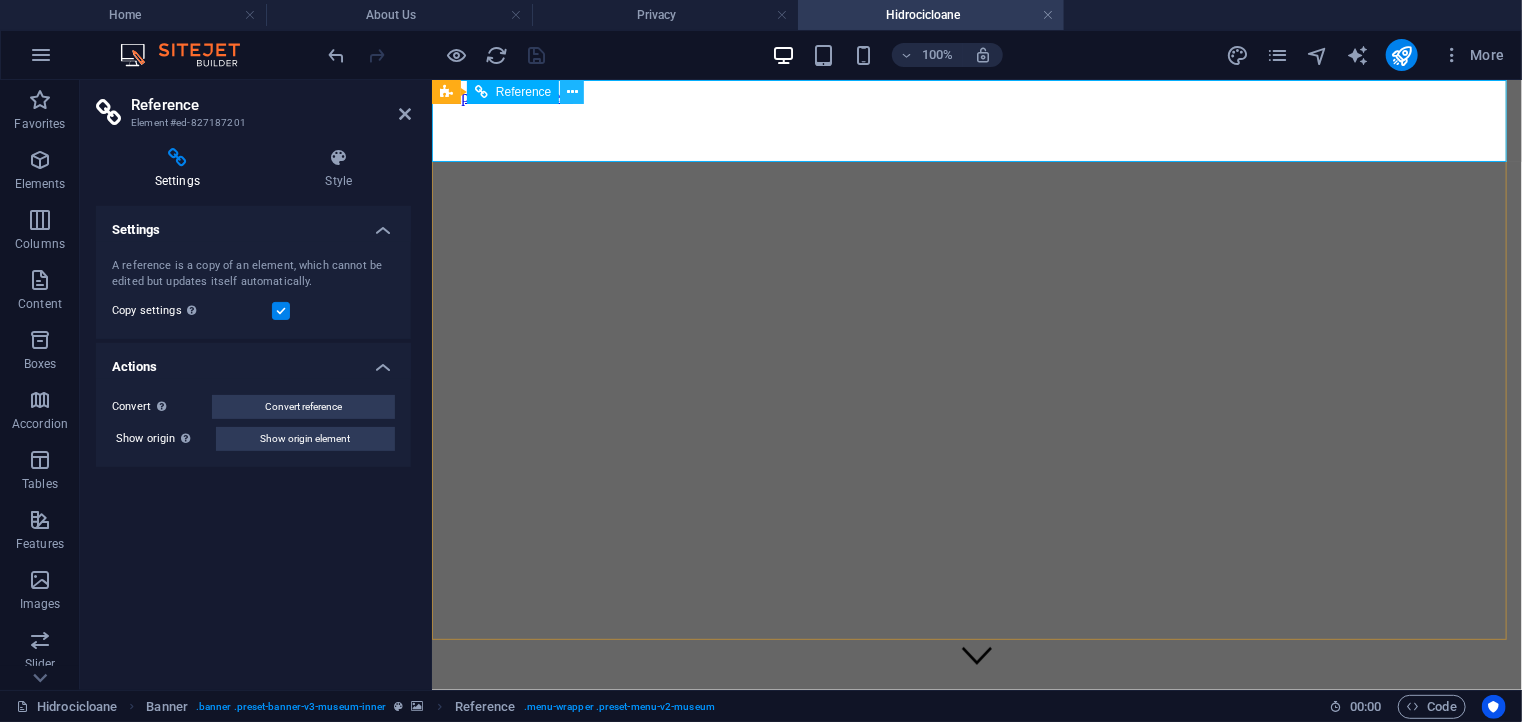 click at bounding box center (572, 92) 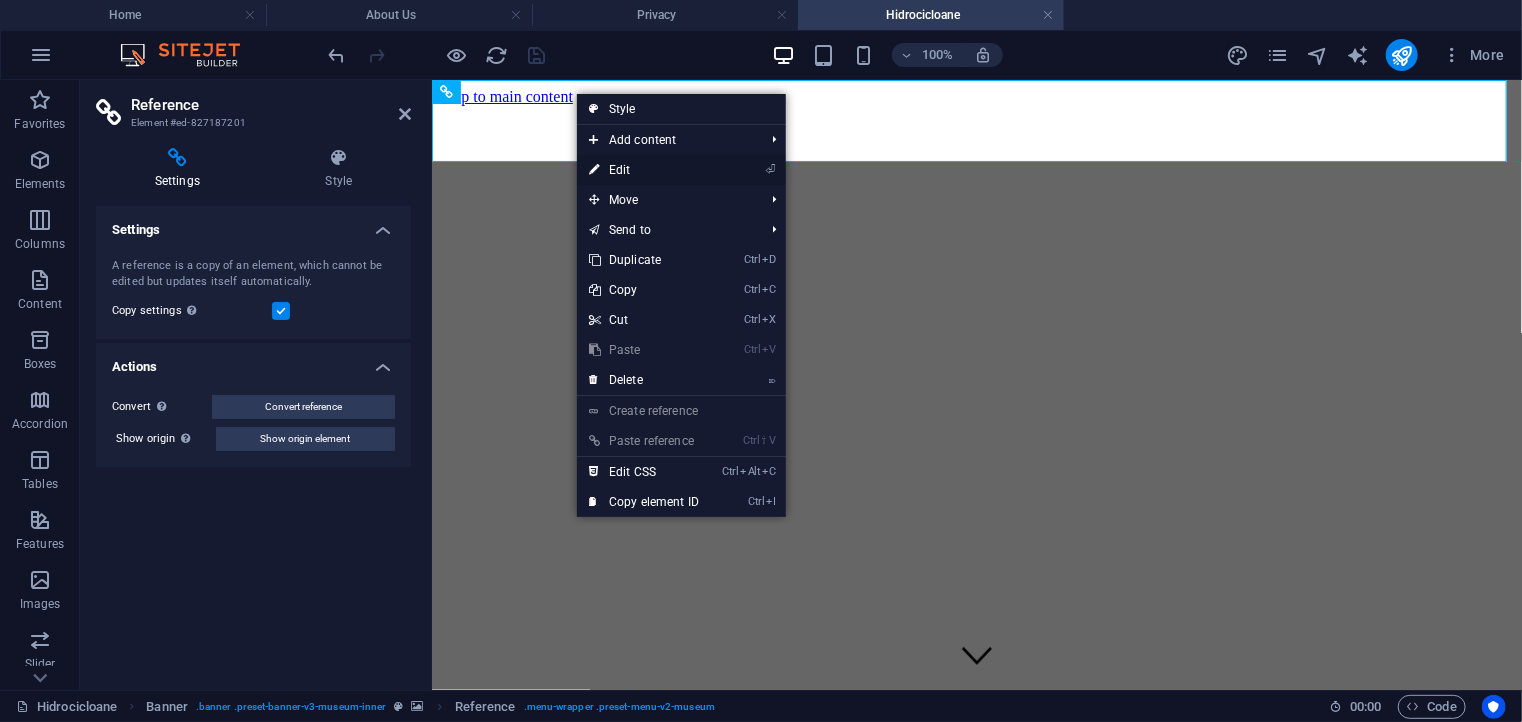 click on "⏎  Edit" at bounding box center (644, 170) 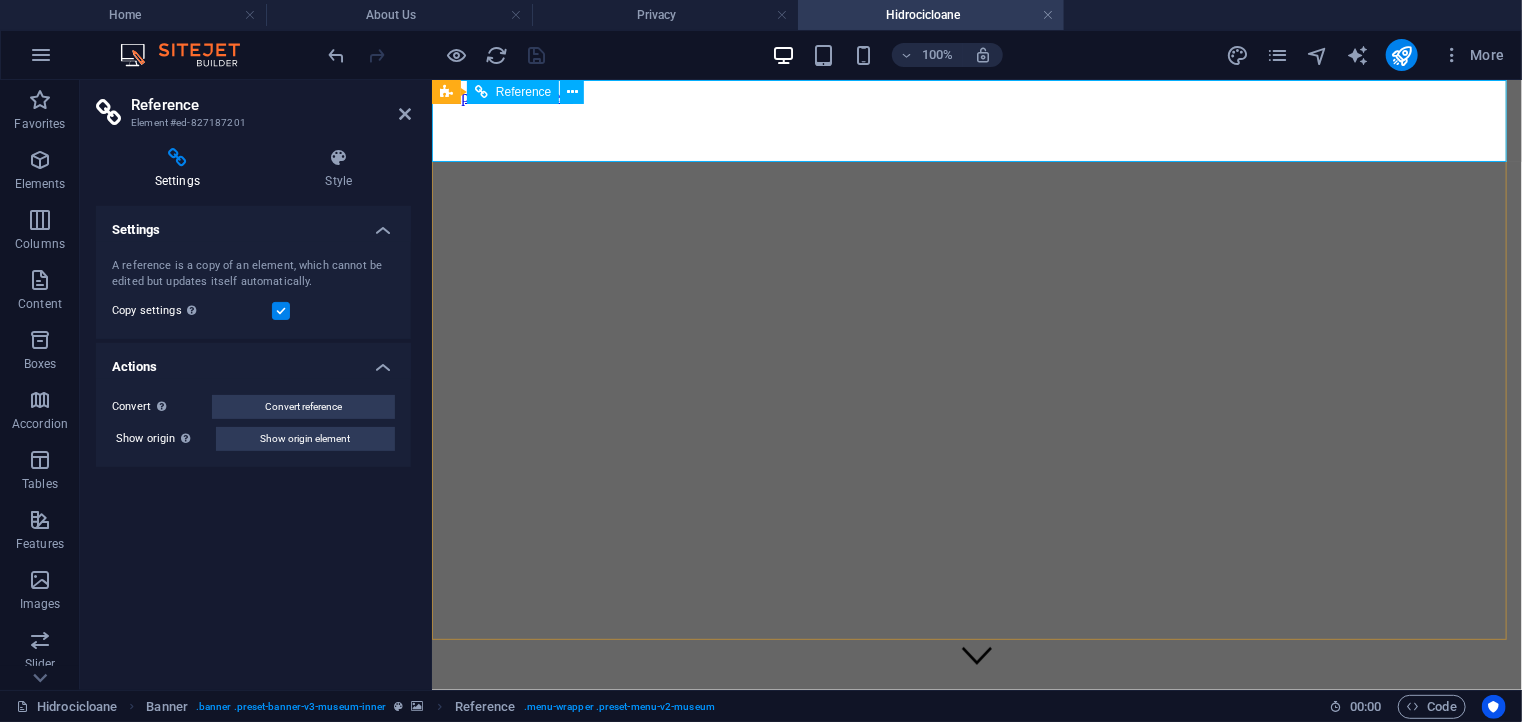 click on "Hidrocicloane Hidrocicloane Reciclare apa Ciururi sortare" at bounding box center (976, 760) 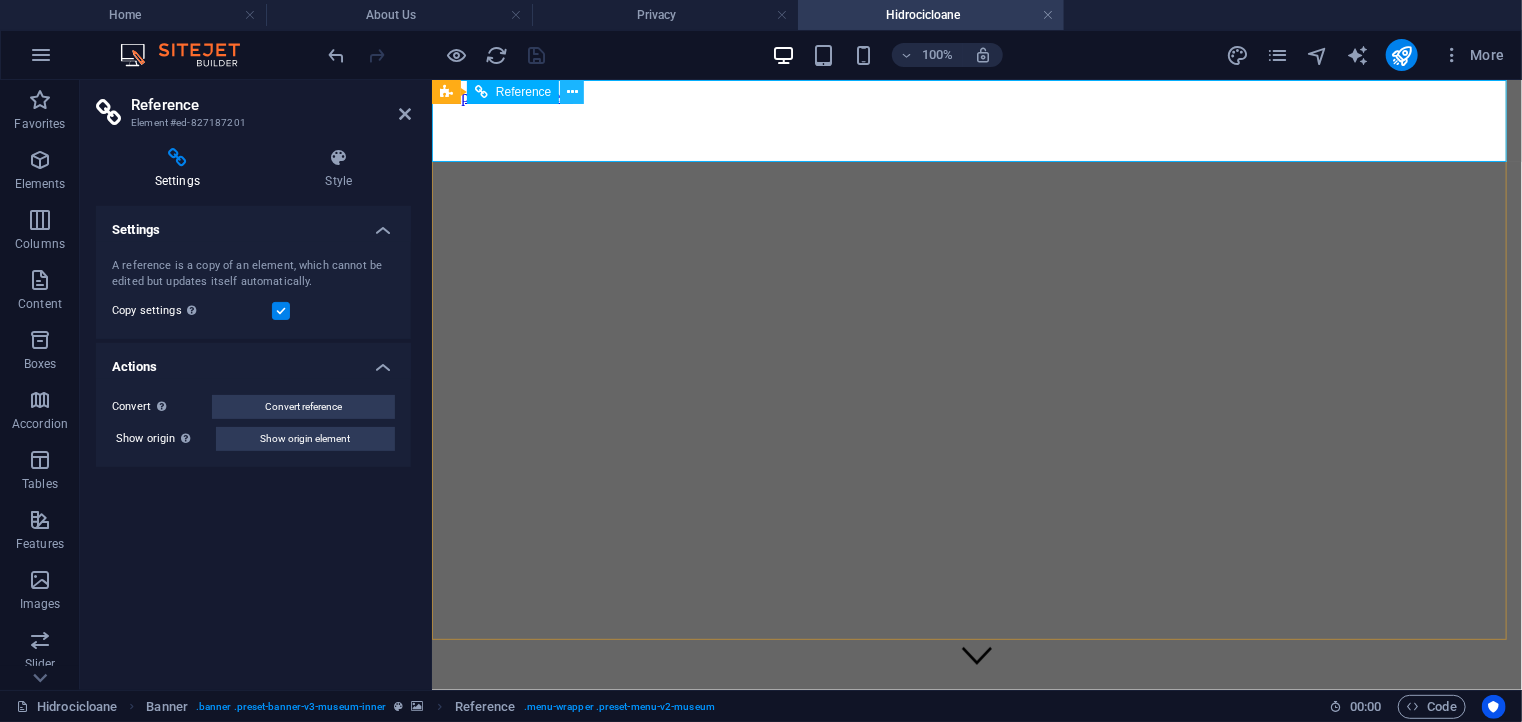 click at bounding box center [572, 92] 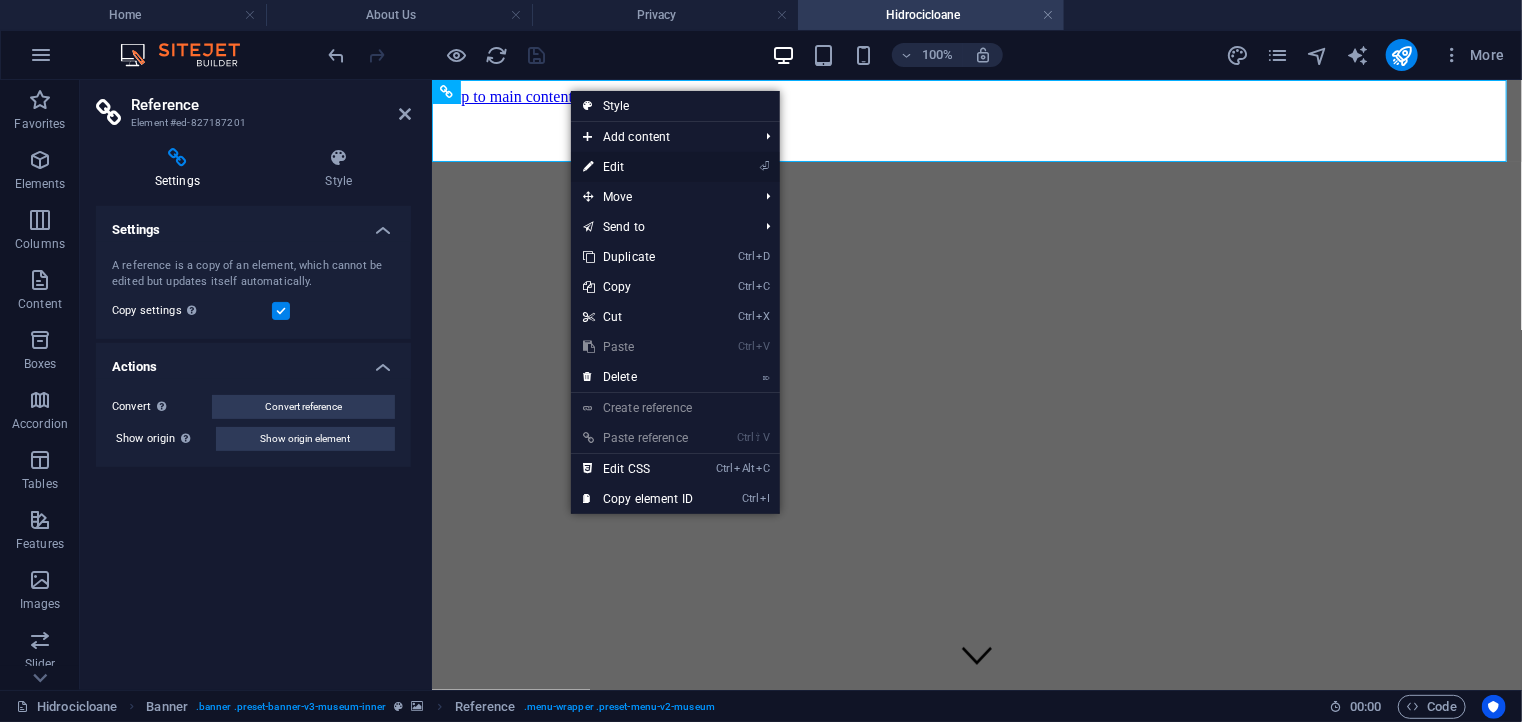click on "⏎  Edit" at bounding box center (638, 167) 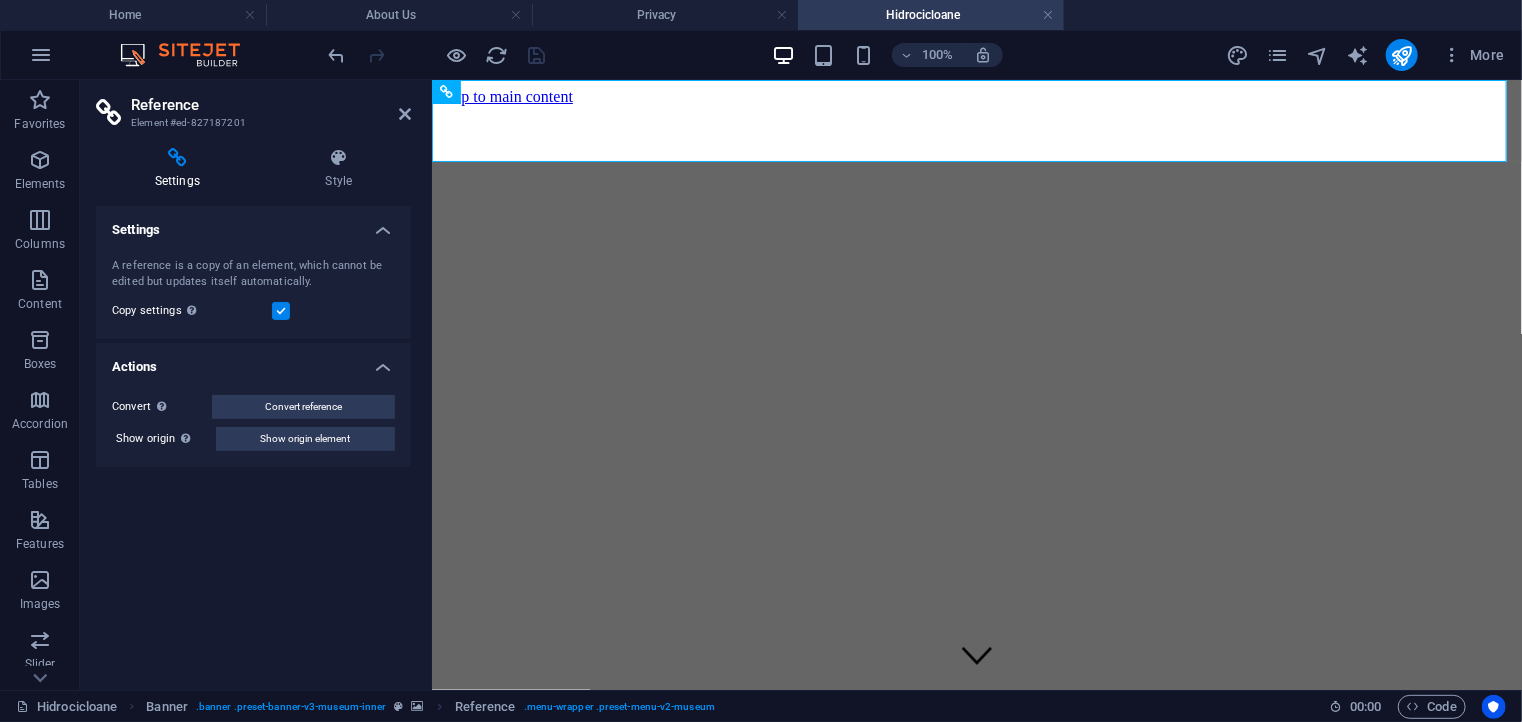 click at bounding box center [177, 158] 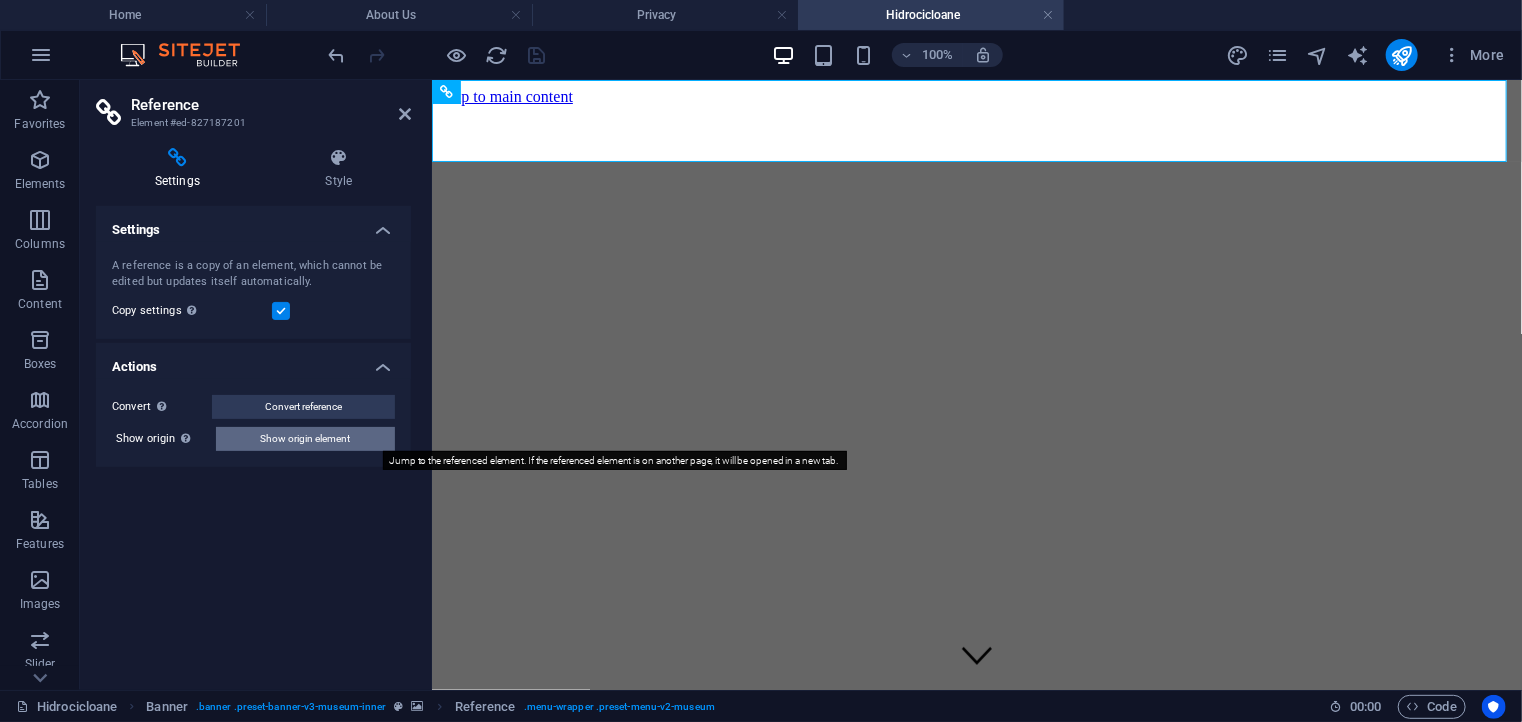 click on "Show origin element" at bounding box center [306, 439] 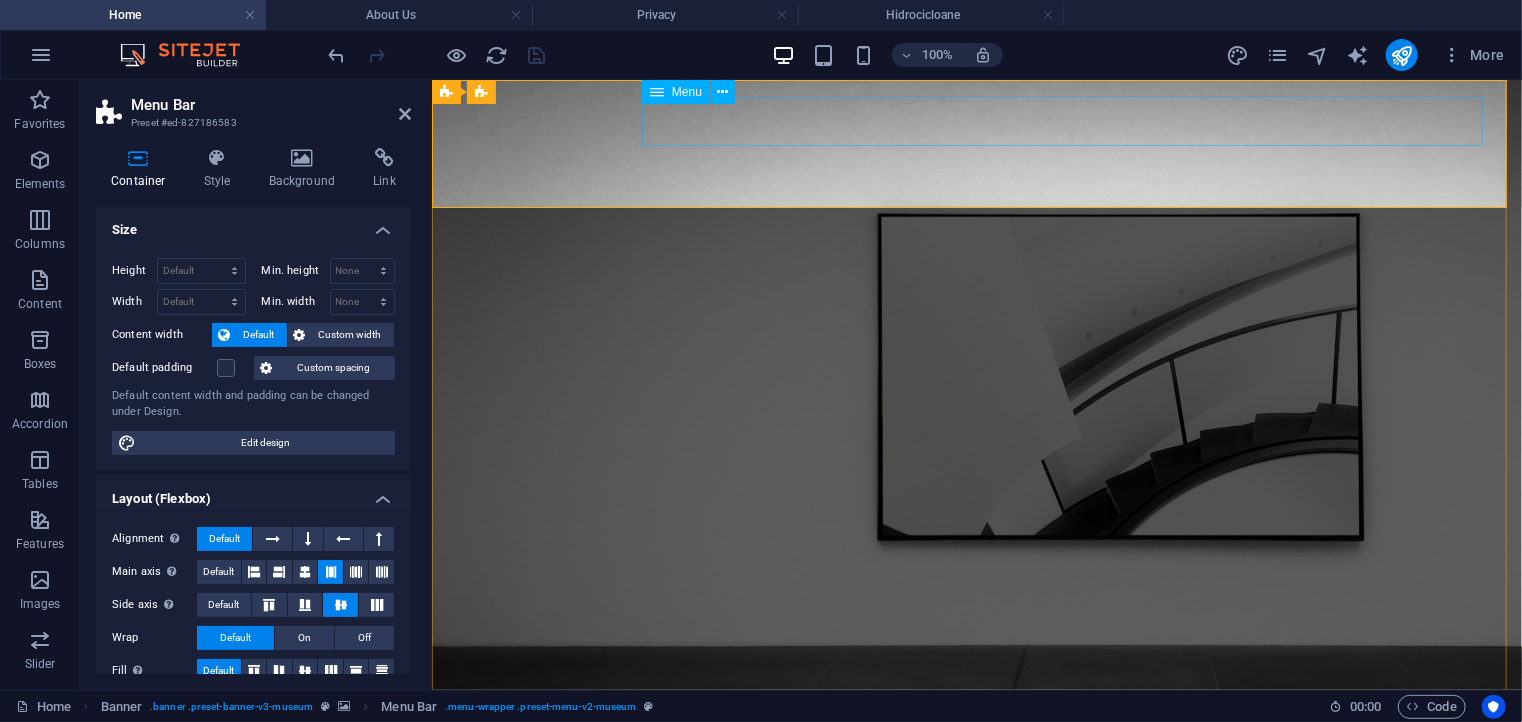 click on "Hidrocicloane Reciclare apa Ciururi sortare piatra Statii de sortare" at bounding box center [976, 799] 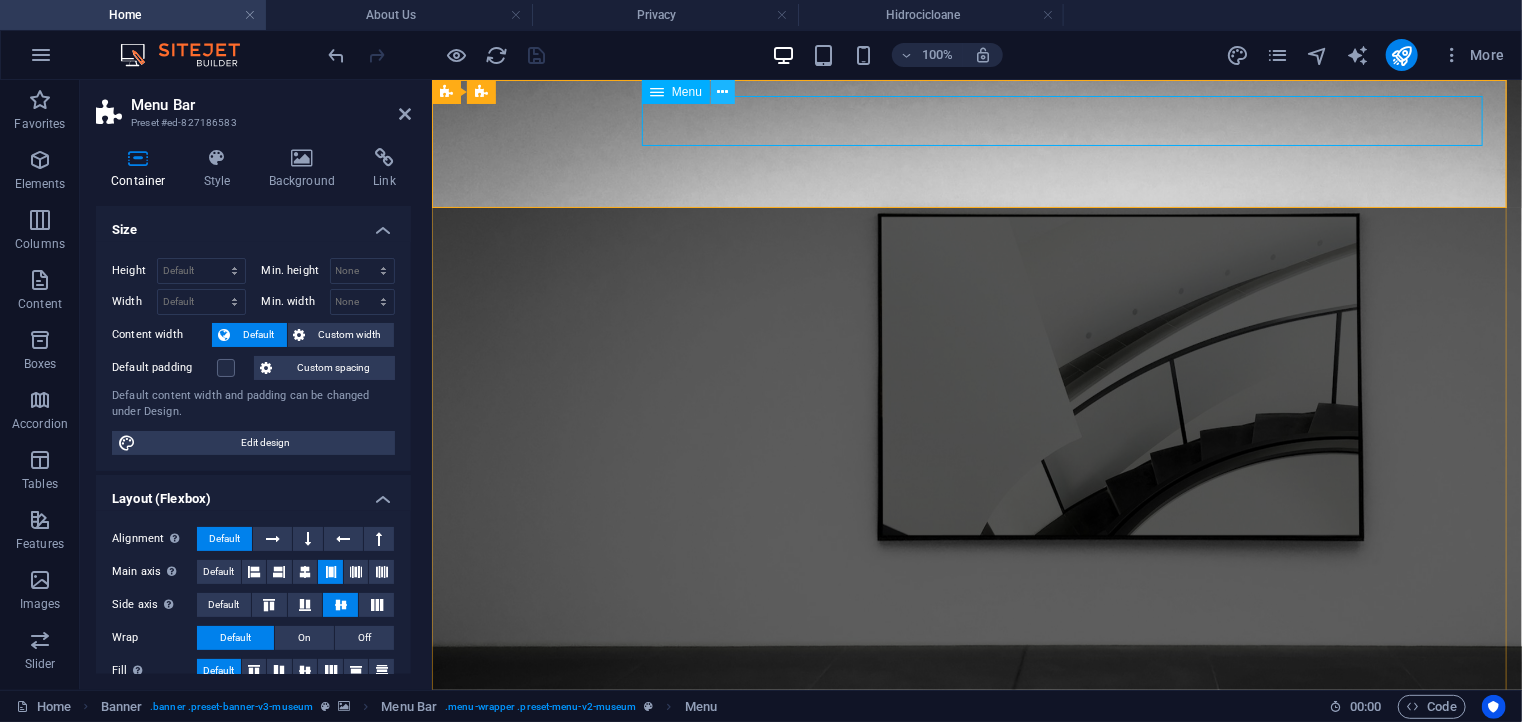 click at bounding box center [723, 92] 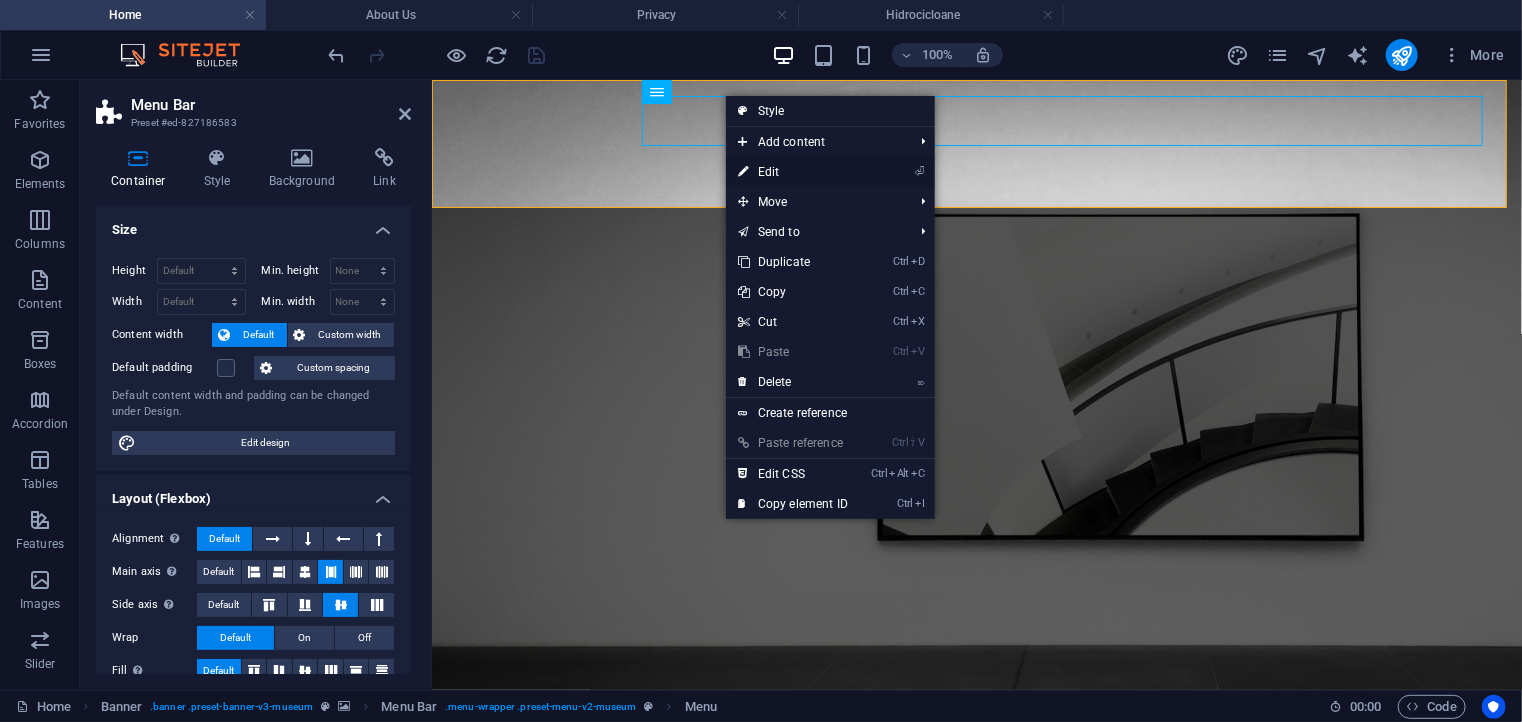 click on "⏎  Edit" at bounding box center (793, 172) 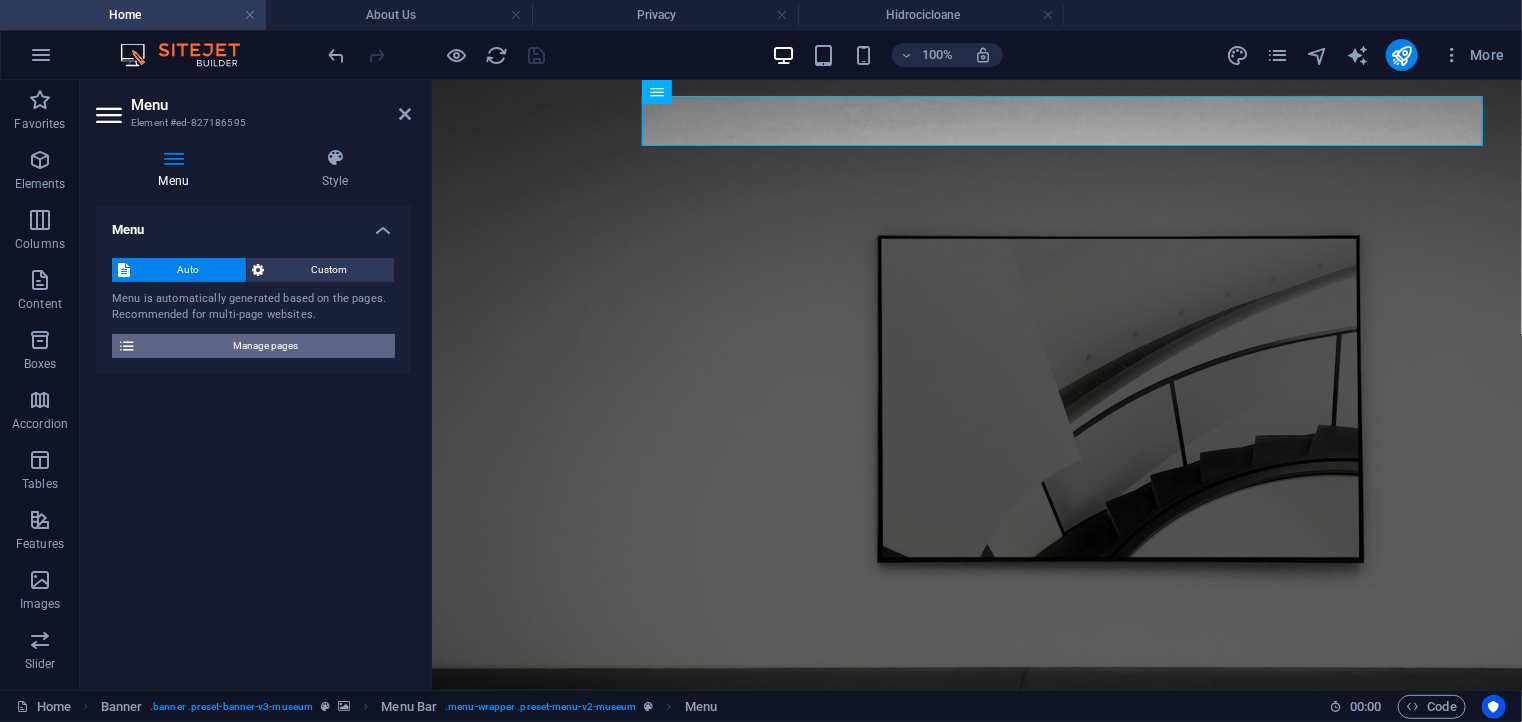 click on "Manage pages" at bounding box center (265, 346) 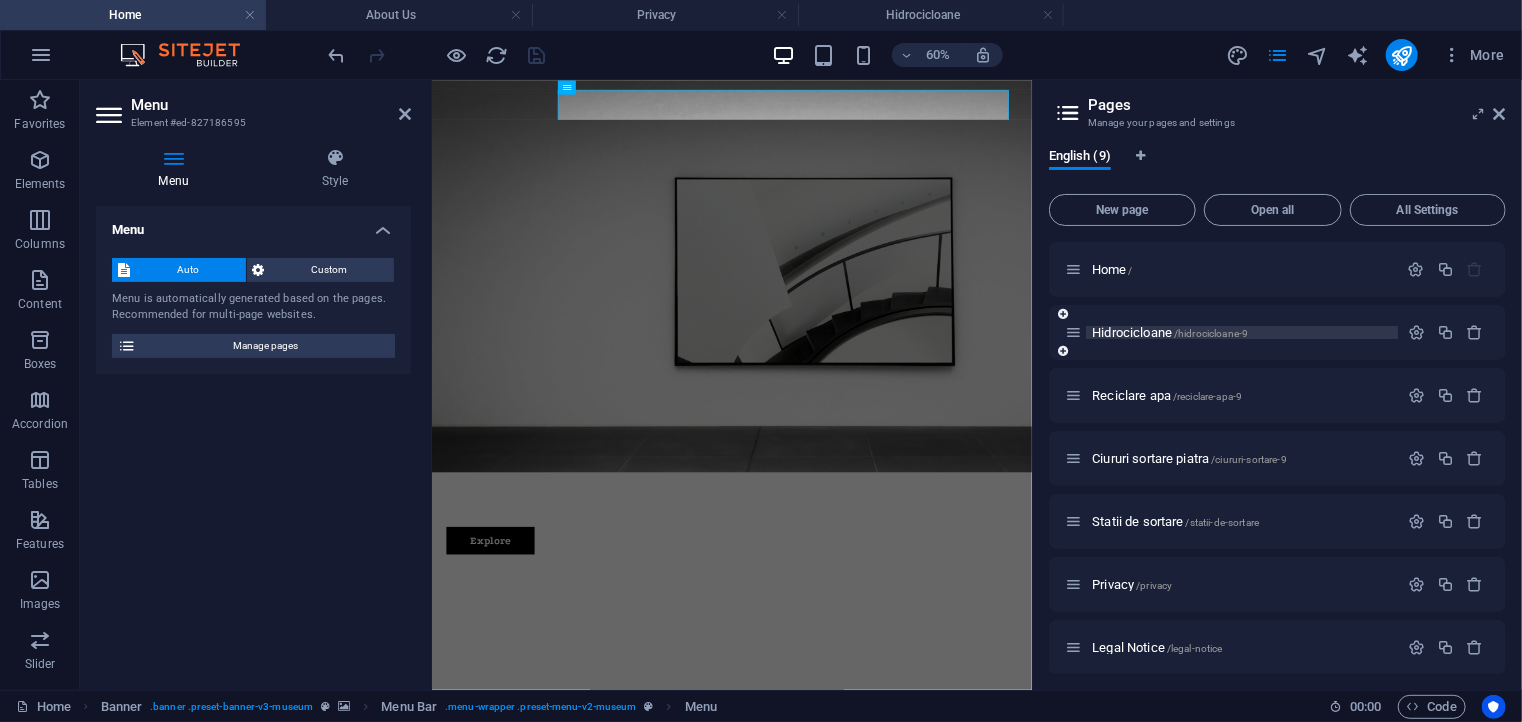 click on "Hidrocicloane /hidrocicloane-9" at bounding box center [1242, 332] 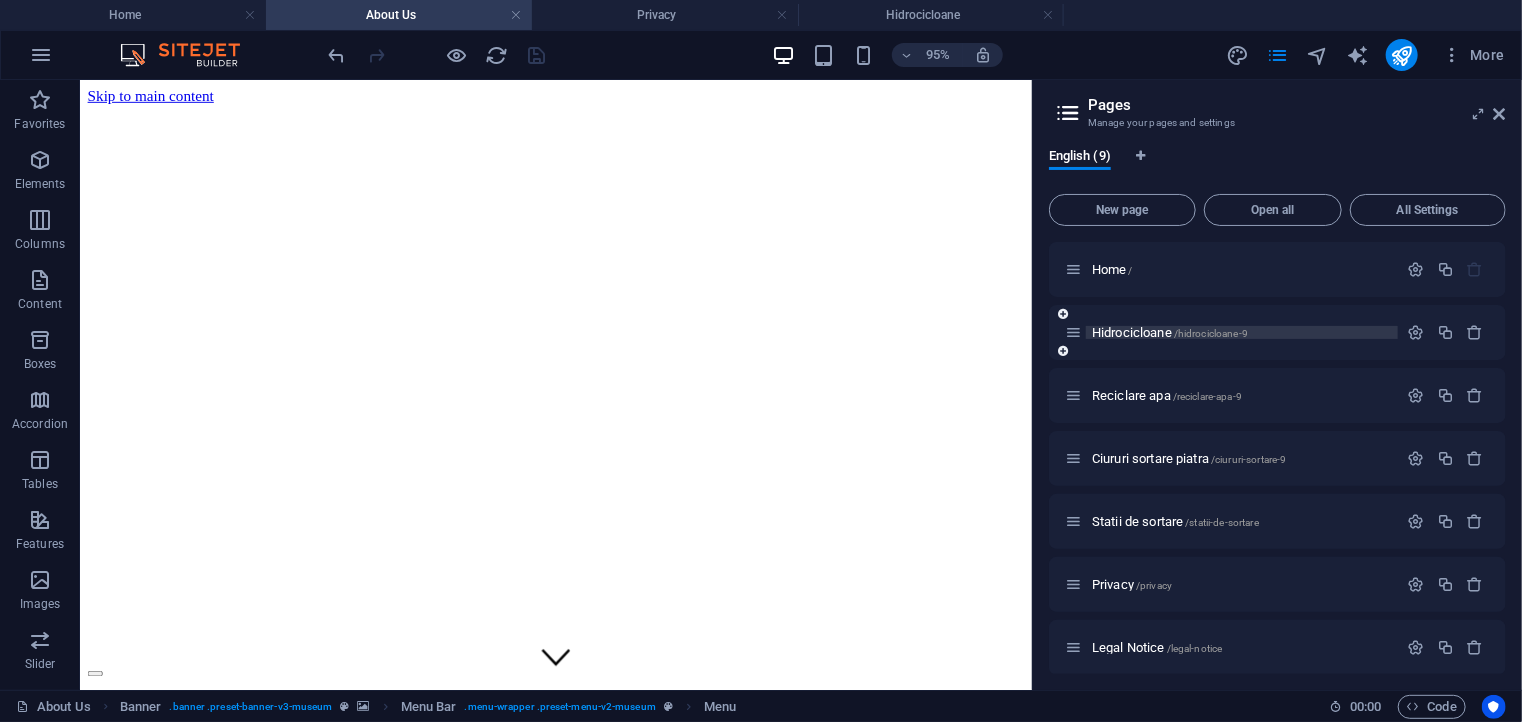 click on "/hidrocicloane-9" at bounding box center (1211, 333) 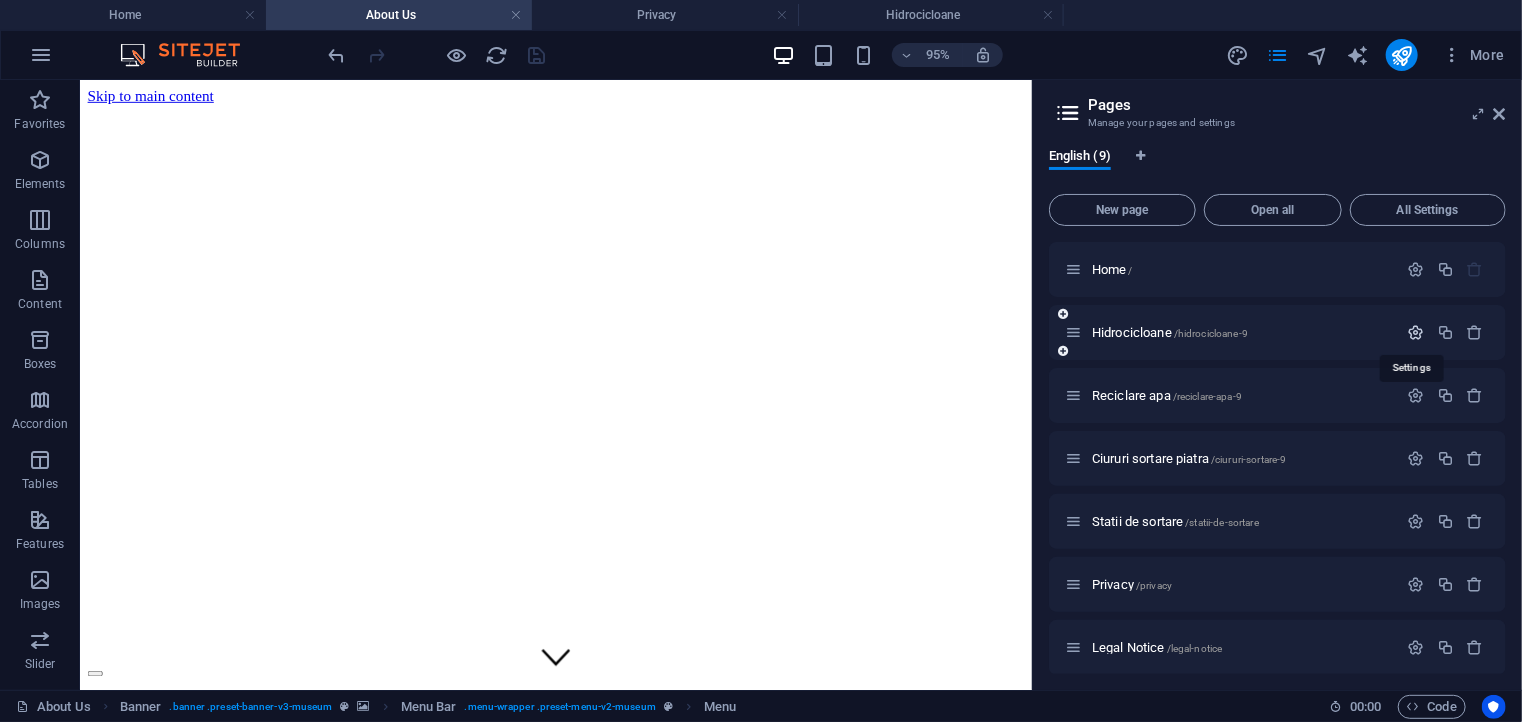 click at bounding box center [1416, 332] 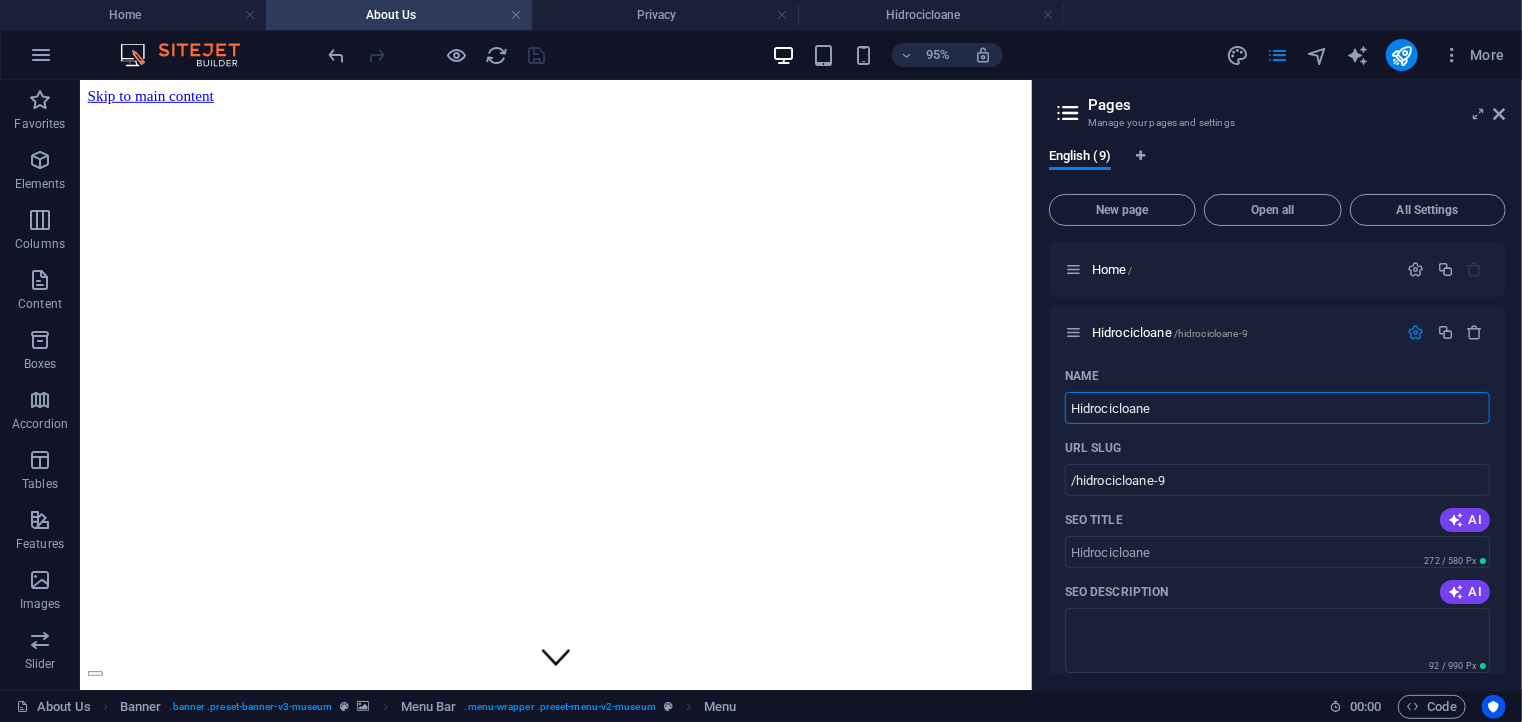 drag, startPoint x: 1237, startPoint y: 500, endPoint x: 1074, endPoint y: 436, distance: 175.11424 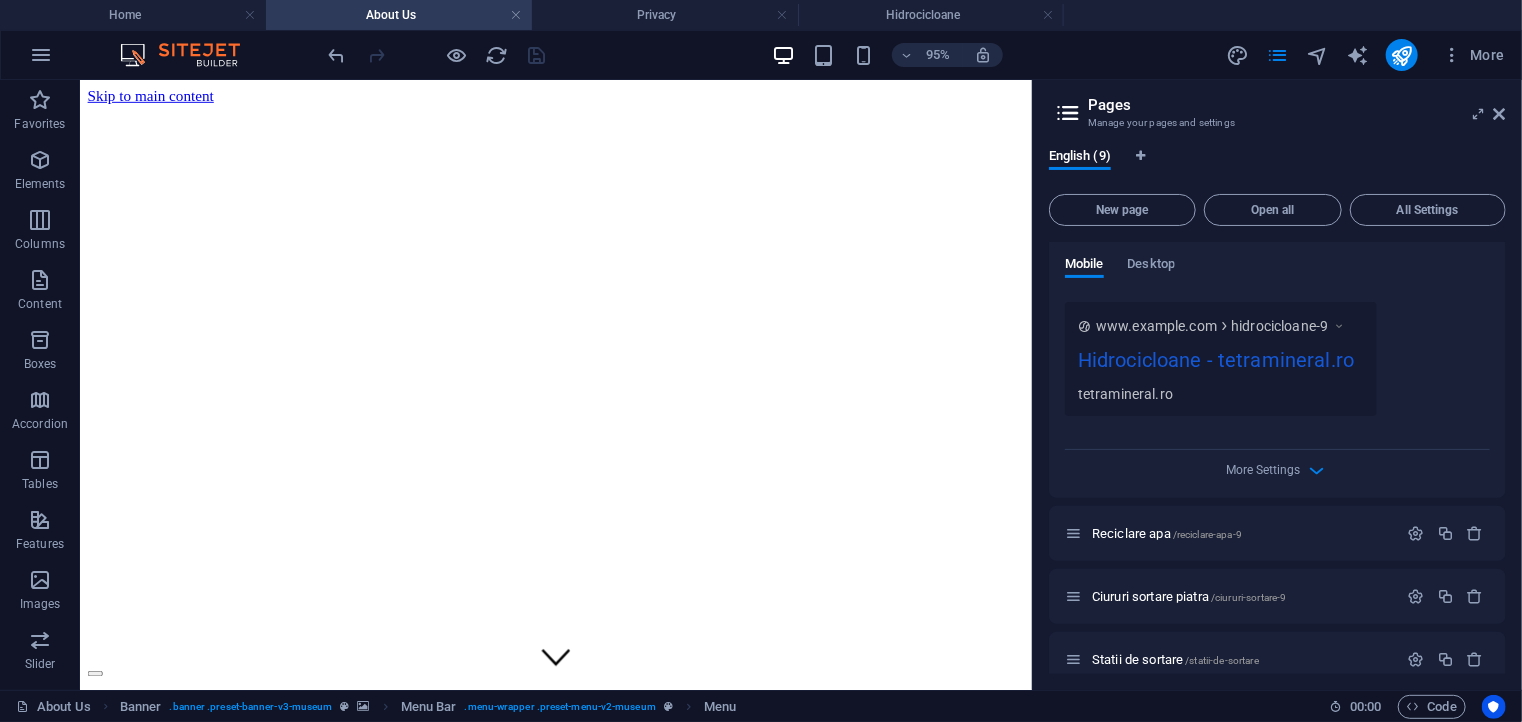 scroll, scrollTop: 636, scrollLeft: 0, axis: vertical 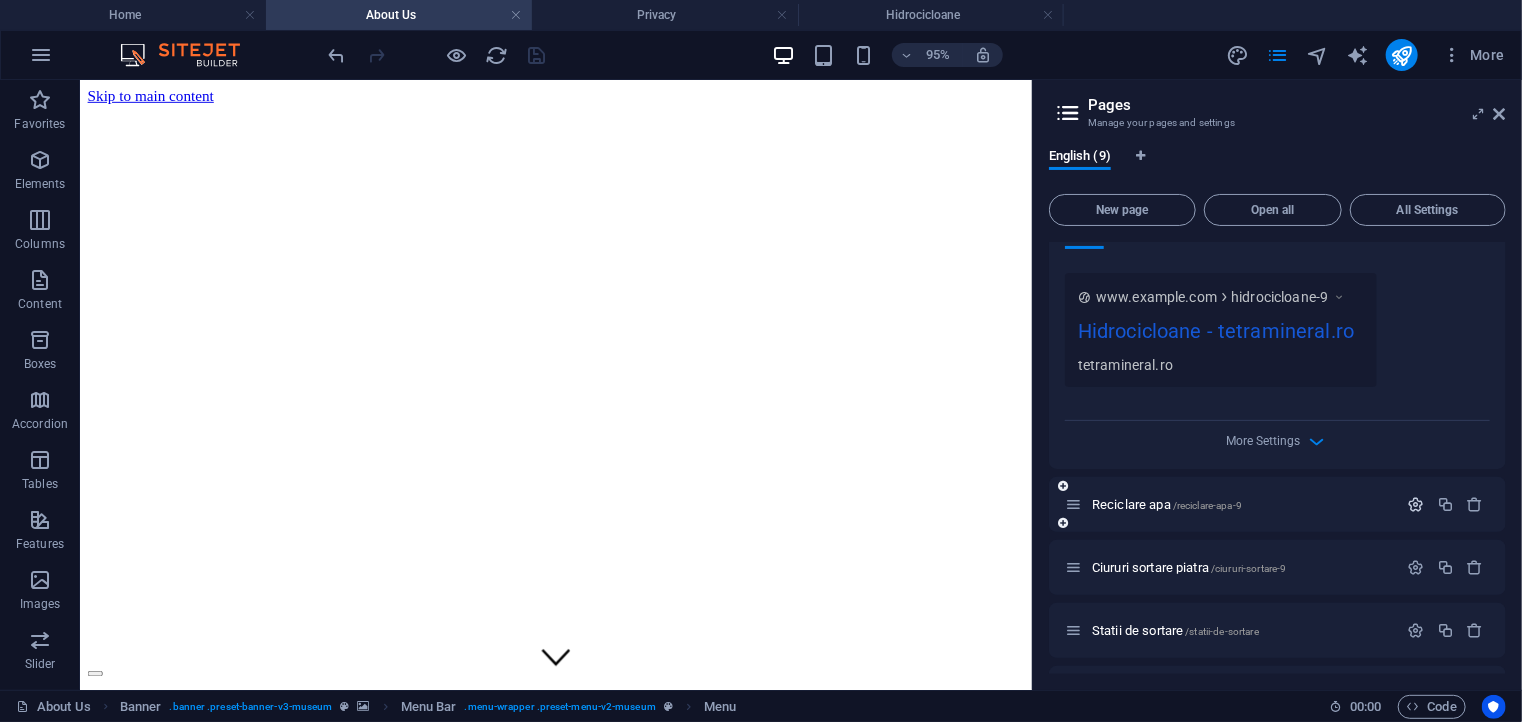 click at bounding box center [1416, 504] 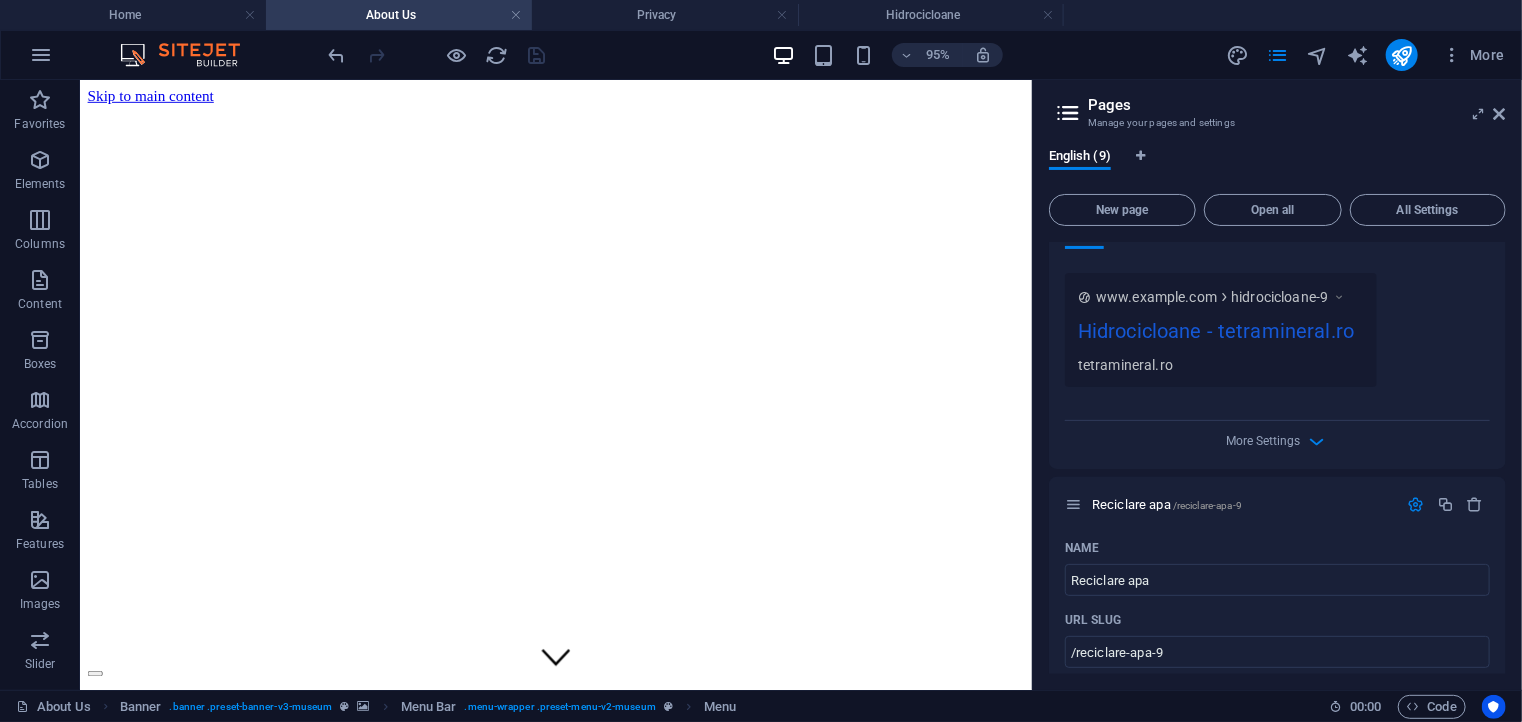 drag, startPoint x: 1506, startPoint y: 409, endPoint x: 1506, endPoint y: 446, distance: 37 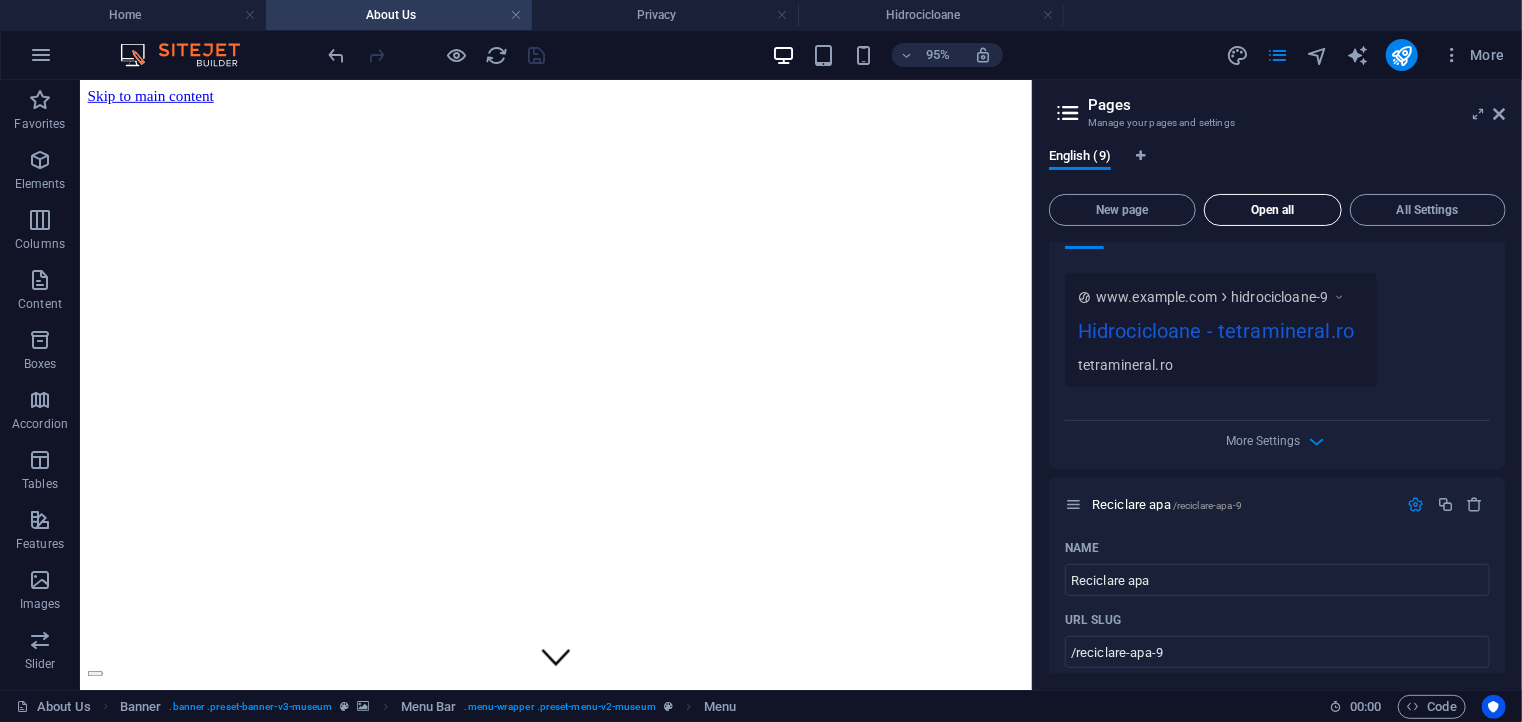 click on "Open all" at bounding box center [1273, 210] 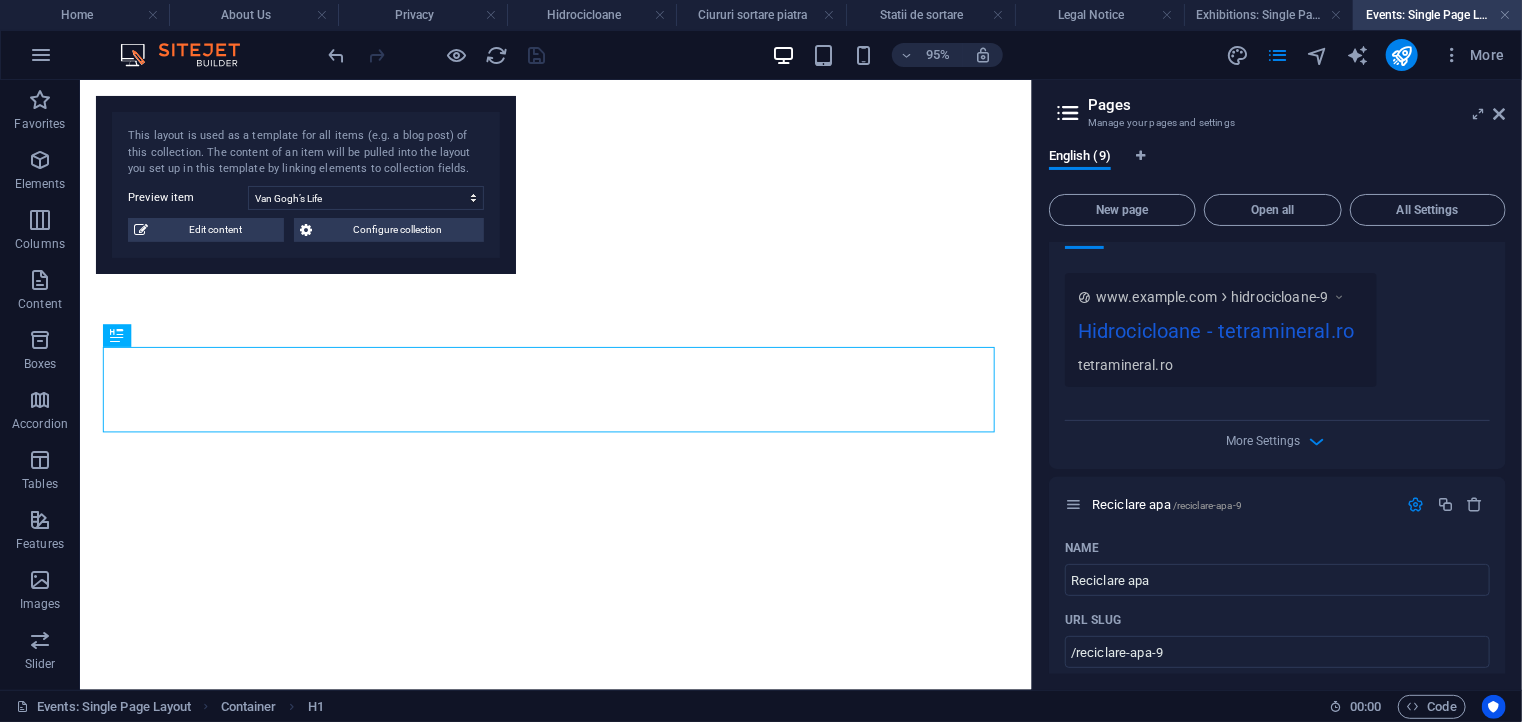 select on "[ID]" 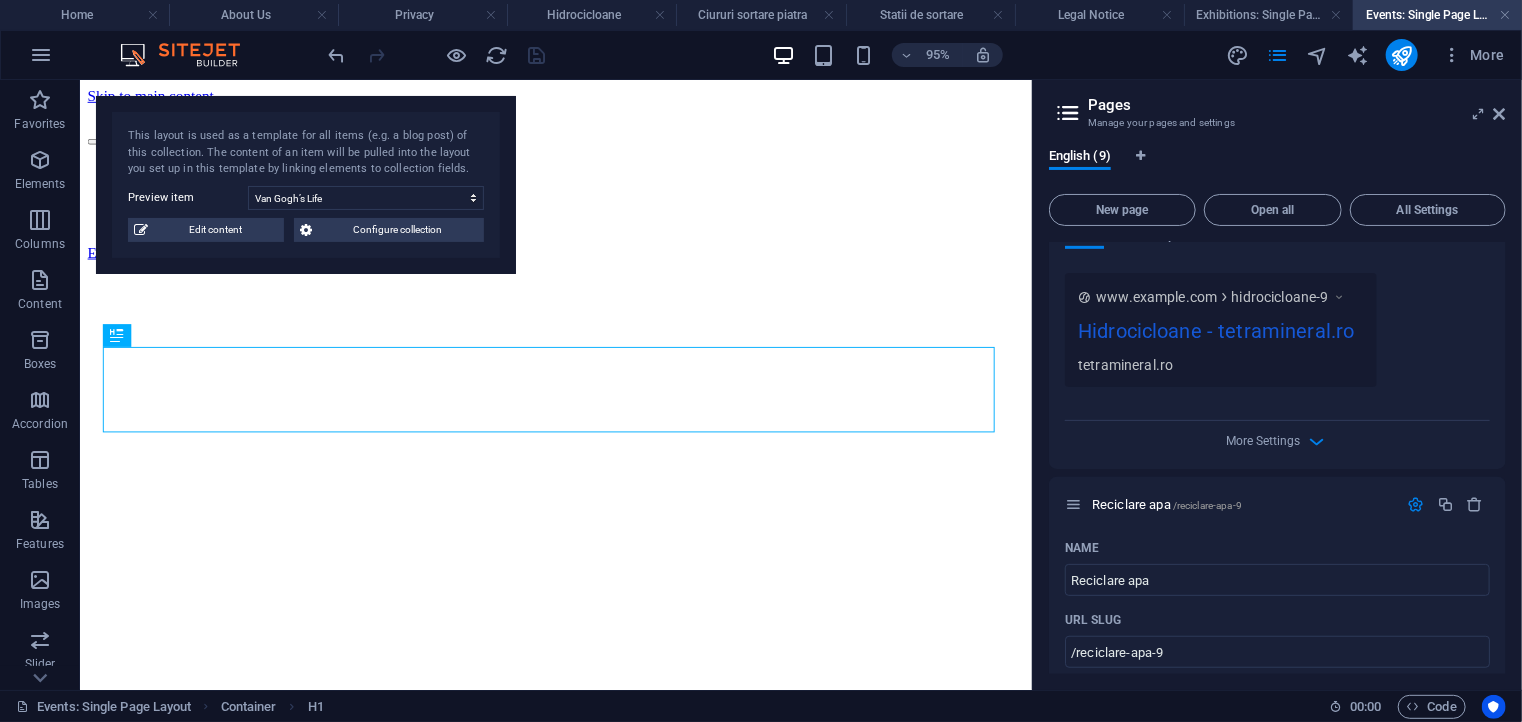 scroll, scrollTop: 0, scrollLeft: 0, axis: both 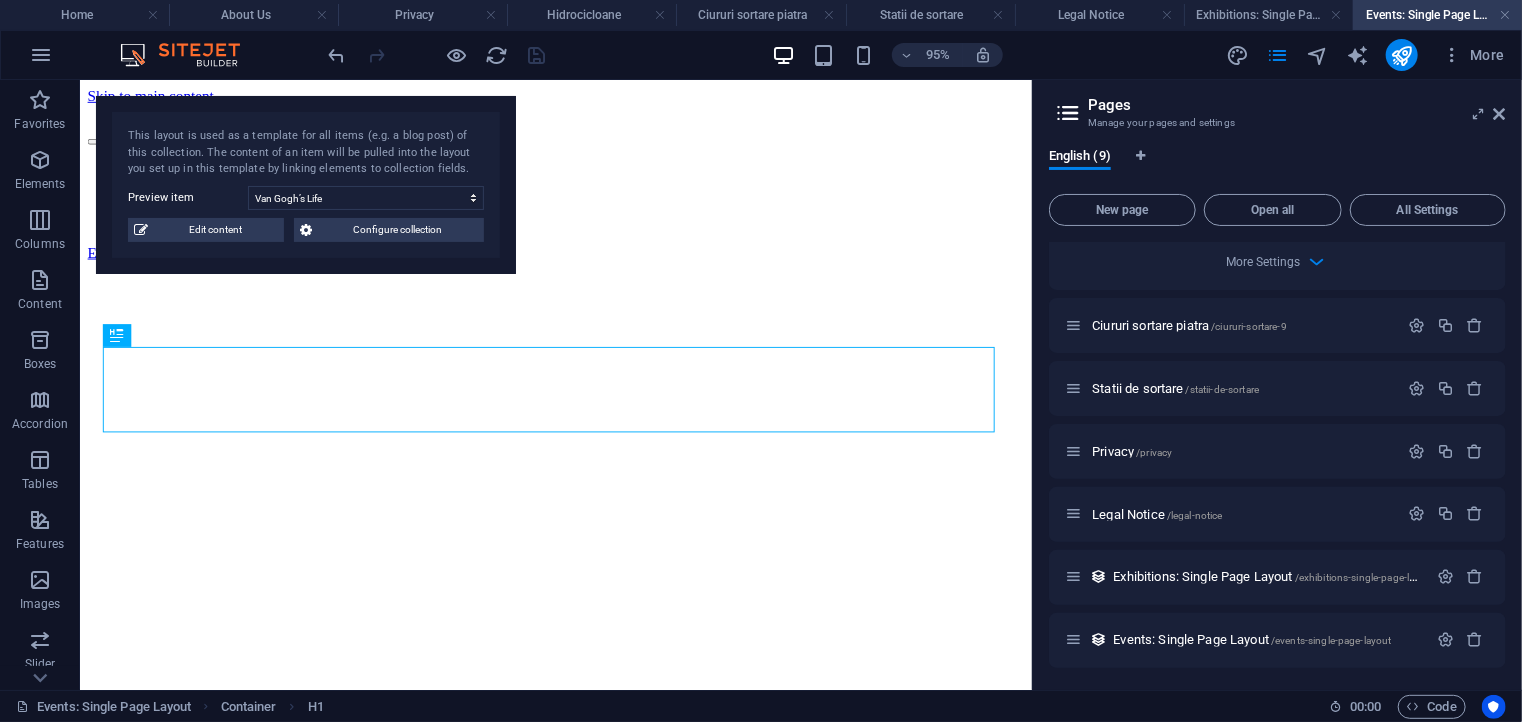 click on "95% More" at bounding box center [919, 55] 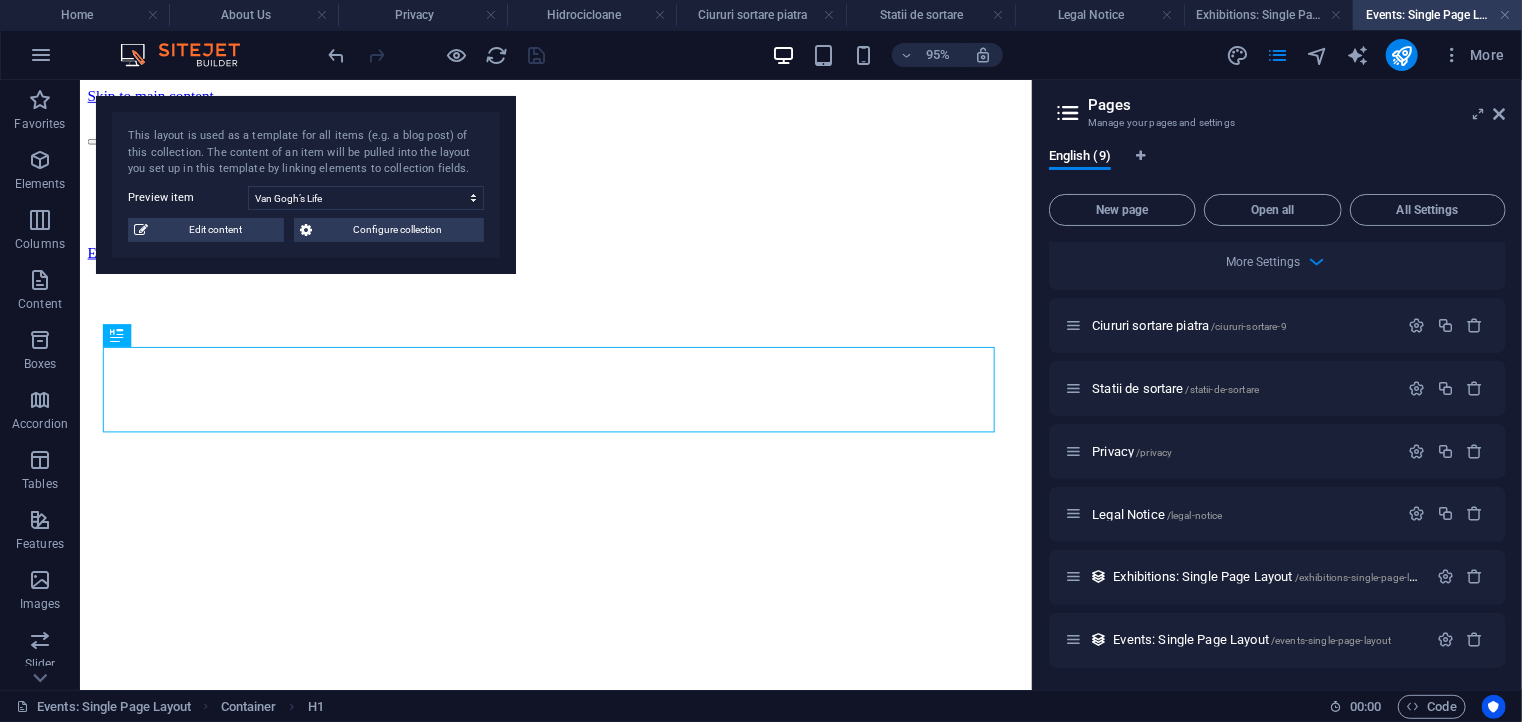 click on "English (9) New page Open all All Settings Home / Hidrocicloane /hidrocicloane-9 Name Hidrocicloane ​ URL SLUG /hidrocicloane-9 ​ SEO Title AI ​ 272 / 580 Px SEO Description AI ​ 92 / 990 Px SEO Keywords AI ​ Settings Menu Noindex Preview Mobile Desktop www.example.com hidrocicloane-9 Hidrocicloane - tetramineral.ro tetramineral.ro Meta tags ​ Preview Image (Open Graph) Drag files here, click to choose files or select files from Files or our free stock photos & videos More Settings Reciclare apa /reciclare-apa-9 Name Reciclare apa ​ URL SLUG /reciclare-apa-9 ​ SEO Title AI ​ 273 / 580 Px SEO Description AI ​ 92 / 990 Px SEO Keywords AI ​ Settings Menu Noindex Preview Mobile Desktop www.example.com reciclare-apa-9 Reciclare apa - tetramineral.ro tetramineral.ro Meta tags ​ Preview Image (Open Graph) Drag files here, click to choose files or select files from Files or our free stock photos & videos More Settings Ciururi sortare piatra /ciururi-sortare-9 Statii de sortare Privacy /privacy" at bounding box center (1277, 411) 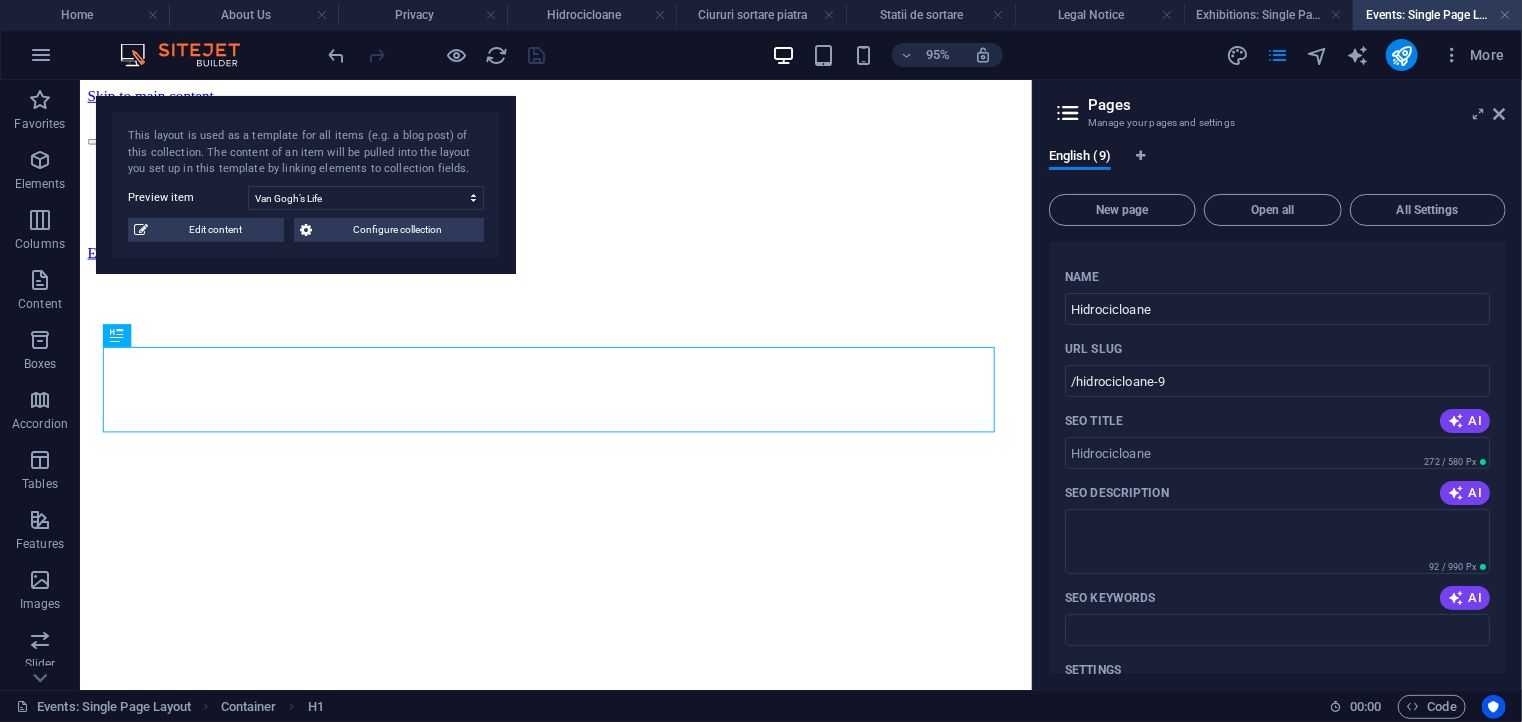 scroll, scrollTop: 0, scrollLeft: 0, axis: both 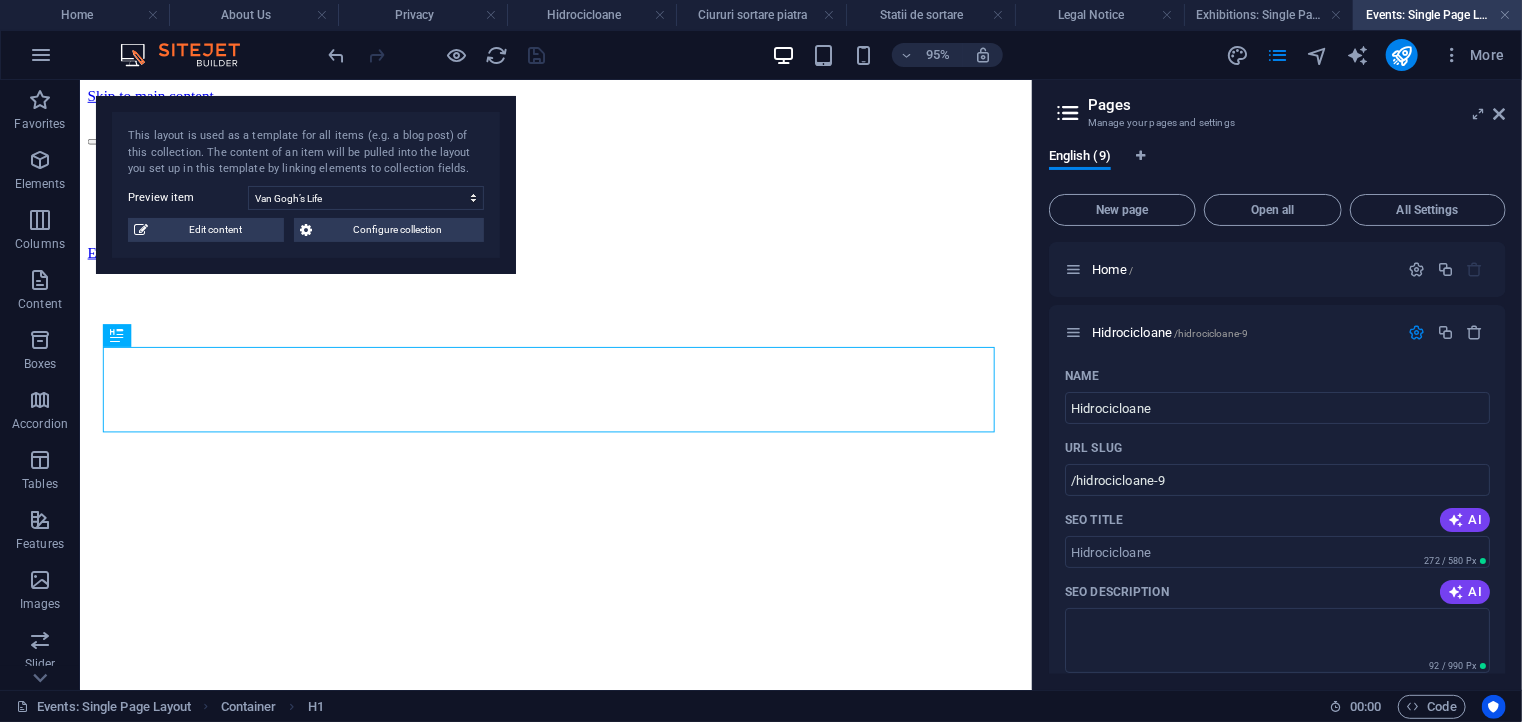 click at bounding box center [1068, 113] 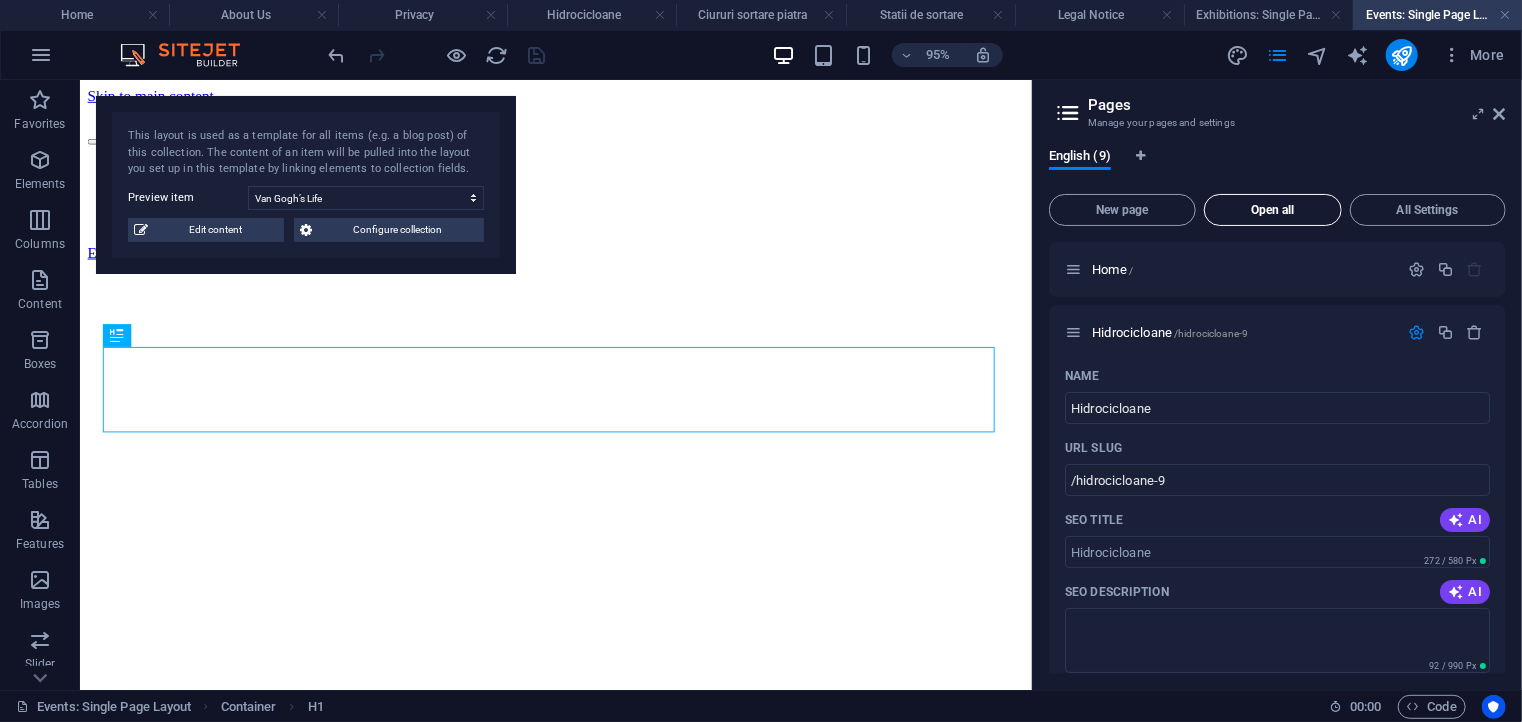 click on "Open all" at bounding box center (1273, 210) 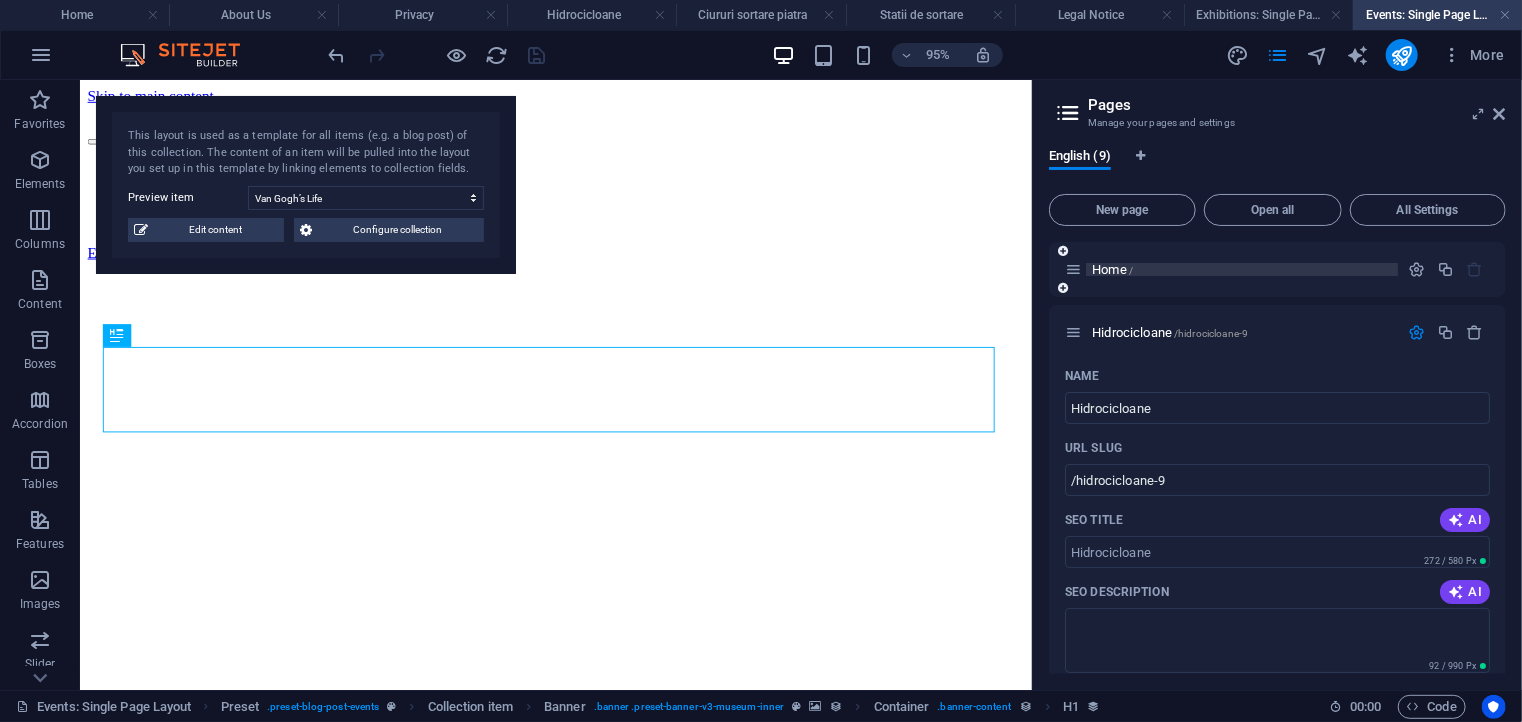 click on "Home /" at bounding box center (1112, 269) 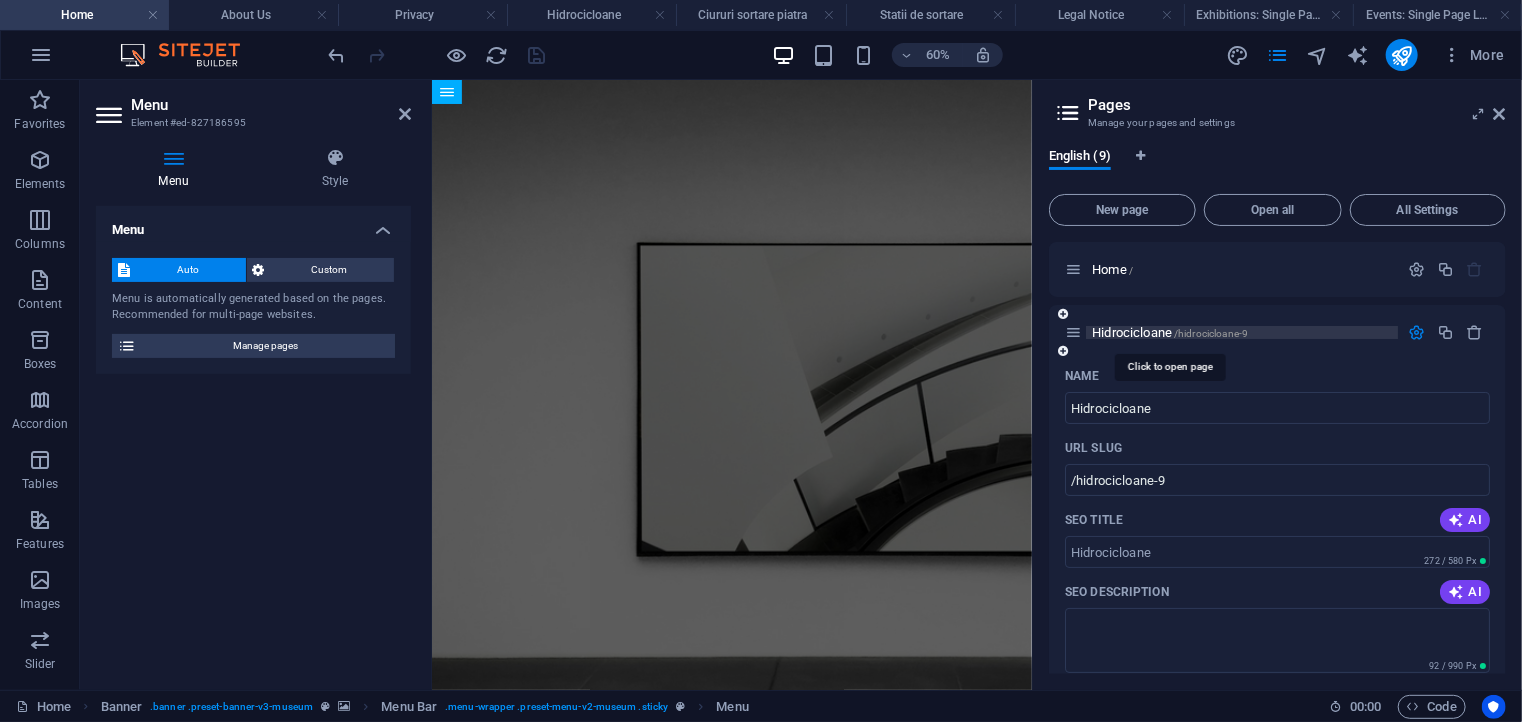 click on "Hidrocicloane /hidrocicloane-9" at bounding box center [1170, 332] 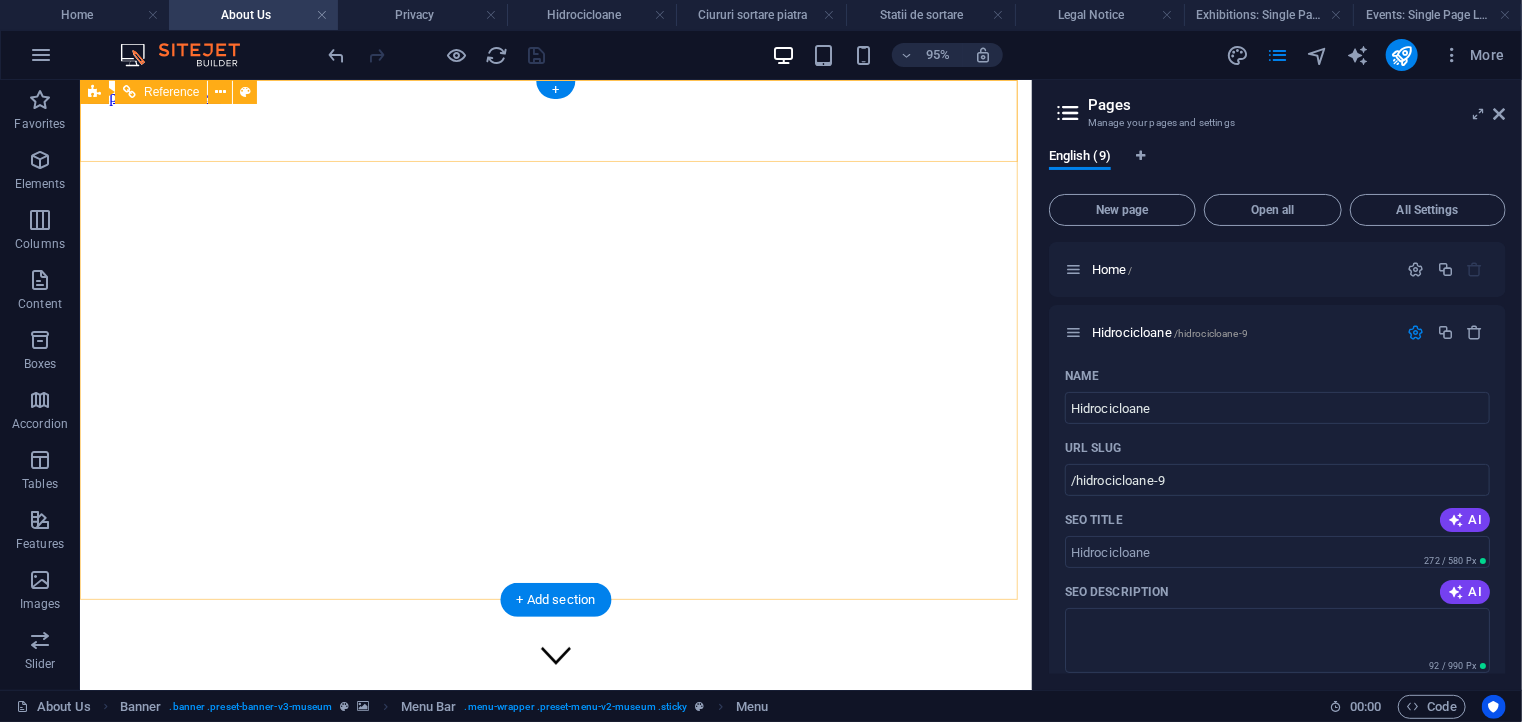 click on "Explore" at bounding box center (555, 821) 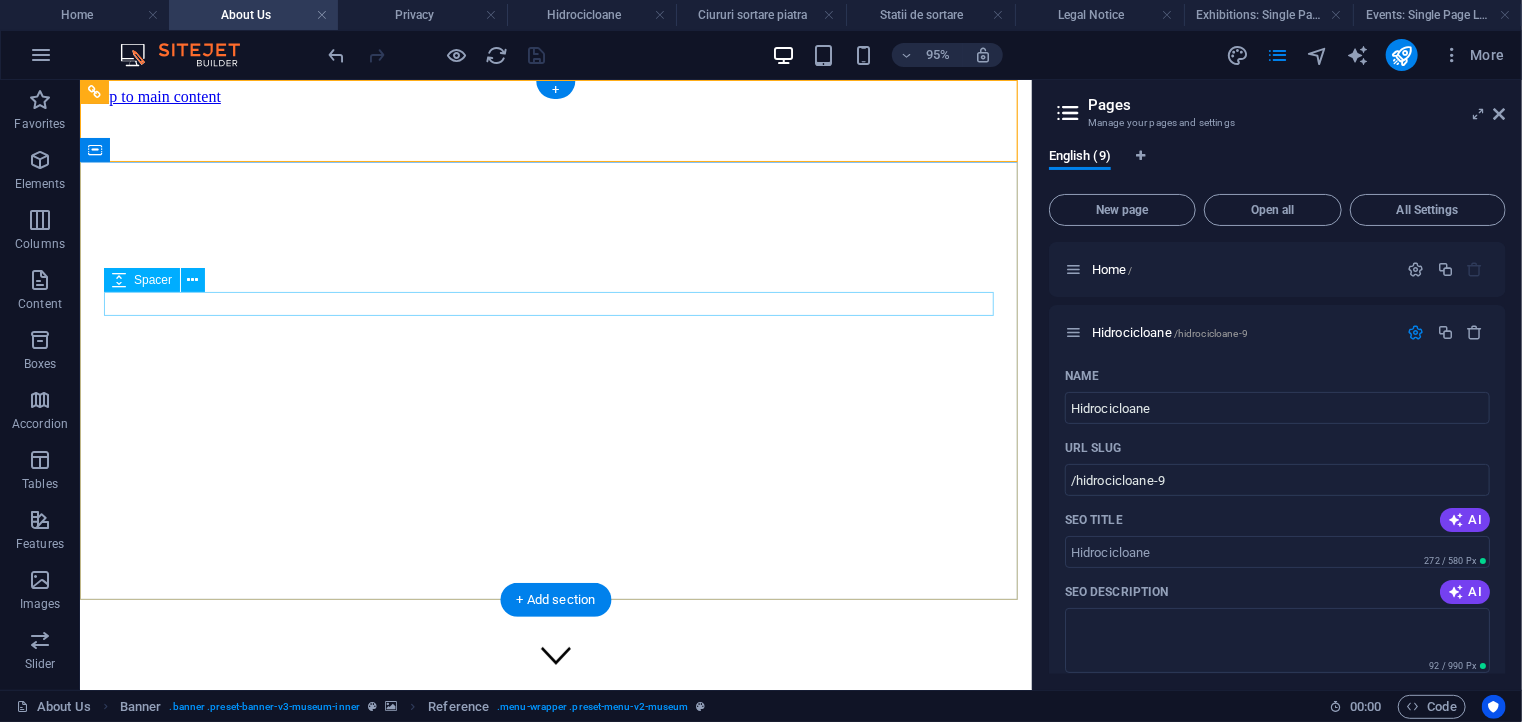 click at bounding box center [555, 922] 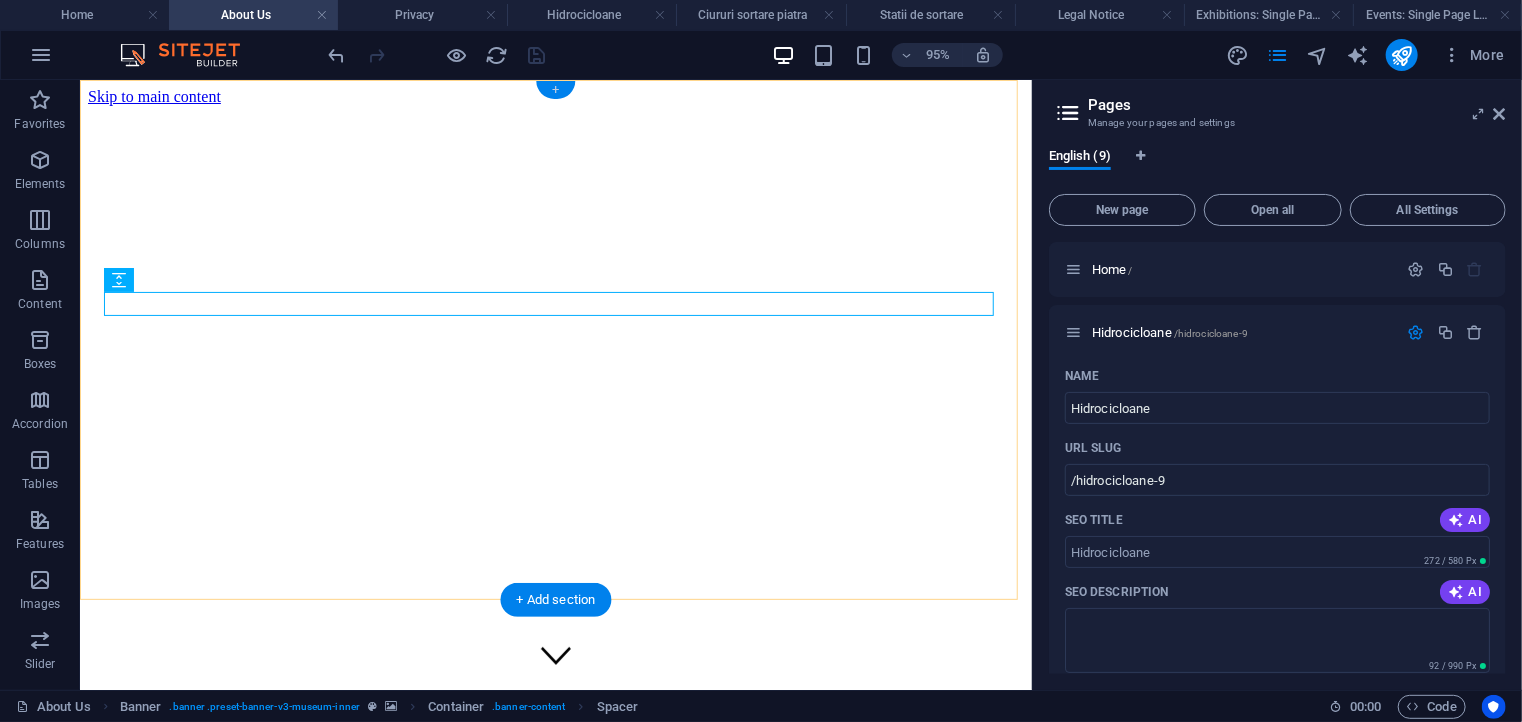 click on "+" at bounding box center [555, 90] 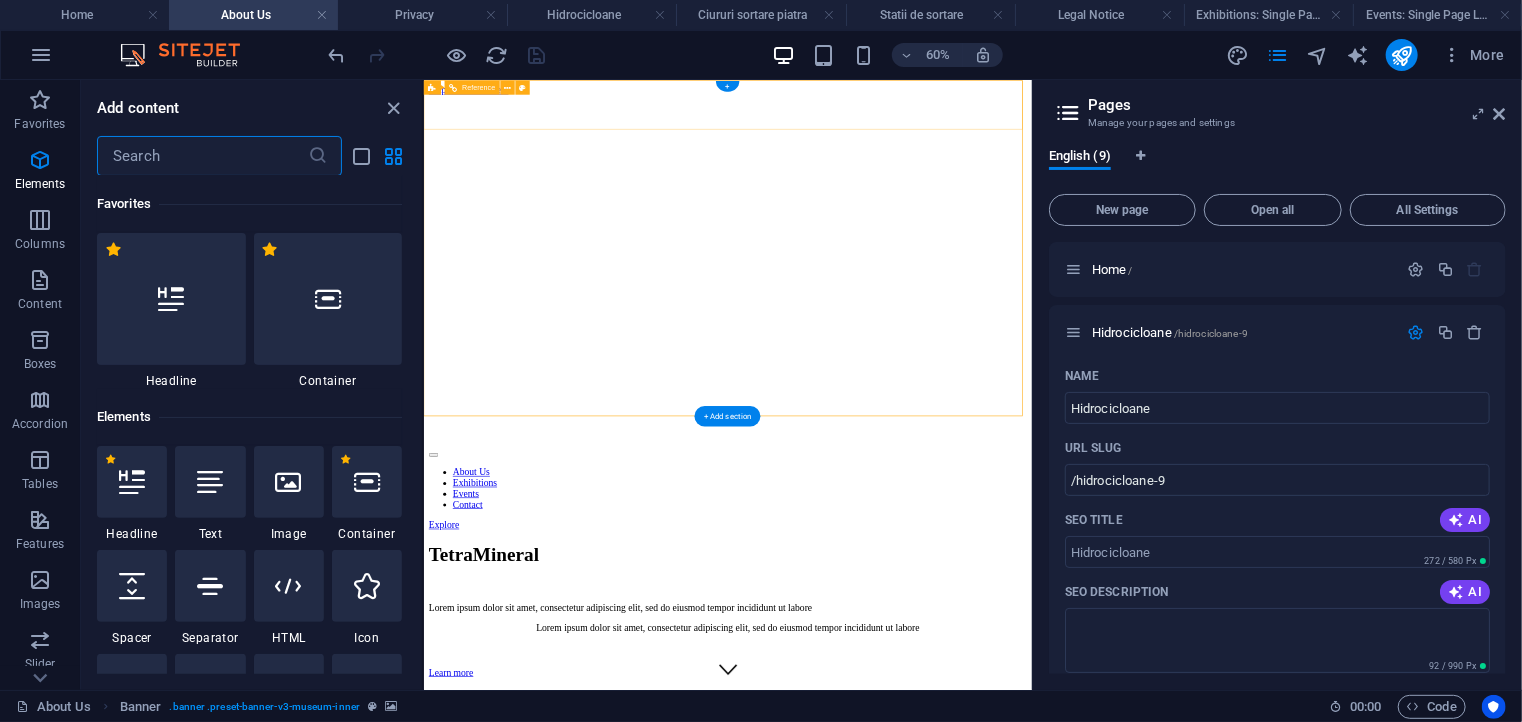 scroll, scrollTop: 3499, scrollLeft: 0, axis: vertical 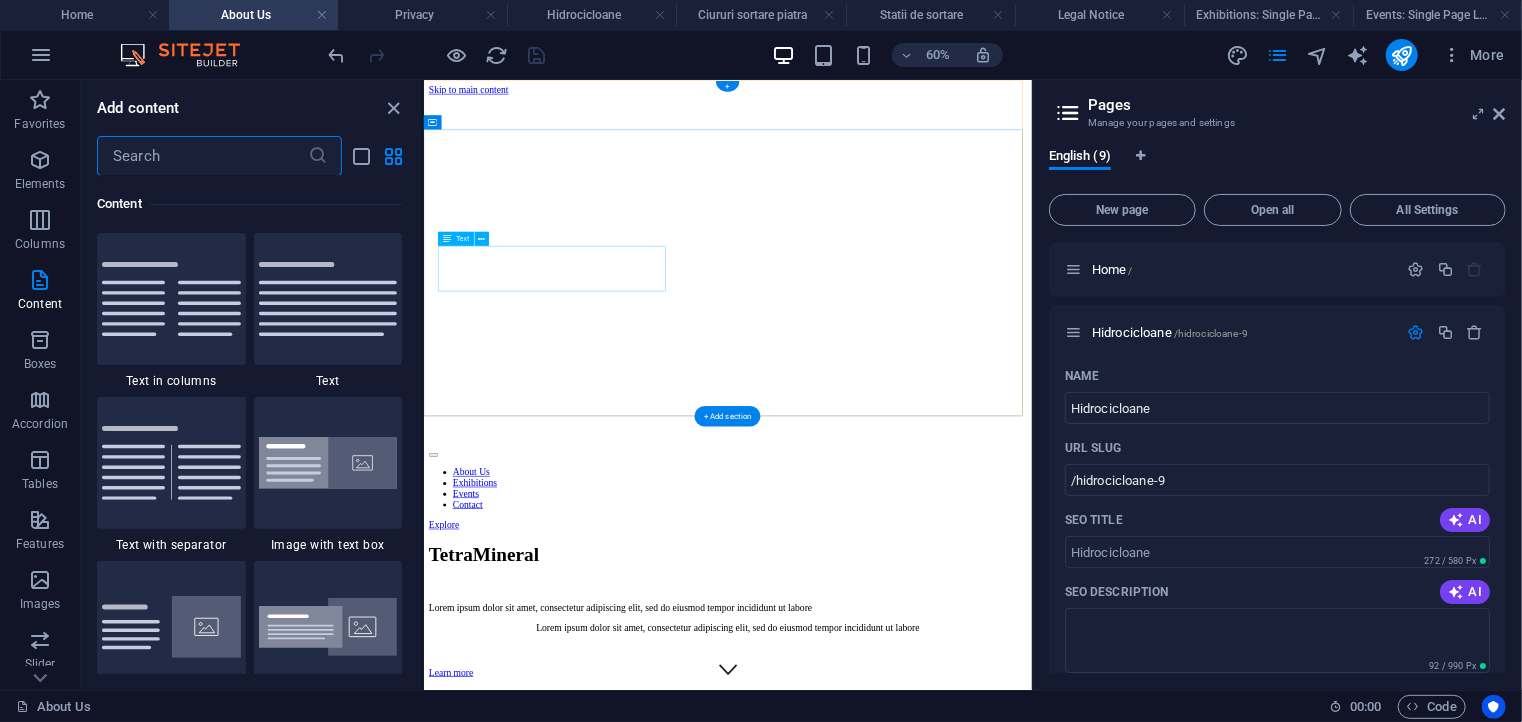 click on "Lorem ipsum dolor sit amet, consectetur adipiscing elit, sed do eiusmod tempor incididunt ut labore" at bounding box center [929, 959] 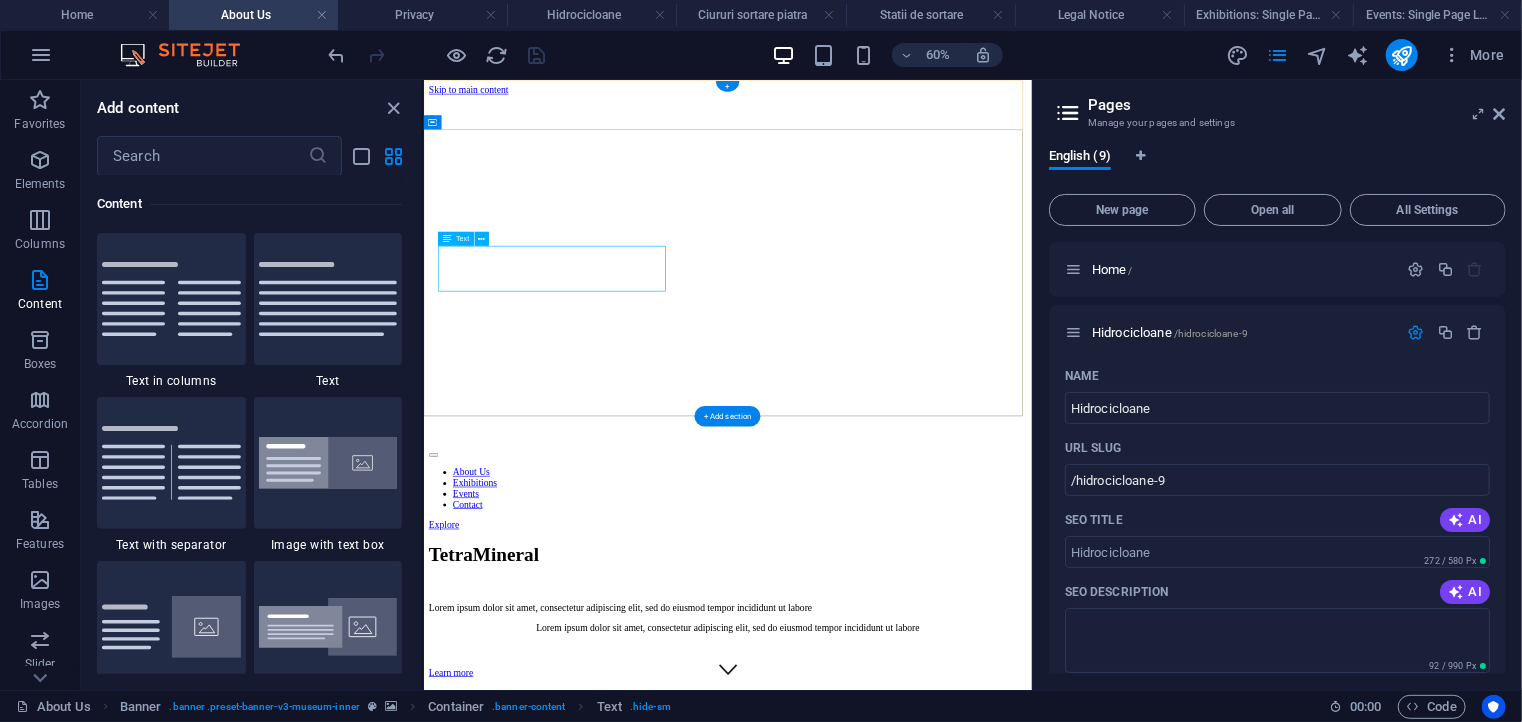 click on "Lorem ipsum dolor sit amet, consectetur adipiscing elit, sed do eiusmod tempor incididunt ut labore" at bounding box center [929, 959] 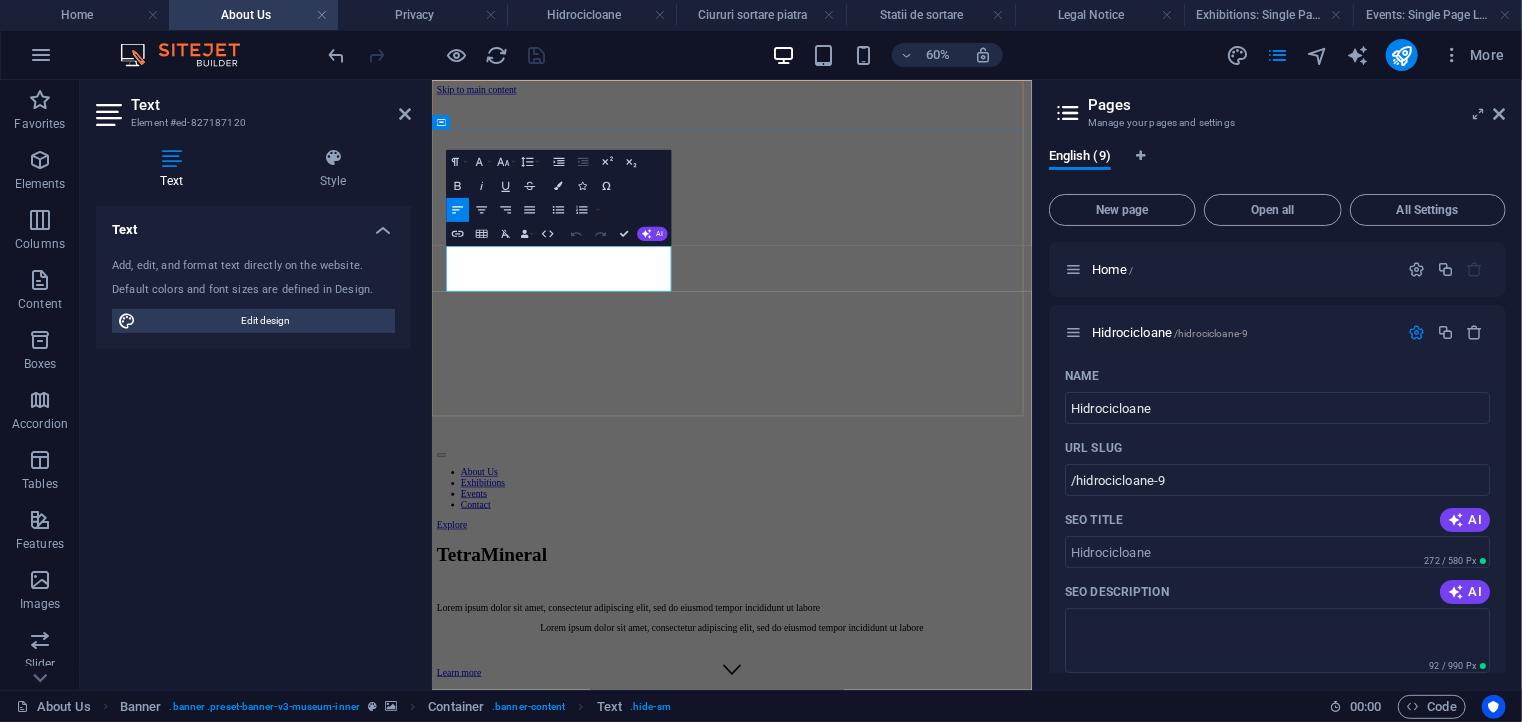 type 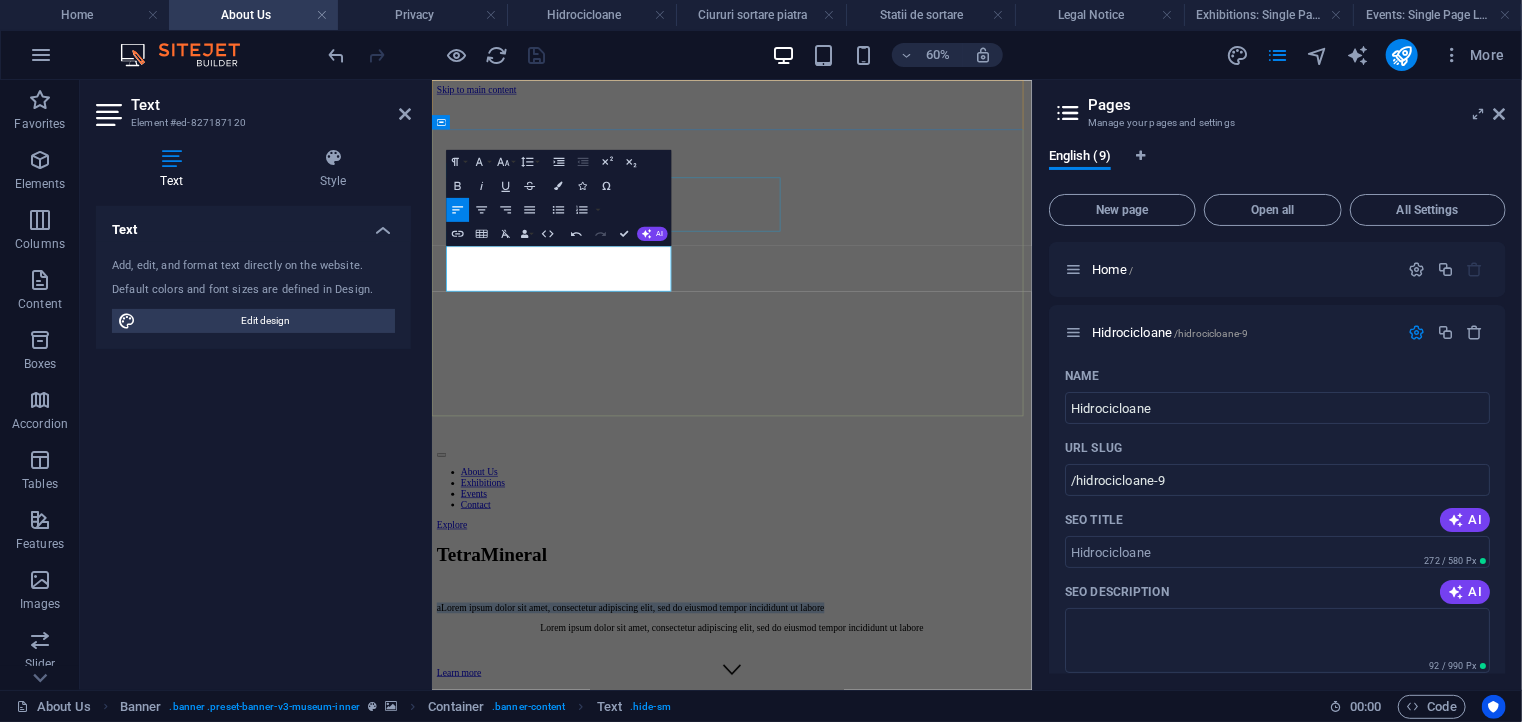 drag, startPoint x: 805, startPoint y: 420, endPoint x: 396, endPoint y: 325, distance: 419.8881 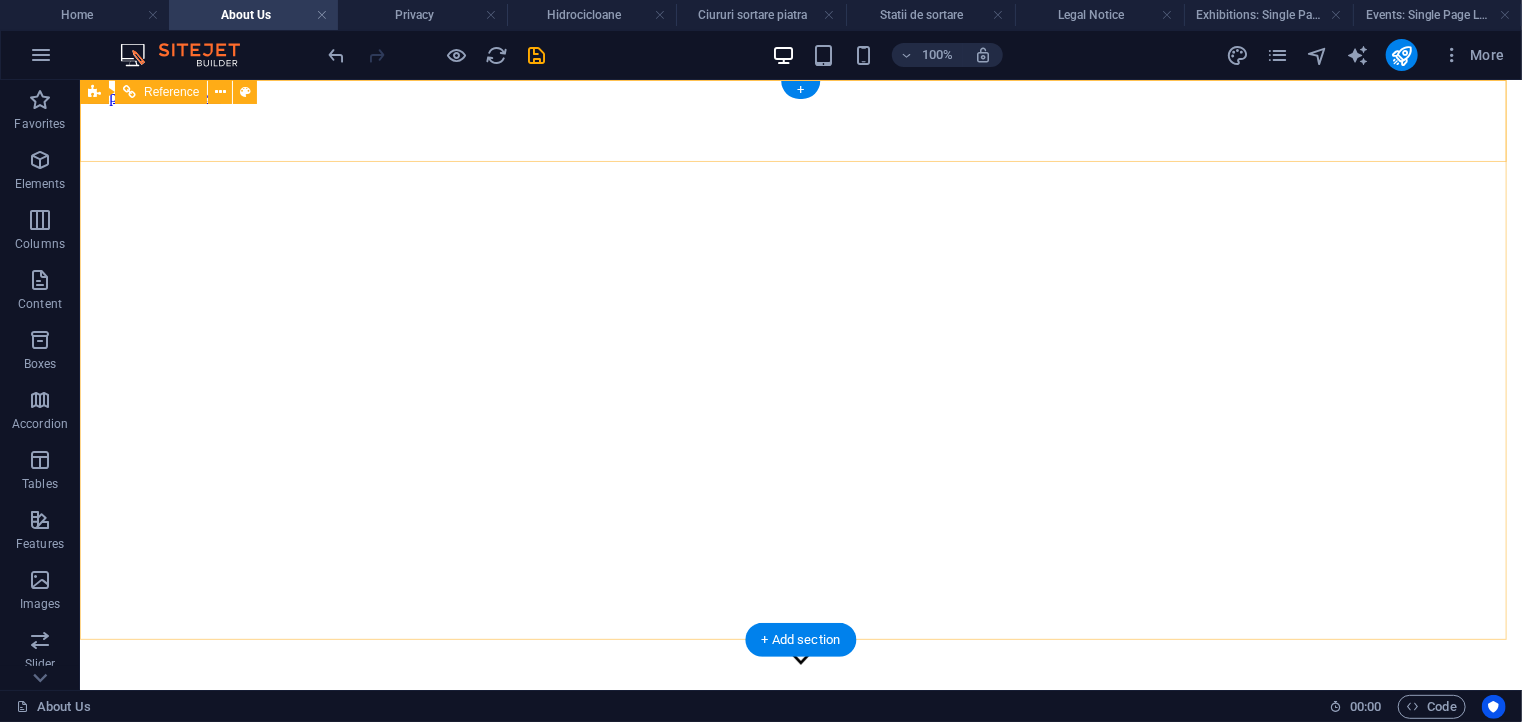 click on "About Us Exhibitions Events Contact" at bounding box center [800, 760] 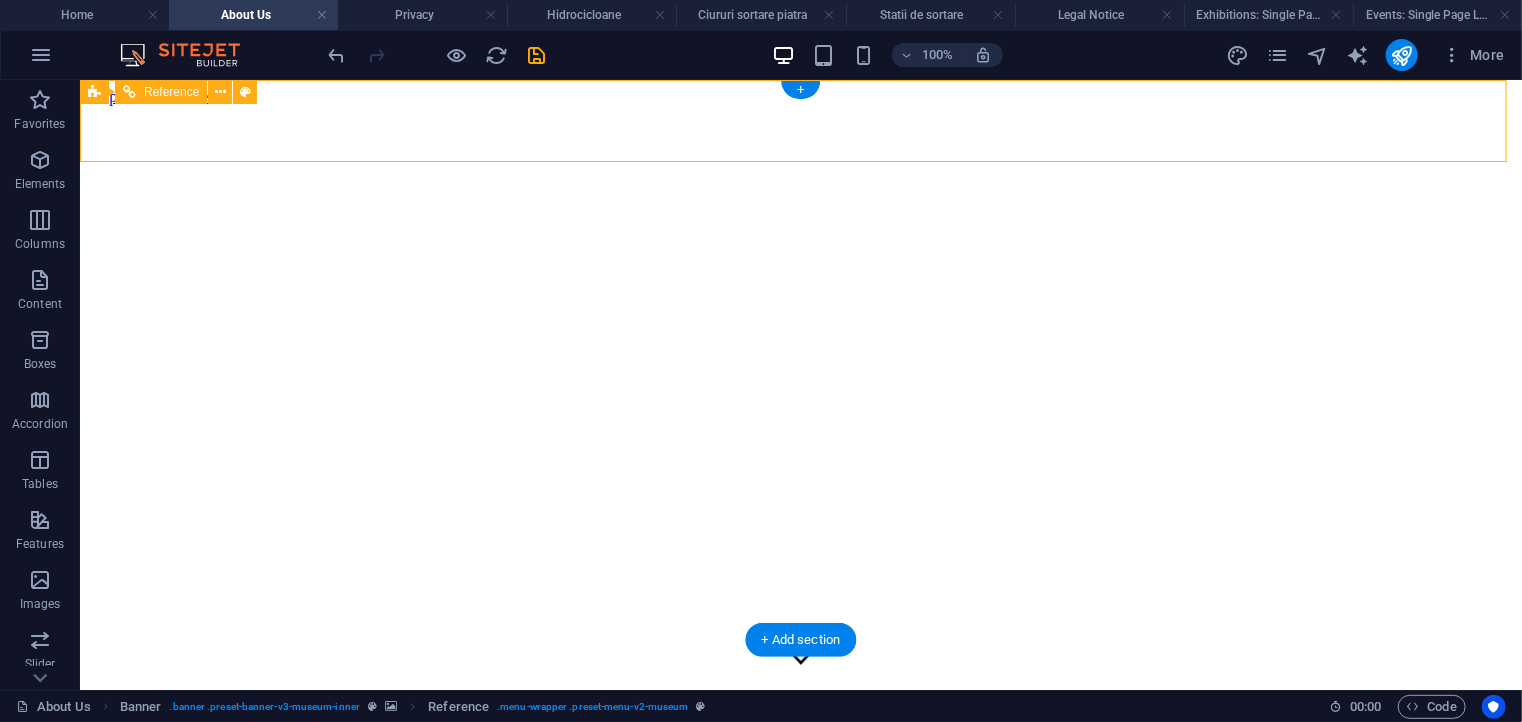 click on "About Us Exhibitions Events Contact" at bounding box center (800, 760) 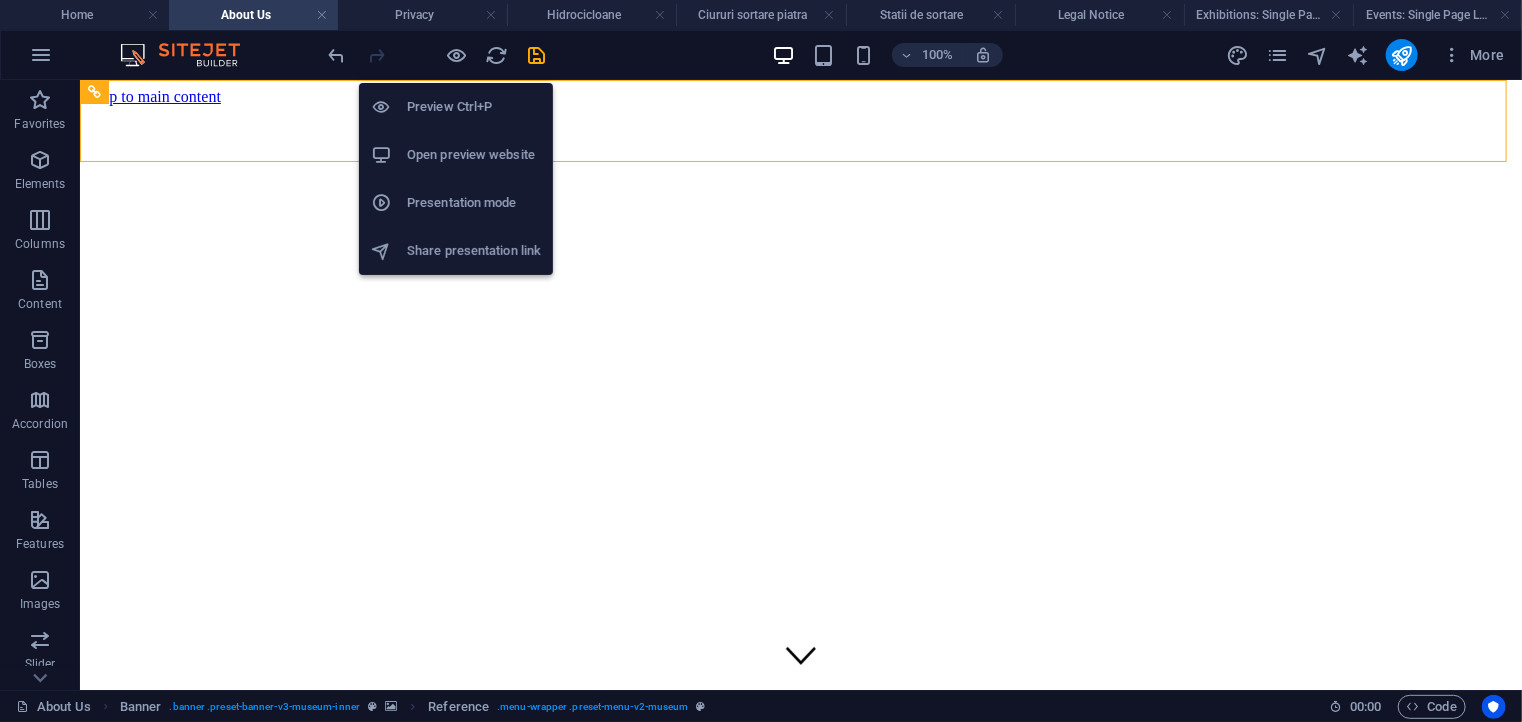 click on "Preview Ctrl+P" at bounding box center (474, 107) 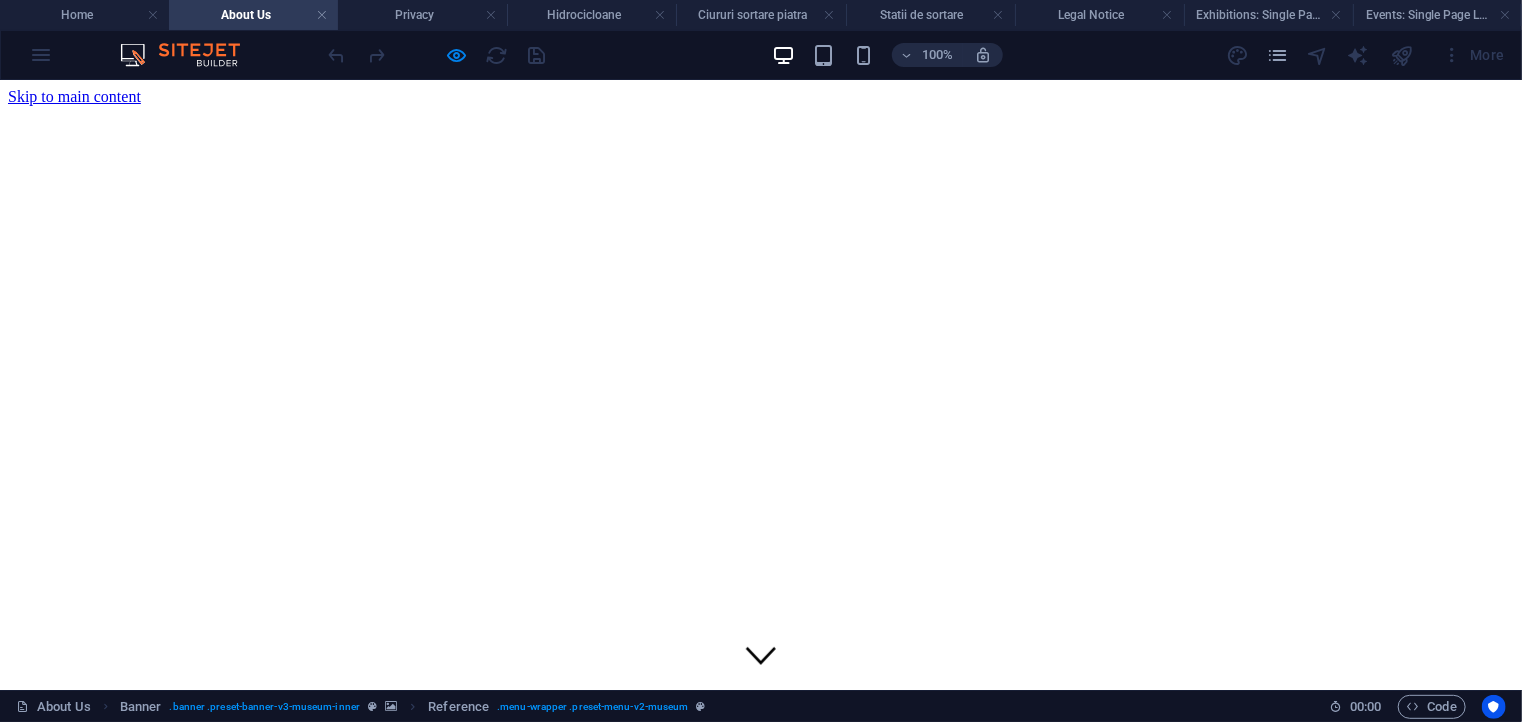click at bounding box center [437, 55] 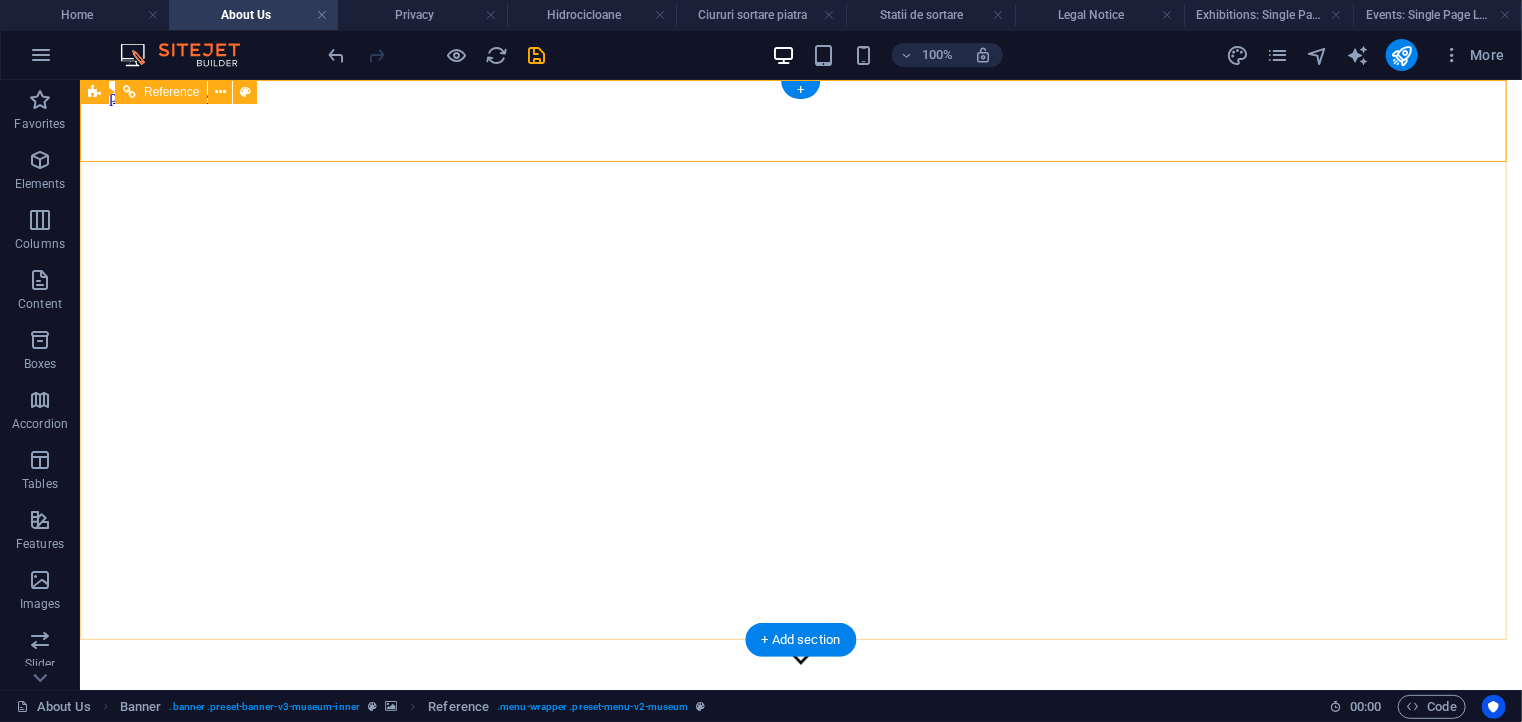 click on "About Us Exhibitions Events Contact" at bounding box center (800, 760) 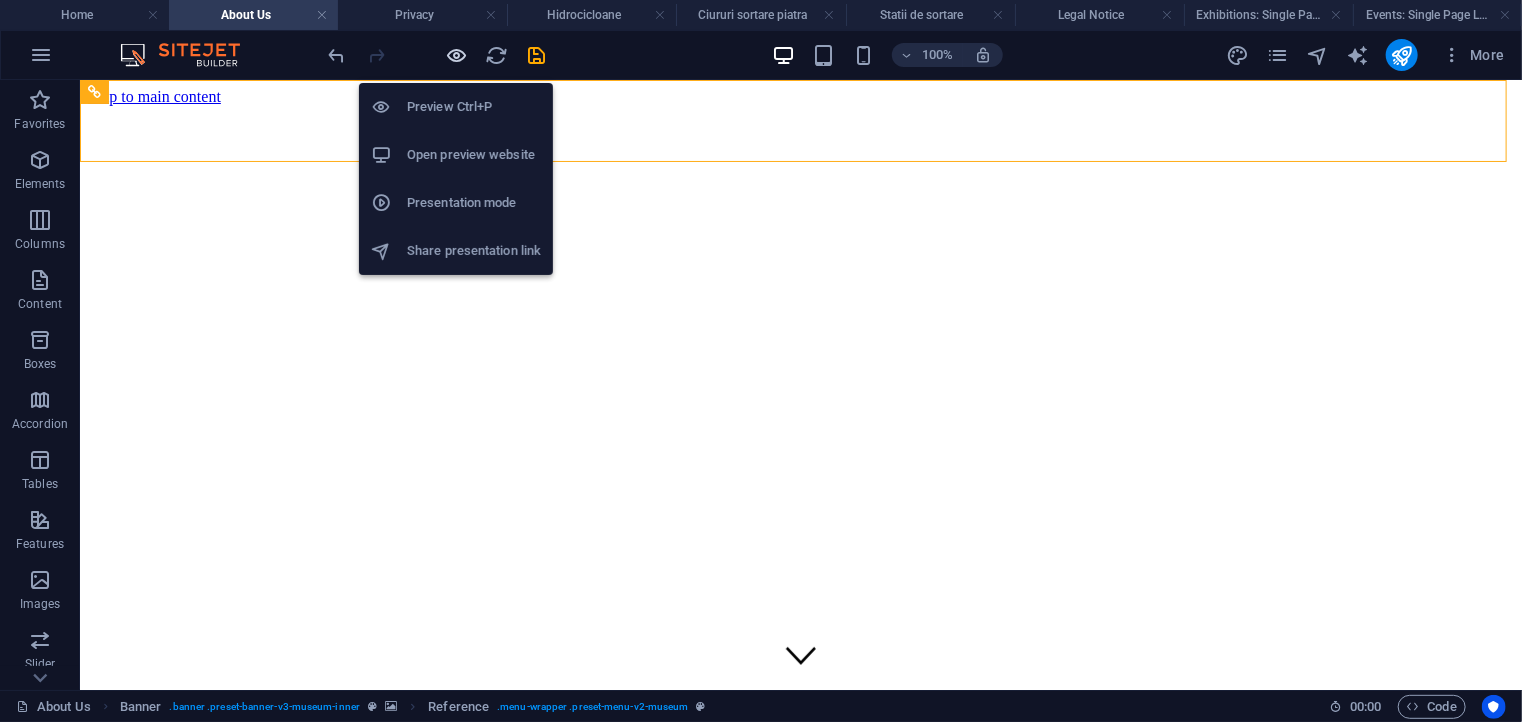 click at bounding box center [457, 55] 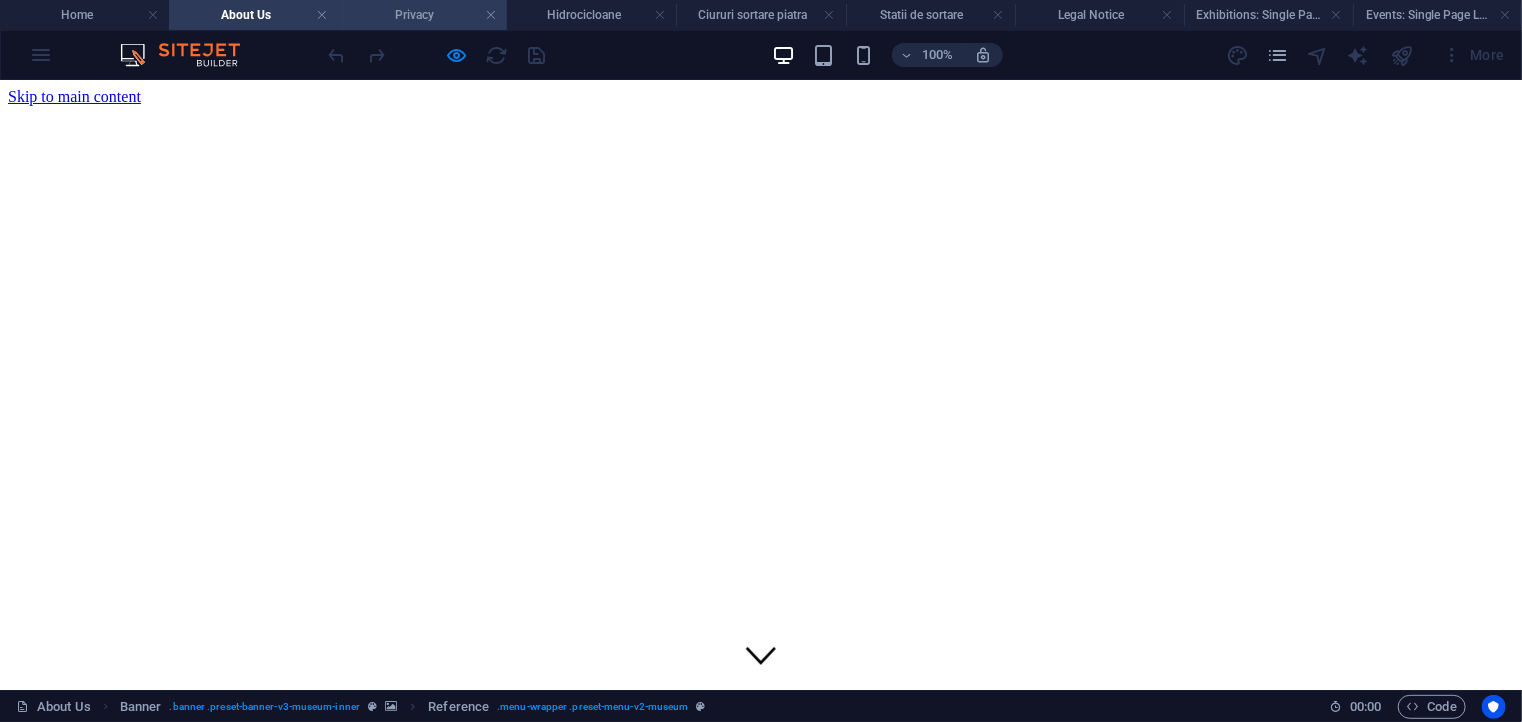 click on "Privacy" at bounding box center [422, 15] 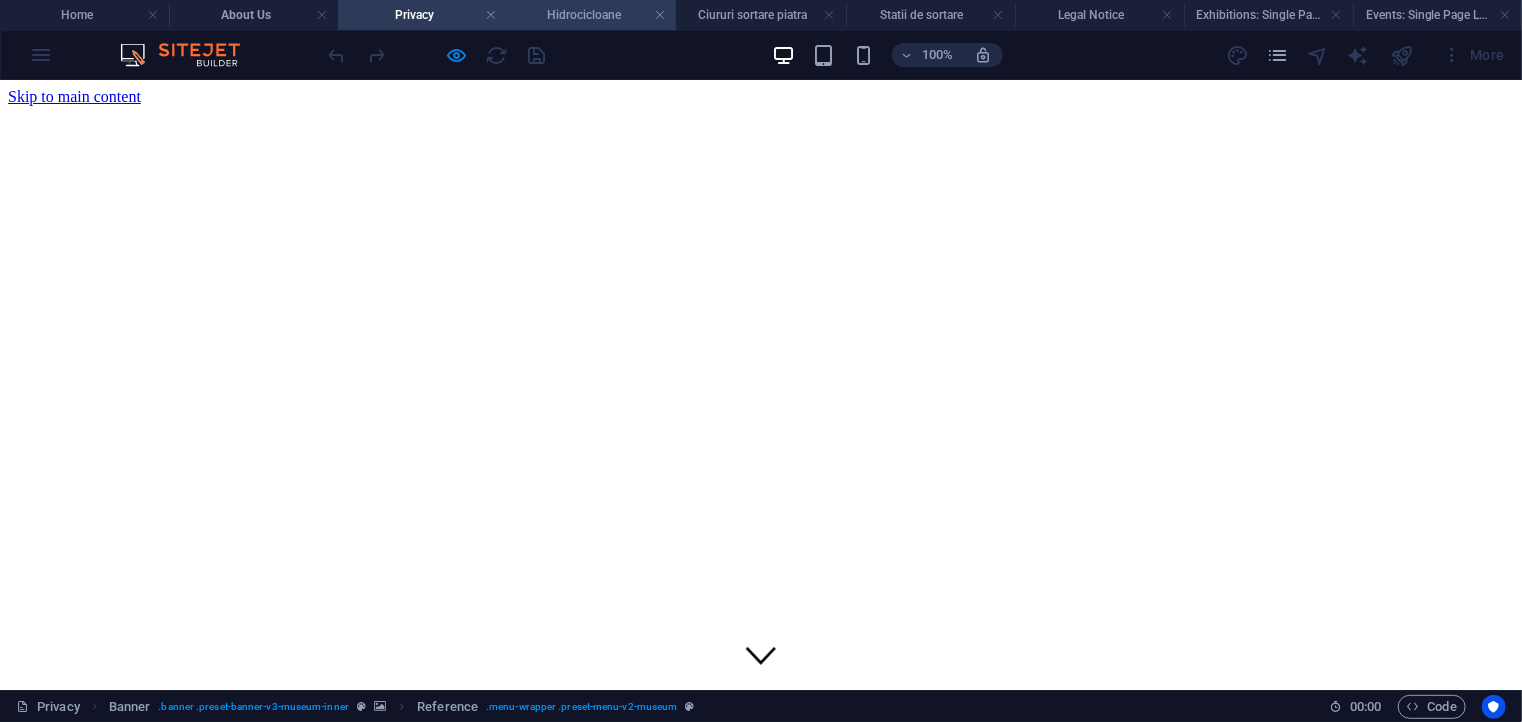click on "Hidrocicloane" at bounding box center (591, 15) 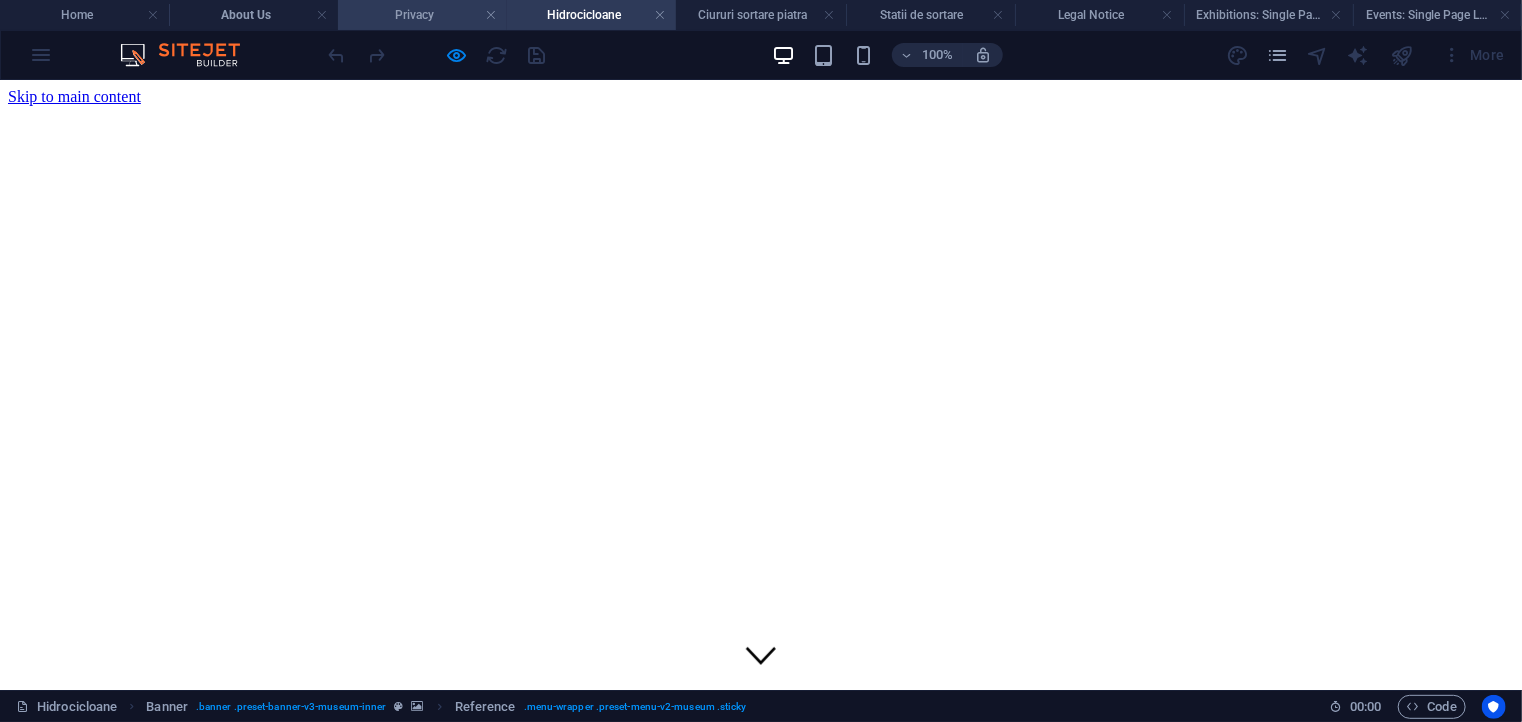 click on "Privacy" at bounding box center [422, 15] 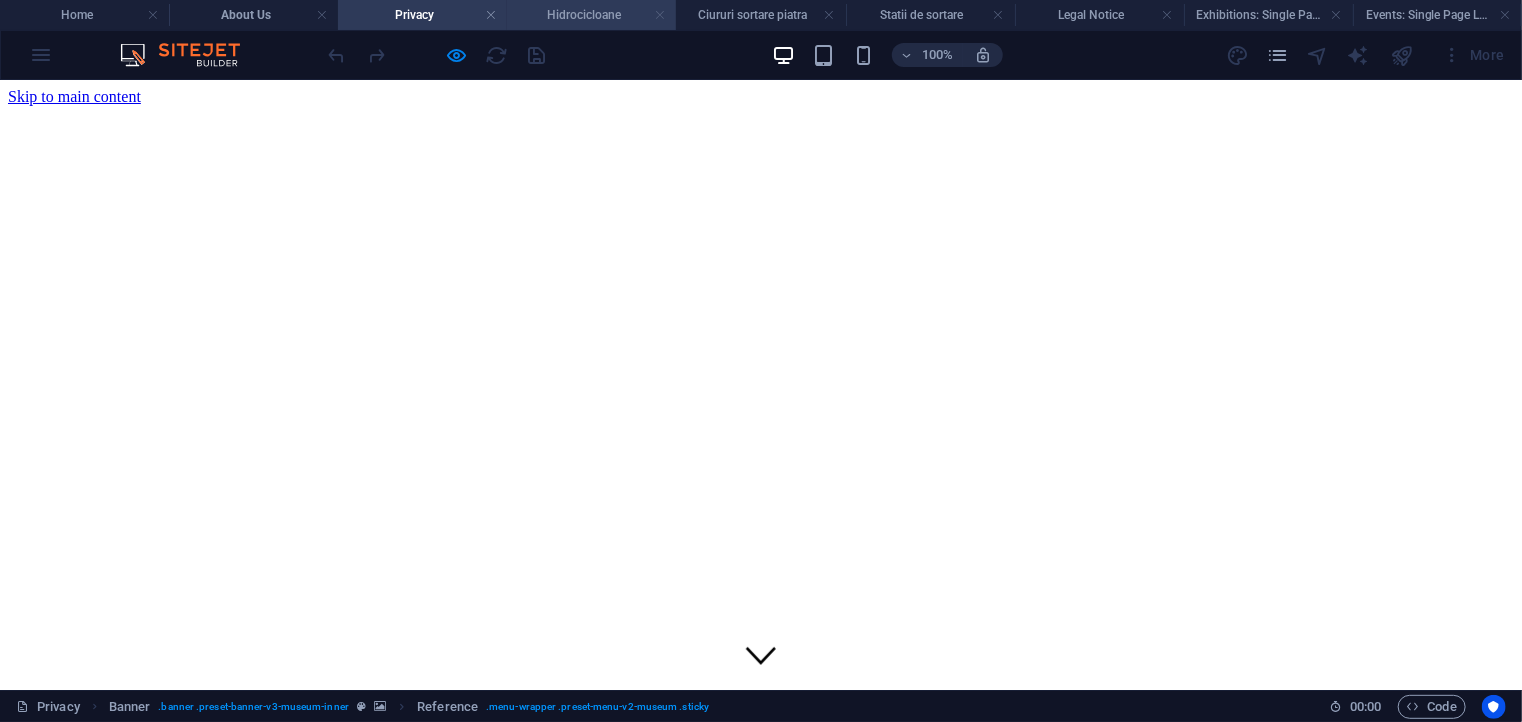 click at bounding box center (660, 15) 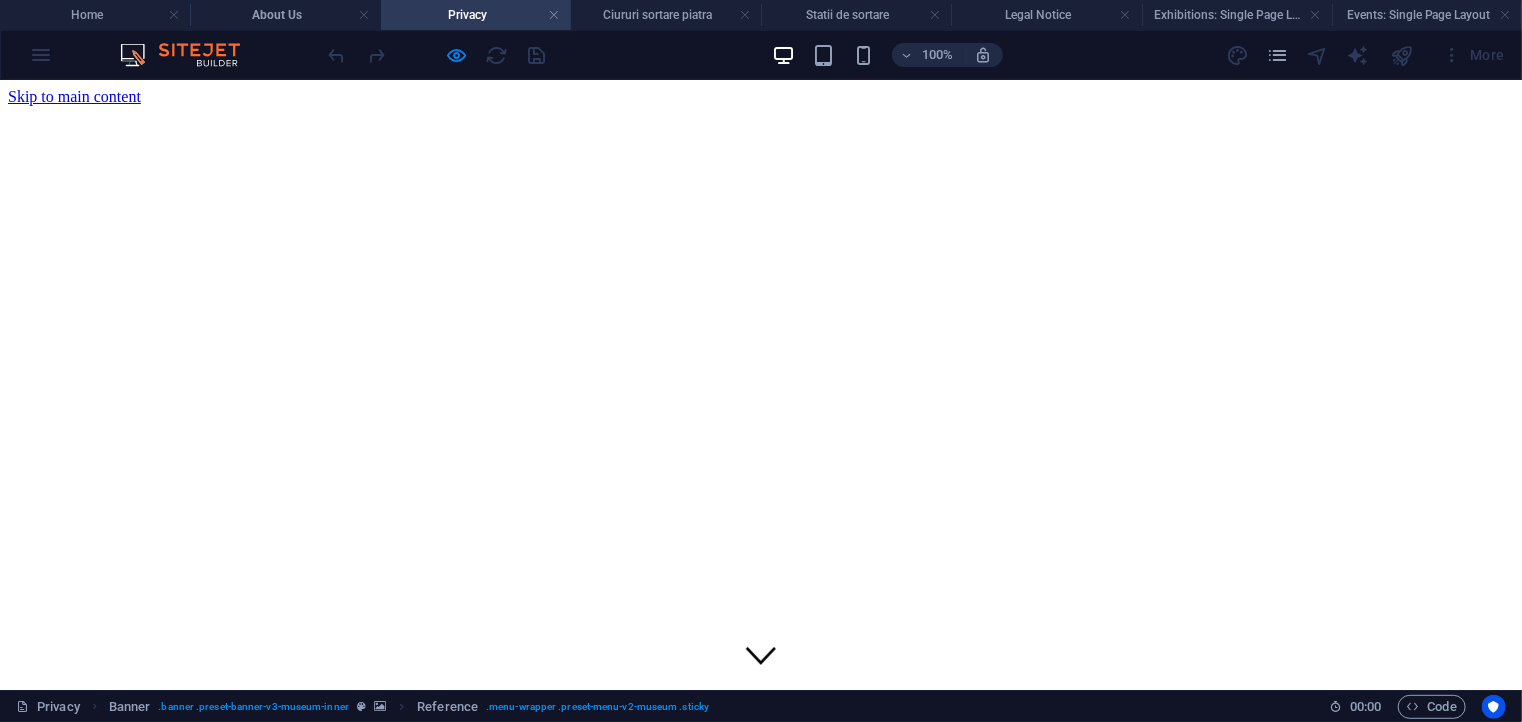 click on "Privacy" at bounding box center [476, 15] 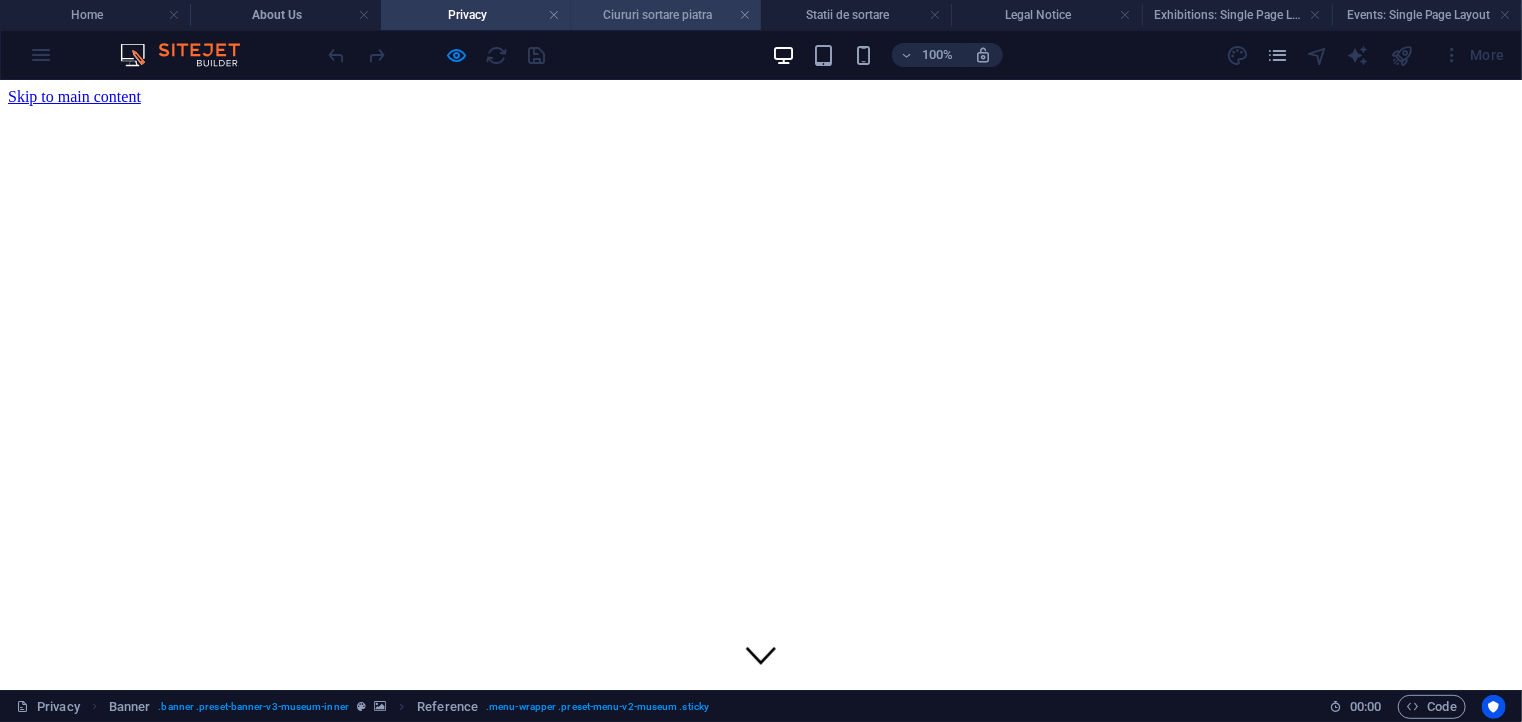 click on "Ciururi sortare piatra" at bounding box center (666, 15) 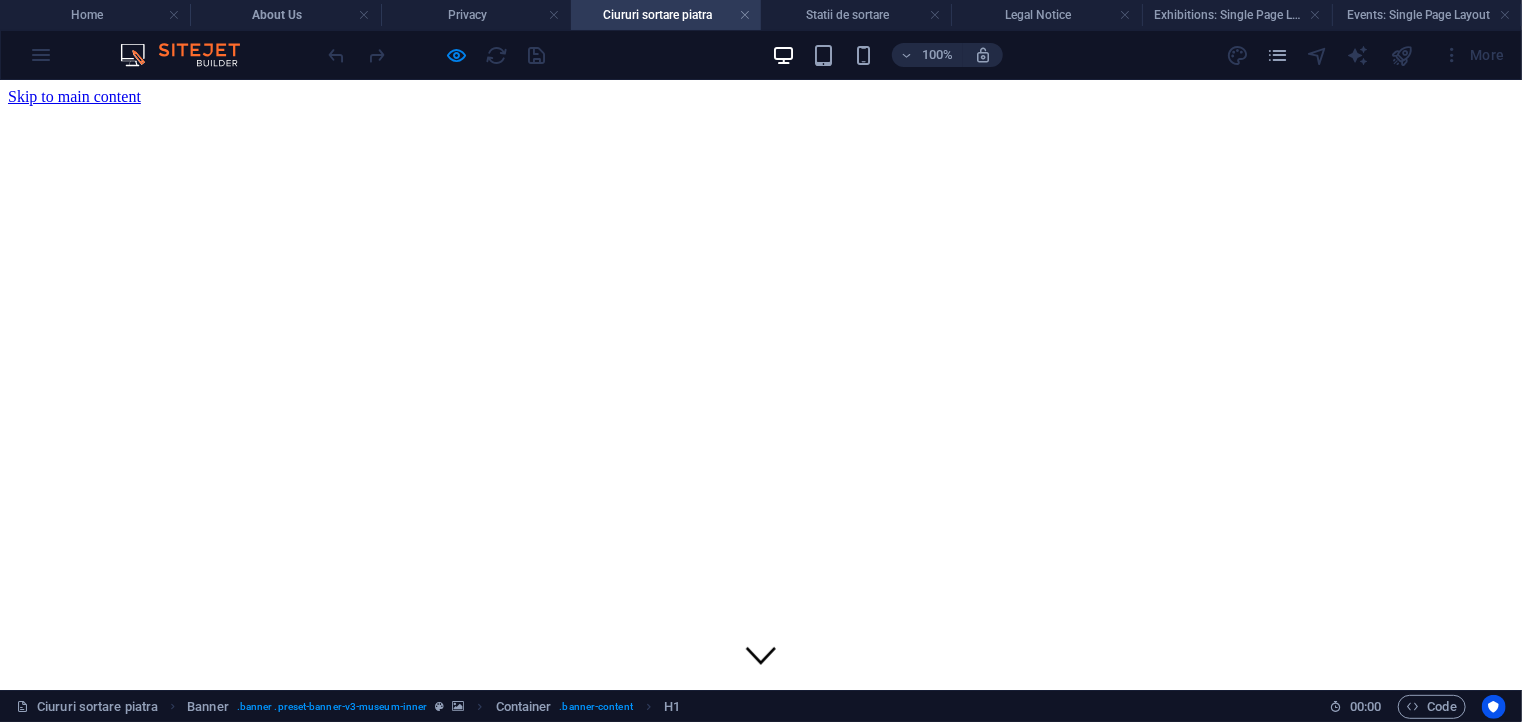click on "100% More" at bounding box center [761, 55] 